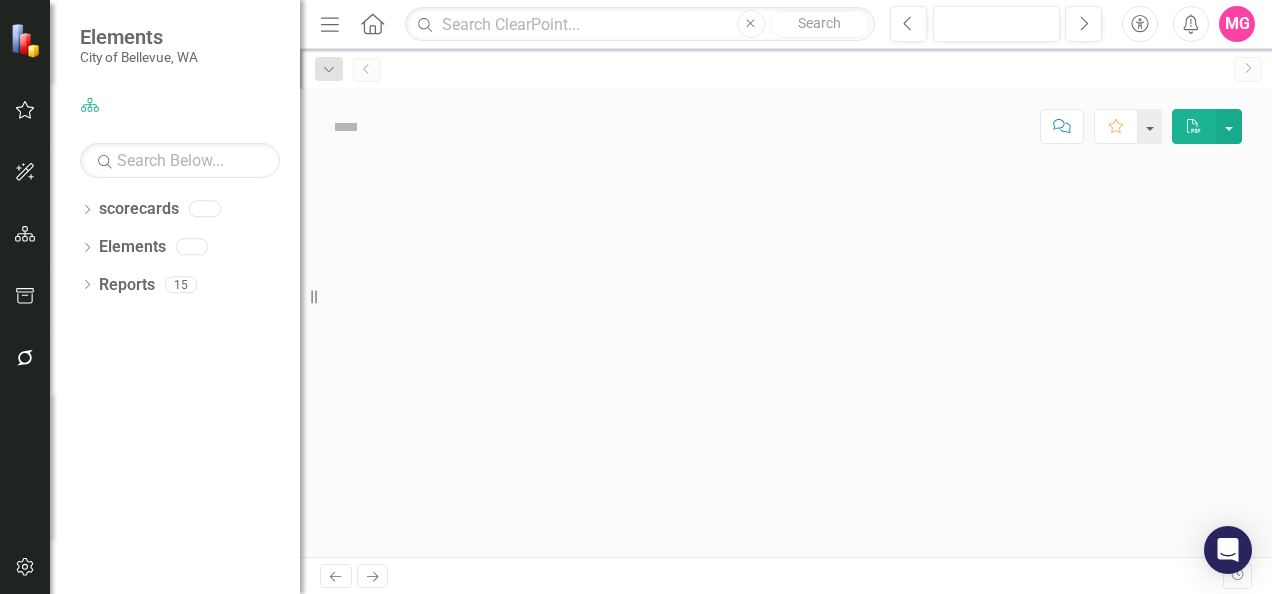 scroll, scrollTop: 0, scrollLeft: 0, axis: both 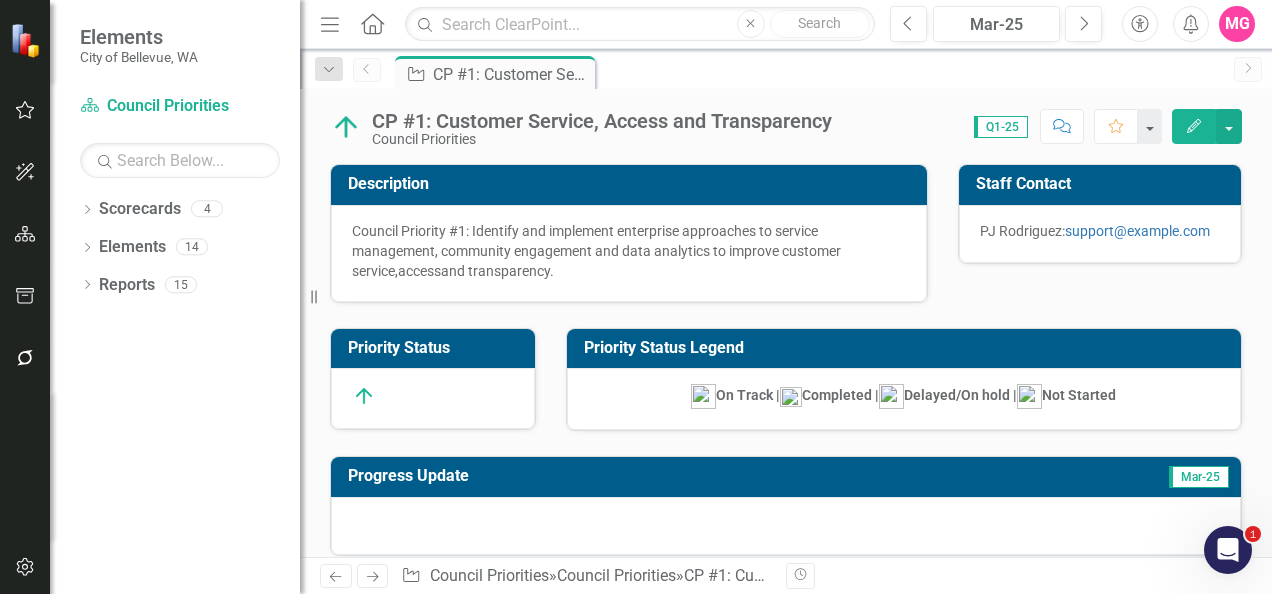 click at bounding box center (433, 396) 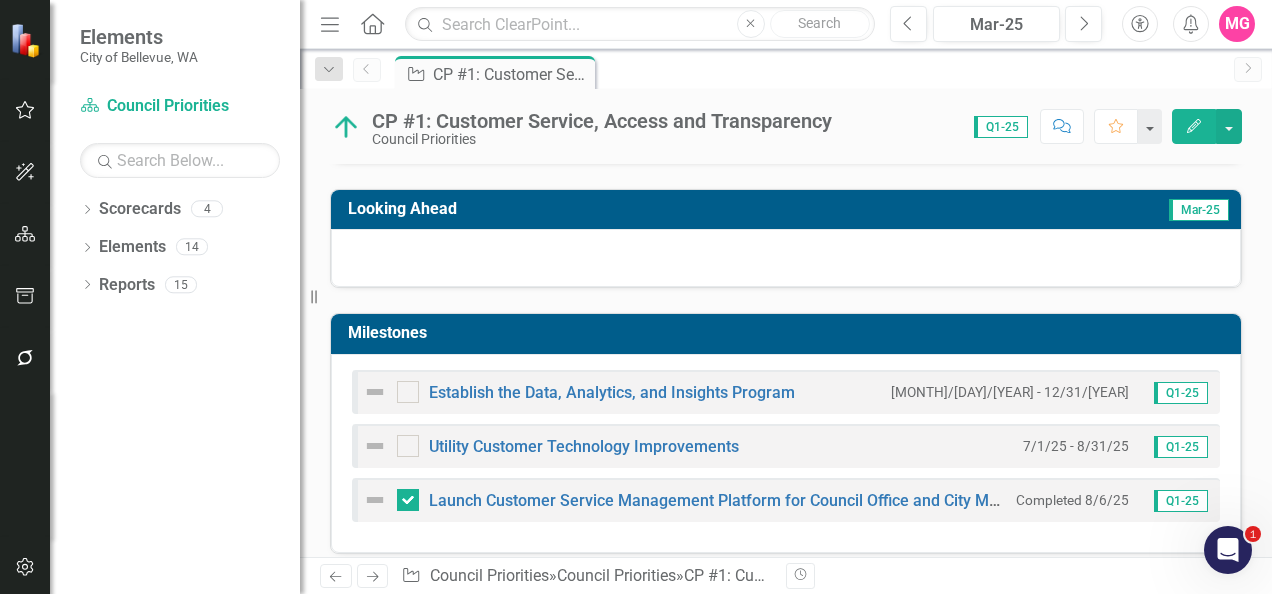 scroll, scrollTop: 393, scrollLeft: 0, axis: vertical 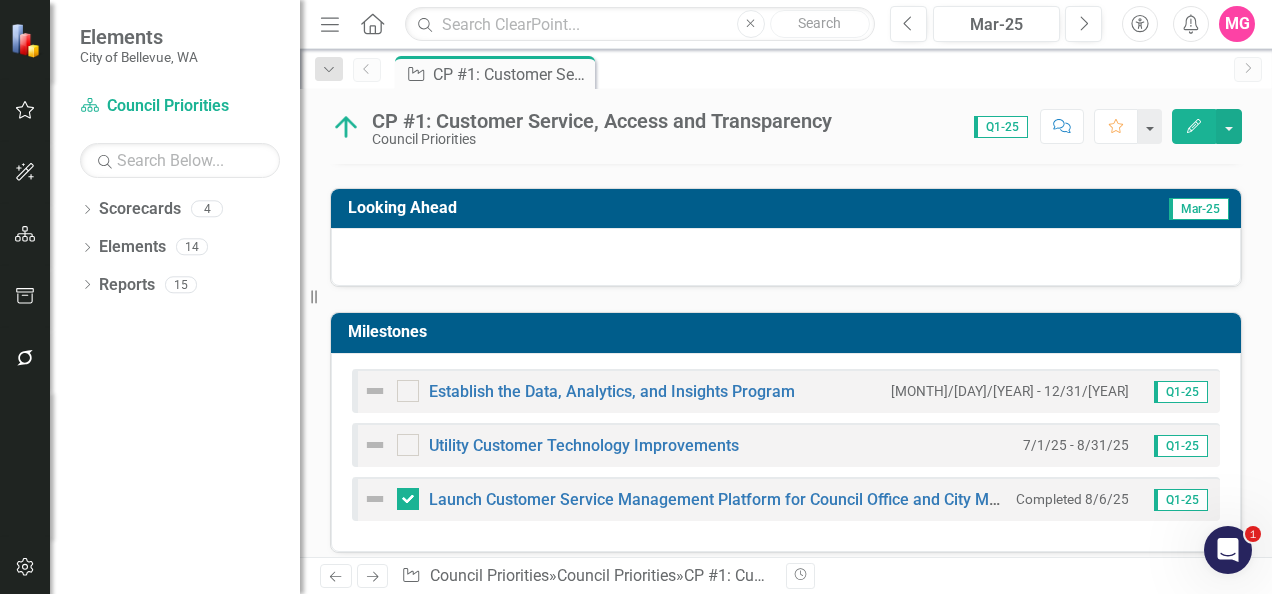 click on "Milestones" at bounding box center [789, 332] 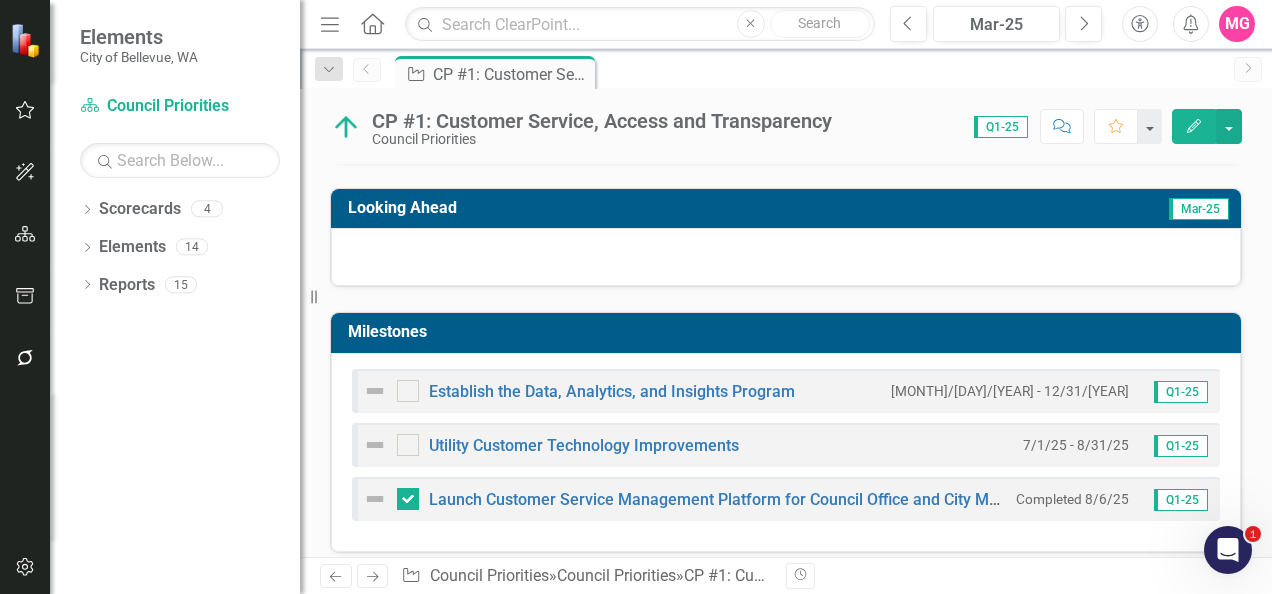 scroll, scrollTop: 402, scrollLeft: 0, axis: vertical 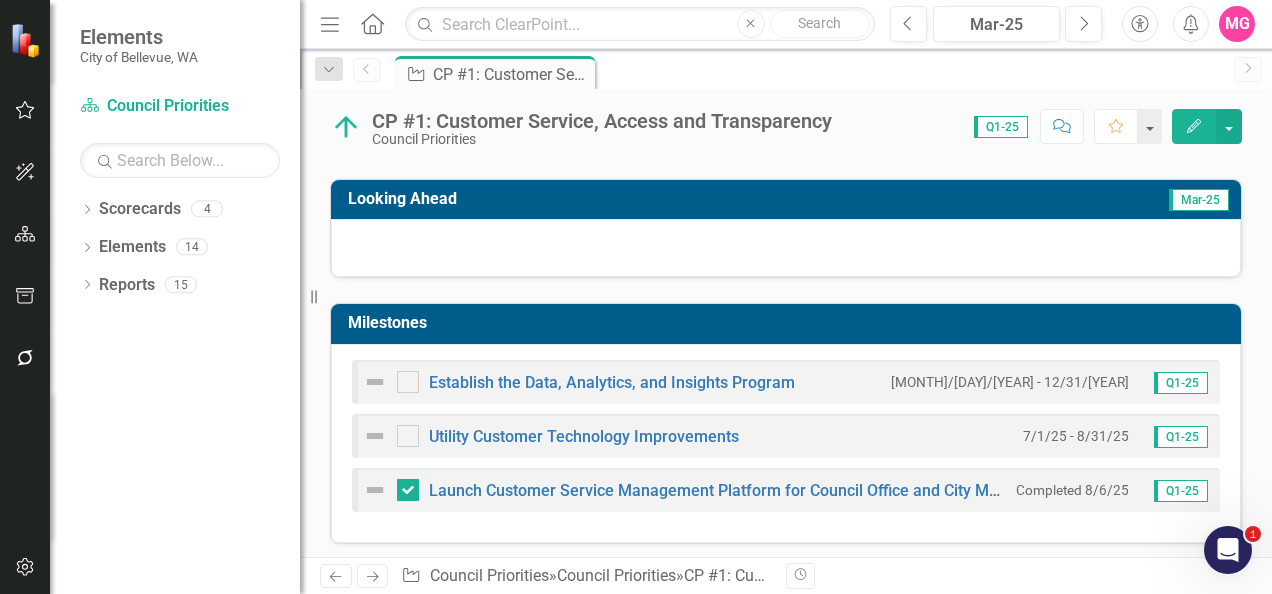 click on "Milestones" at bounding box center [789, 323] 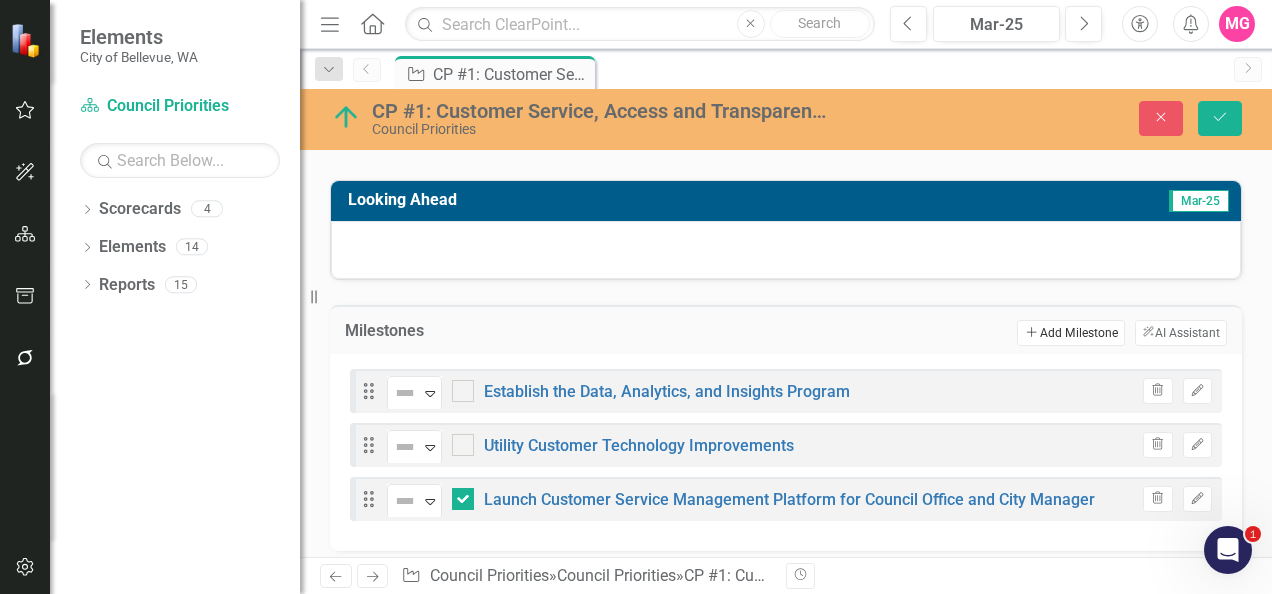click on "Add  Add Milestone" at bounding box center (1070, 333) 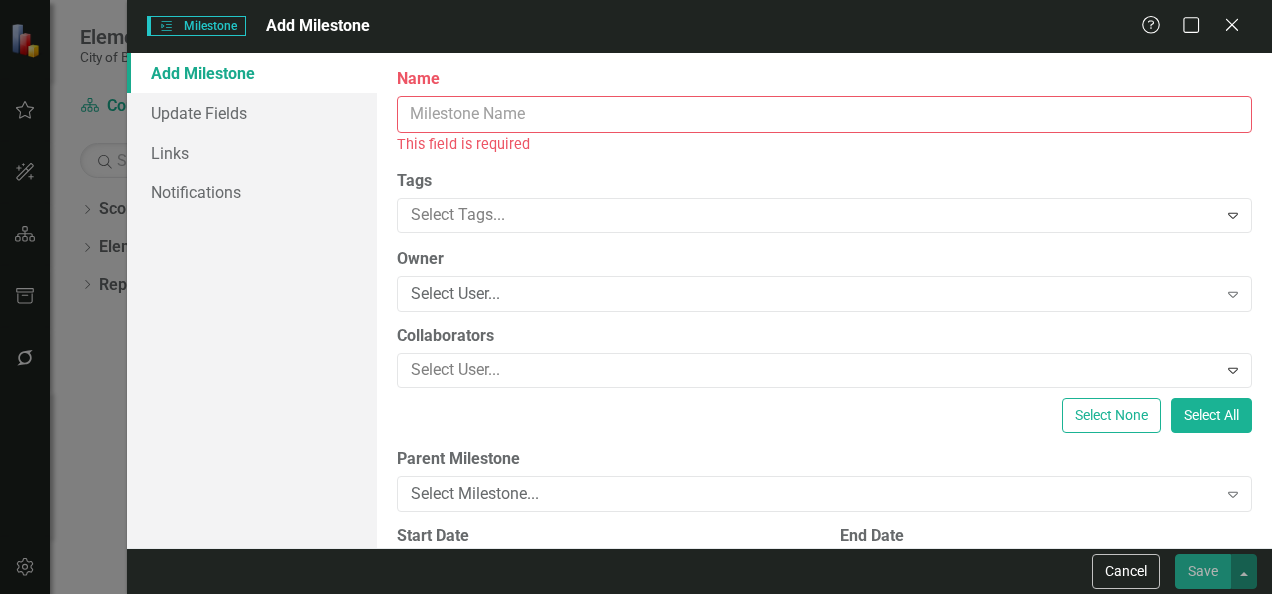 click on "Name" at bounding box center (824, 114) 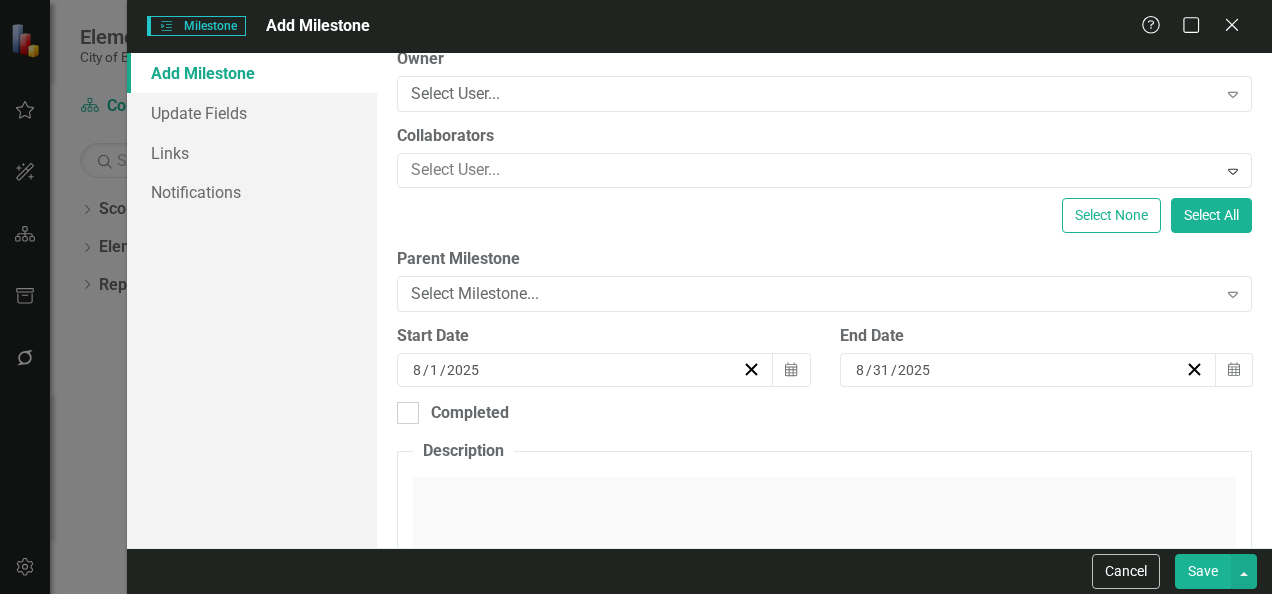 scroll, scrollTop: 179, scrollLeft: 0, axis: vertical 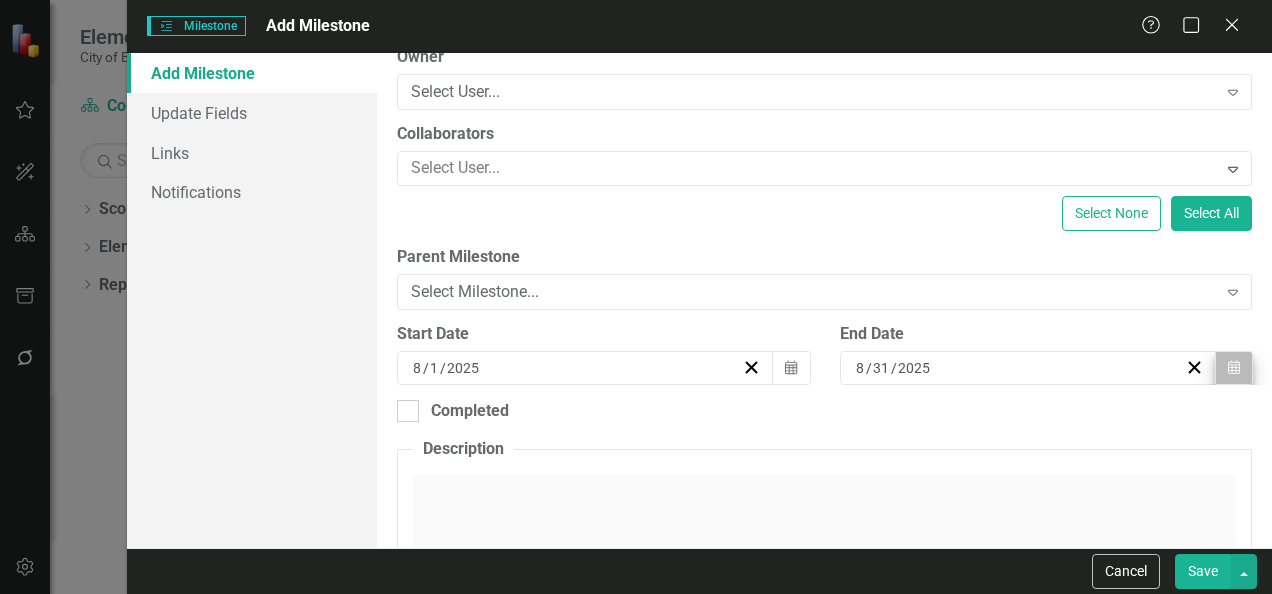 type on "Billing Portal Phase 1 (Complete, Q3 2024)" 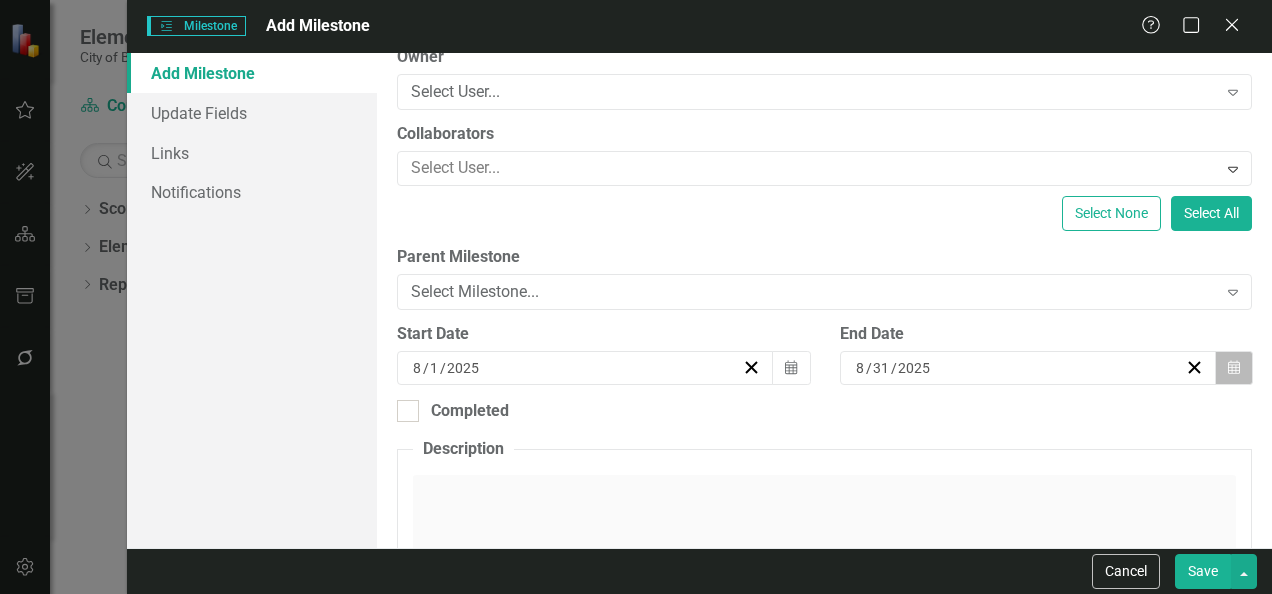 click on "Calendar" at bounding box center (1234, 368) 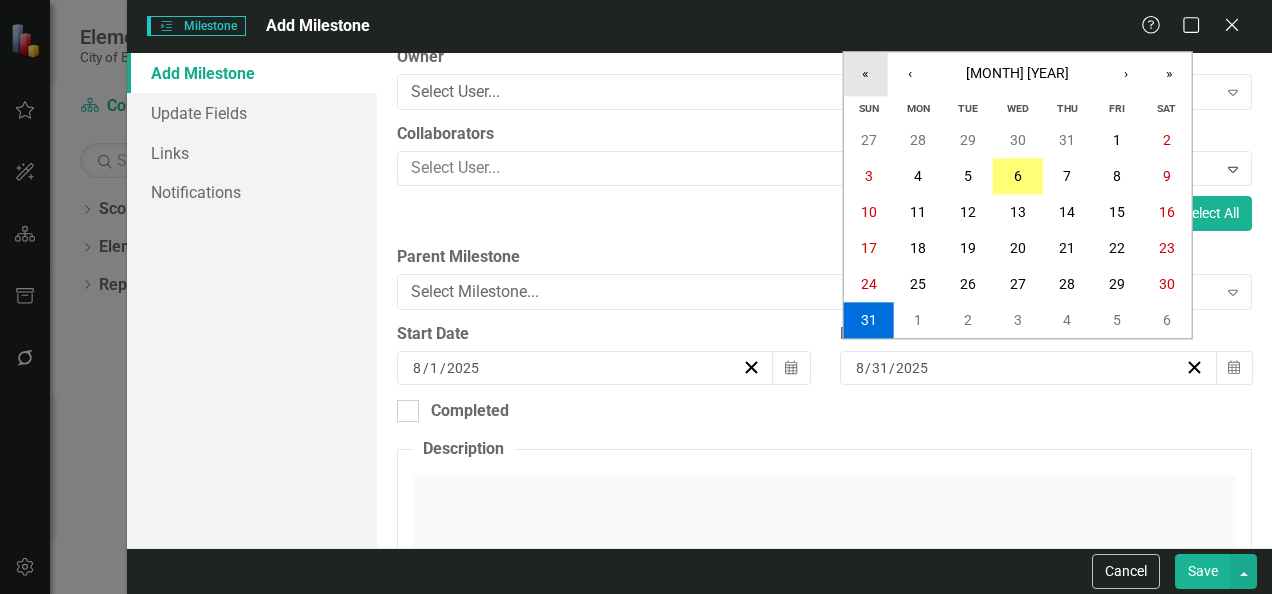 click on "«" at bounding box center (866, 74) 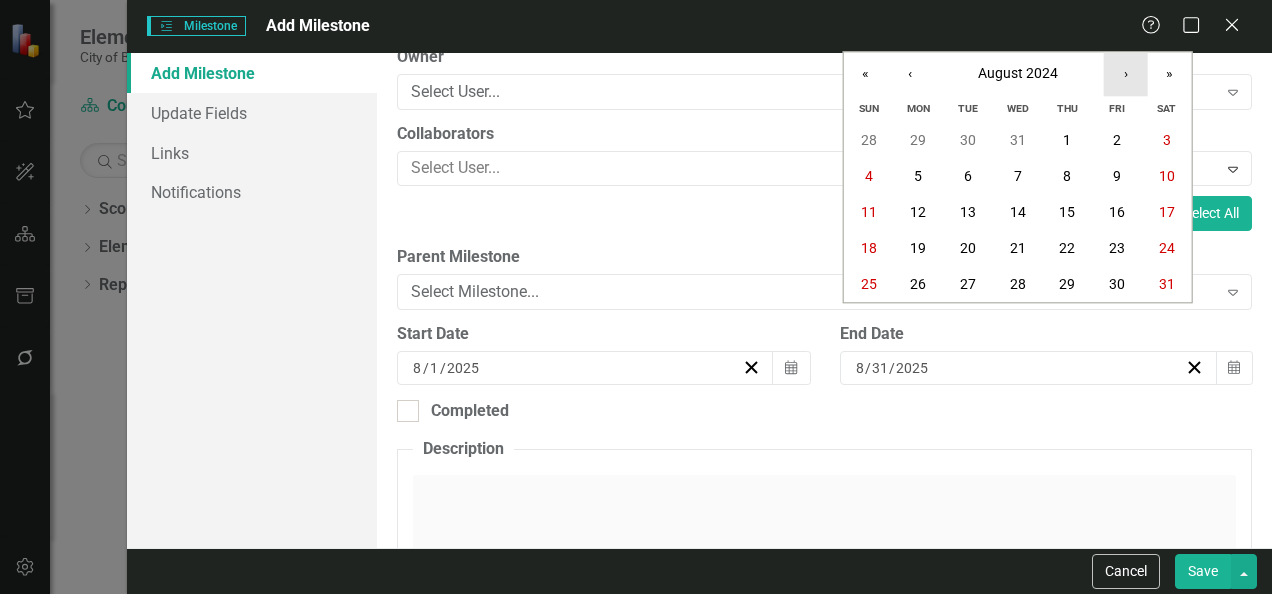 click on "›" at bounding box center (1126, 74) 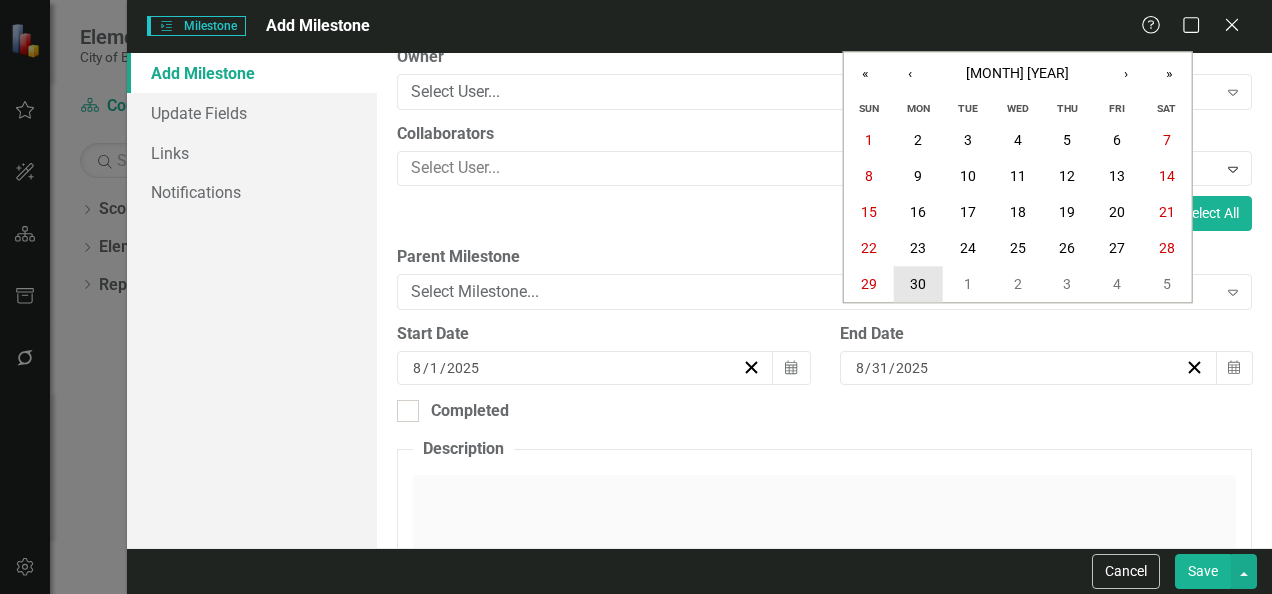 click on "30" at bounding box center (918, 285) 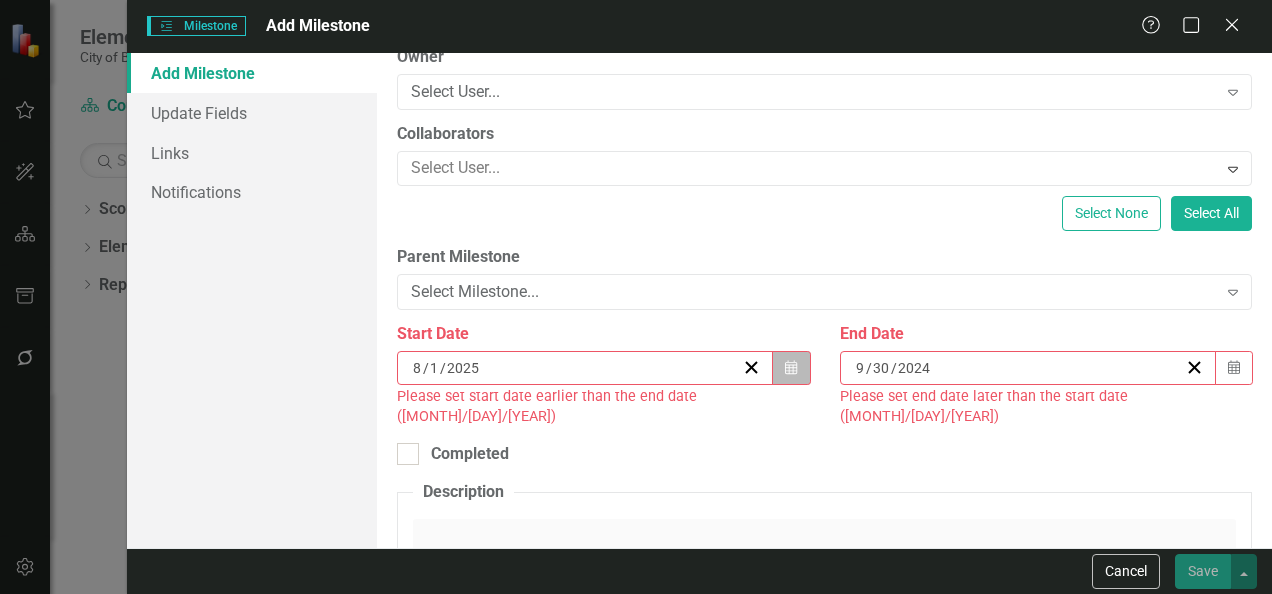 click on "Calendar" at bounding box center [791, 368] 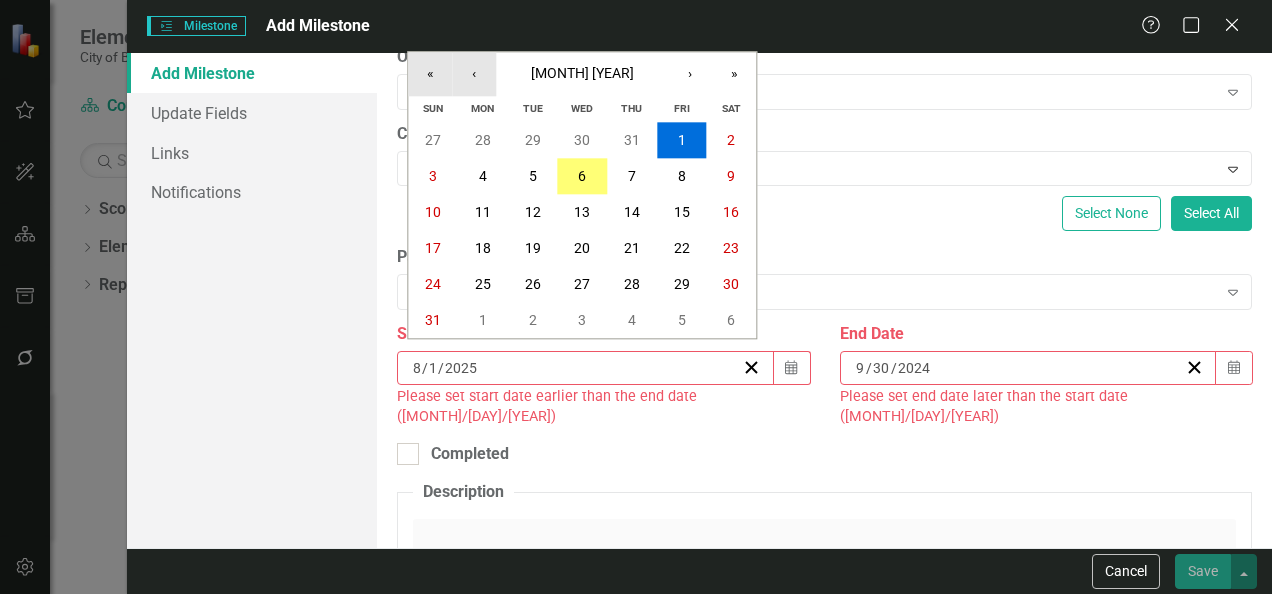 drag, startPoint x: 429, startPoint y: 80, endPoint x: 474, endPoint y: 85, distance: 45.276924 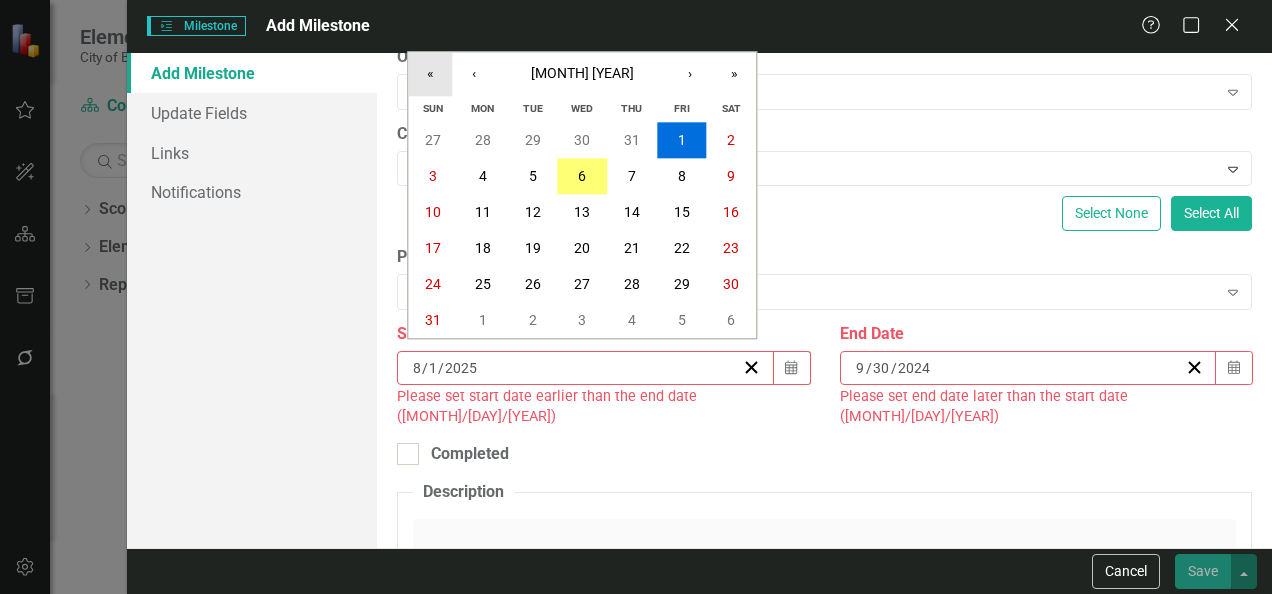 click on "«" at bounding box center (430, 74) 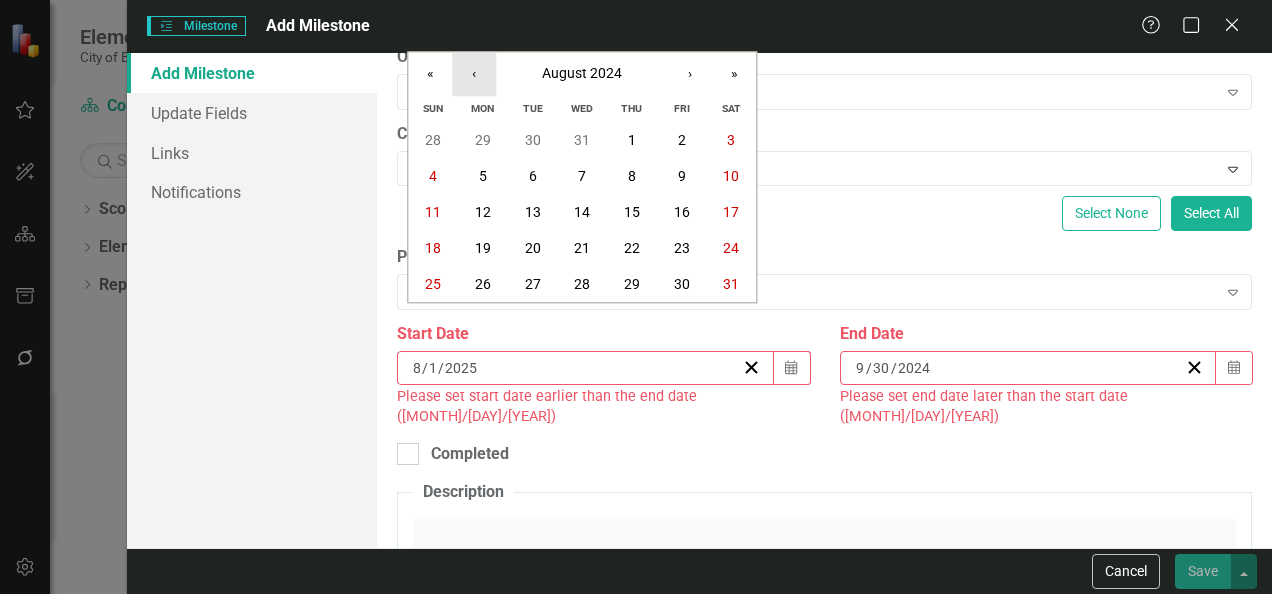 click on "‹" at bounding box center [474, 74] 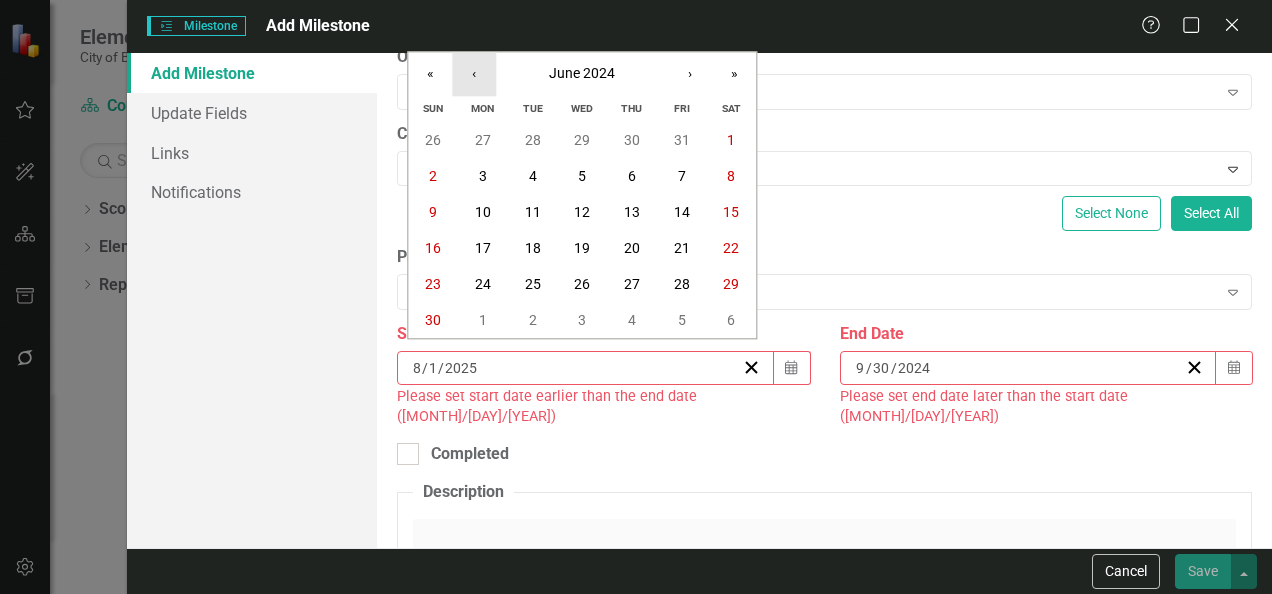 click on "‹" at bounding box center (474, 74) 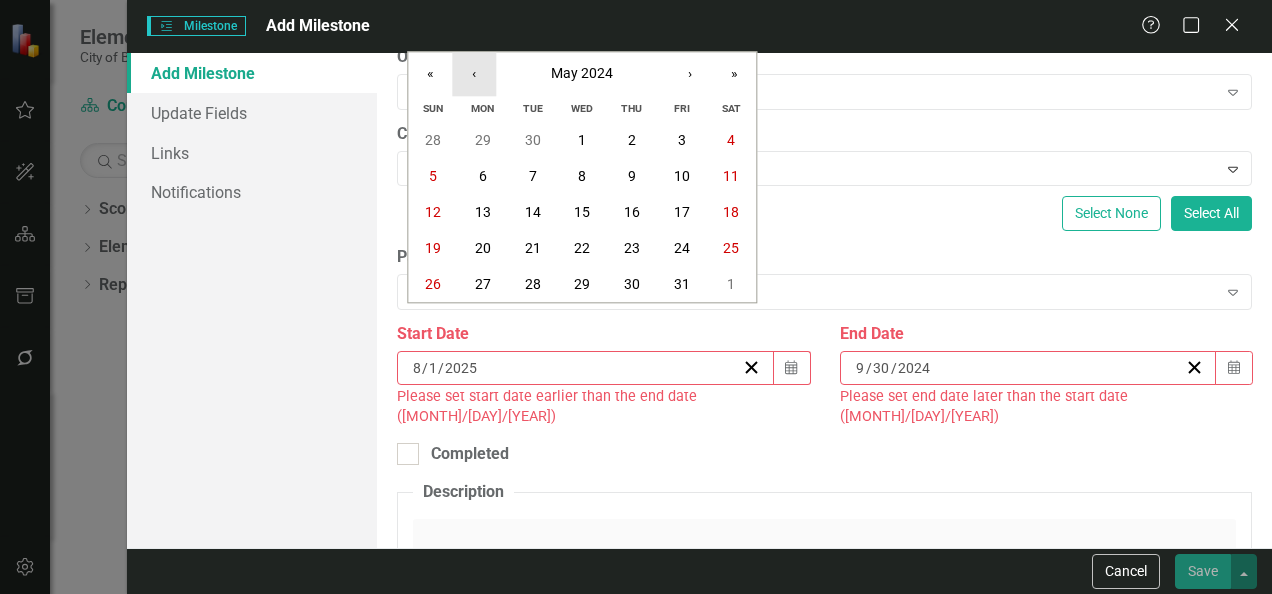 click on "‹" at bounding box center (474, 74) 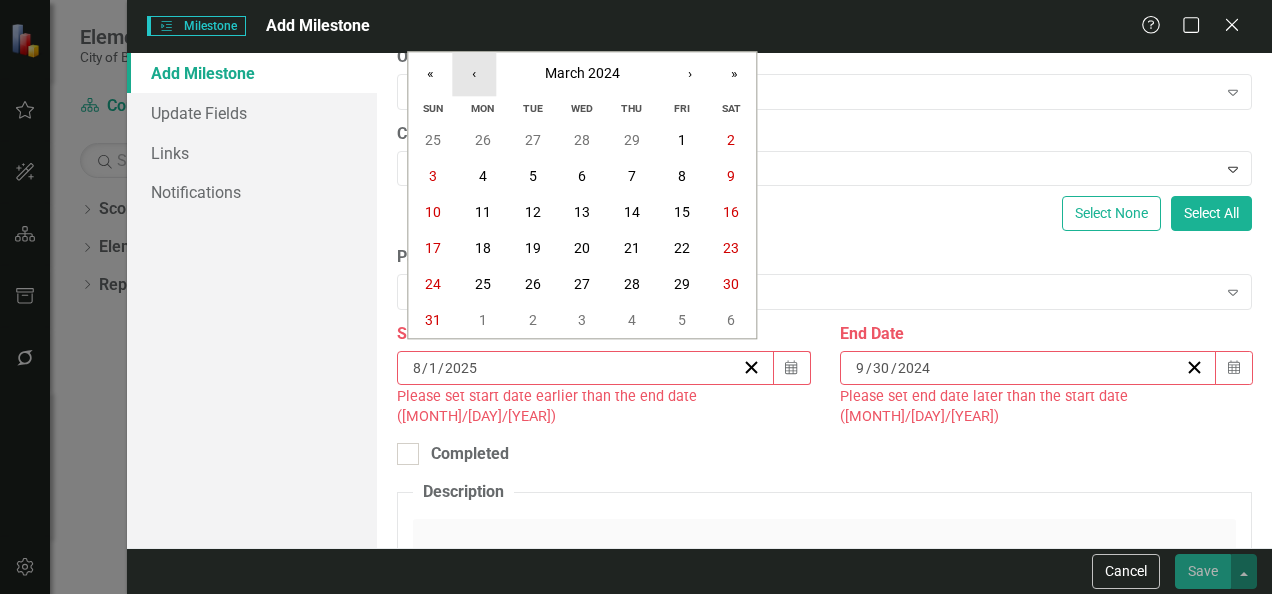 click on "‹" at bounding box center [474, 74] 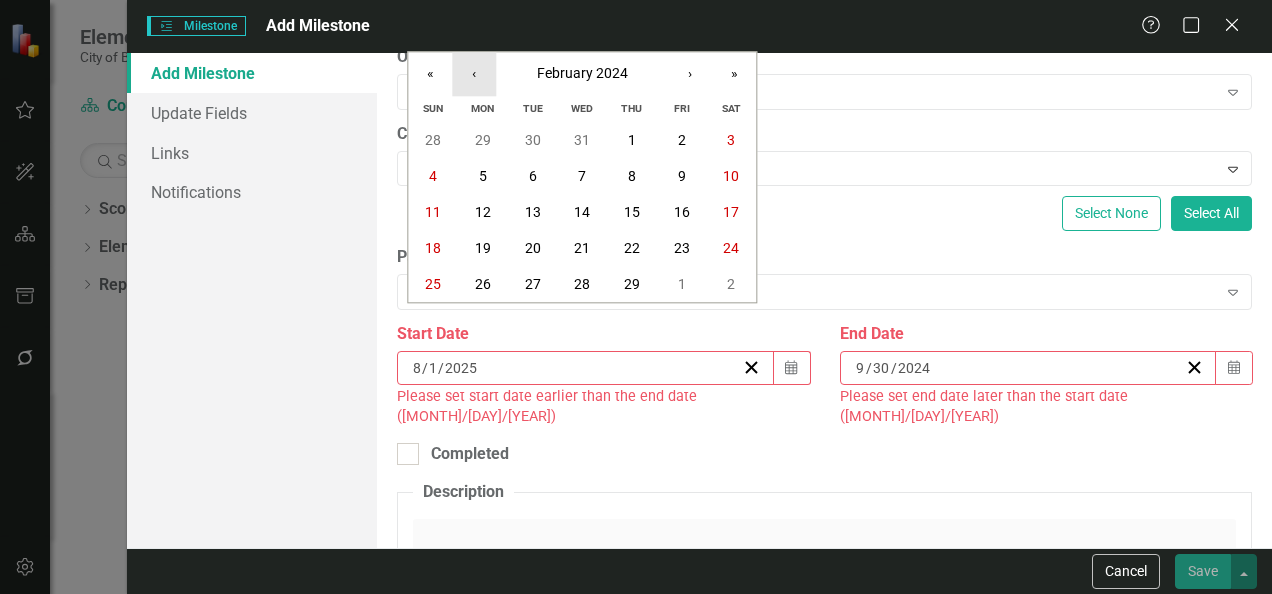 click on "‹" at bounding box center (474, 74) 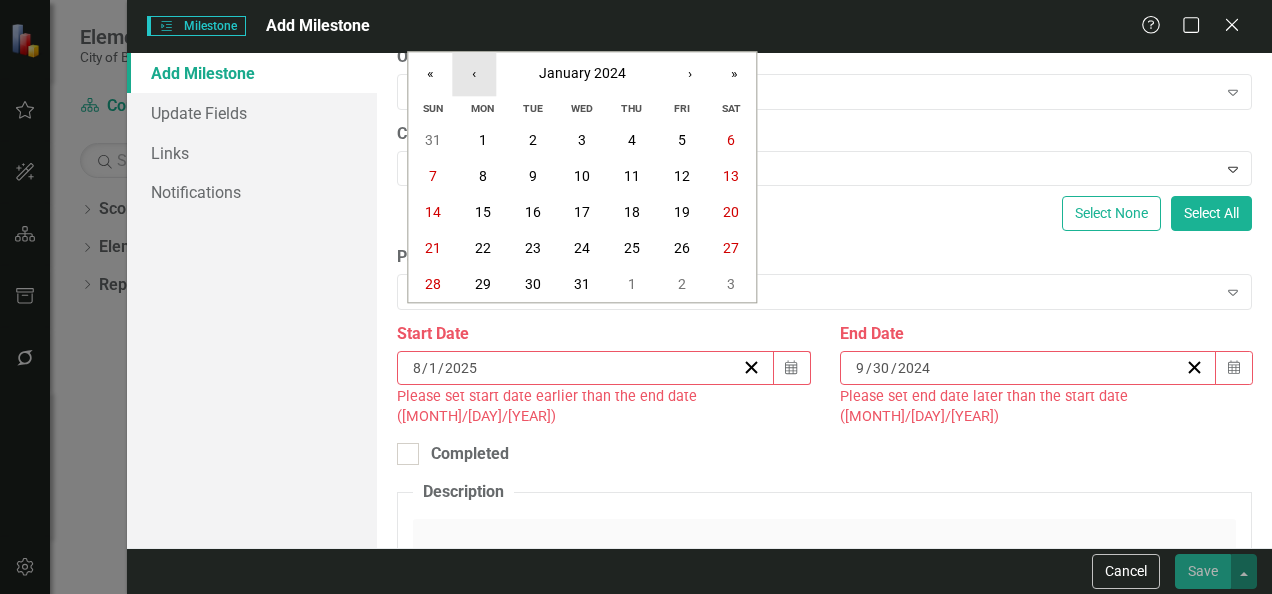 click on "‹" at bounding box center [474, 74] 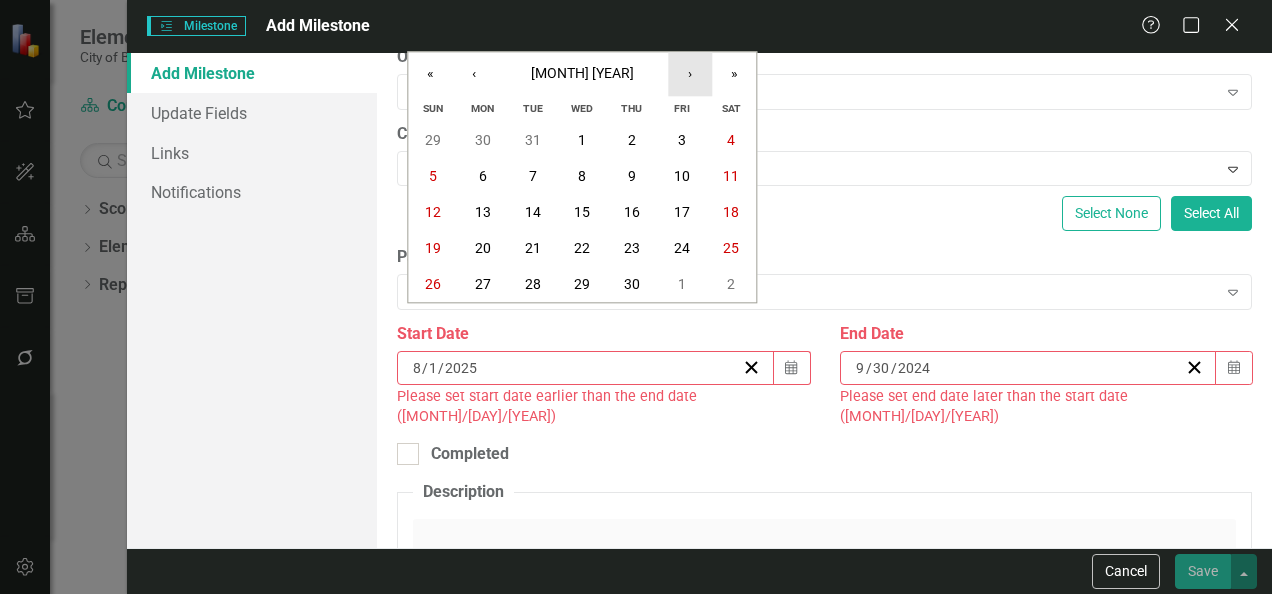 click on "›" at bounding box center (690, 74) 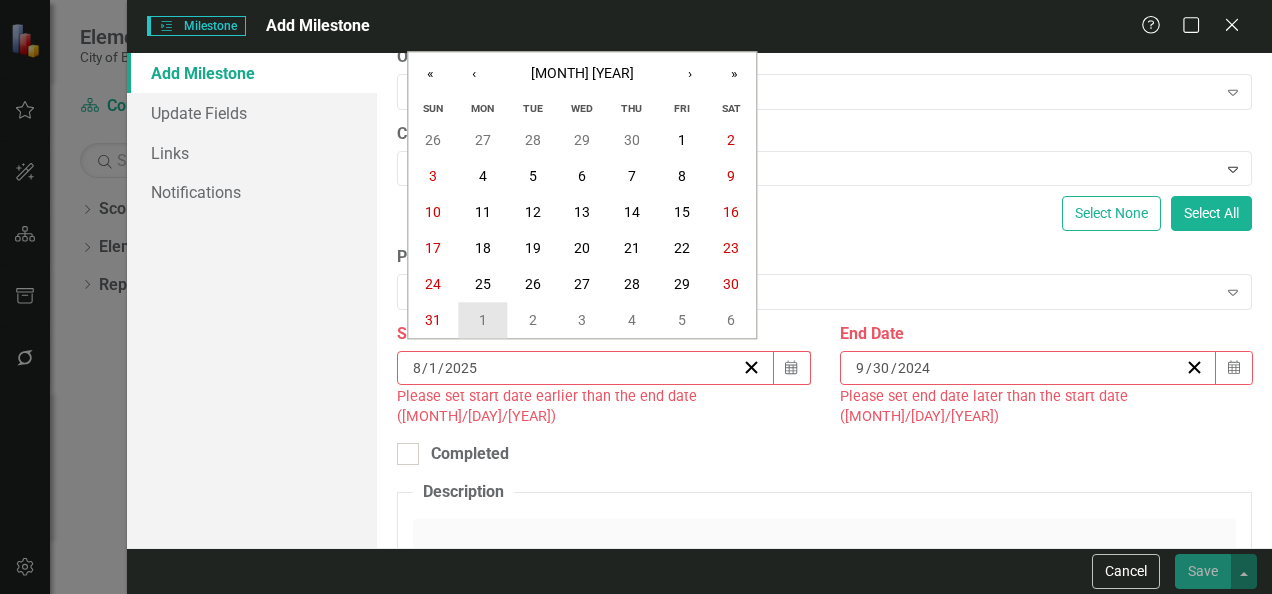 click on "1" at bounding box center [483, 321] 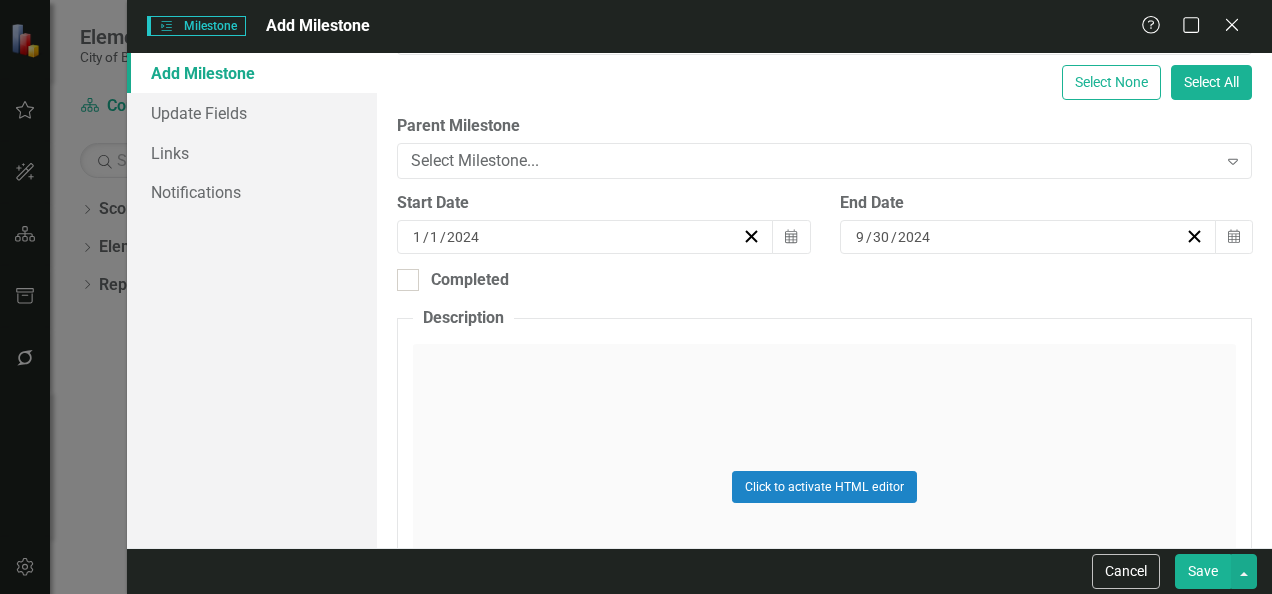 scroll, scrollTop: 323, scrollLeft: 0, axis: vertical 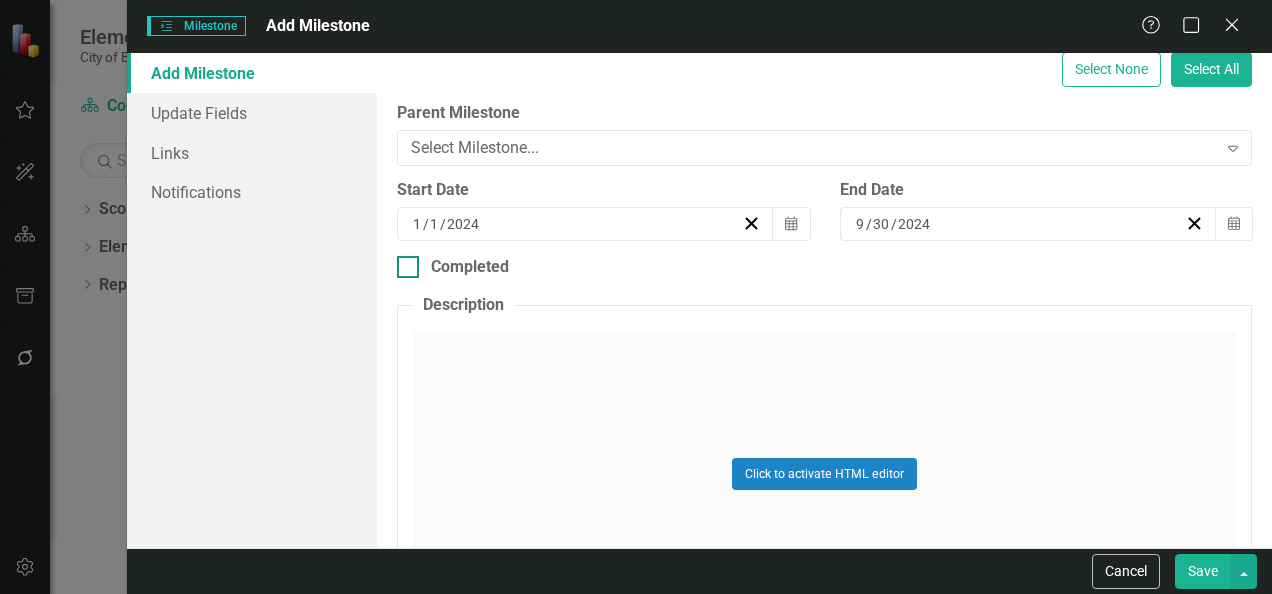 click on "Completed" at bounding box center (824, 267) 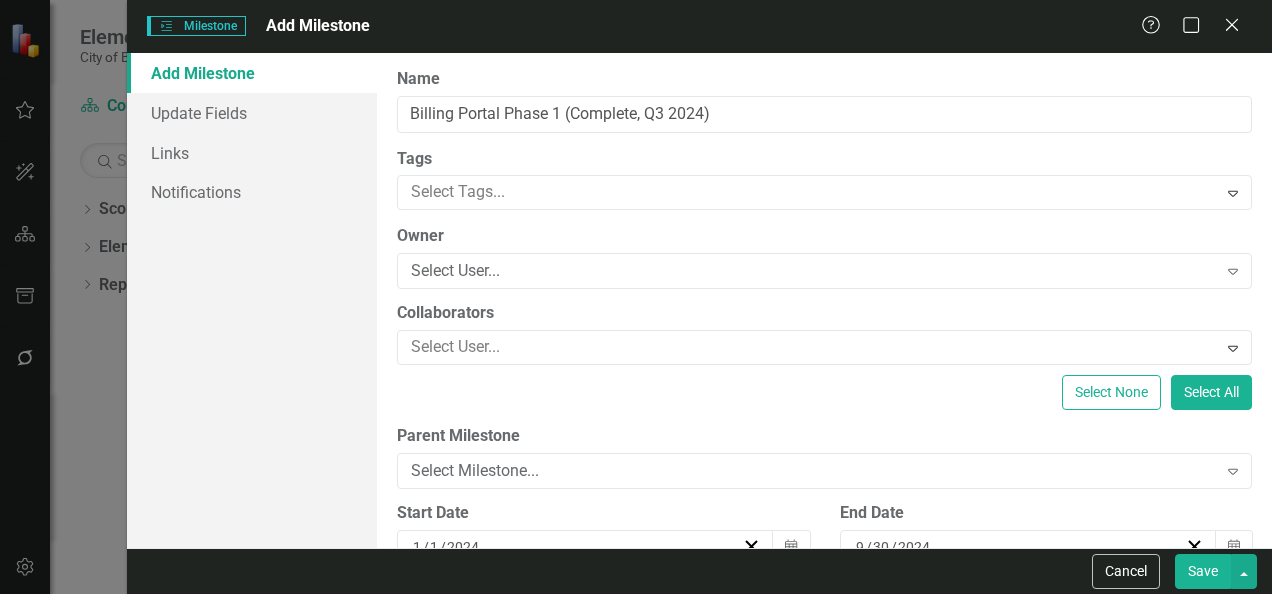 scroll, scrollTop: 6, scrollLeft: 0, axis: vertical 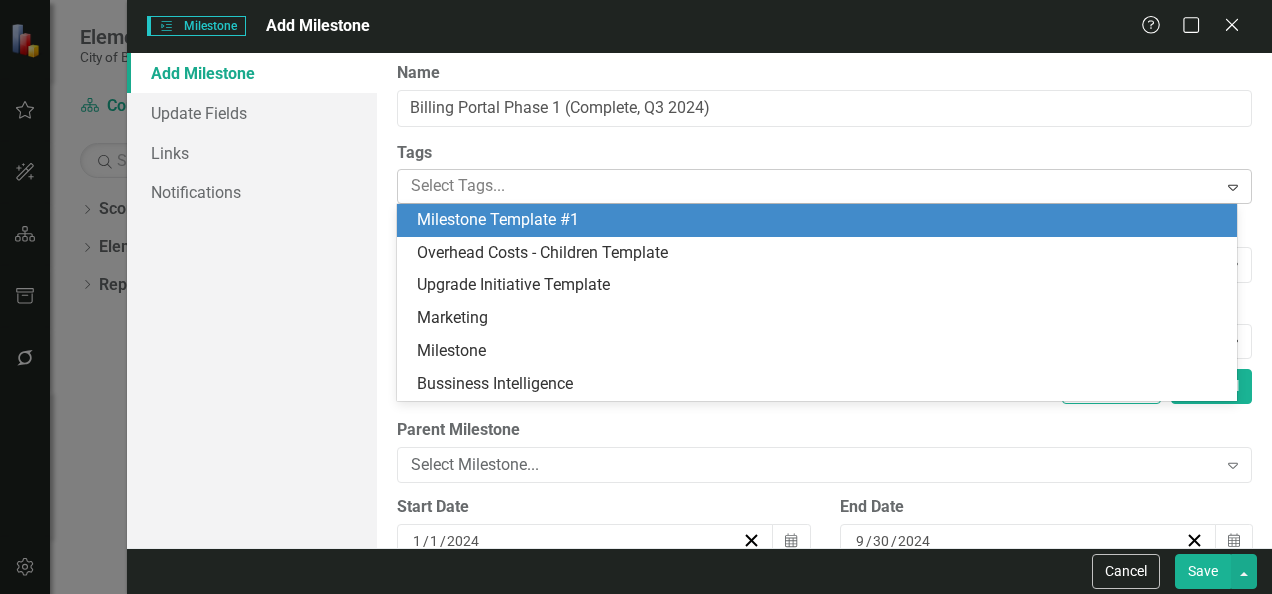 click on "Select Tags..." at bounding box center (807, 186) 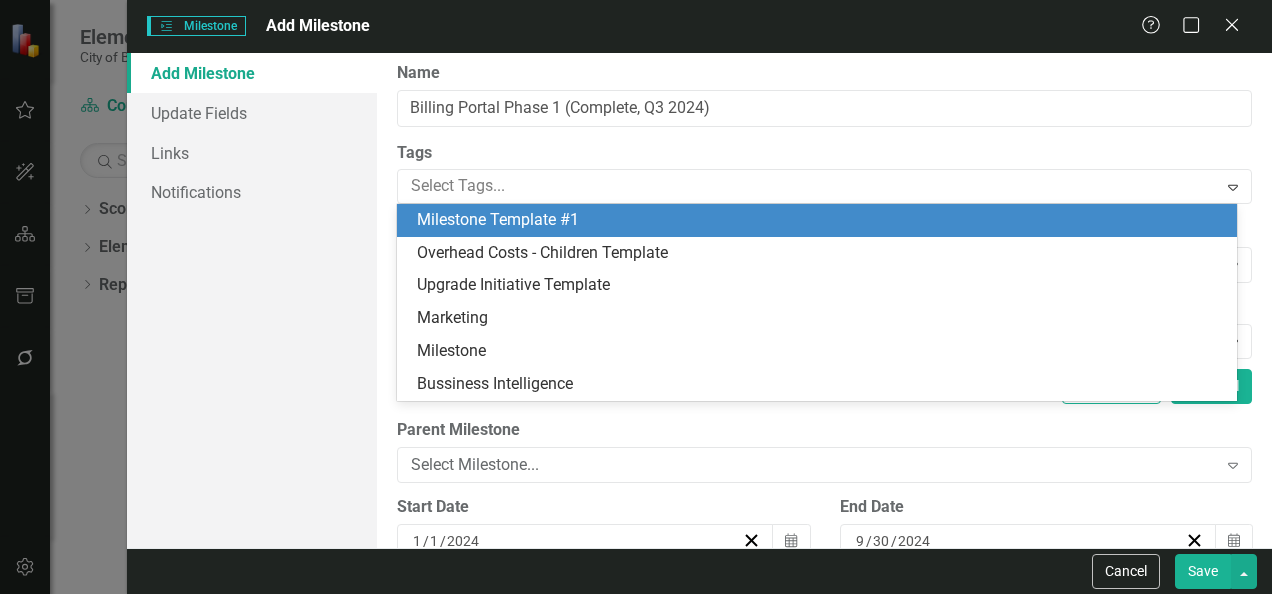 click on "Tags" at bounding box center [824, 153] 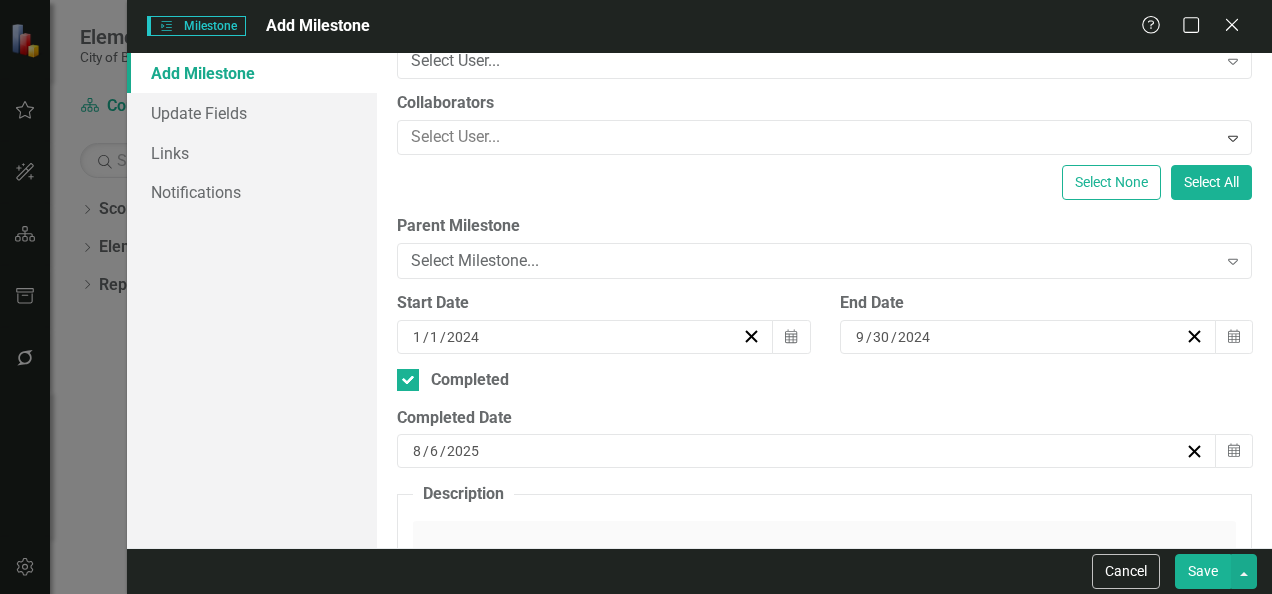 scroll, scrollTop: 231, scrollLeft: 0, axis: vertical 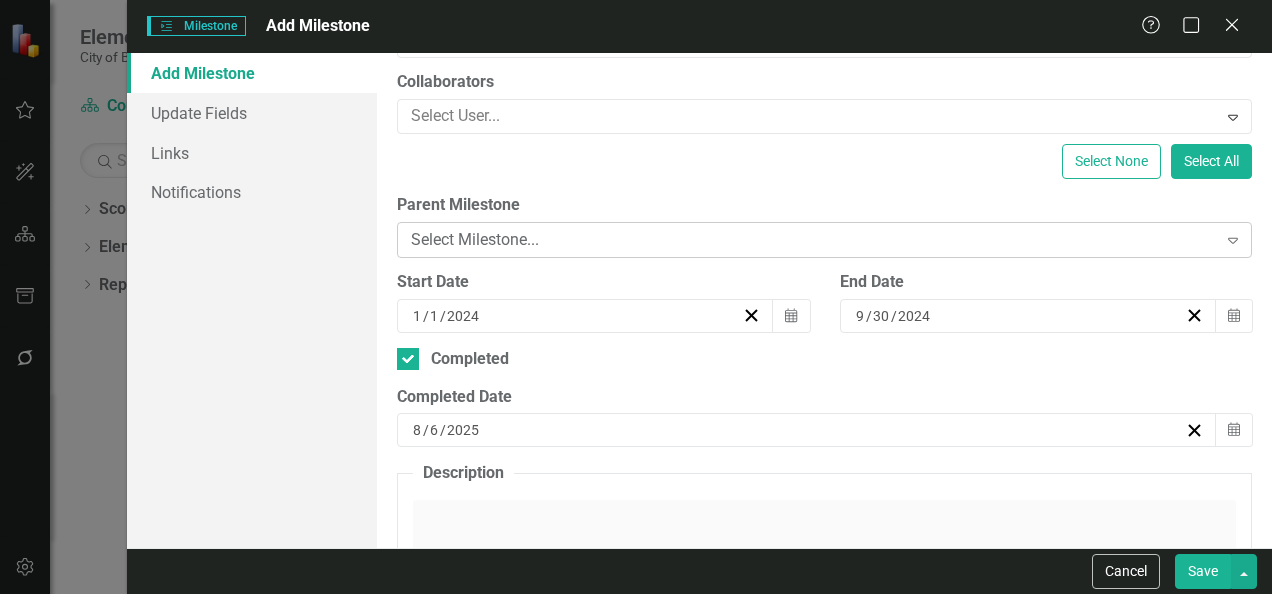 click on "Expand" at bounding box center (1233, 240) 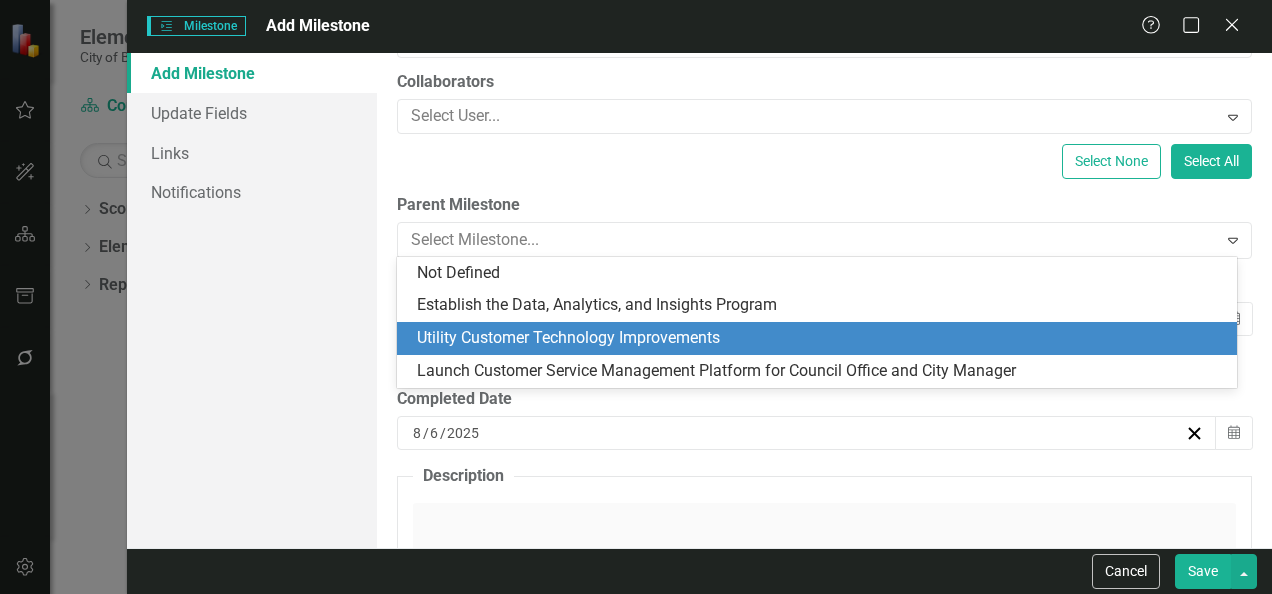 click on "Utility Customer Technology Improvements" at bounding box center (821, 338) 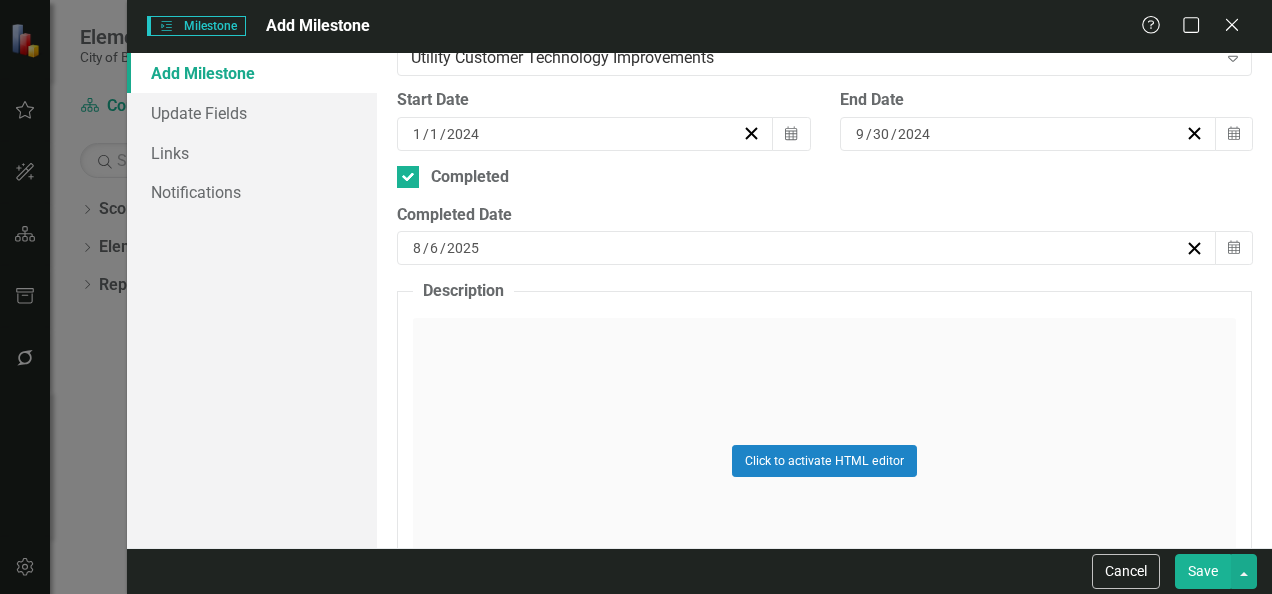 scroll, scrollTop: 415, scrollLeft: 0, axis: vertical 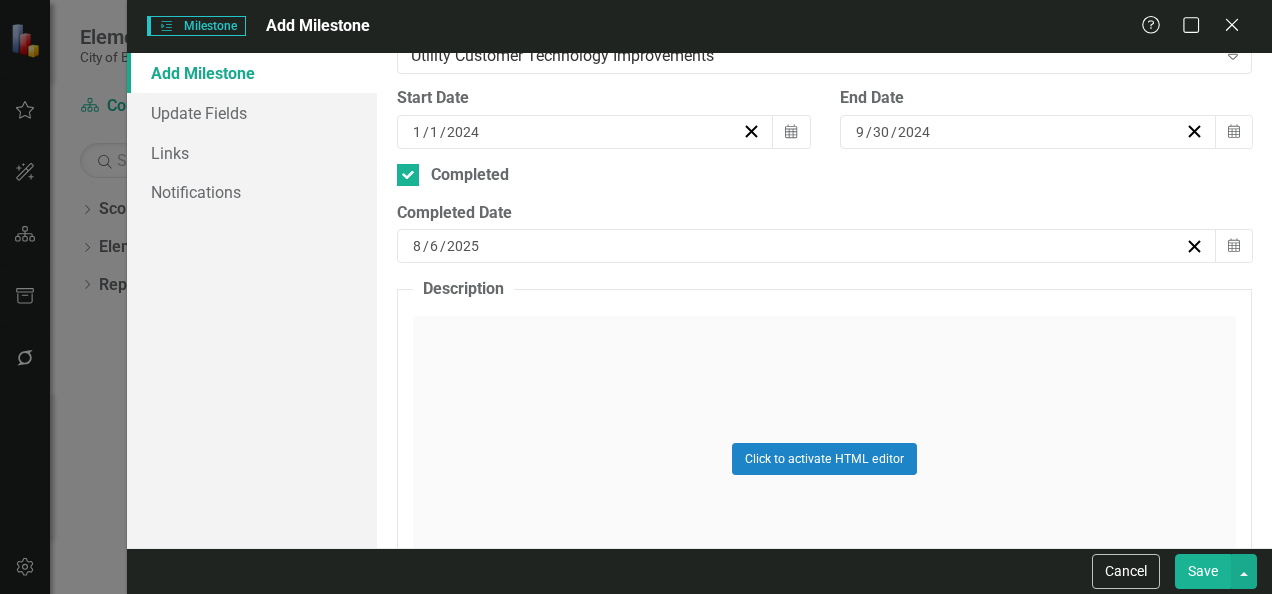 click on "Save" at bounding box center [1203, 571] 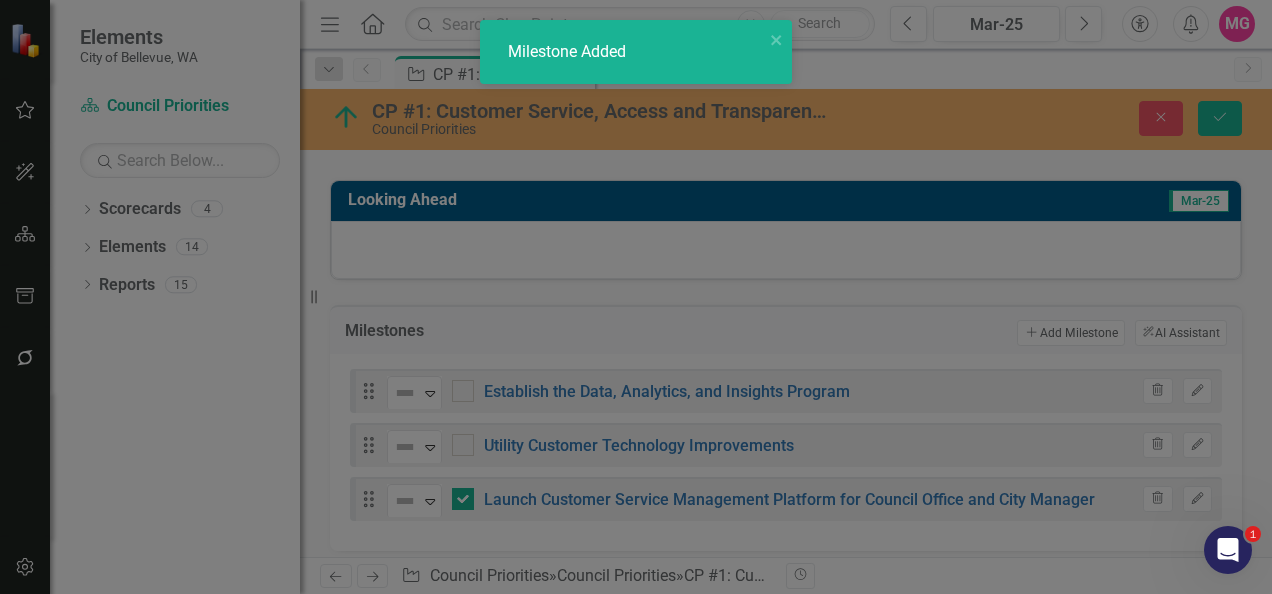 checkbox on "true" 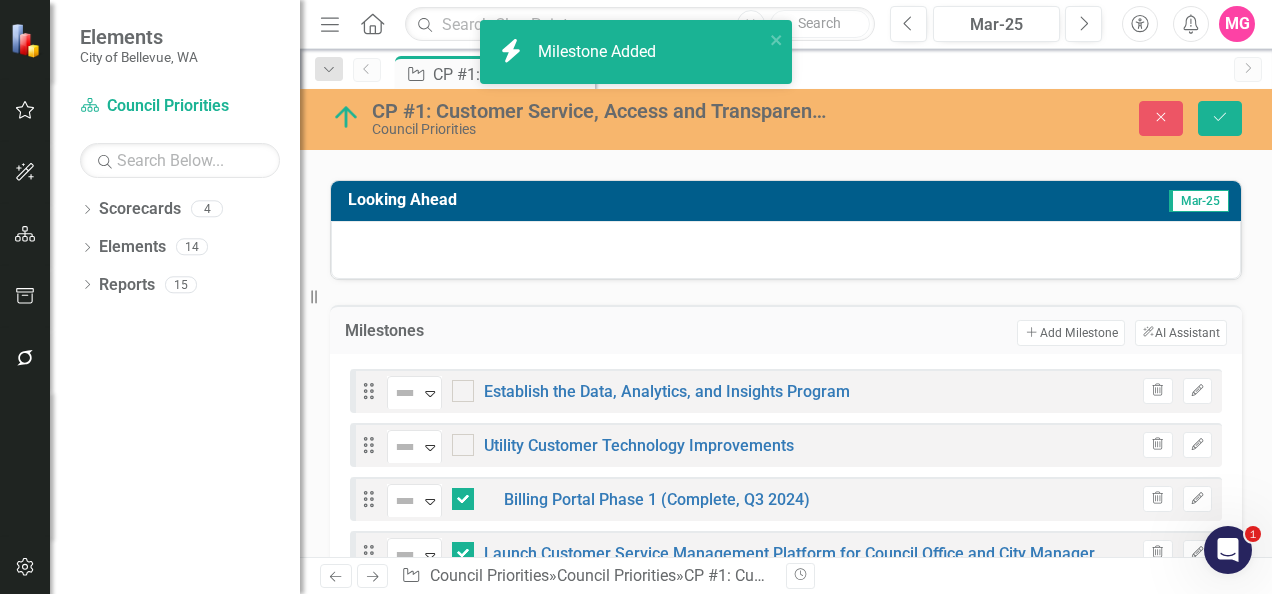 scroll, scrollTop: 464, scrollLeft: 0, axis: vertical 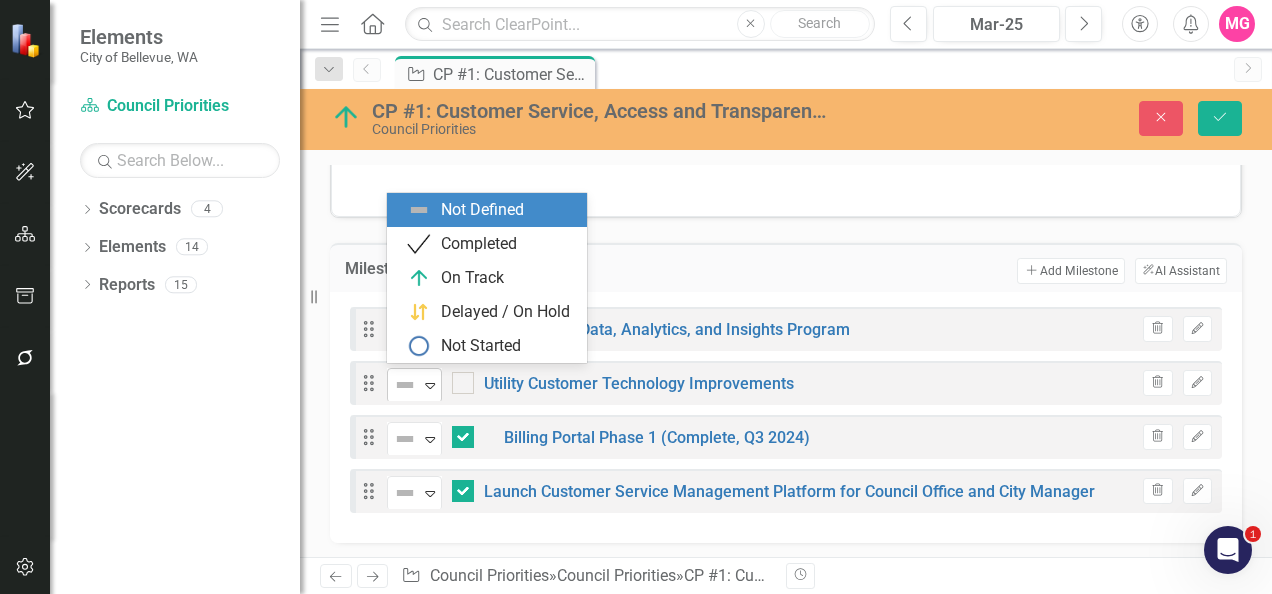 click 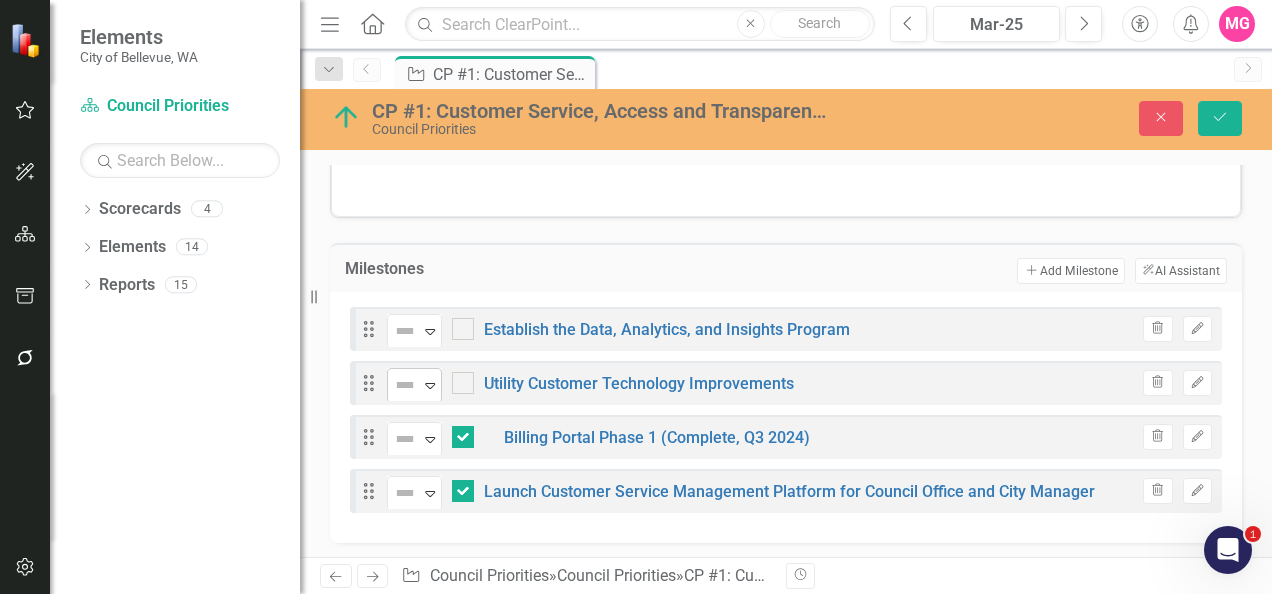 click 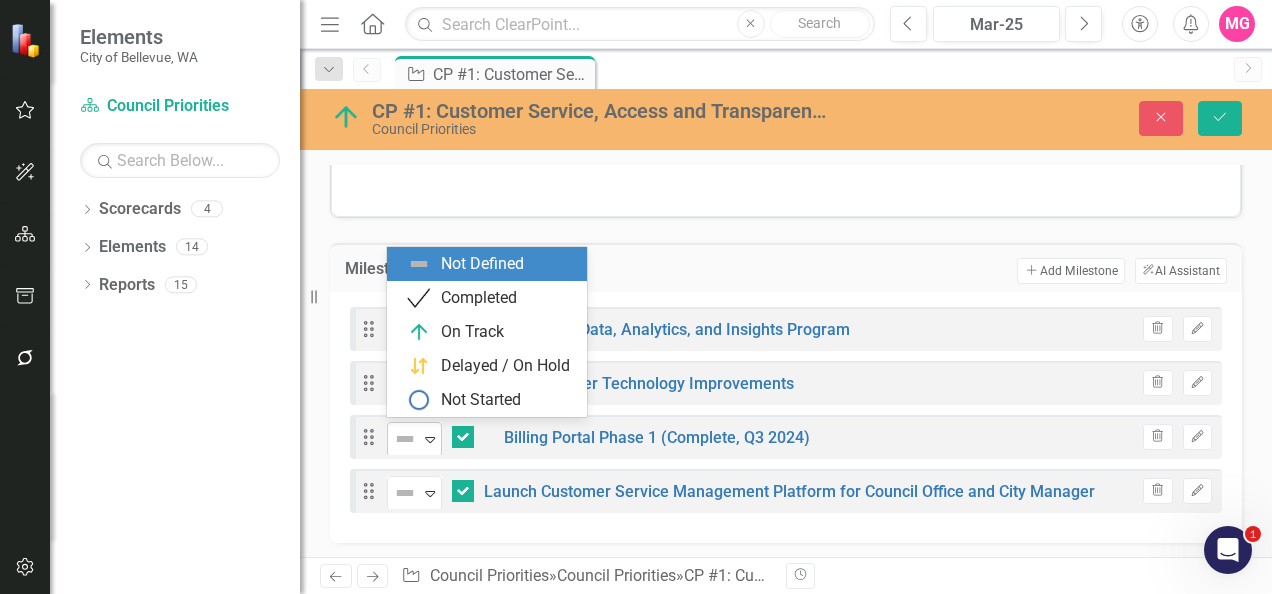 click on "Expand" 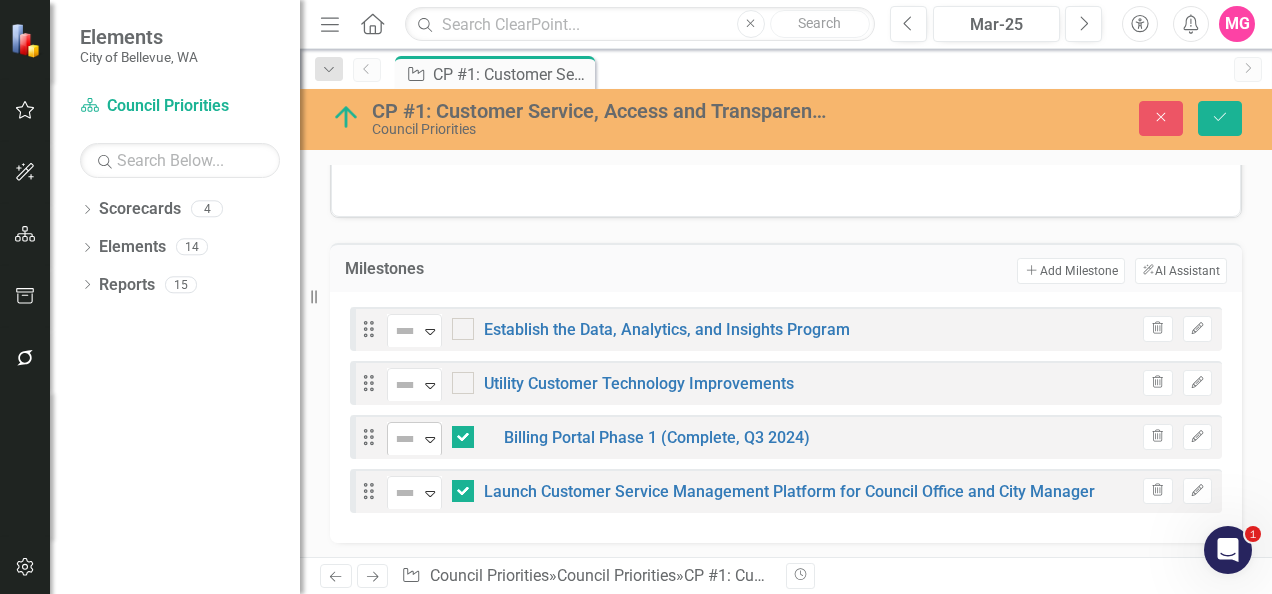 click on "Expand" 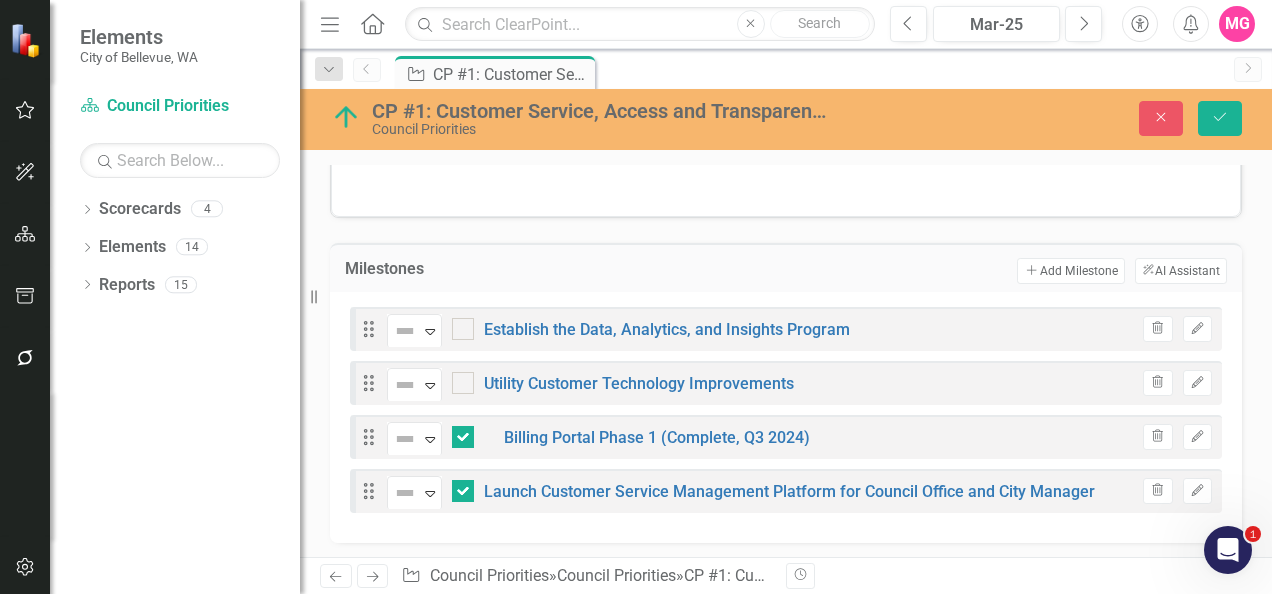 click on "Drag Not Defined Expand Billing Portal Phase 1 (Complete, [Q] [YEAR]) Trash Edit" at bounding box center (786, 437) 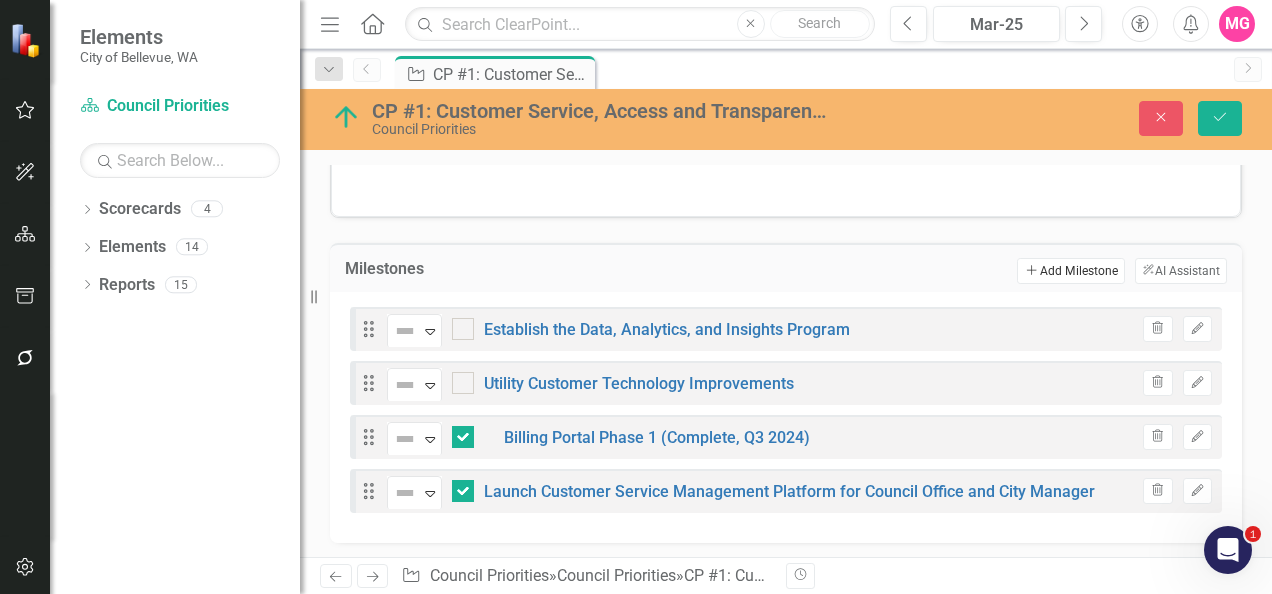 click on "Add  Add Milestone" at bounding box center (1070, 271) 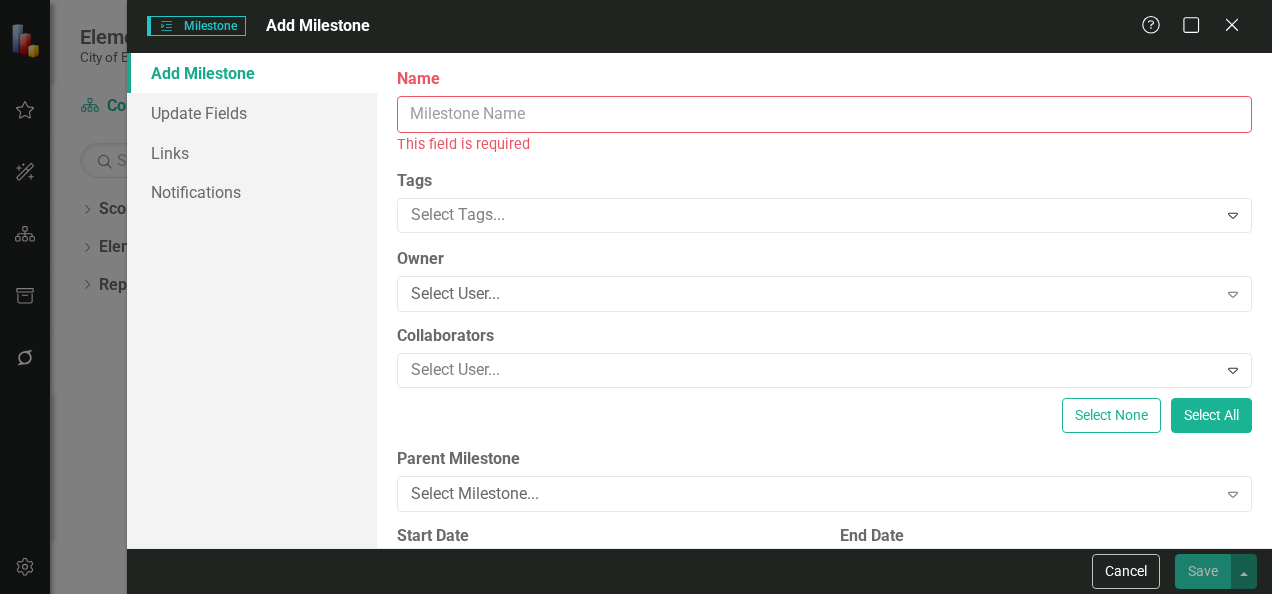 click on "Name" at bounding box center [824, 114] 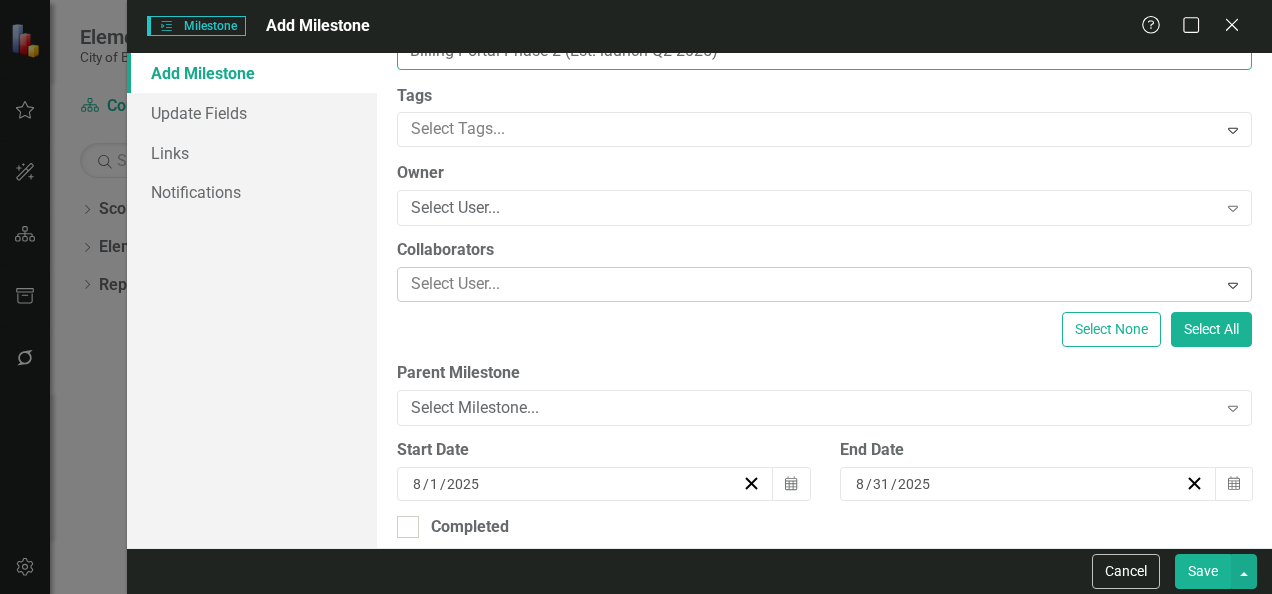 scroll, scrollTop: 42, scrollLeft: 0, axis: vertical 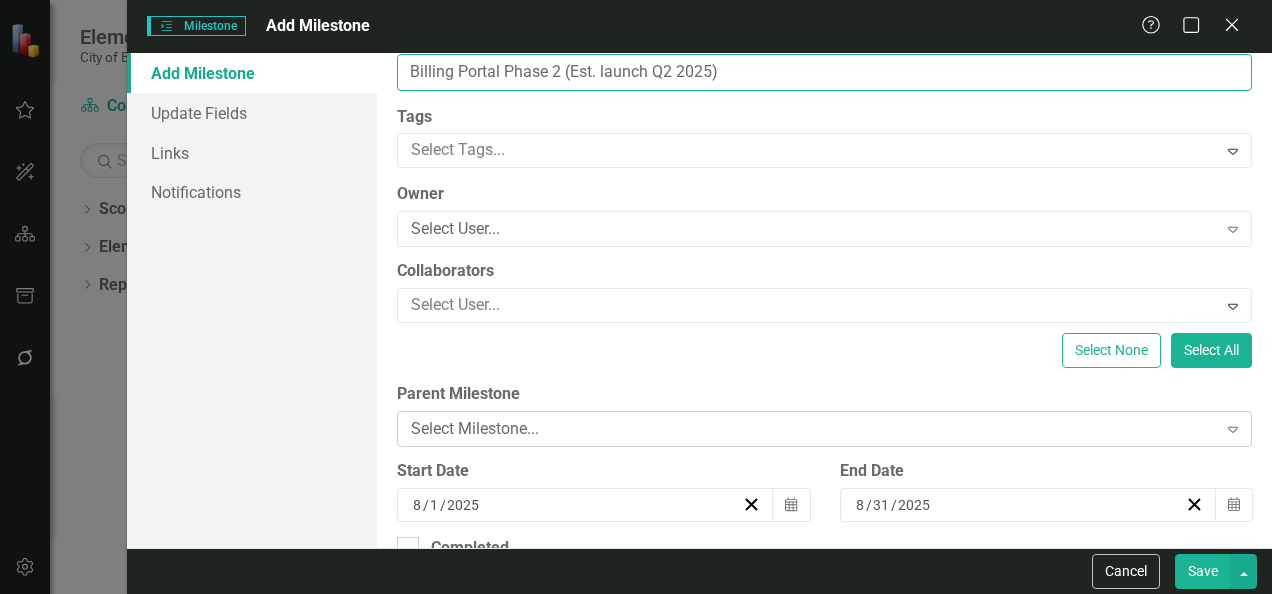 type on "Billing Portal Phase 2 (Est. launch Q2 2025)" 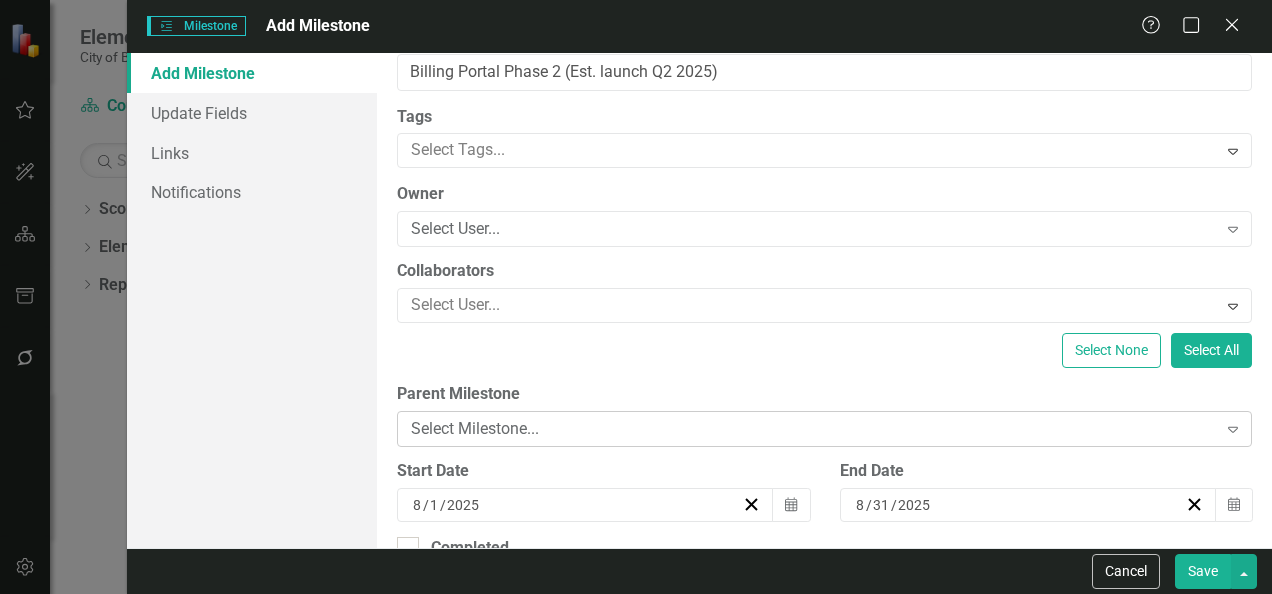 click on "Select Milestone... Expand" at bounding box center [824, 429] 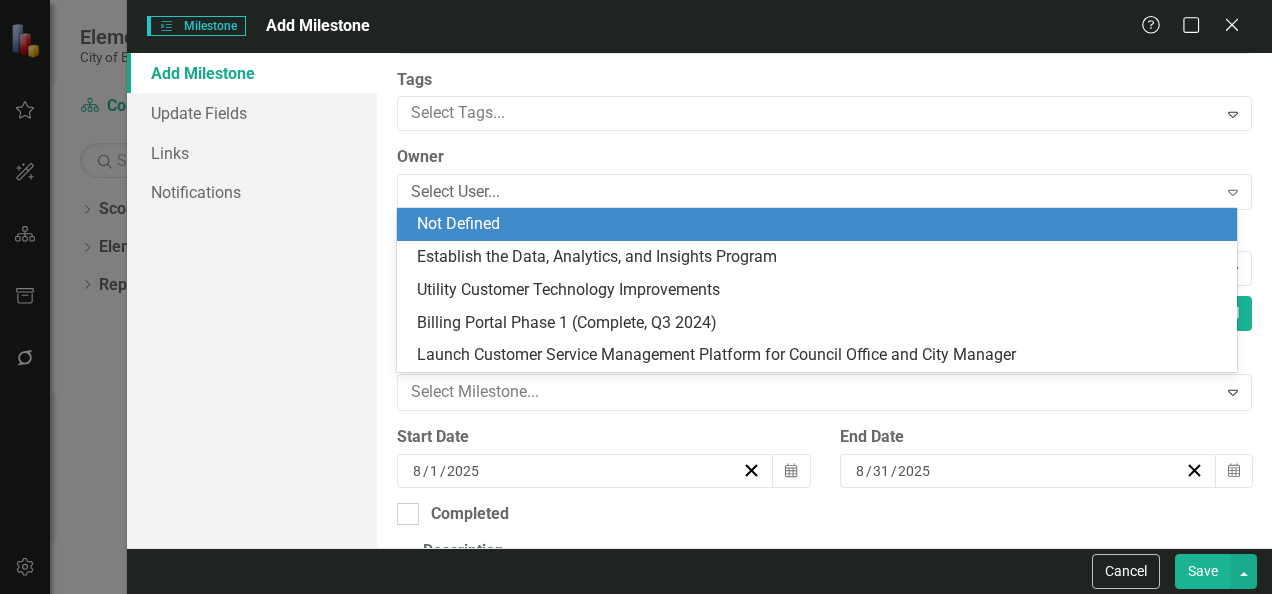 scroll, scrollTop: 81, scrollLeft: 0, axis: vertical 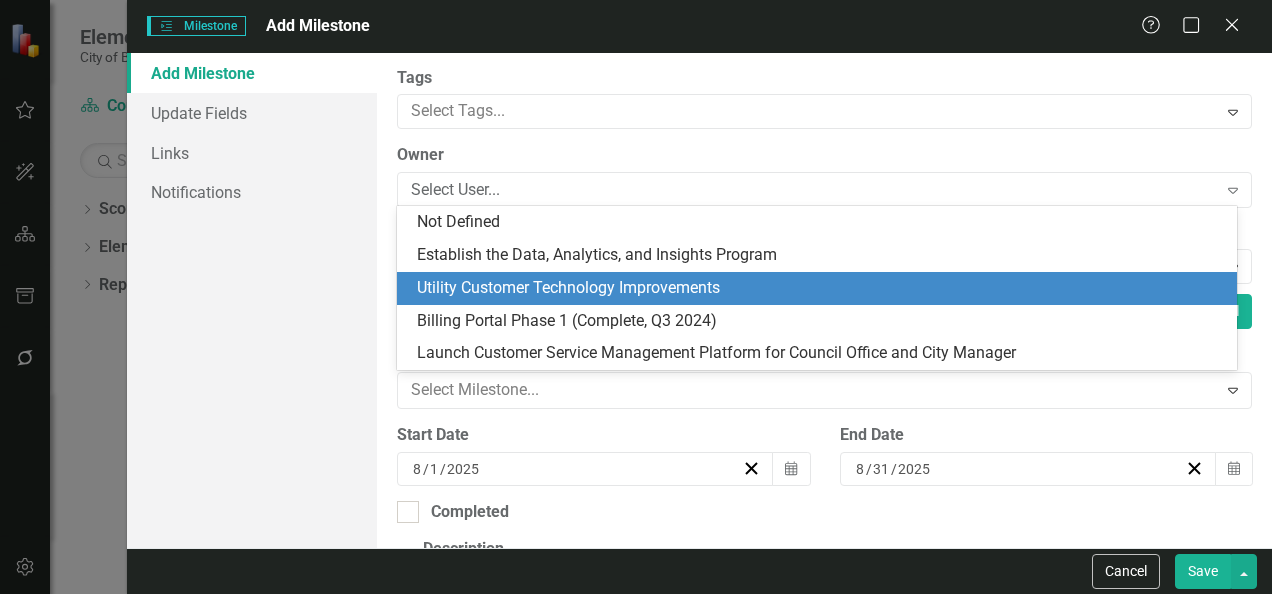 click on "Utility Customer Technology Improvements" at bounding box center (821, 288) 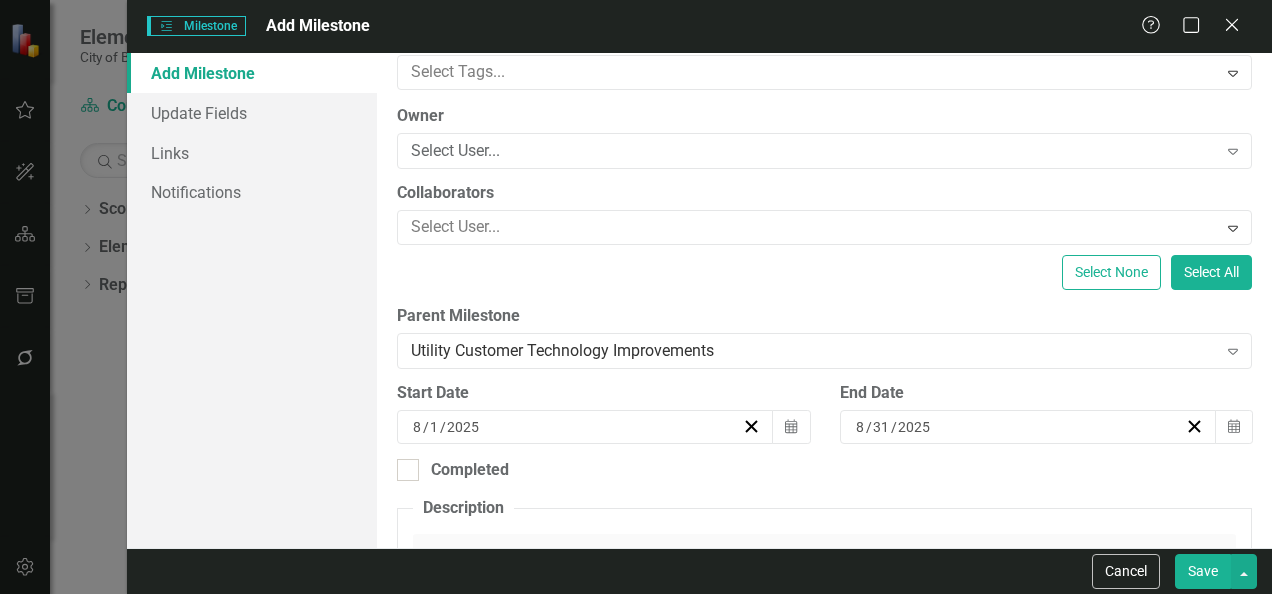 scroll, scrollTop: 124, scrollLeft: 0, axis: vertical 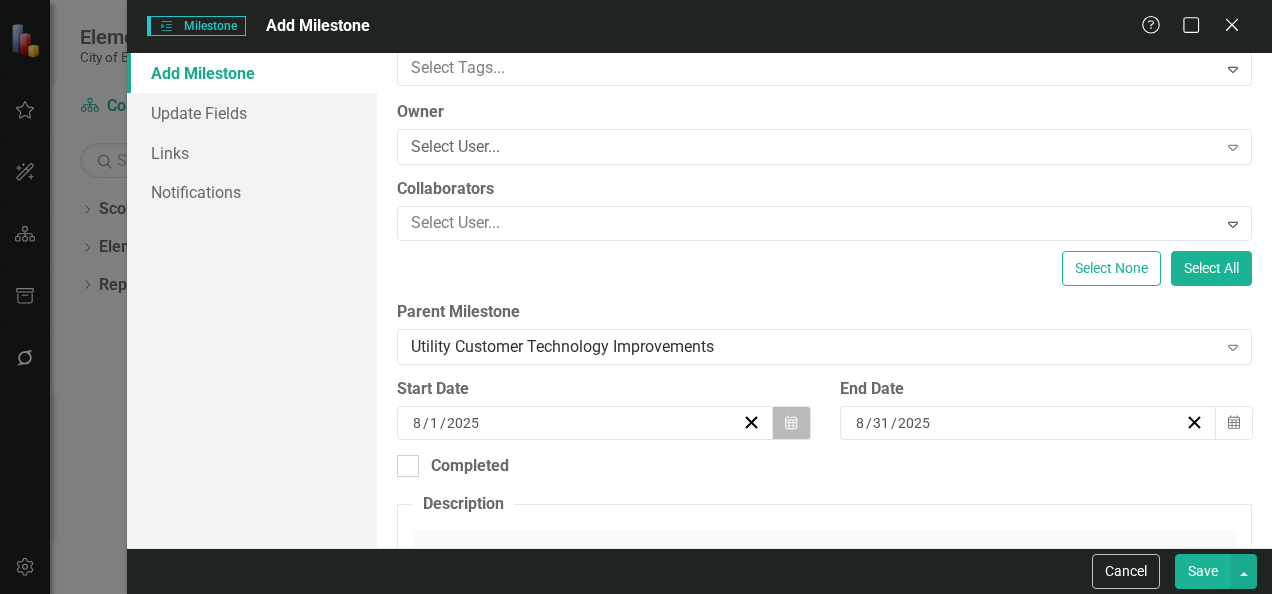 click on "Calendar" 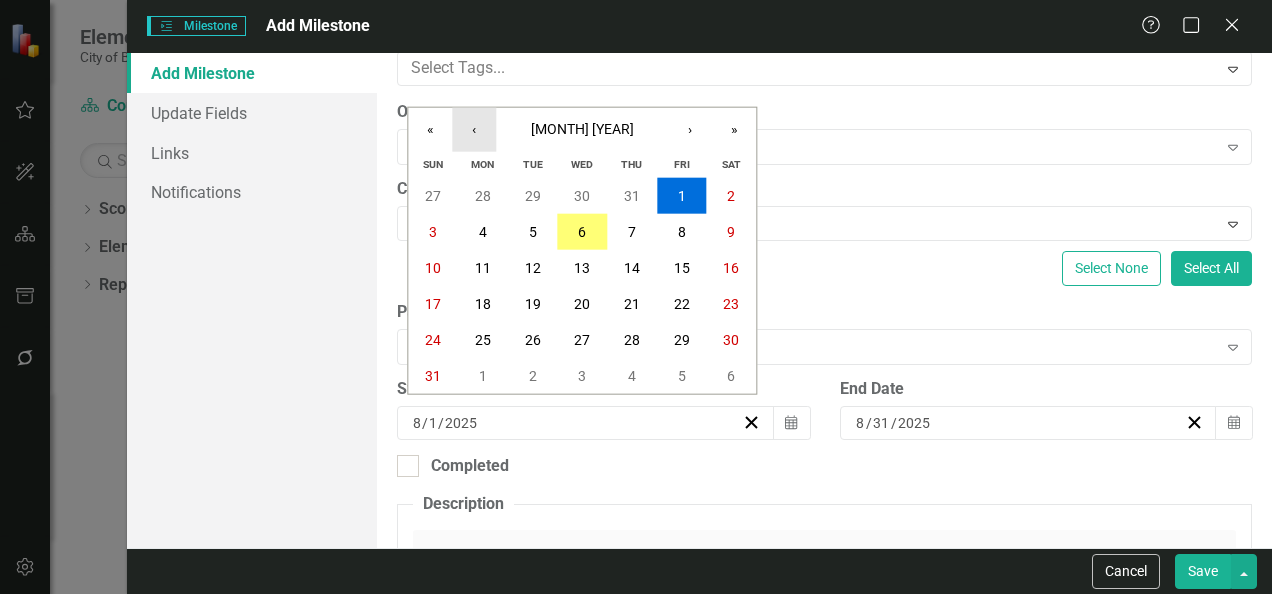 click on "‹" at bounding box center [474, 130] 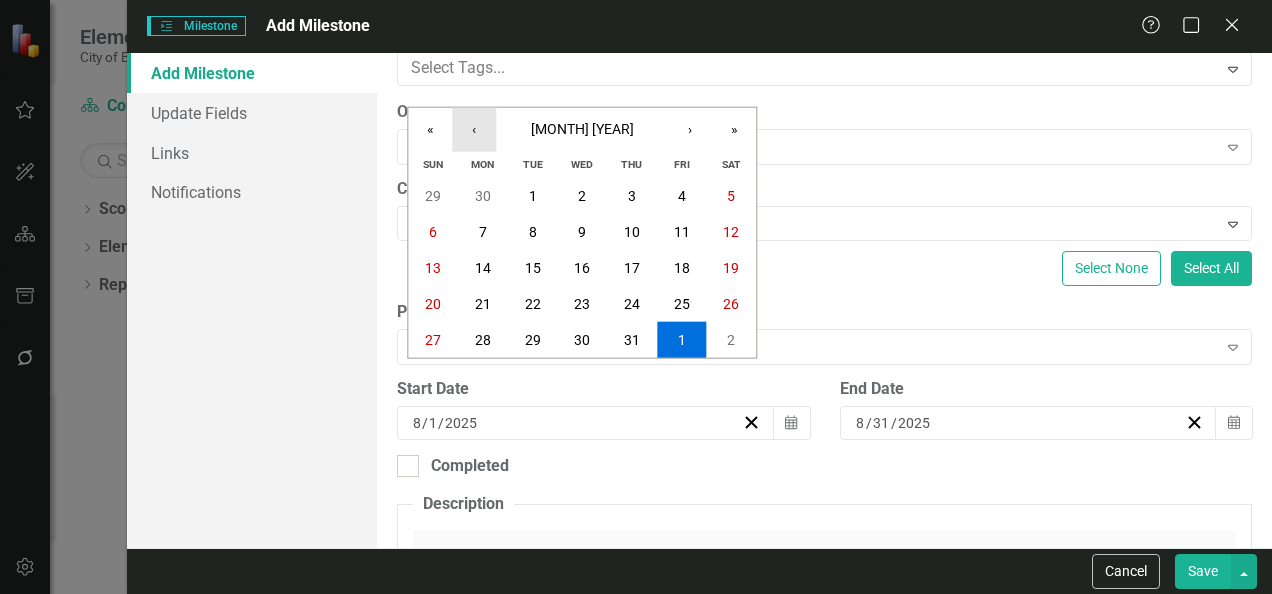 click on "‹" at bounding box center (474, 130) 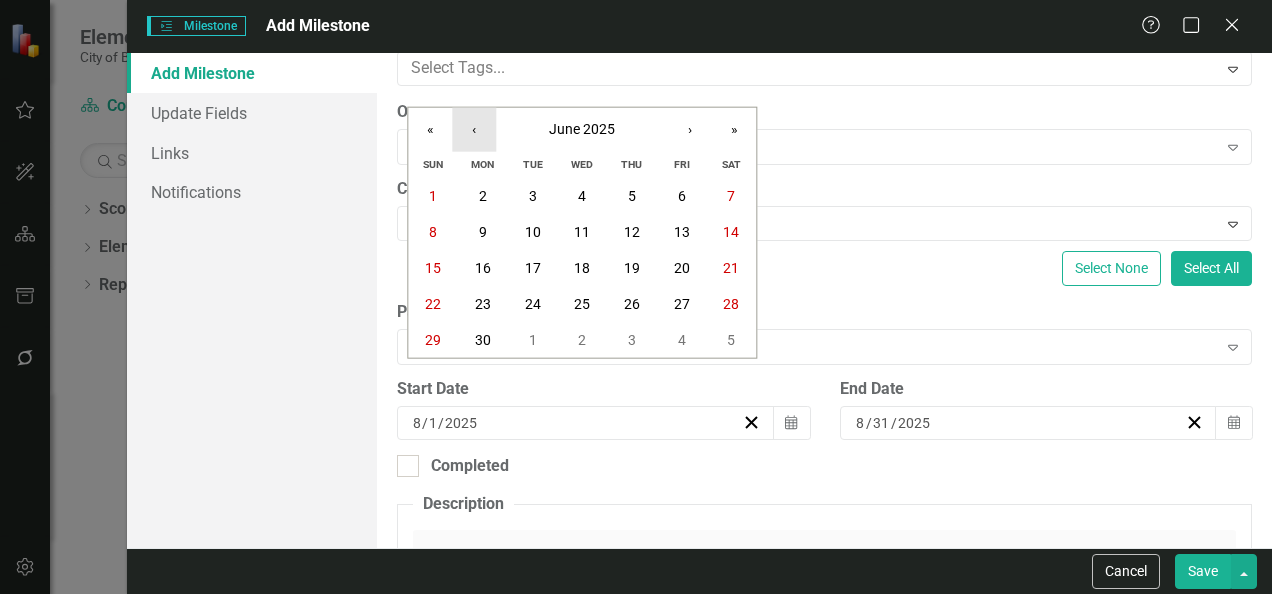 click on "‹" at bounding box center [474, 130] 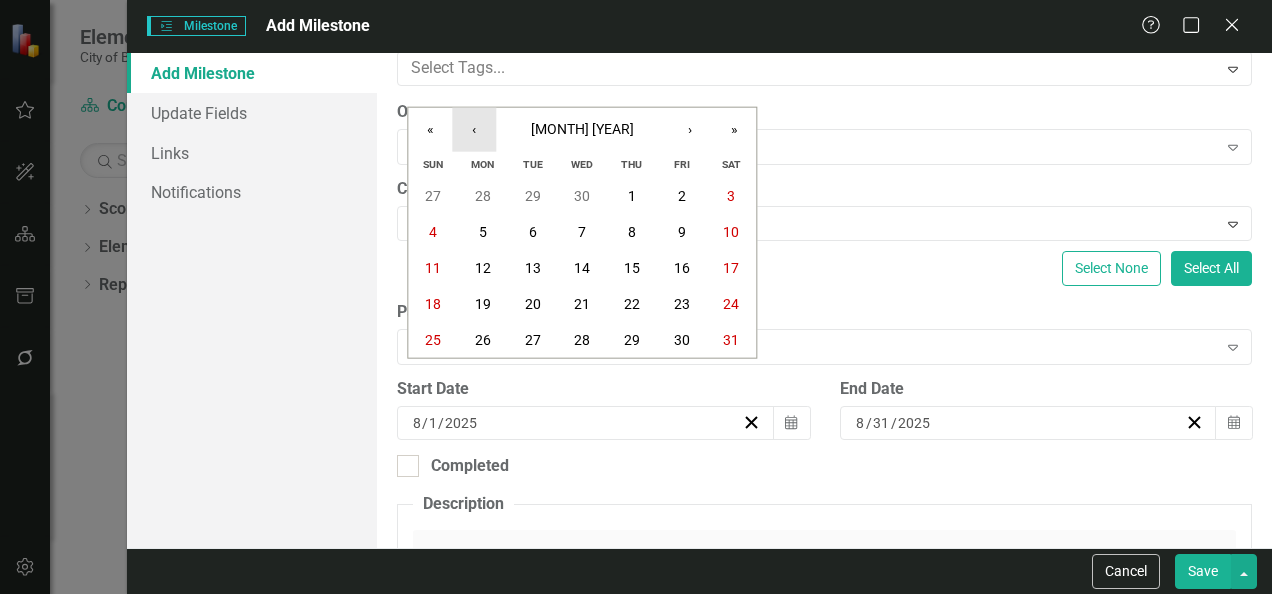 click on "‹" at bounding box center (474, 130) 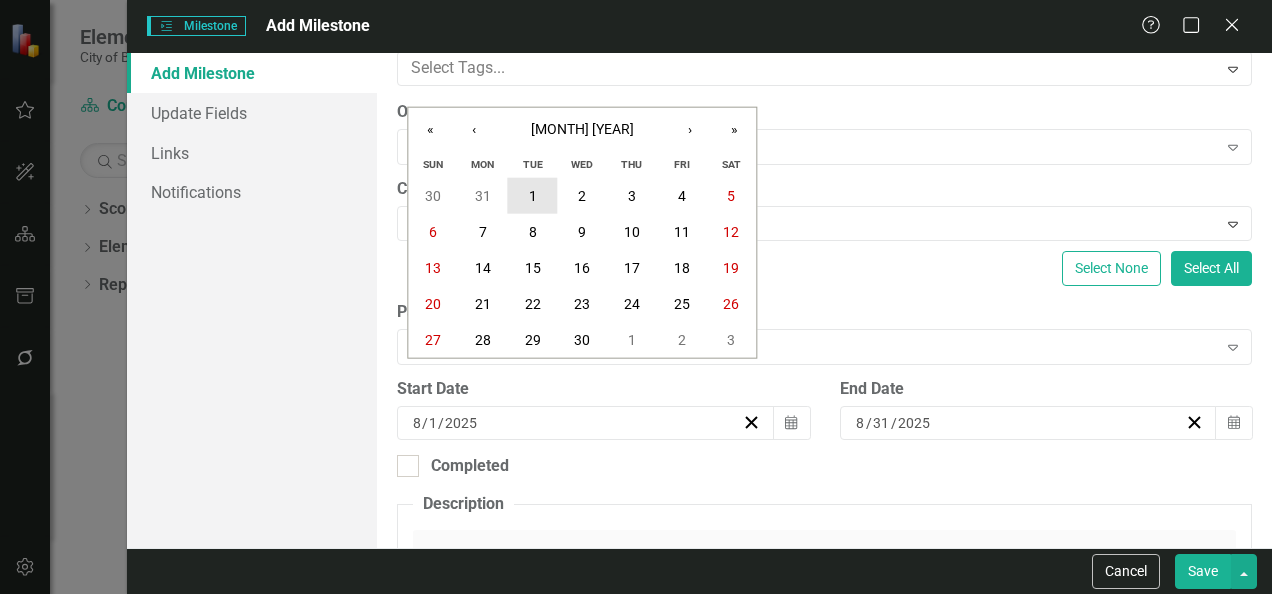 click on "1" at bounding box center (533, 196) 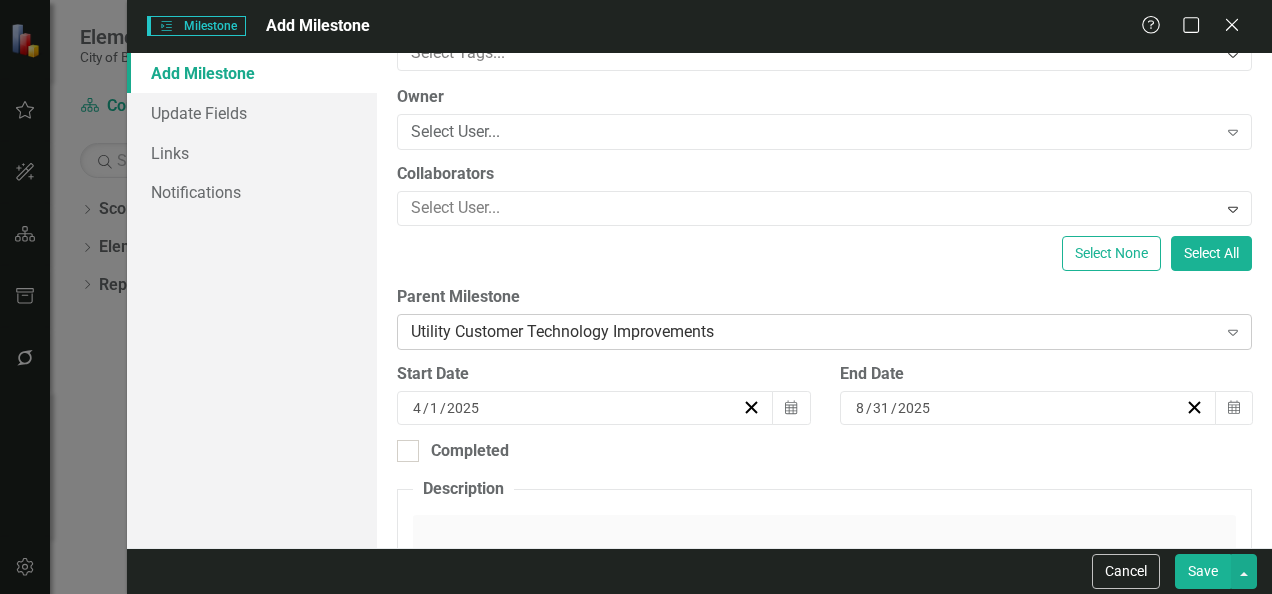 scroll, scrollTop: 140, scrollLeft: 0, axis: vertical 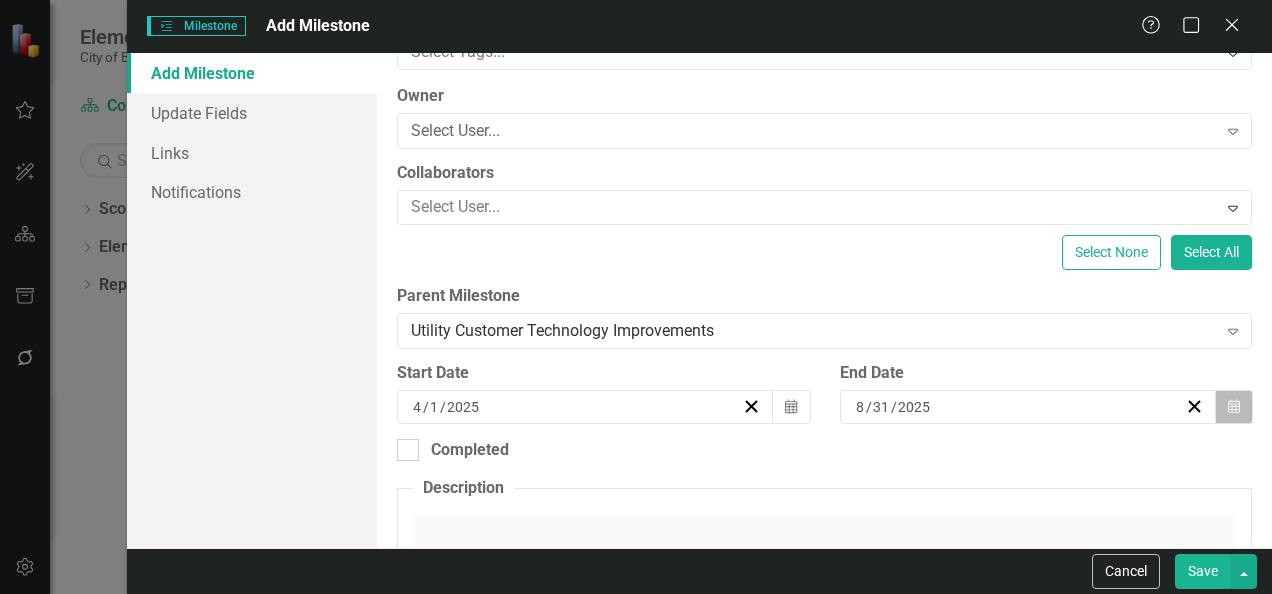 click on "Calendar" 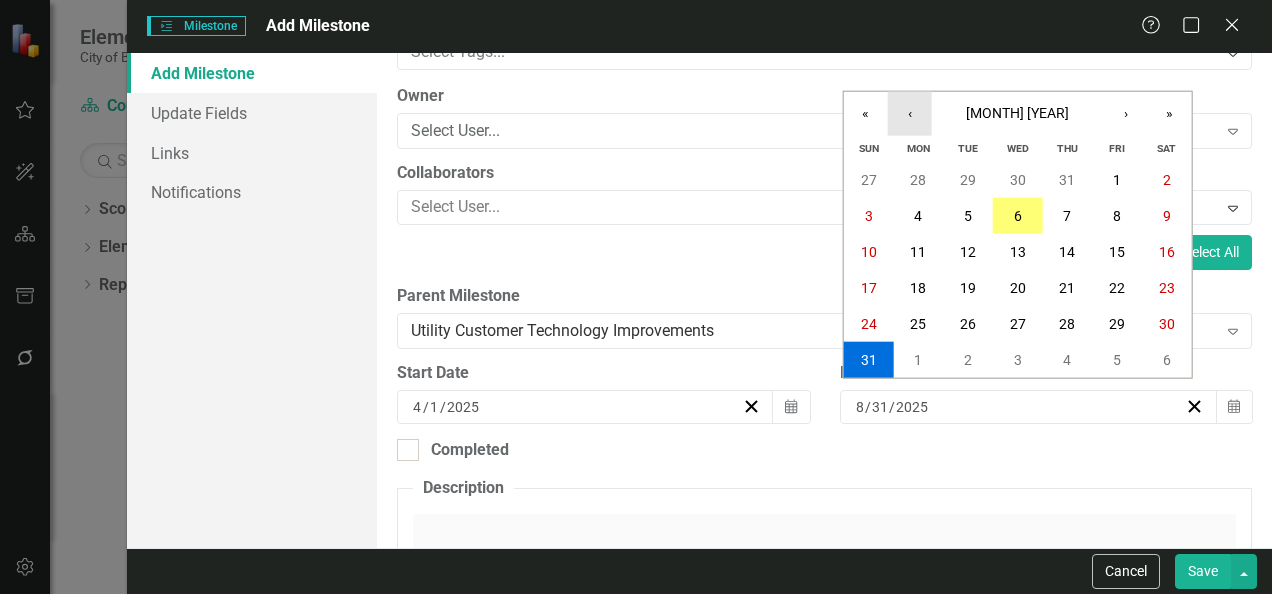 click on "‹" at bounding box center [910, 114] 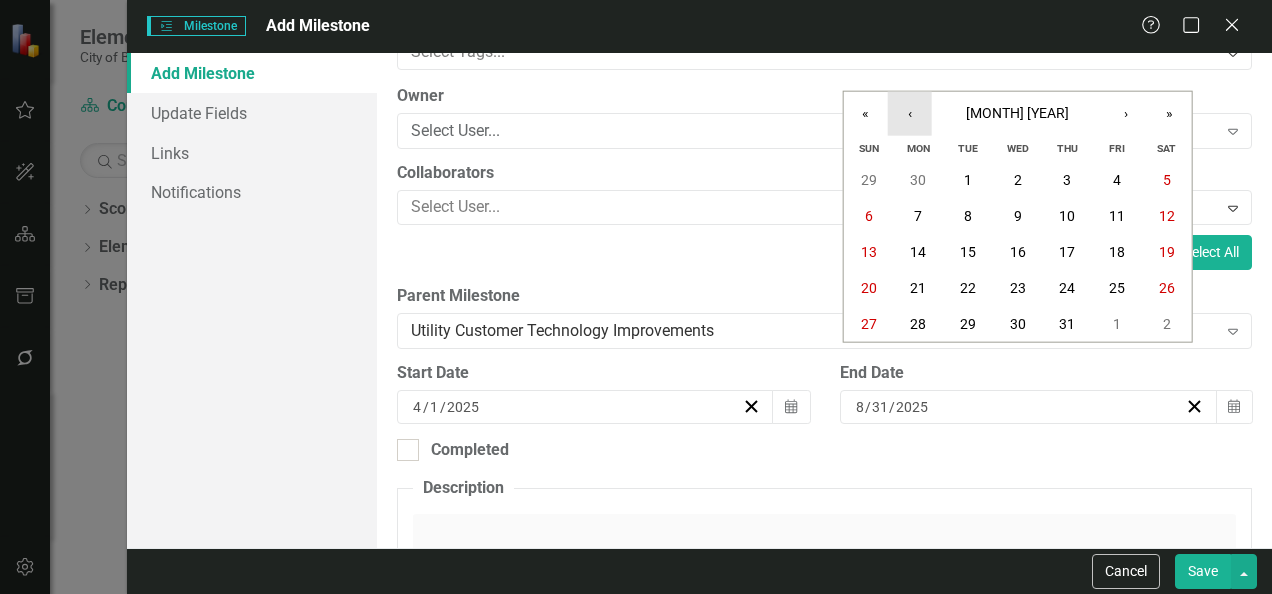 click on "‹" at bounding box center [910, 114] 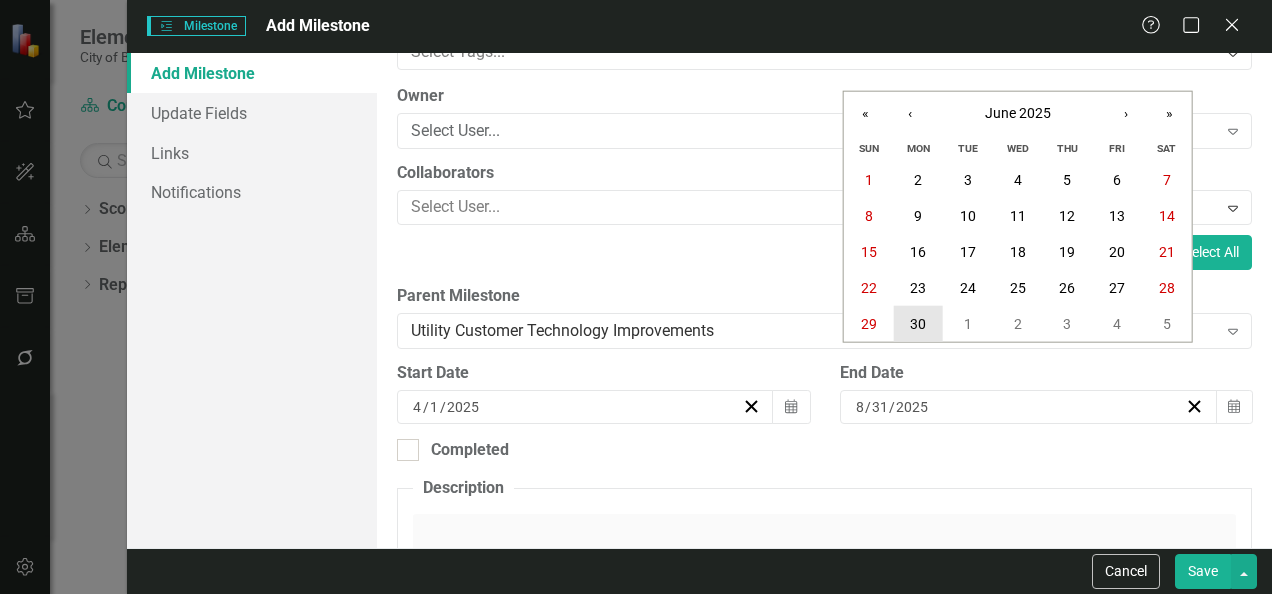 click on "30" at bounding box center (918, 324) 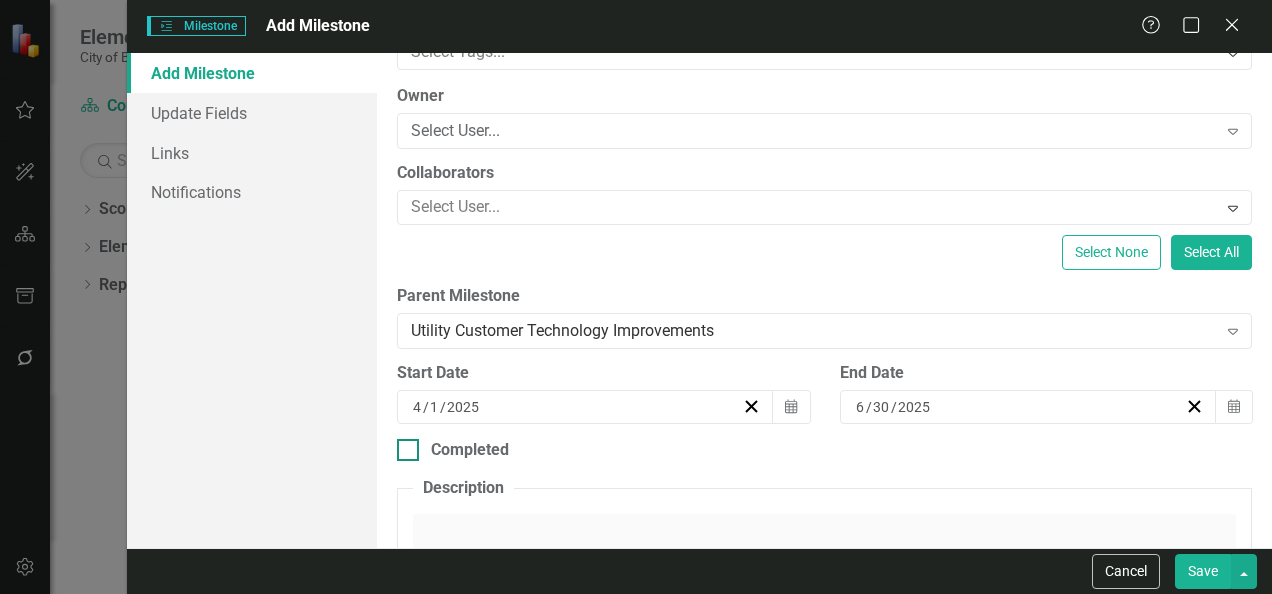 click on "Completed" at bounding box center [824, 450] 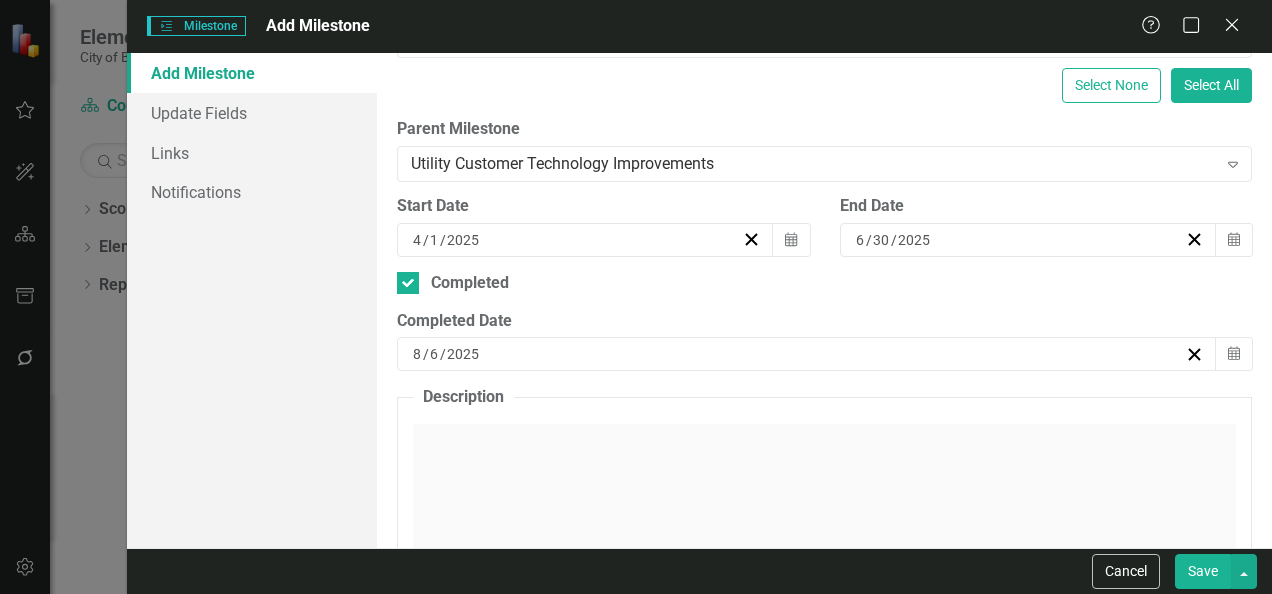 scroll, scrollTop: 308, scrollLeft: 0, axis: vertical 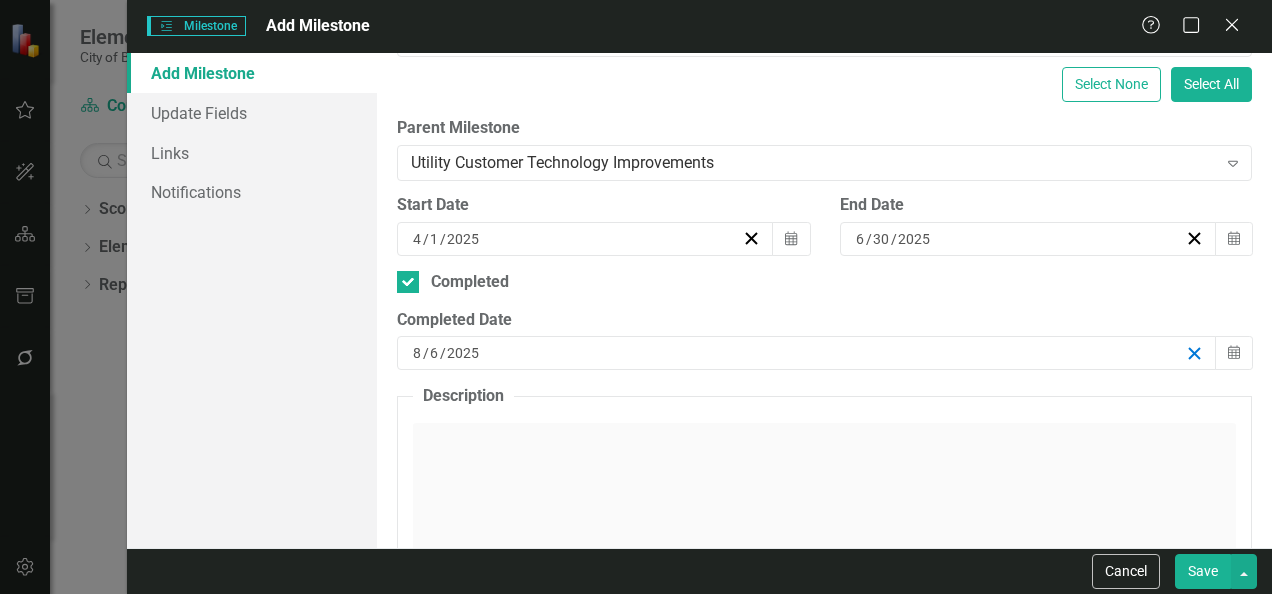 click 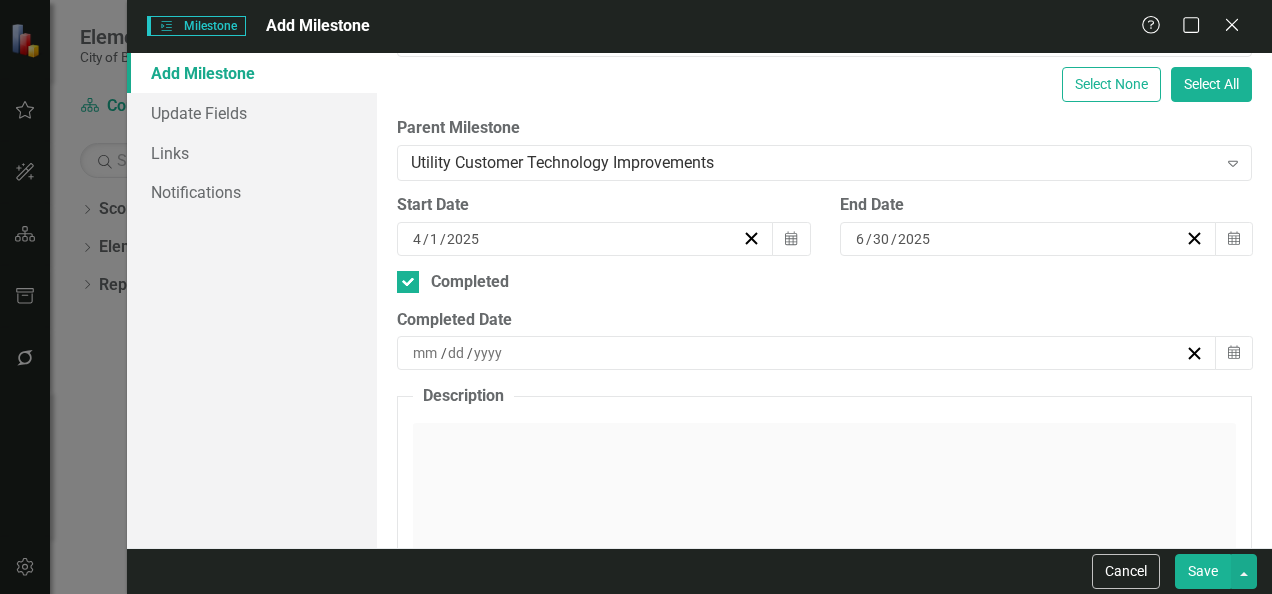 click on "Save" at bounding box center [1203, 571] 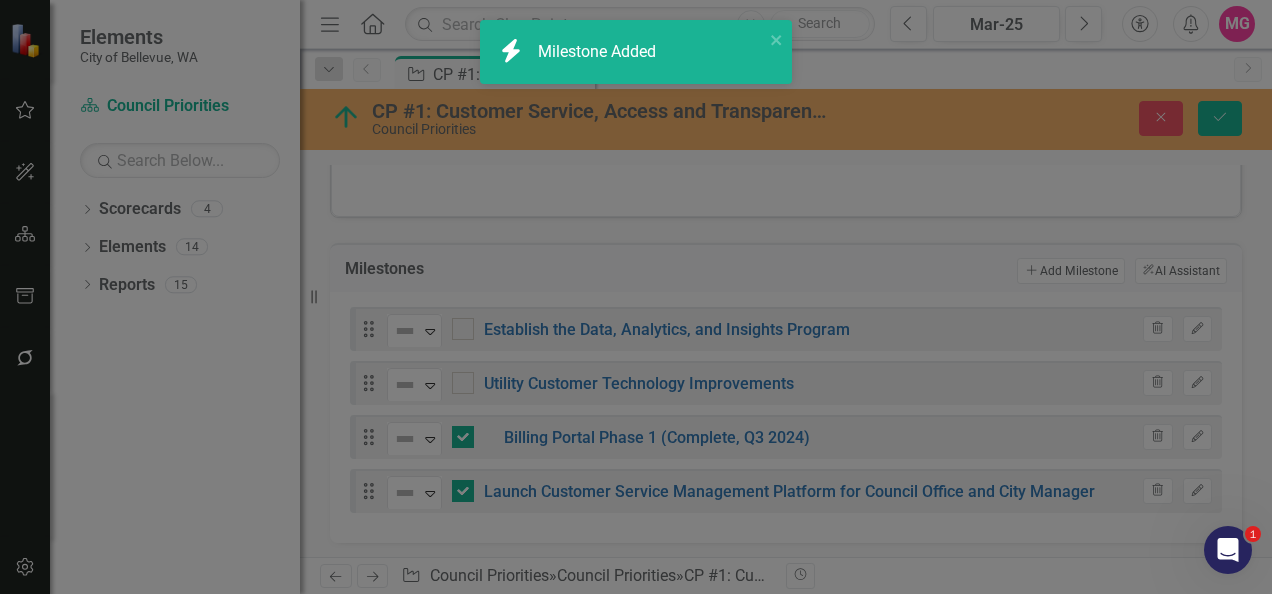 checkbox on "false" 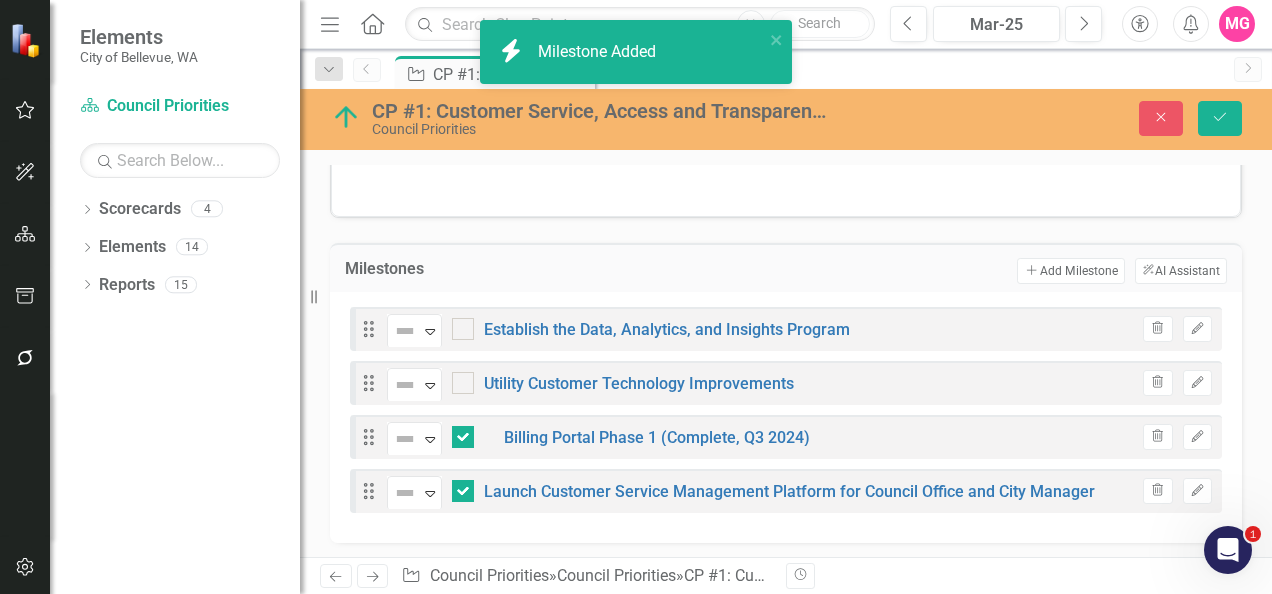 checkbox on "true" 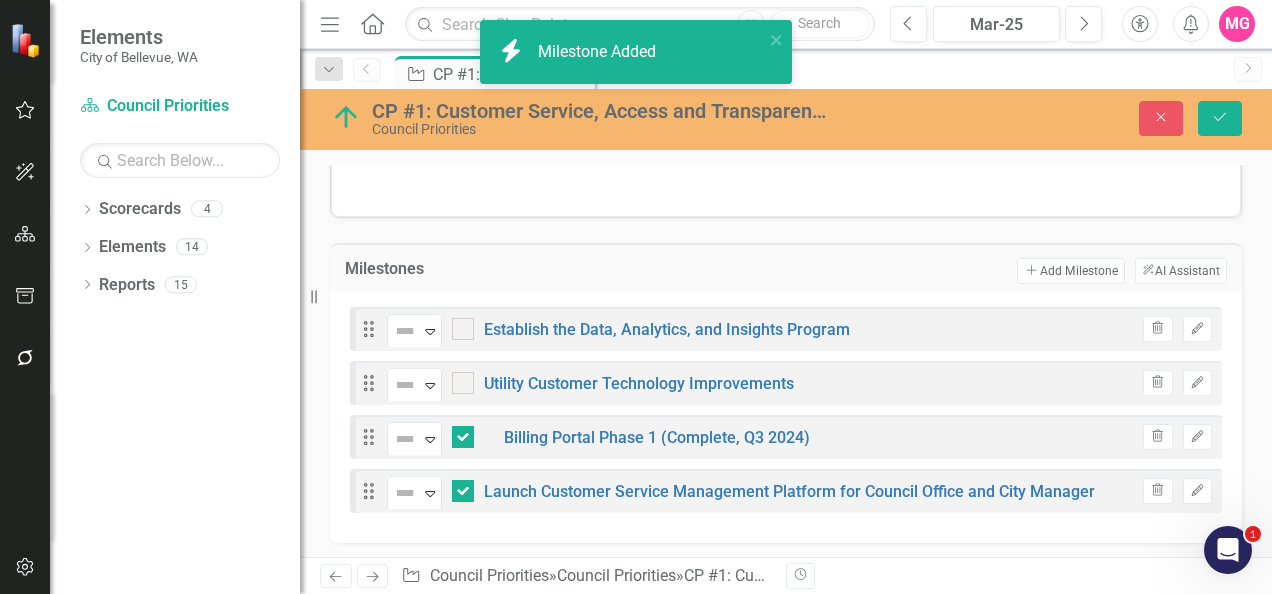 checkbox on "true" 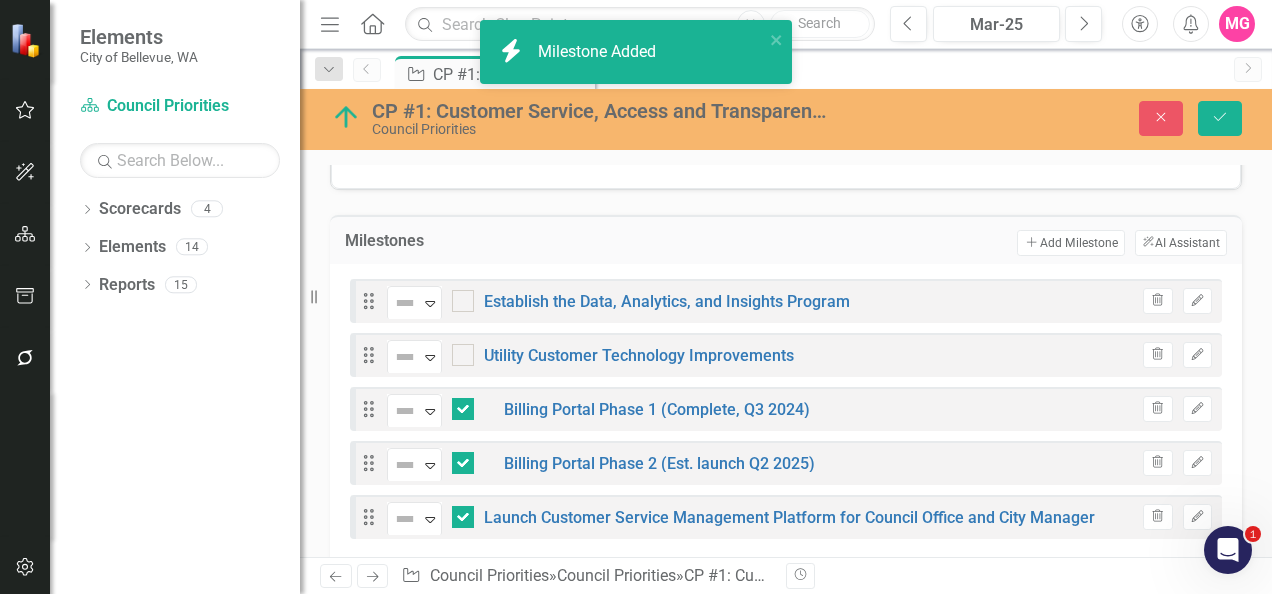 scroll, scrollTop: 518, scrollLeft: 0, axis: vertical 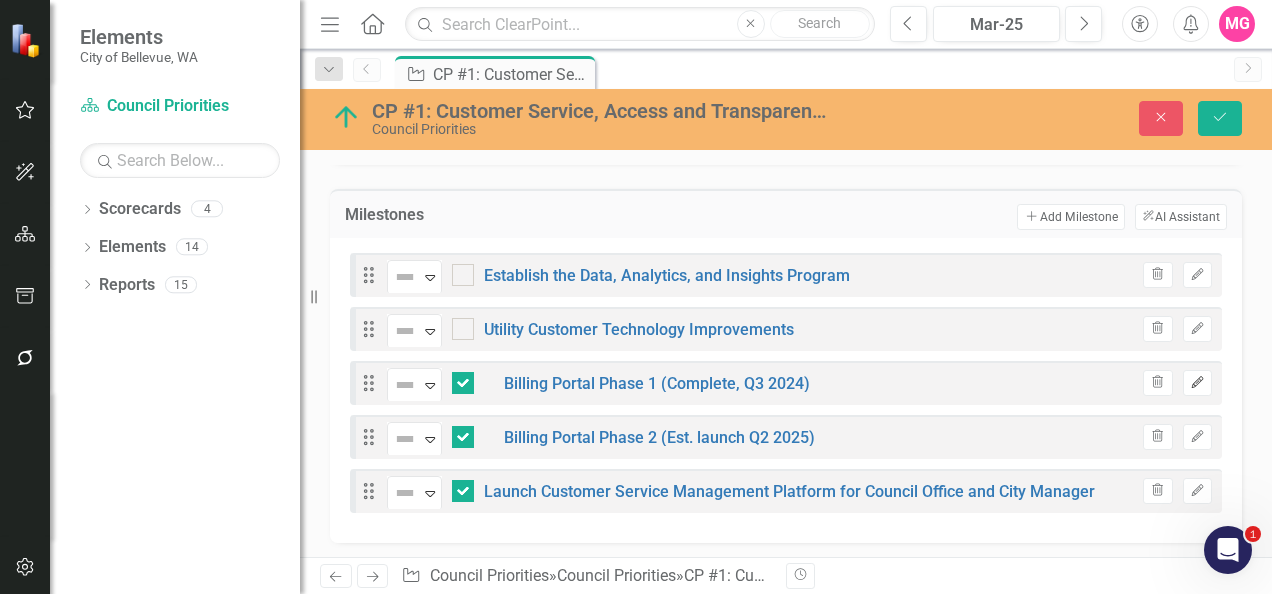 click on "Edit" at bounding box center [1197, 383] 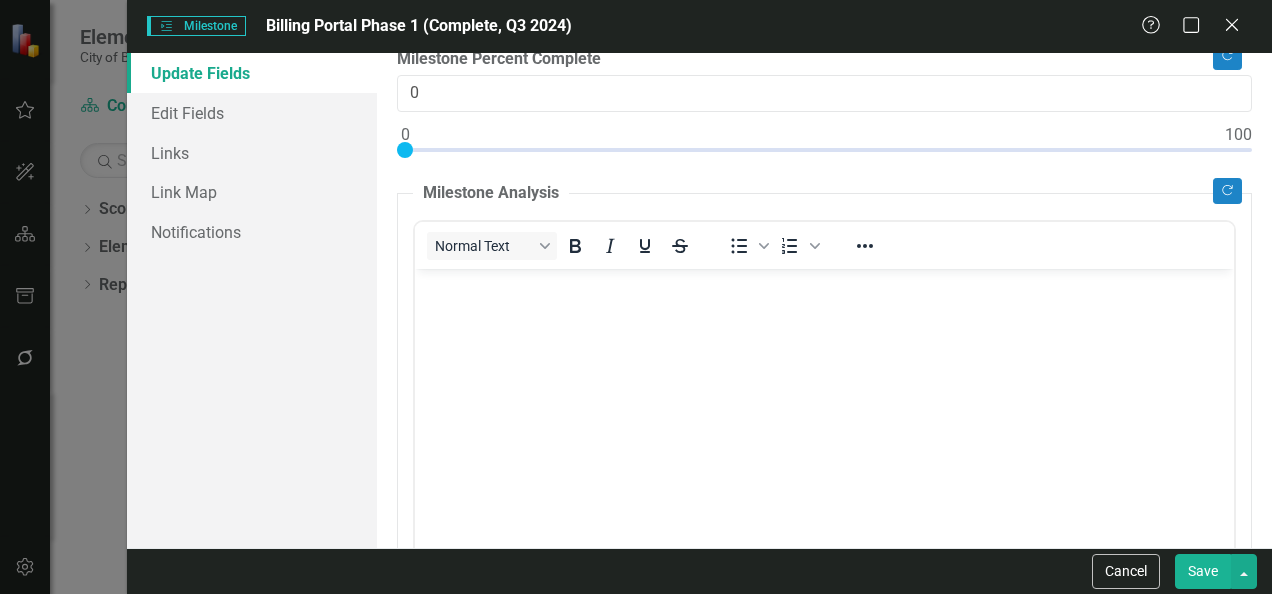 scroll, scrollTop: 0, scrollLeft: 0, axis: both 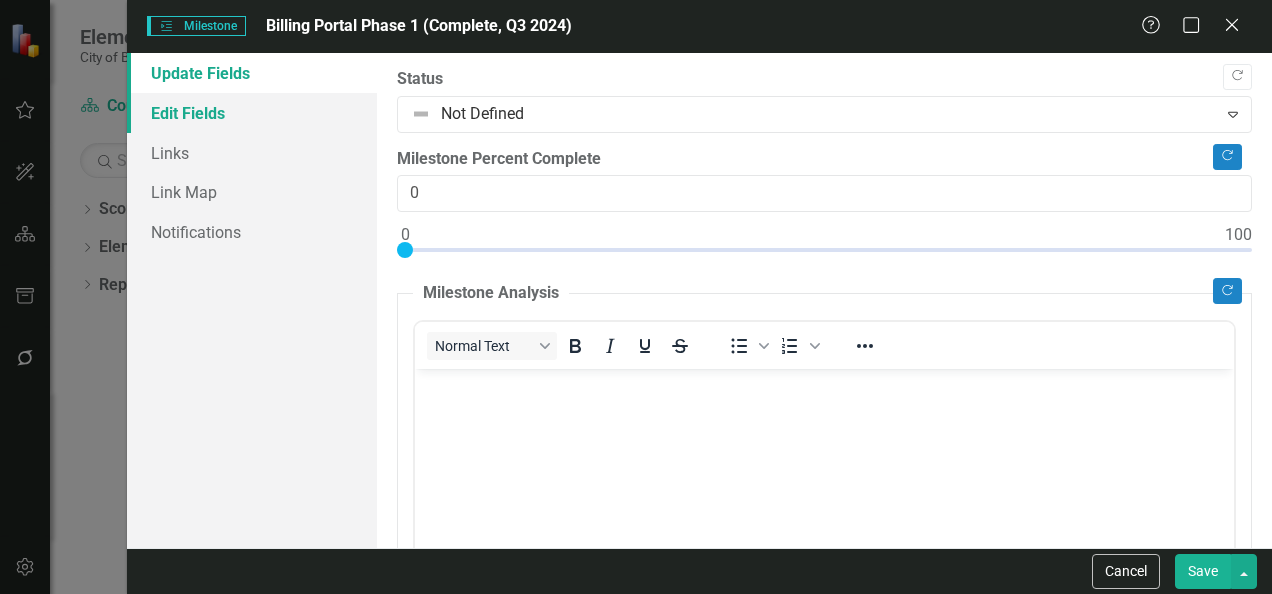click on "Edit Fields" at bounding box center (252, 113) 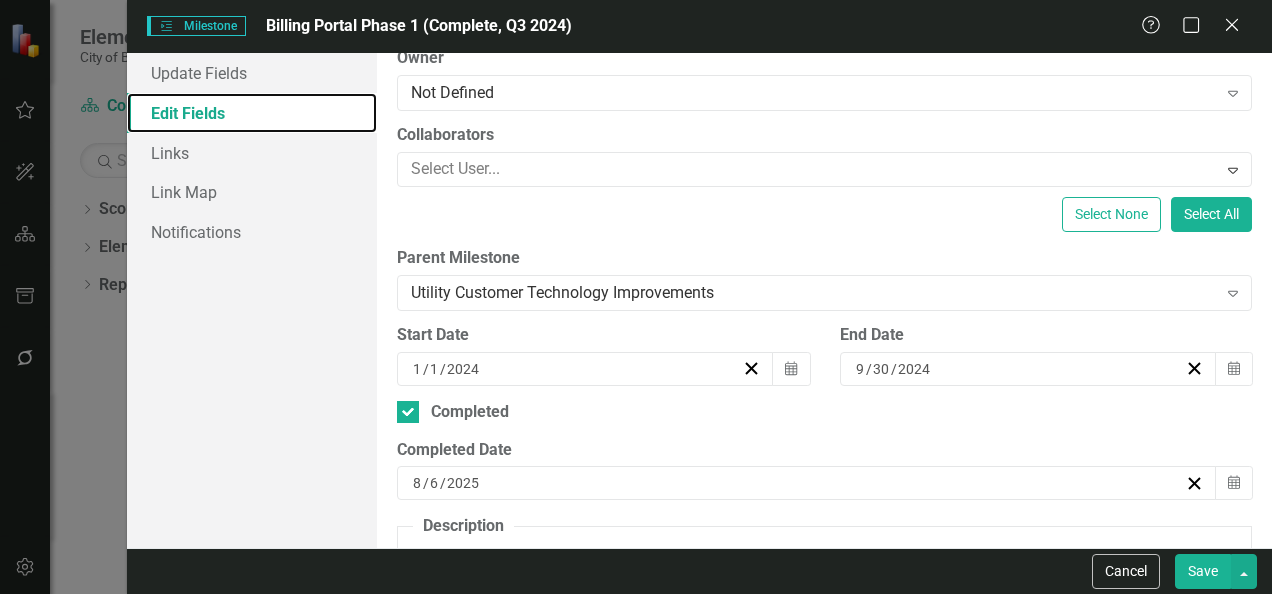 scroll, scrollTop: 305, scrollLeft: 0, axis: vertical 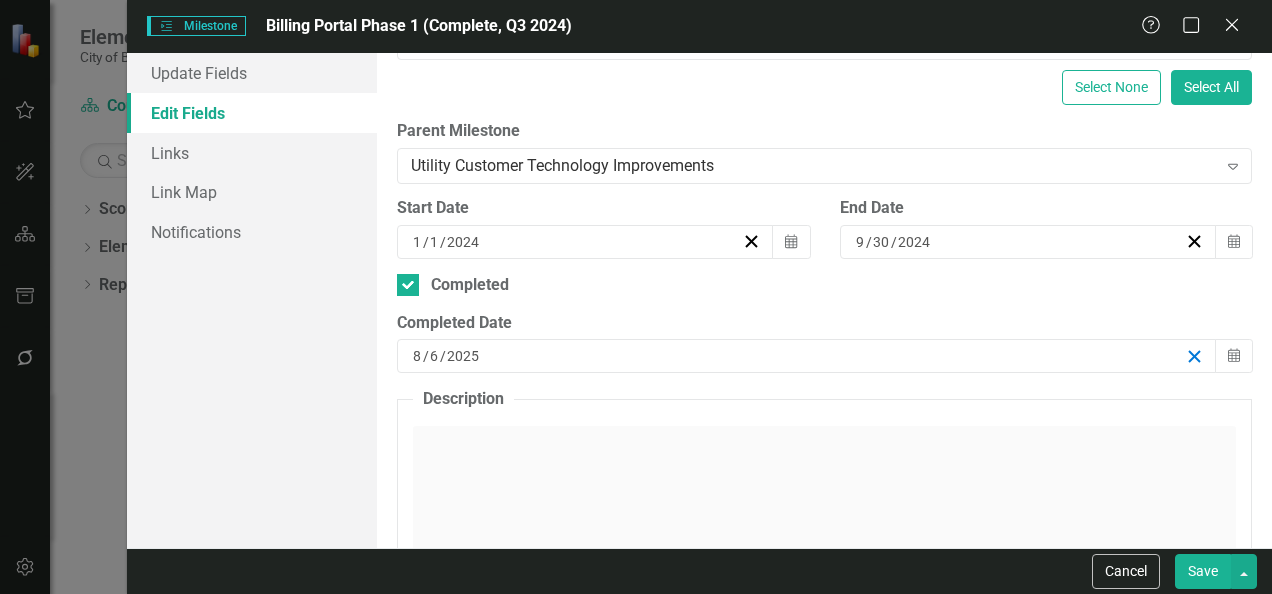 click 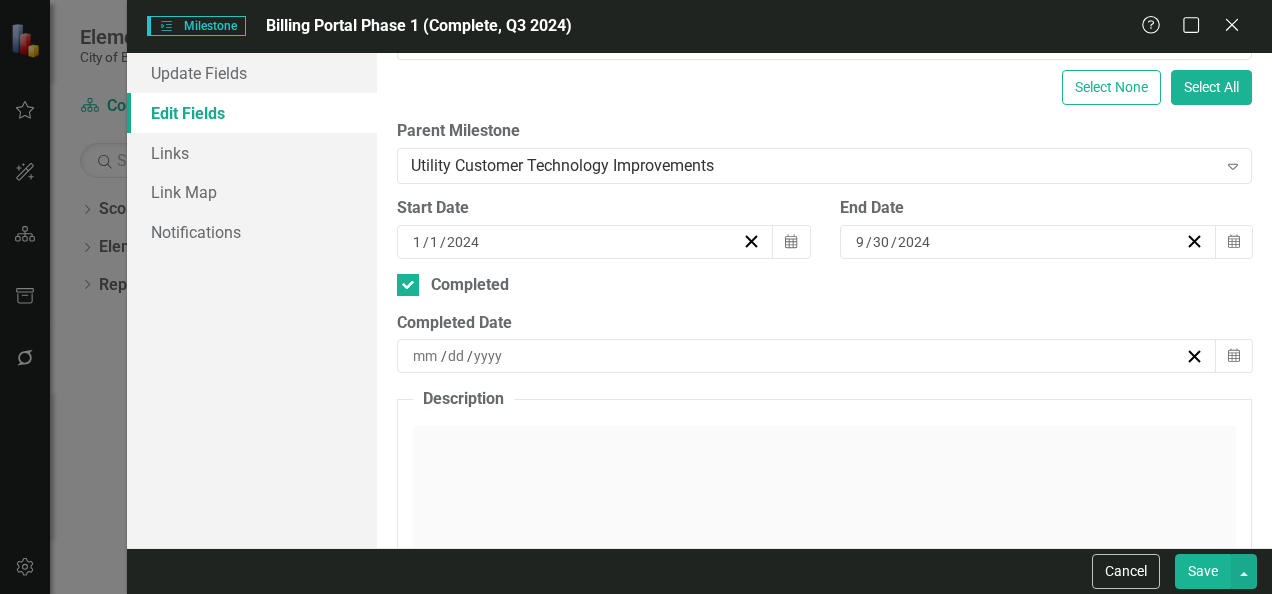 click on "Save" at bounding box center [1203, 571] 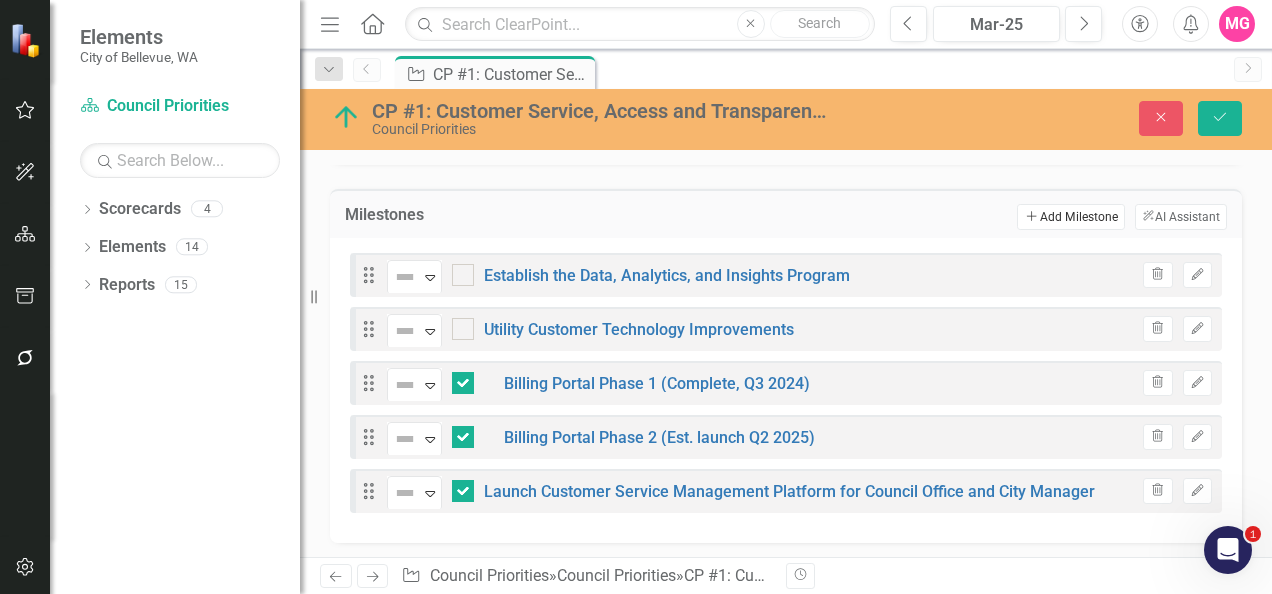 click on "Add  Add Milestone" at bounding box center [1070, 217] 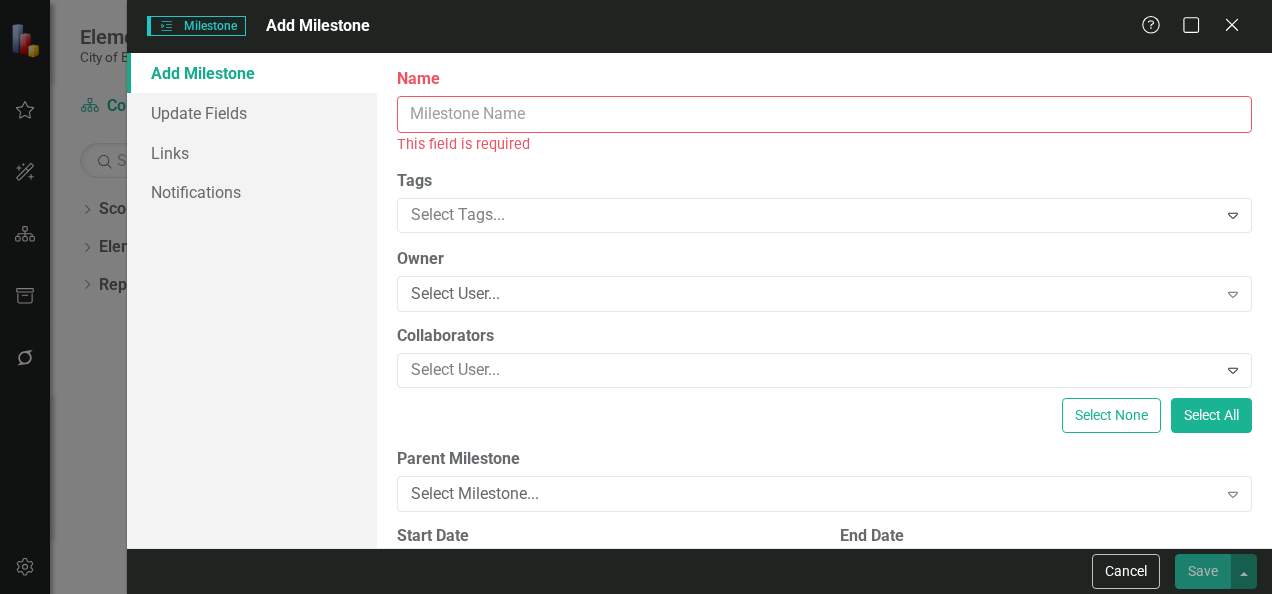 click on "Name" at bounding box center (824, 114) 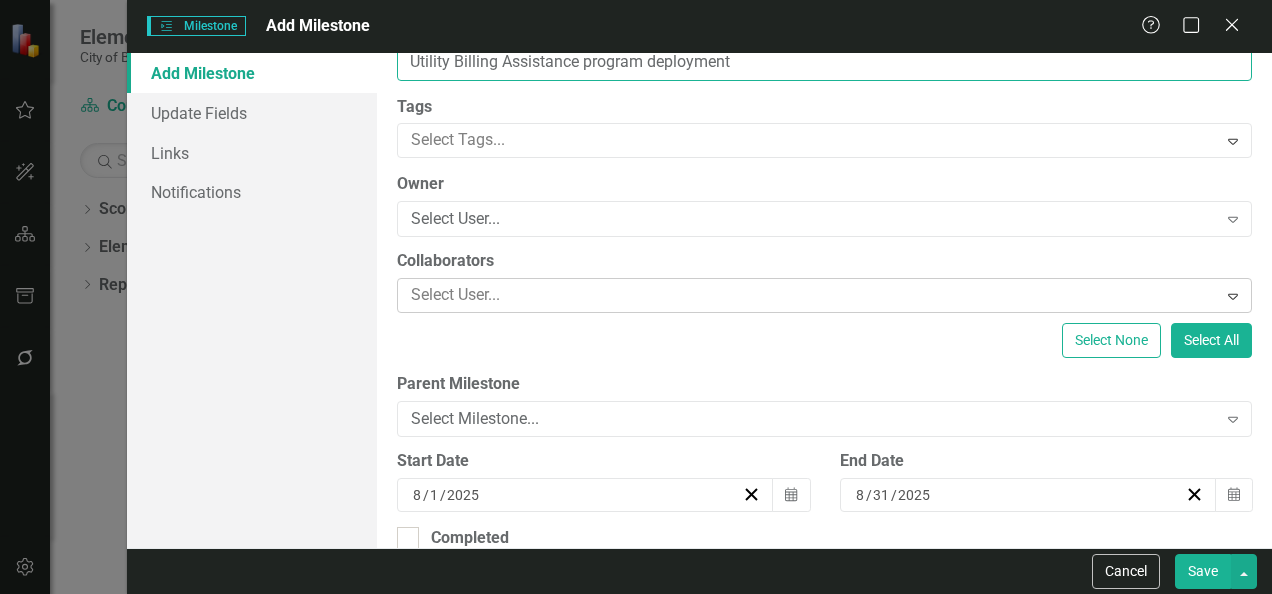 scroll, scrollTop: 146, scrollLeft: 0, axis: vertical 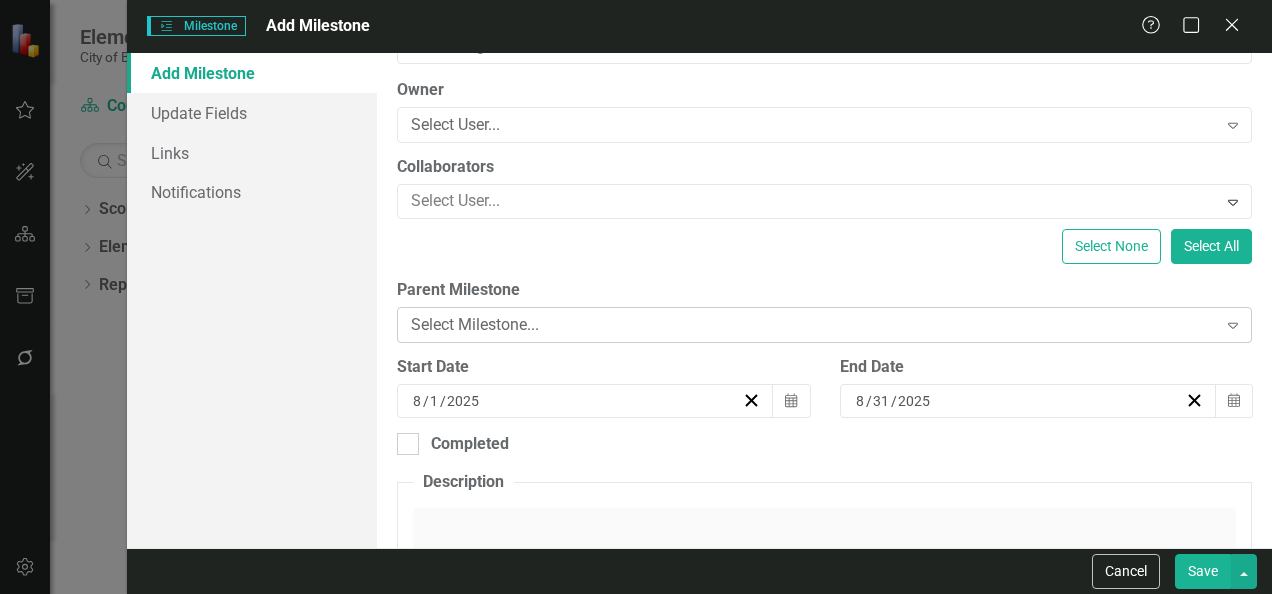 type on "Utility Billing Assistance program deployment" 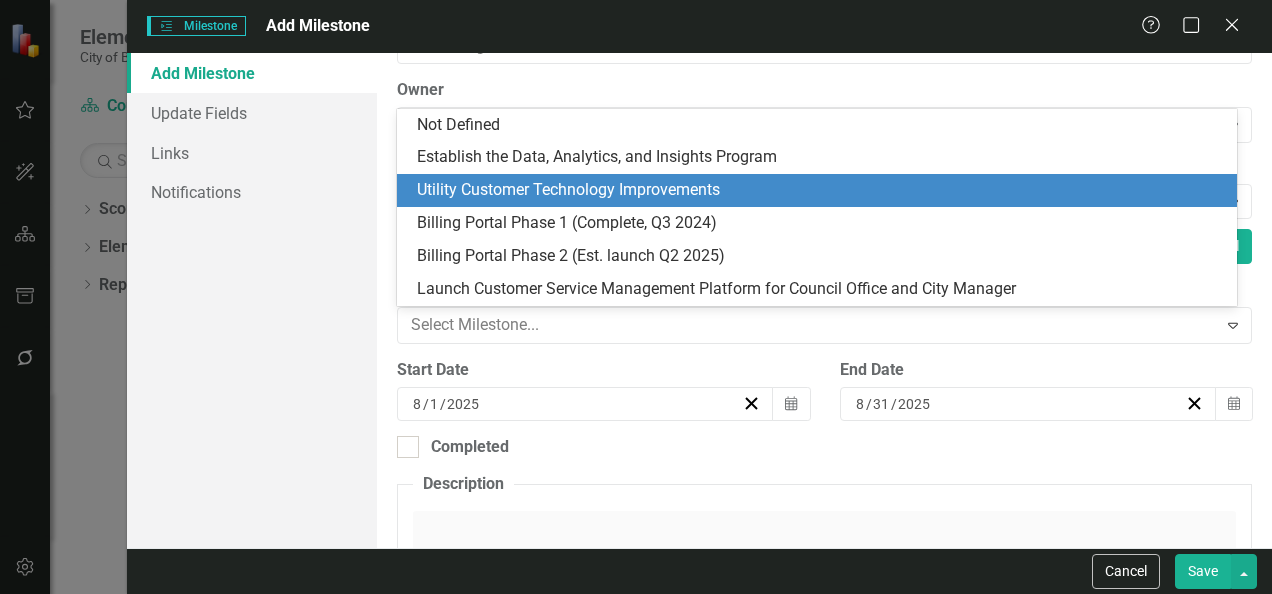 click on "Utility Customer Technology Improvements" at bounding box center (821, 190) 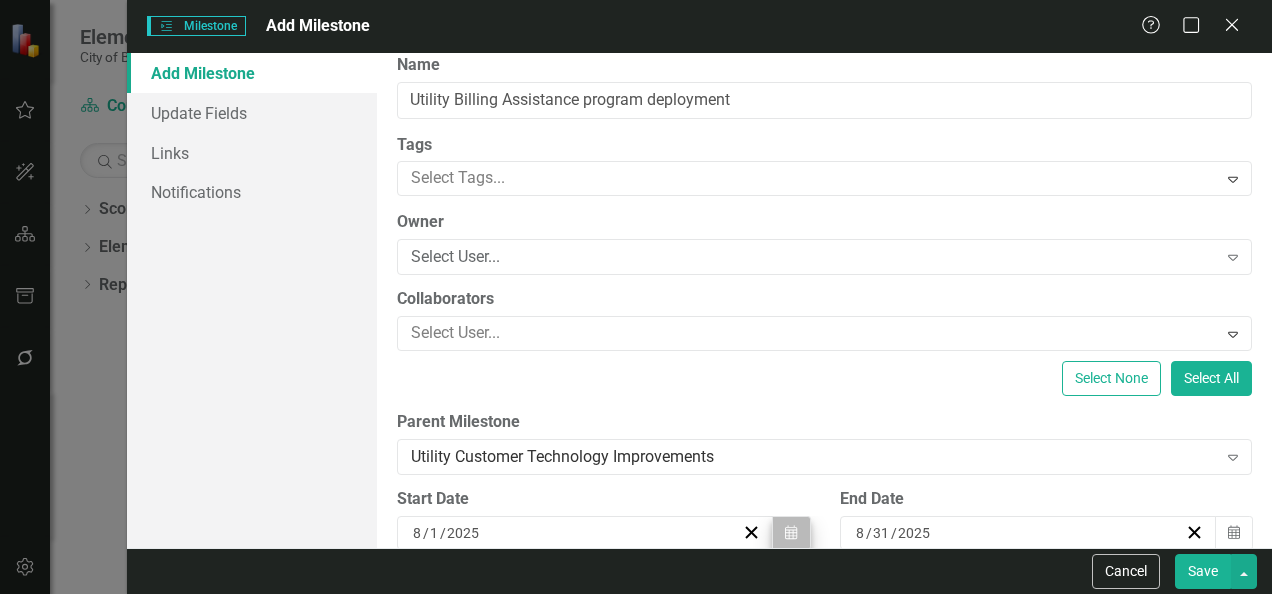 scroll, scrollTop: 14, scrollLeft: 0, axis: vertical 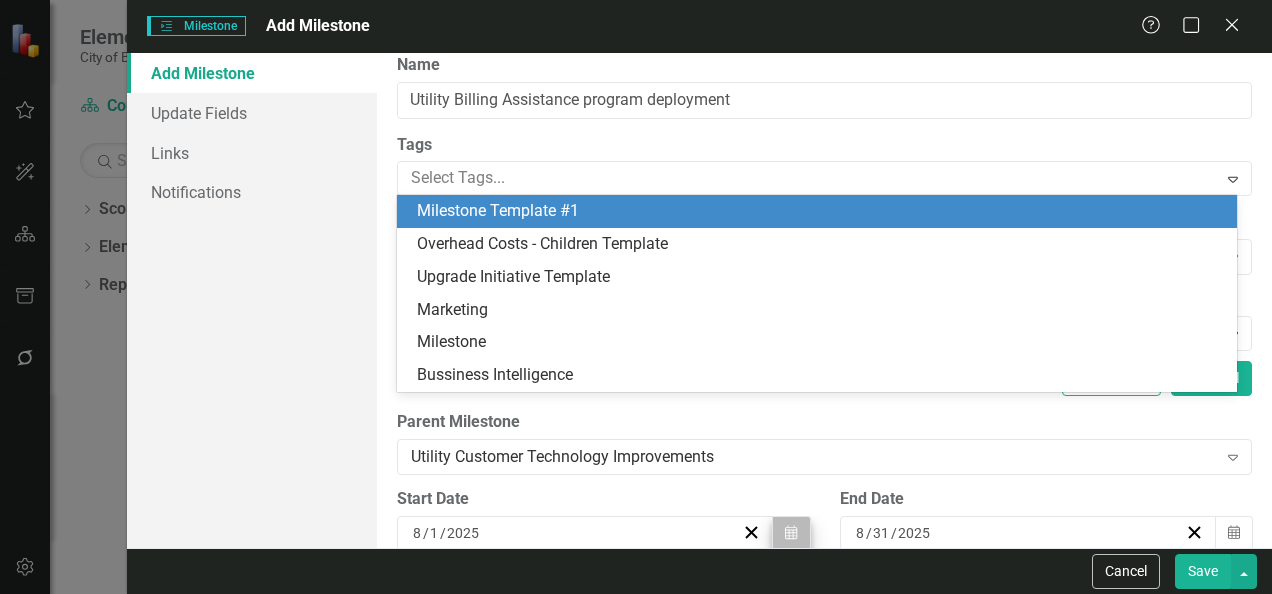 click at bounding box center [809, 178] 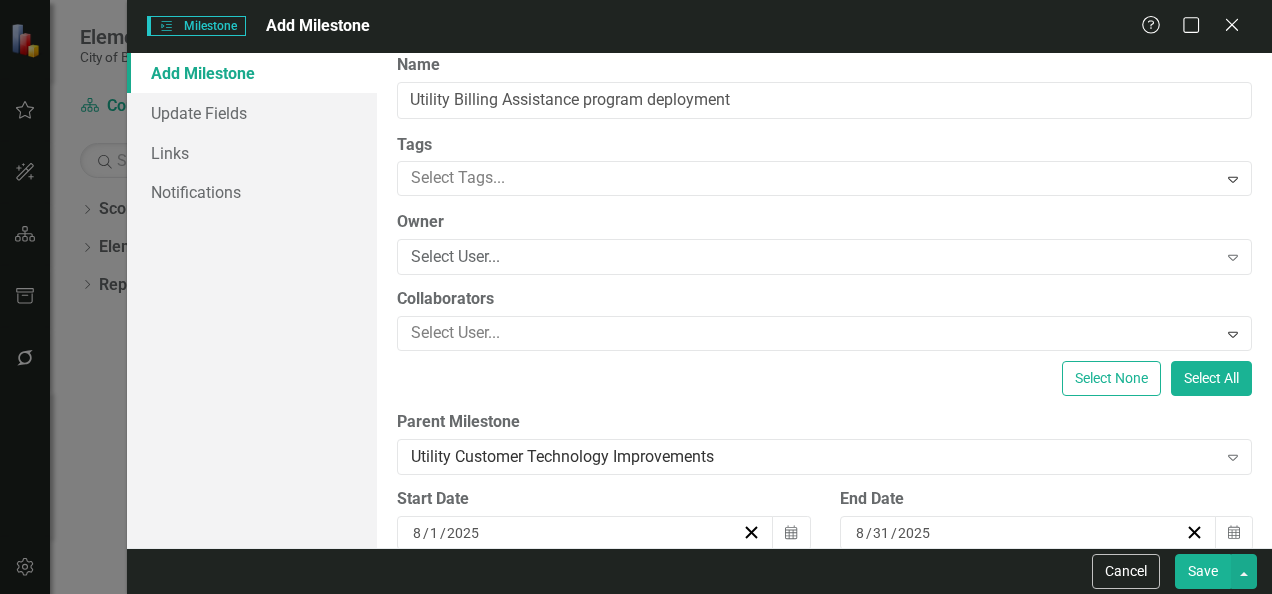 click on "ClearPoint Can Do More! How ClearPoint Can Help Close Enterprise plans can automatically adjust milestone or initiative dates based on their linked elements. For example, you could set up your initiatives to automatically calculate start and end dates based on their milestones' dates, or automatically shift milestone dates when the initiative start date changes. Please contact support@example.com for more information or to upgrade your account View Plans Learn More "Edit" fields in ClearPoint are the fields that do not change from reporting period to reporting period. For example, the element name would be consistent in all reporting periods. Learn more in the ClearPoint Support Center. Close Help Name Utility Billing Assistance program deployment Tags Select Tags... Expand Owner Select User... Expand Collaborators Select User... Expand Select None Select All Parent Milestone Utility Customer Technology Improvements Expand Start Date [MONTH] / [DAY] / [YEAR] Calendar End Date [MONTH] / [DAY] / [YEAR] Calendar" at bounding box center (824, 300) 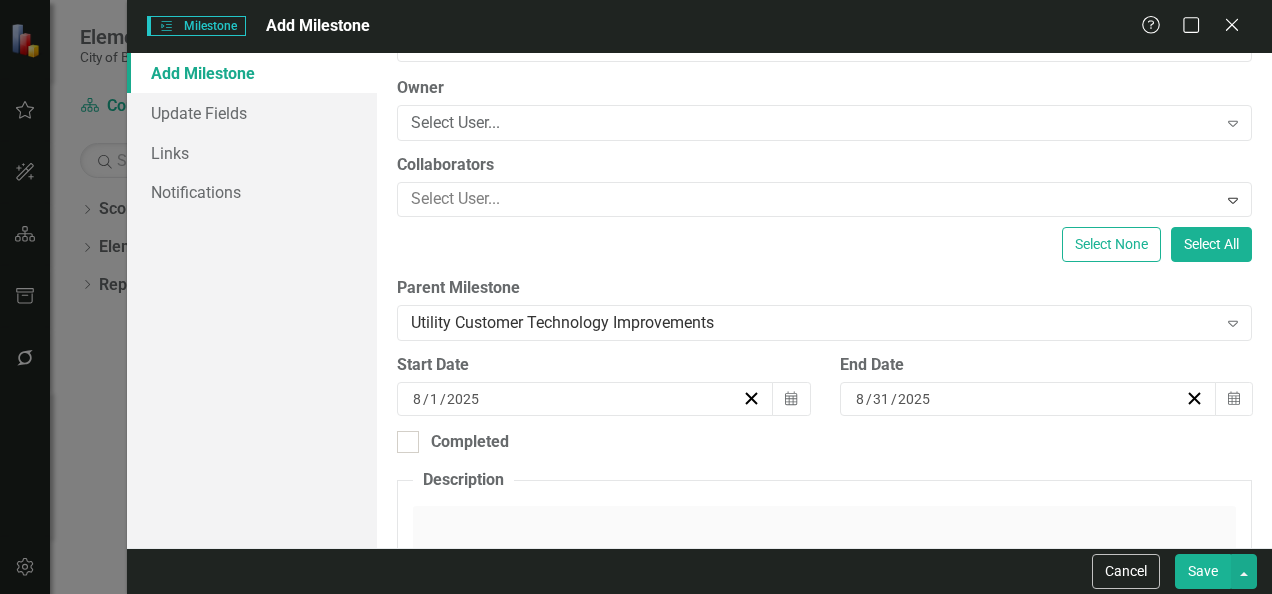 scroll, scrollTop: 148, scrollLeft: 0, axis: vertical 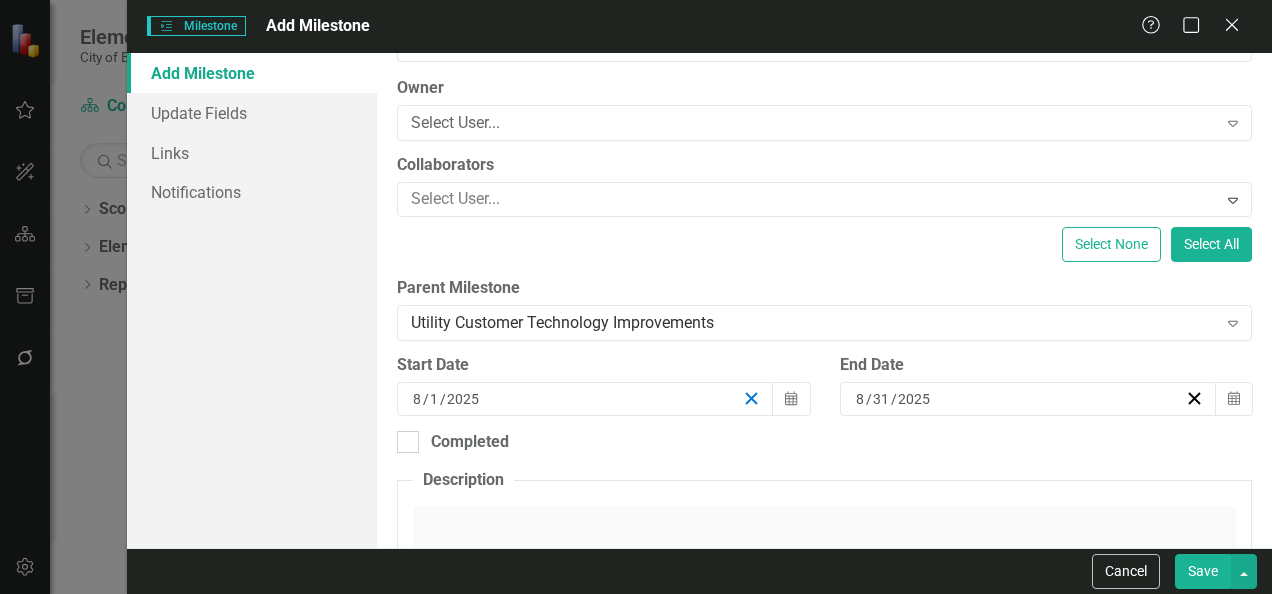 click 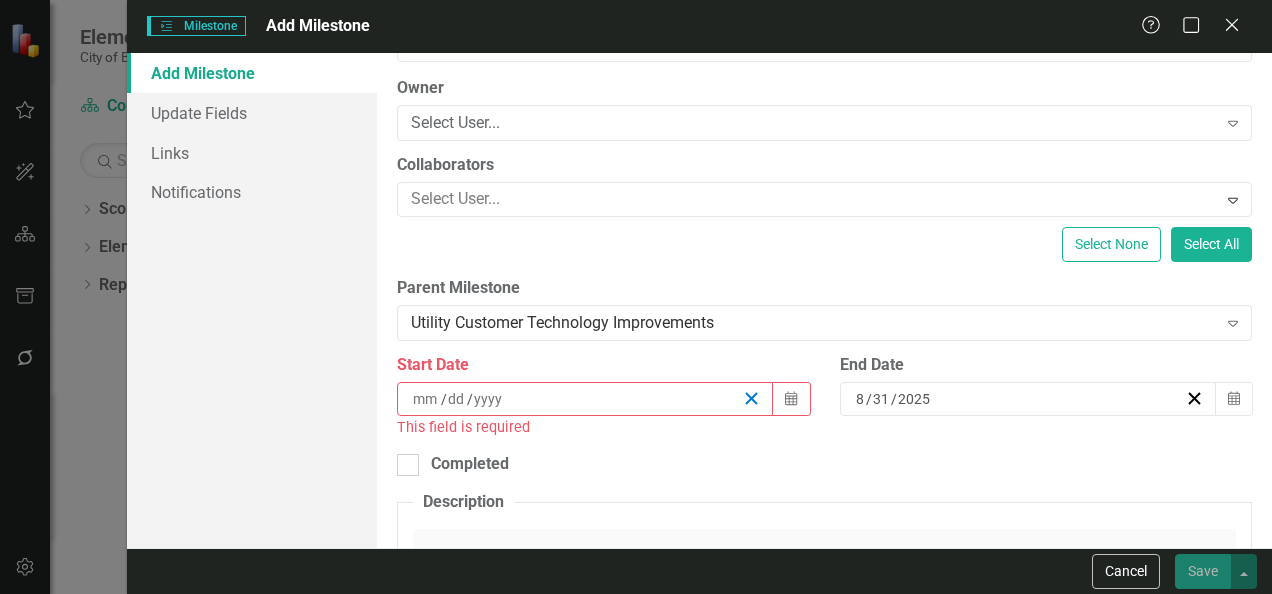 click 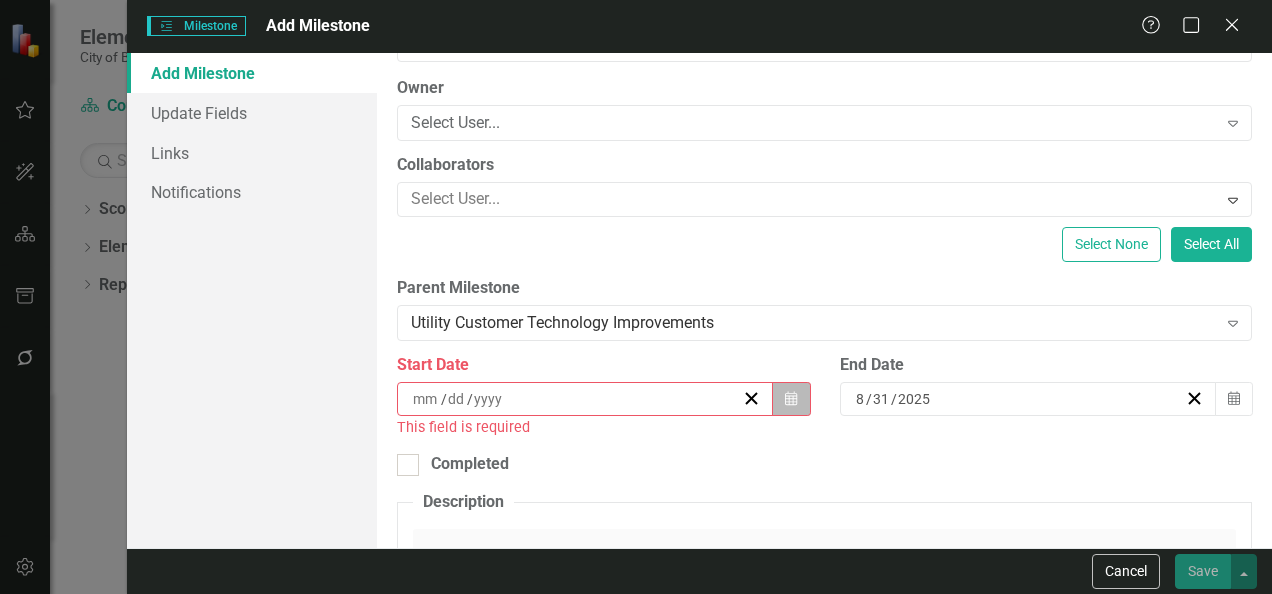 click on "Calendar" at bounding box center [791, 399] 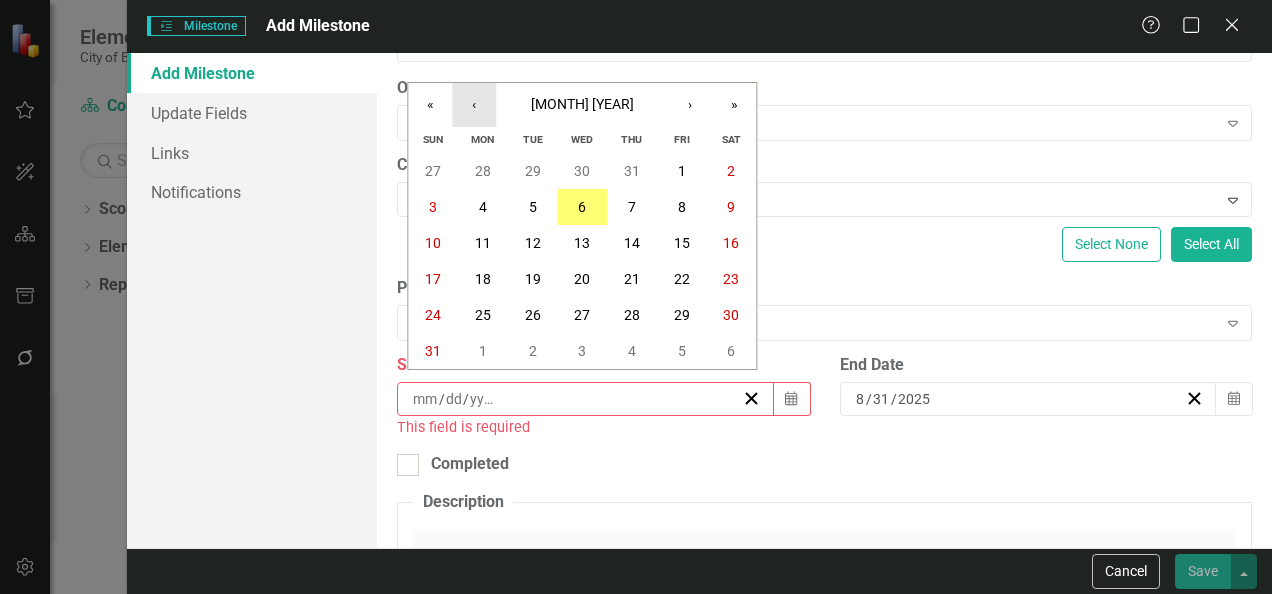 click on "‹" at bounding box center (474, 105) 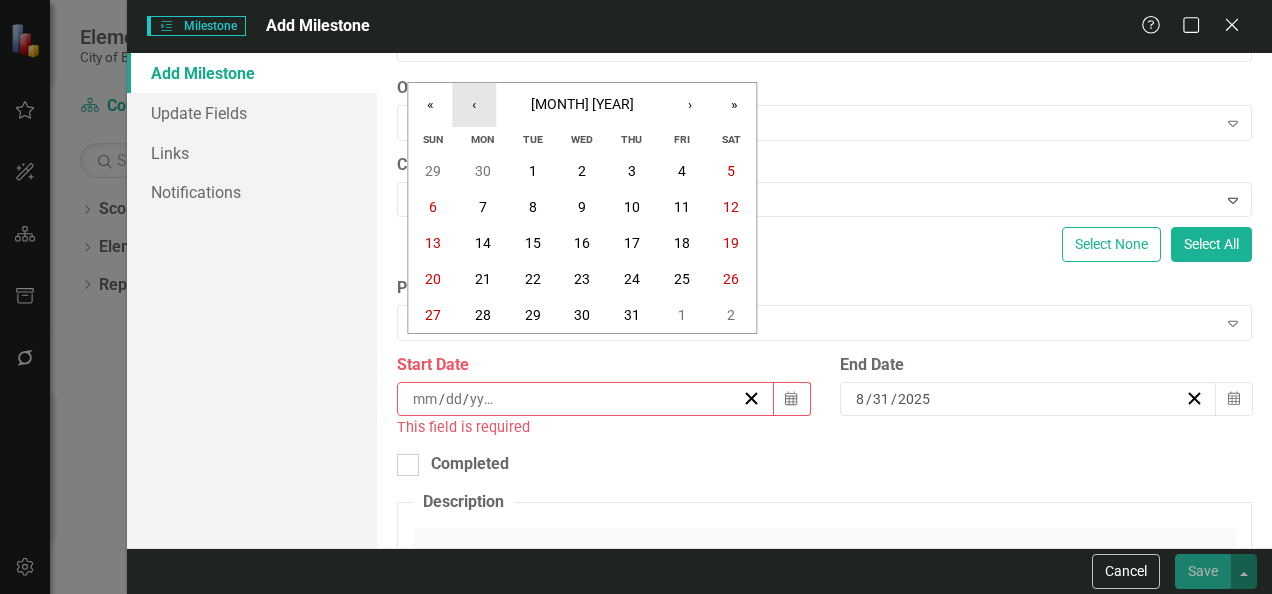 click on "‹" at bounding box center (474, 105) 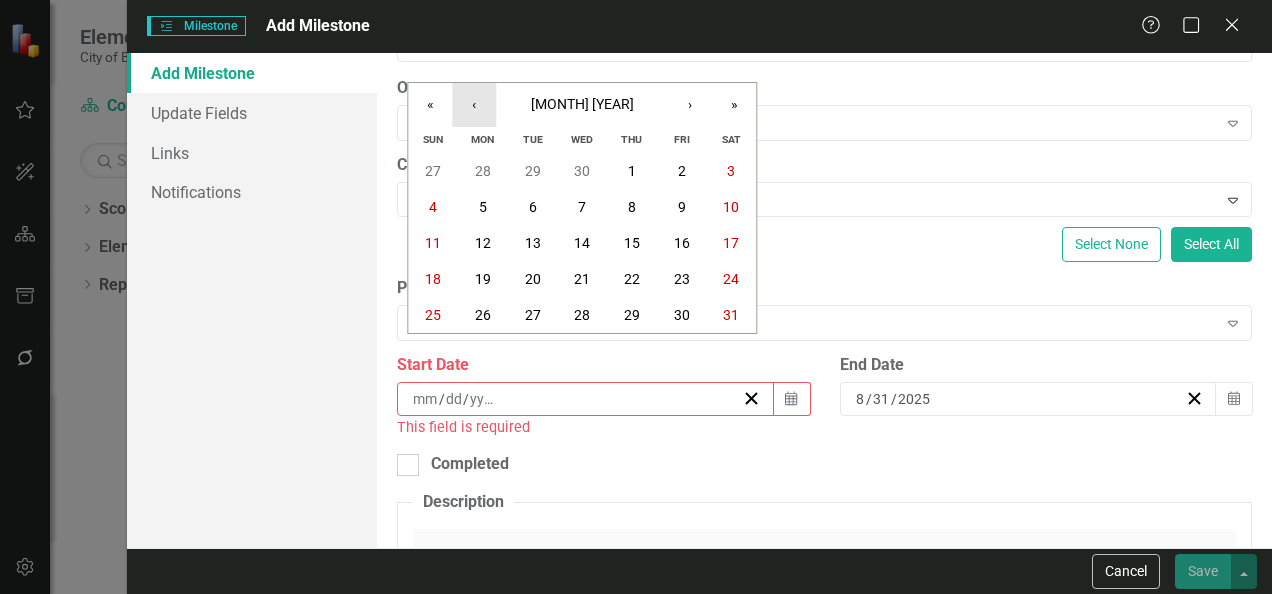 click on "‹" at bounding box center [474, 105] 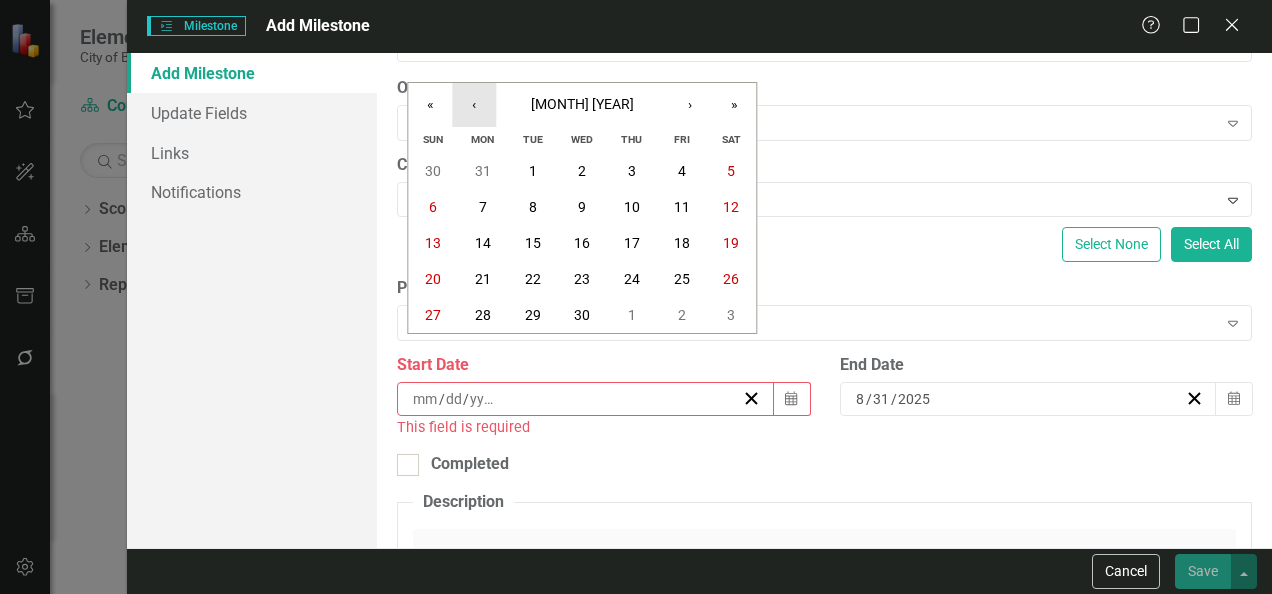 click on "‹" at bounding box center [474, 105] 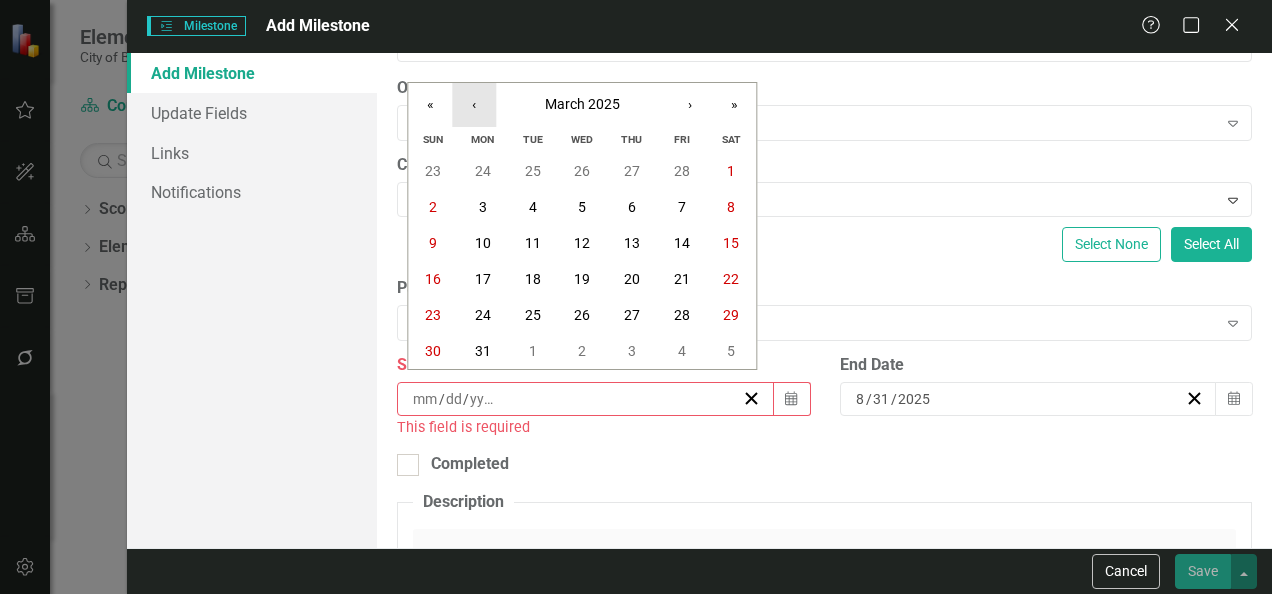 click on "‹" at bounding box center (474, 105) 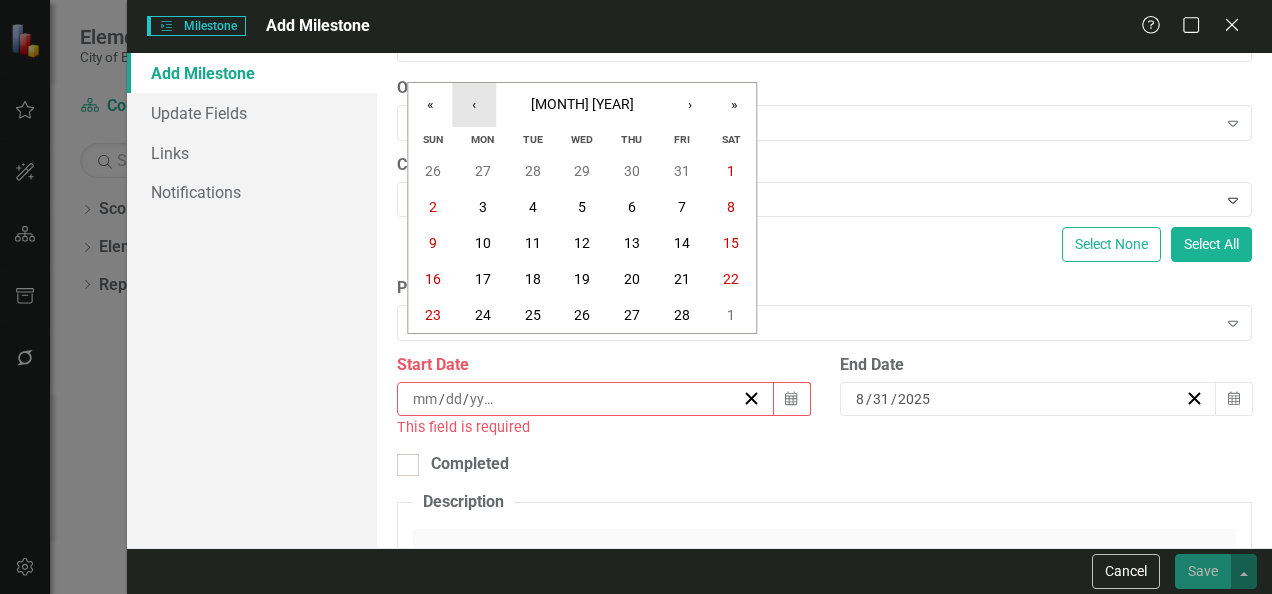 click on "‹" at bounding box center (474, 105) 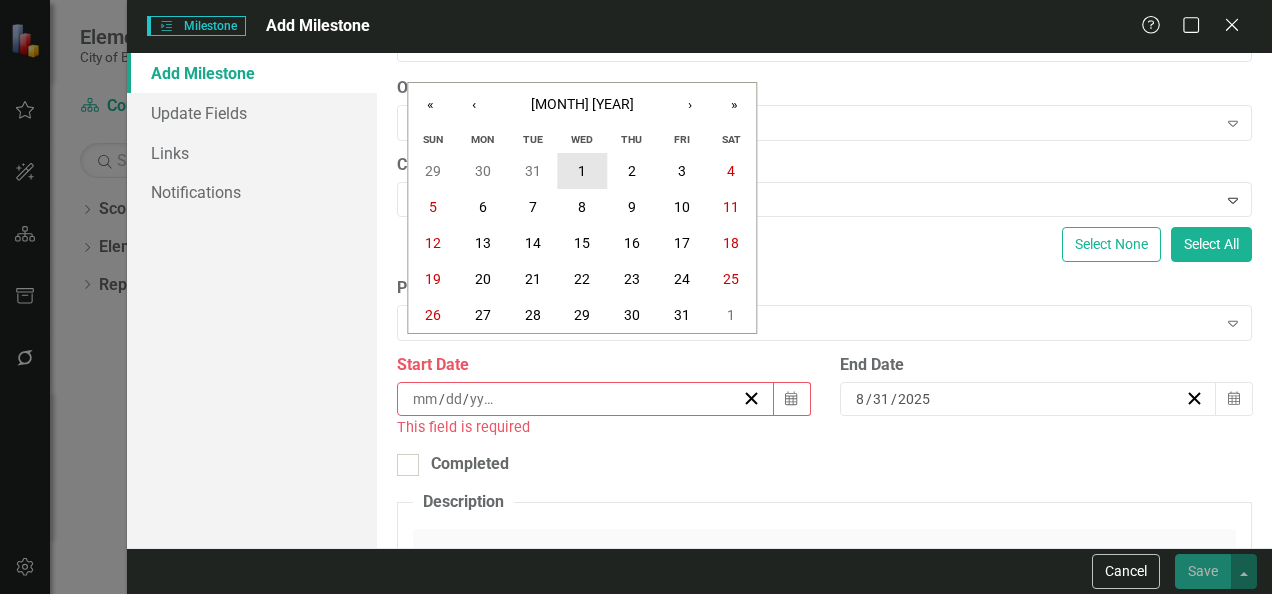 click on "1" at bounding box center (582, 171) 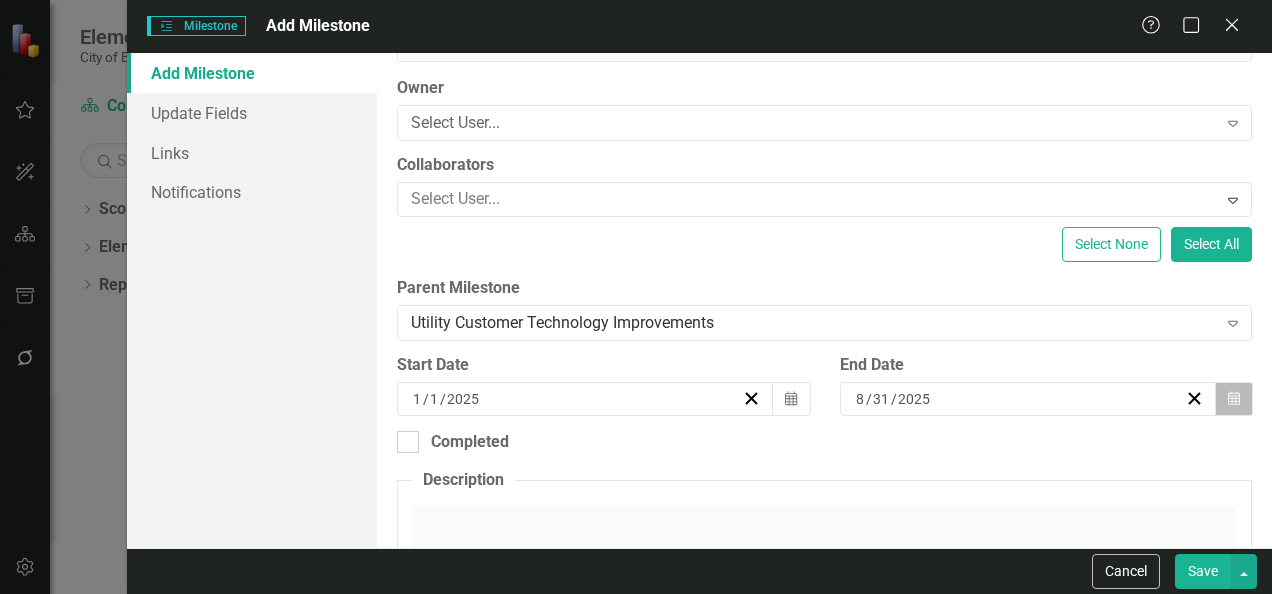 click 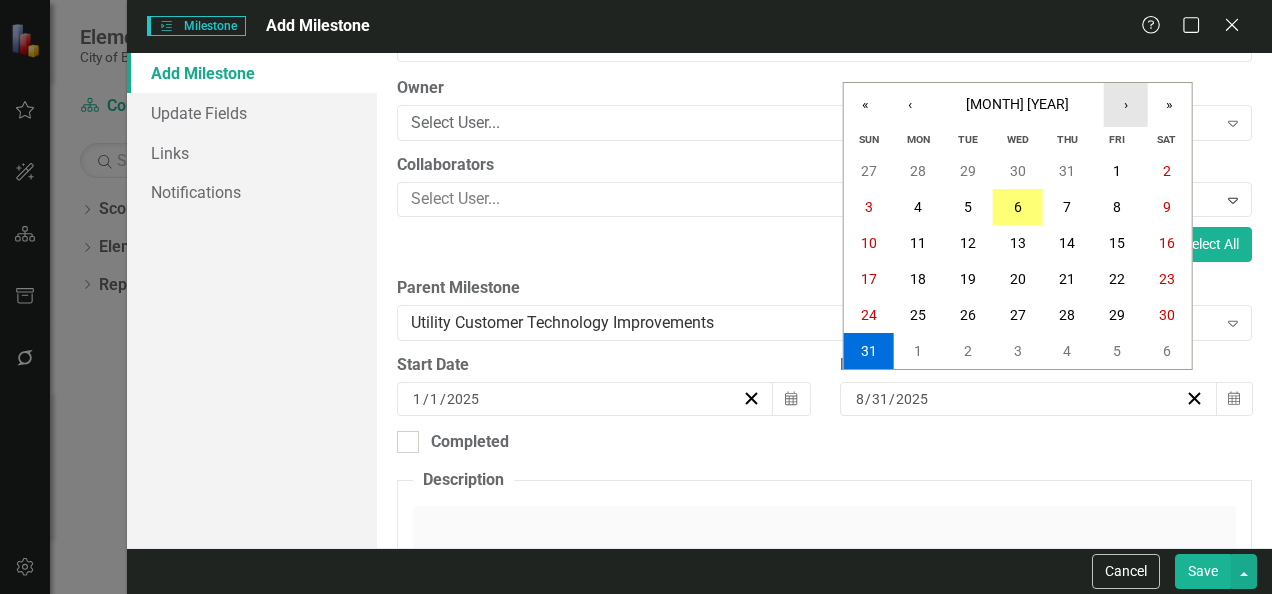 click on "›" at bounding box center (1126, 105) 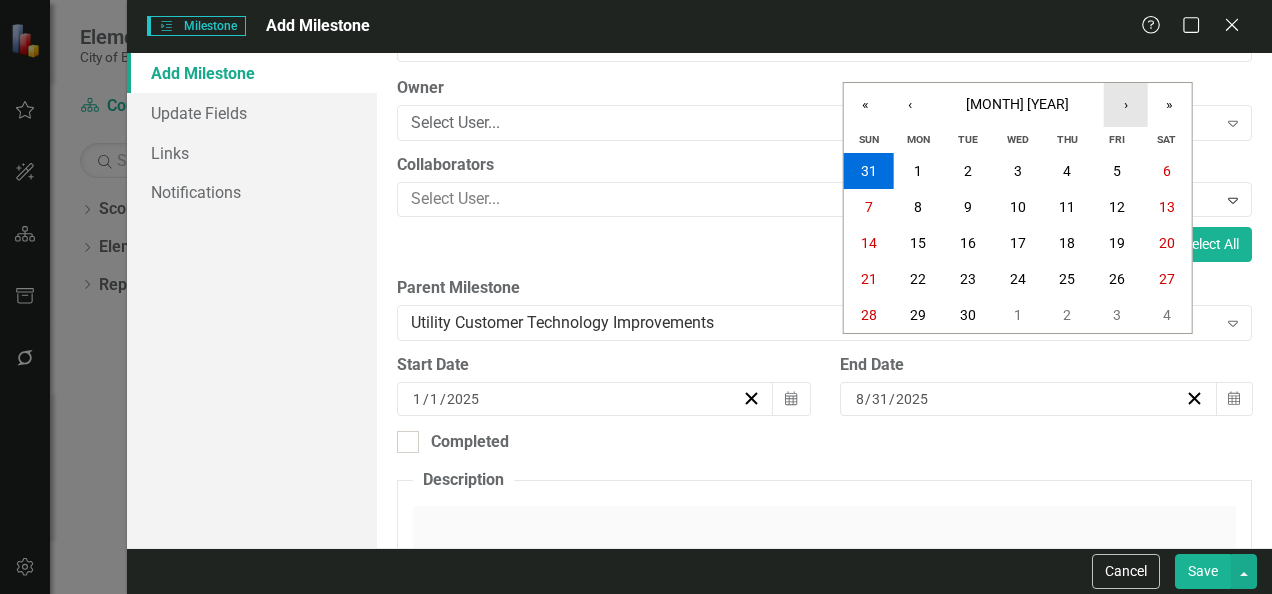 click on "›" at bounding box center (1126, 105) 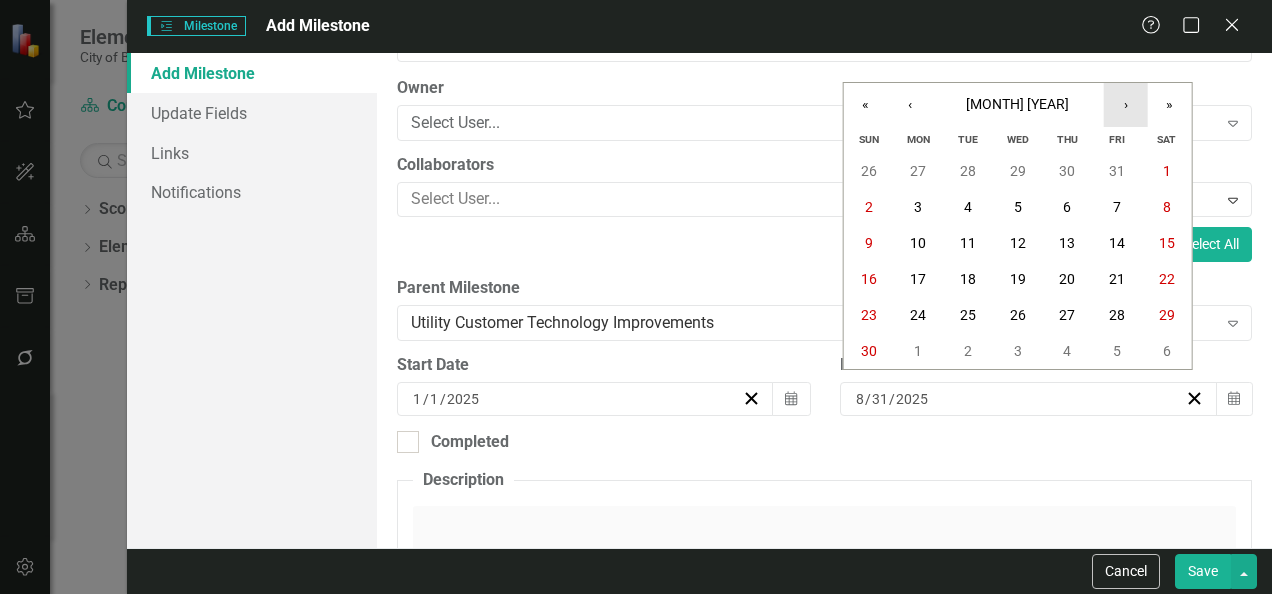 click on "›" at bounding box center (1126, 105) 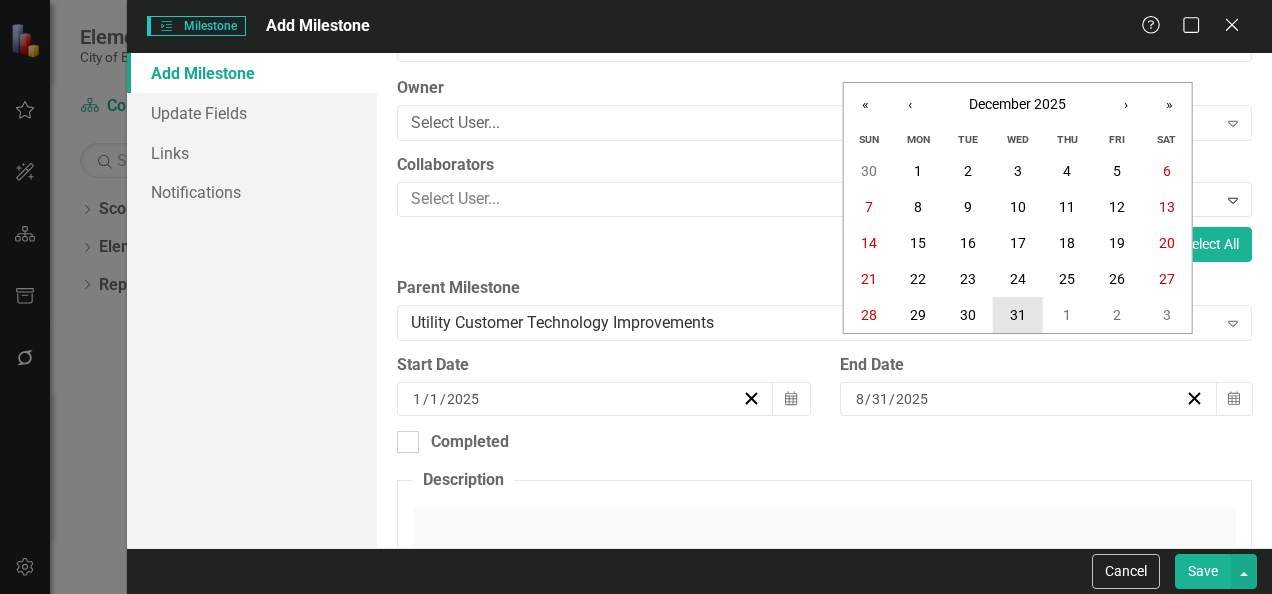 click on "31" at bounding box center (1018, 315) 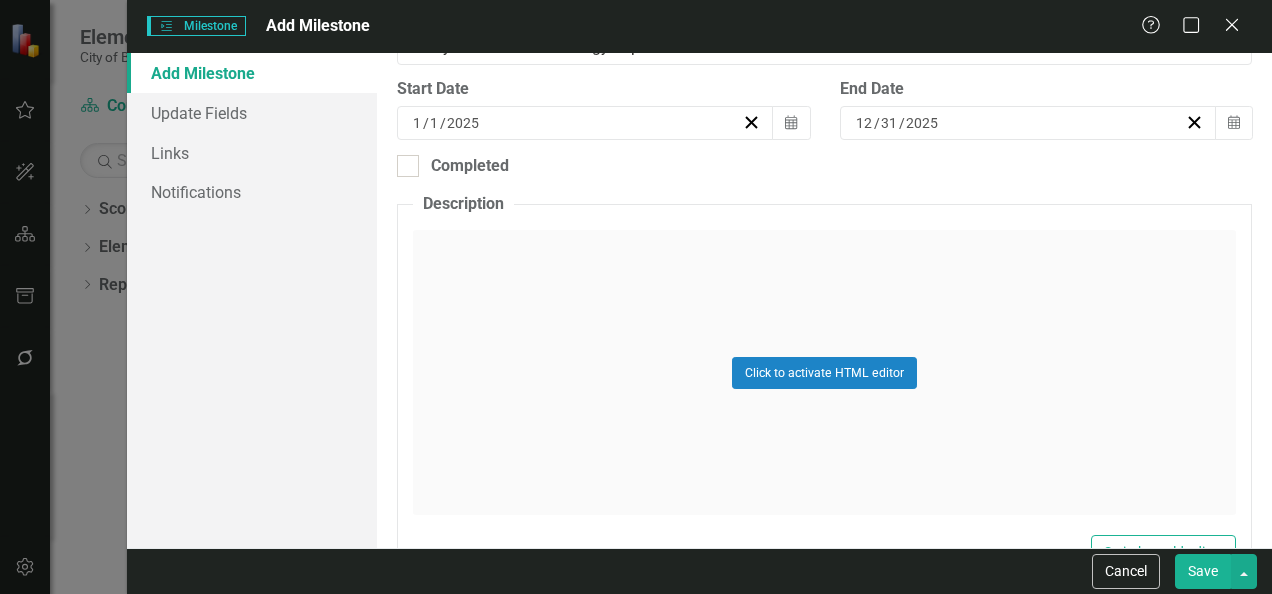 scroll, scrollTop: 424, scrollLeft: 0, axis: vertical 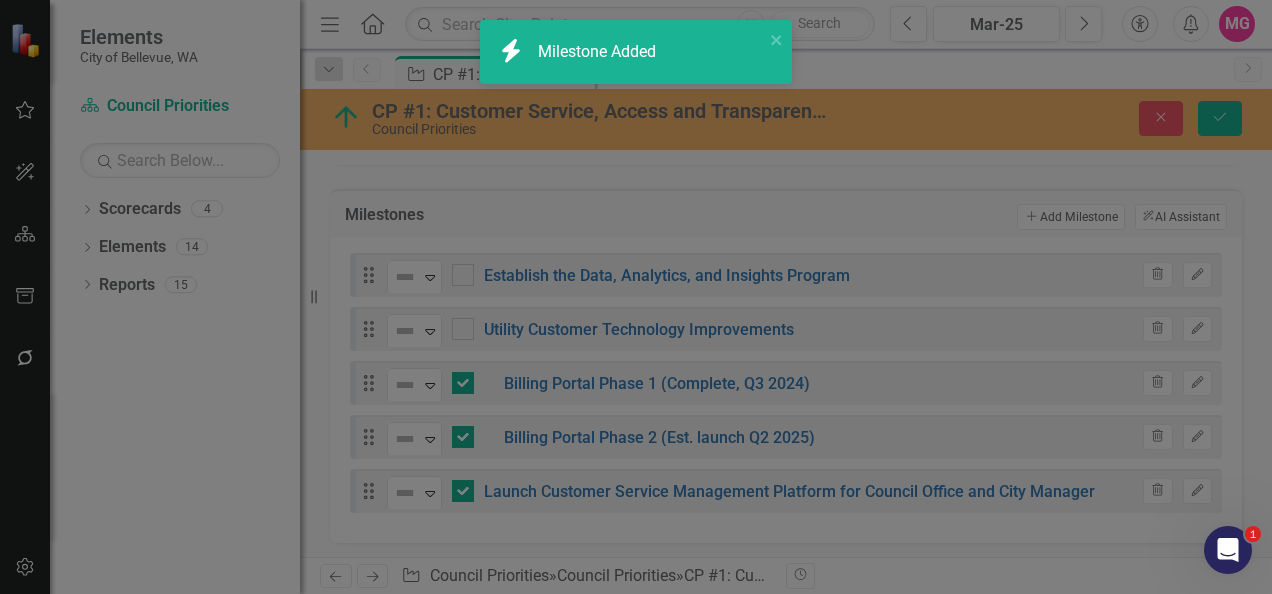 checkbox on "false" 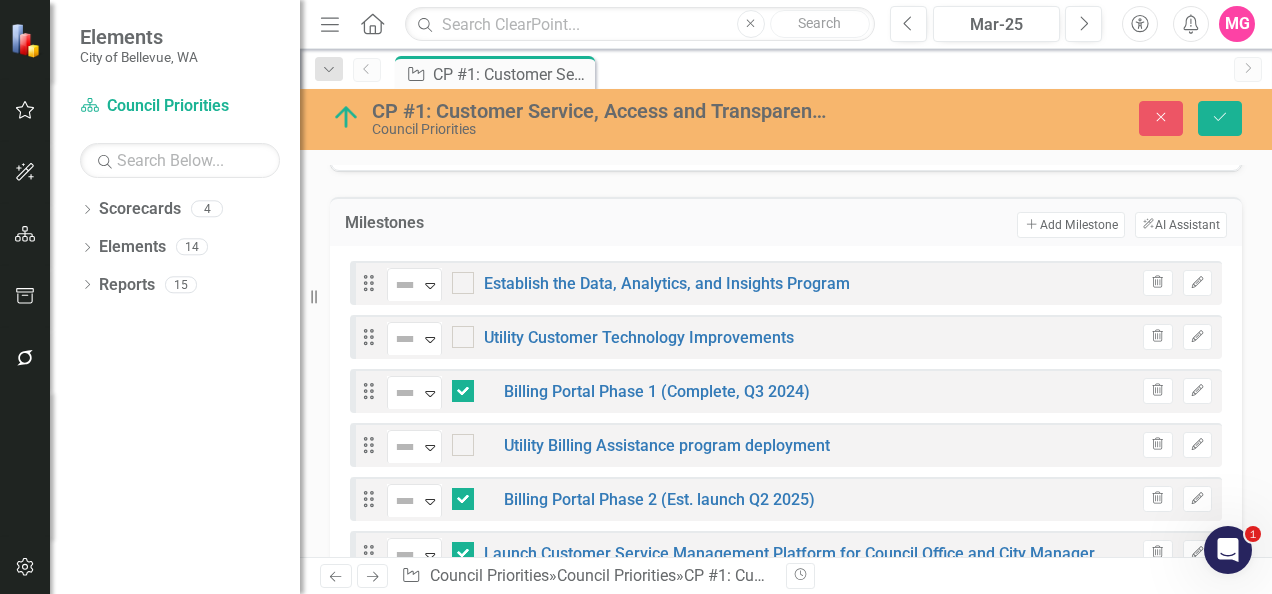 scroll, scrollTop: 509, scrollLeft: 0, axis: vertical 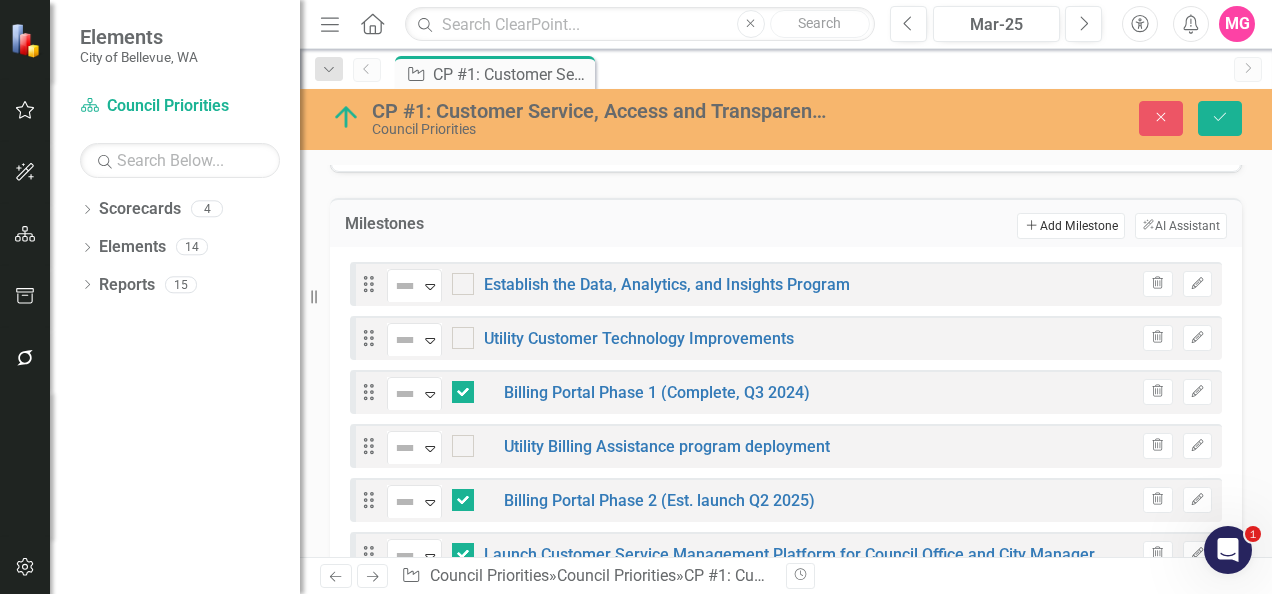 click on "Add  Add Milestone" at bounding box center [1070, 226] 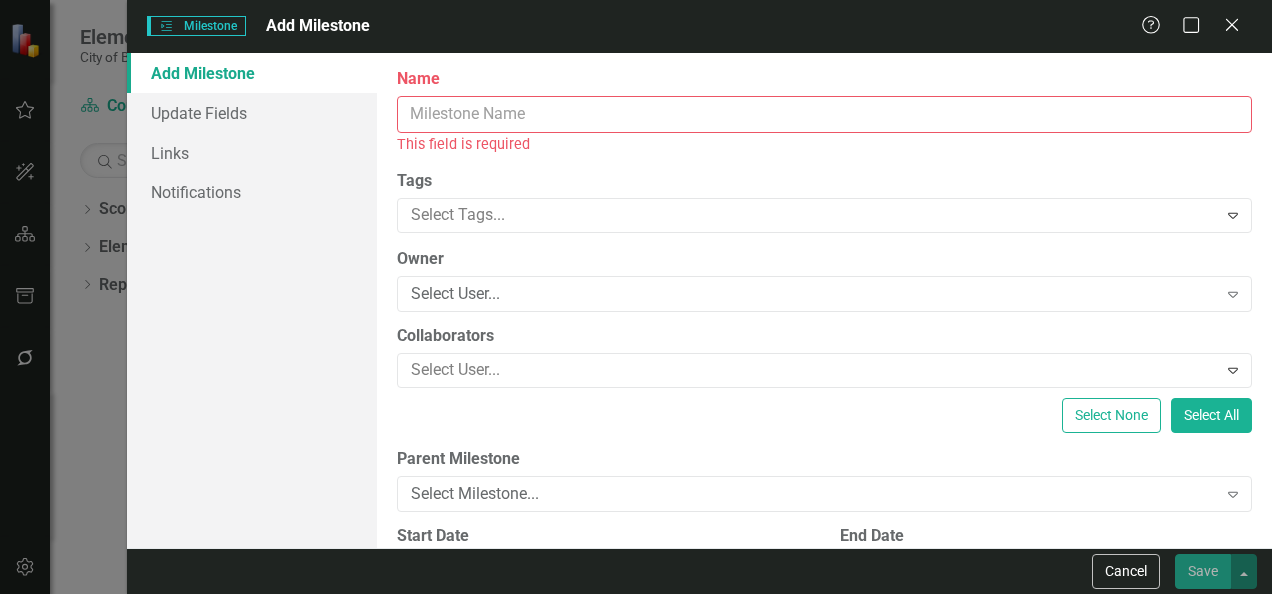 click on "Name" at bounding box center [824, 114] 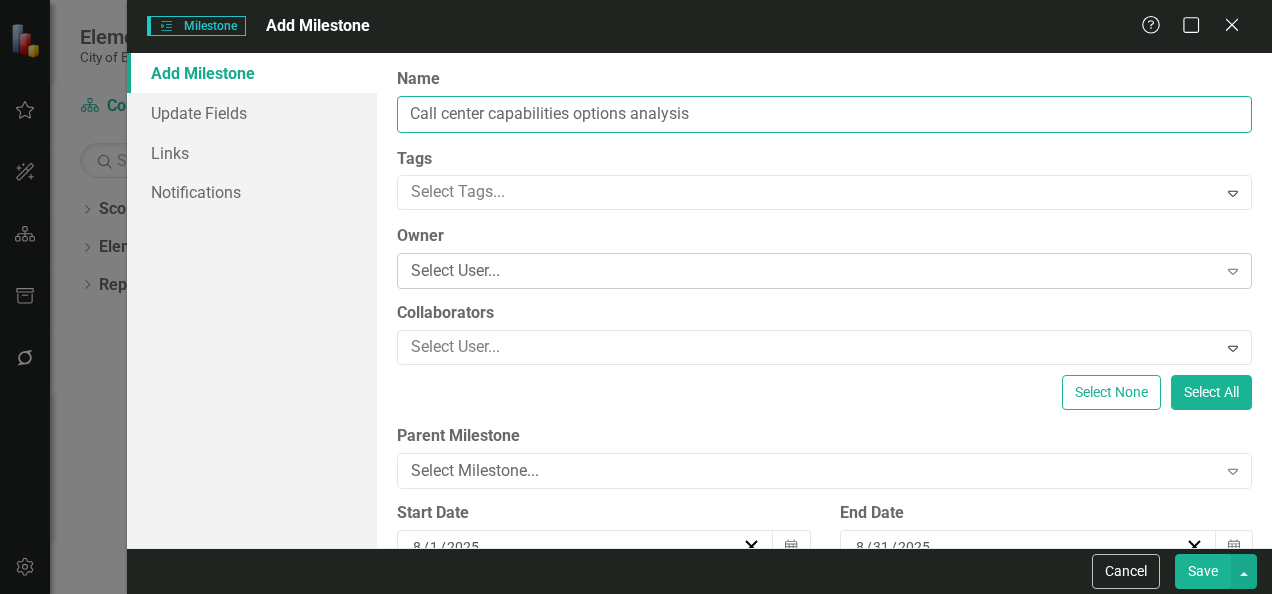 type on "Call center capabilities options analysis" 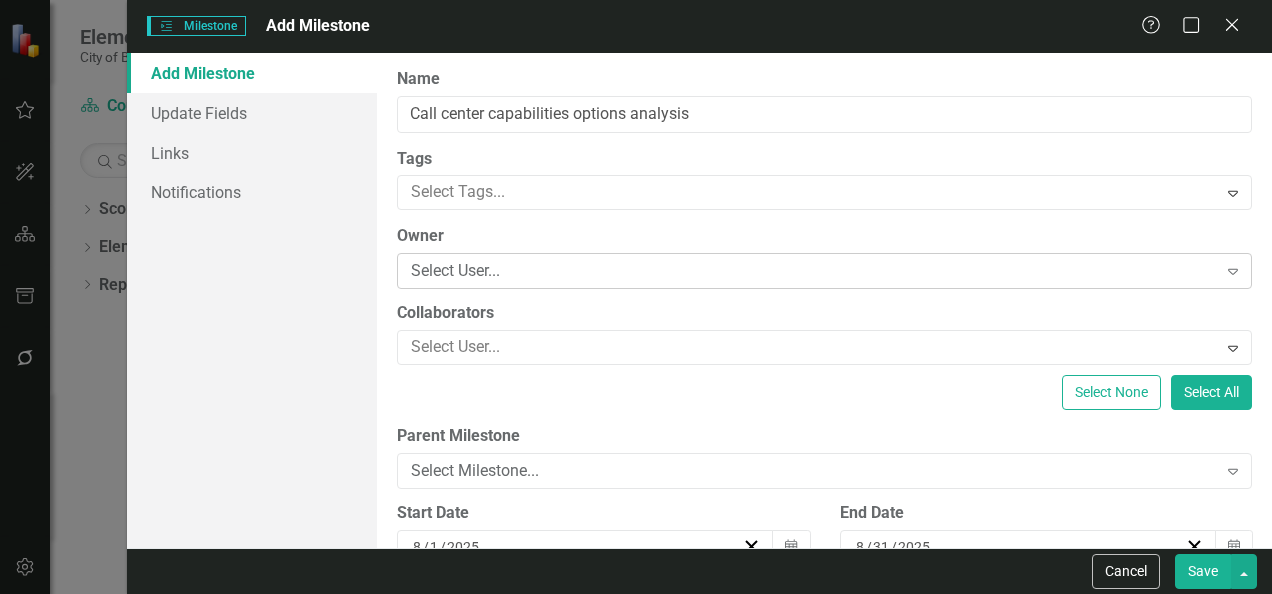 click on "Select User..." at bounding box center (813, 271) 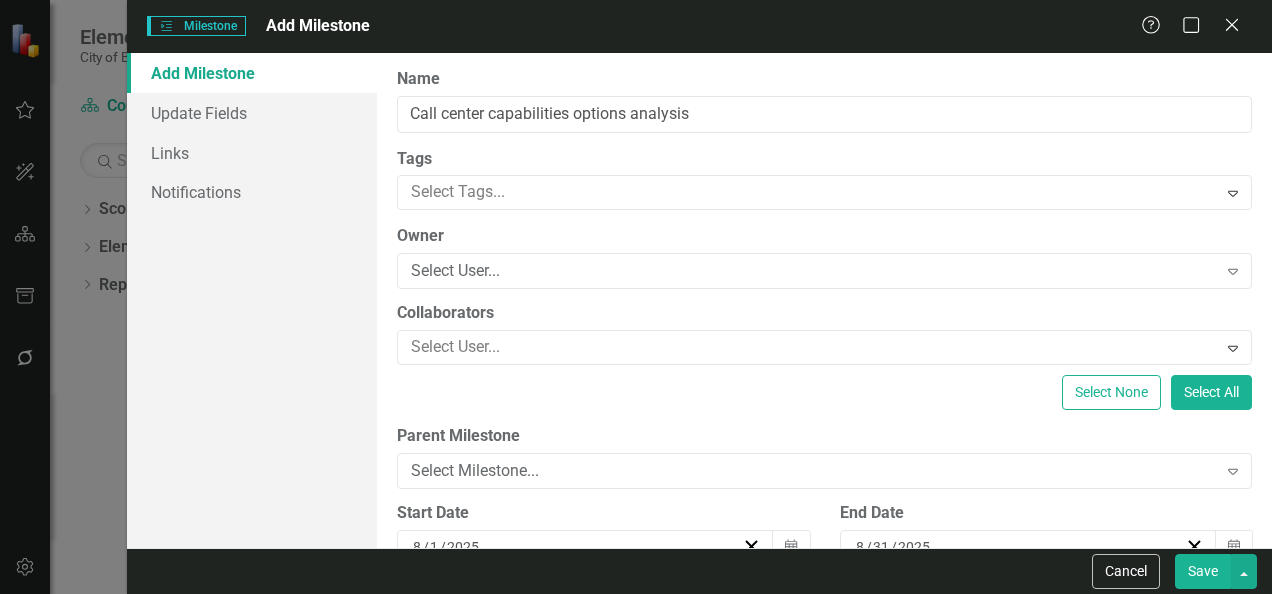 click on "Select None Select All" at bounding box center [824, 392] 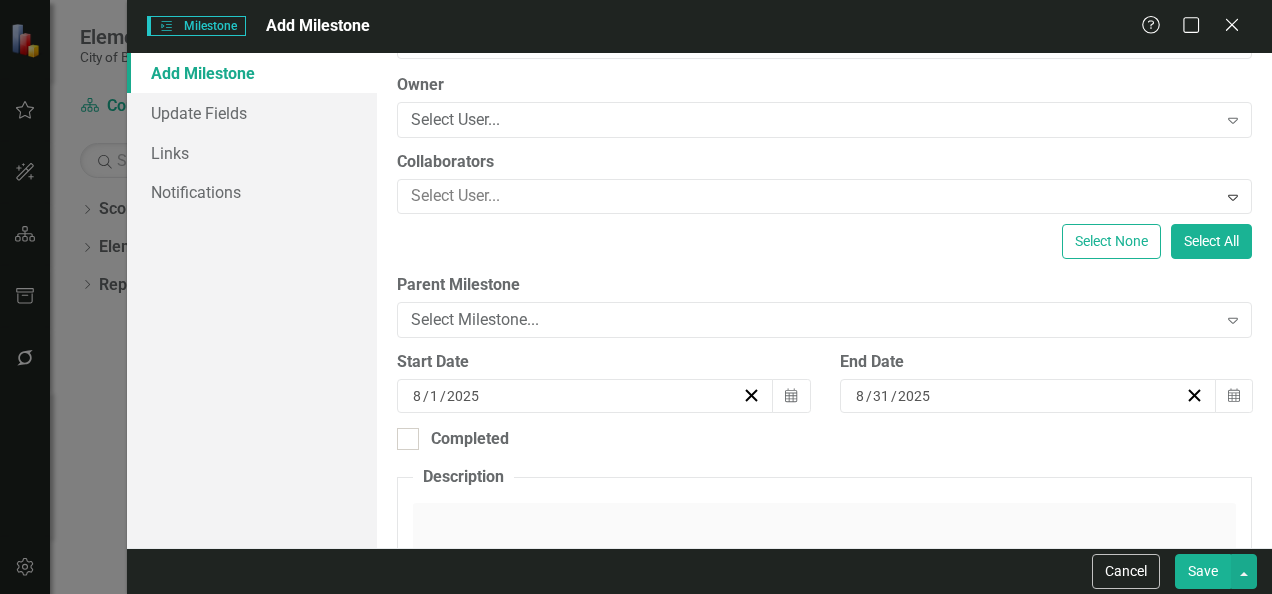scroll, scrollTop: 241, scrollLeft: 0, axis: vertical 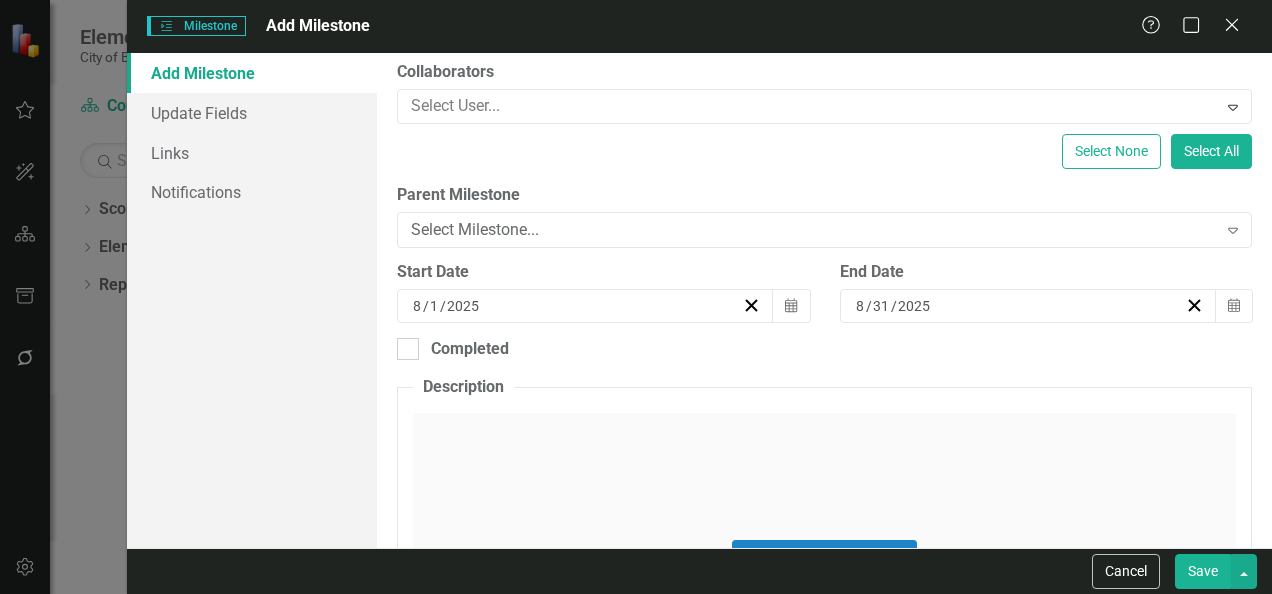 click on "ClearPoint Can Do More! How ClearPoint Can Help Close Enterprise plans can automatically adjust milestone or initiative dates based on their linked elements. For example, you could set up your initiatives to automatically calculate start and end dates based on their milestones' dates, or automatically shift milestone dates when the initiative start date changes. Please contact support@example.com for more information or to upgrade your account View Plans Learn More "Edit" fields in ClearPoint are the fields that do not change from reporting period to reporting period. For example, the element name would be consistent in all reporting periods. Learn more in the ClearPoint Support Center. Close Help Name Call center capabilities options analysis Tags Select Tags... Expand Owner Select User... Expand Collaborators Select User... Expand Select None Select All Parent Milestone Select Milestone... Expand [MONTH] / [DAY] / [YEAR] Calendar End Date [MONTH] / [DAY] / [YEAR] Calendar Completed Description" at bounding box center (824, 300) 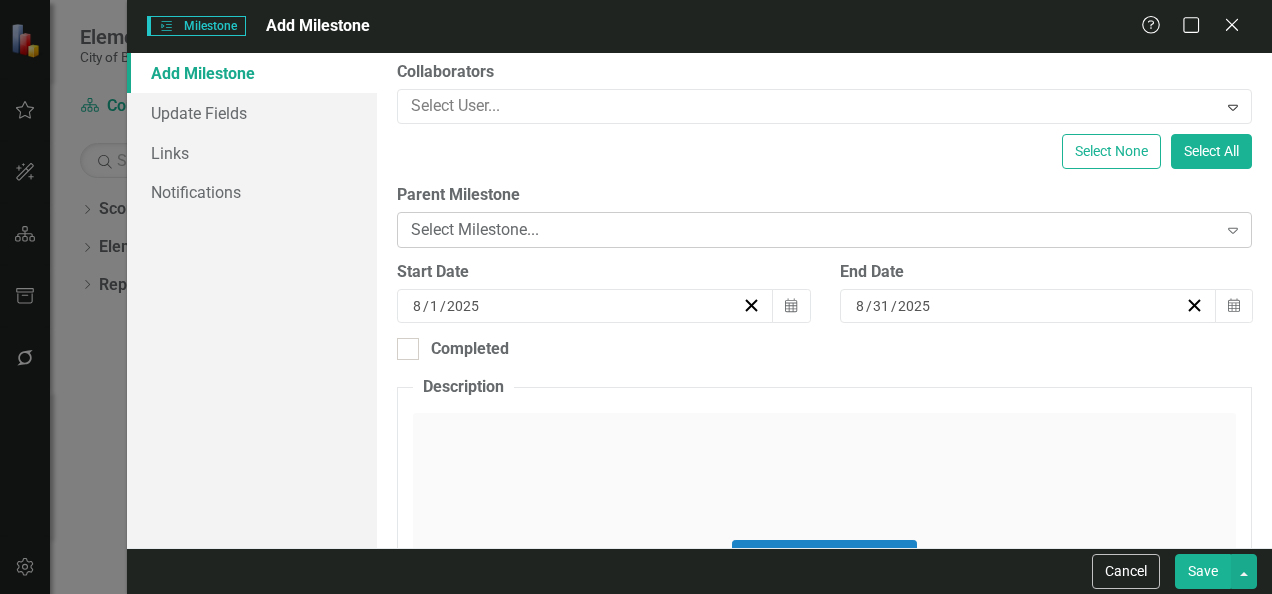 click on "Select Milestone..." at bounding box center [813, 230] 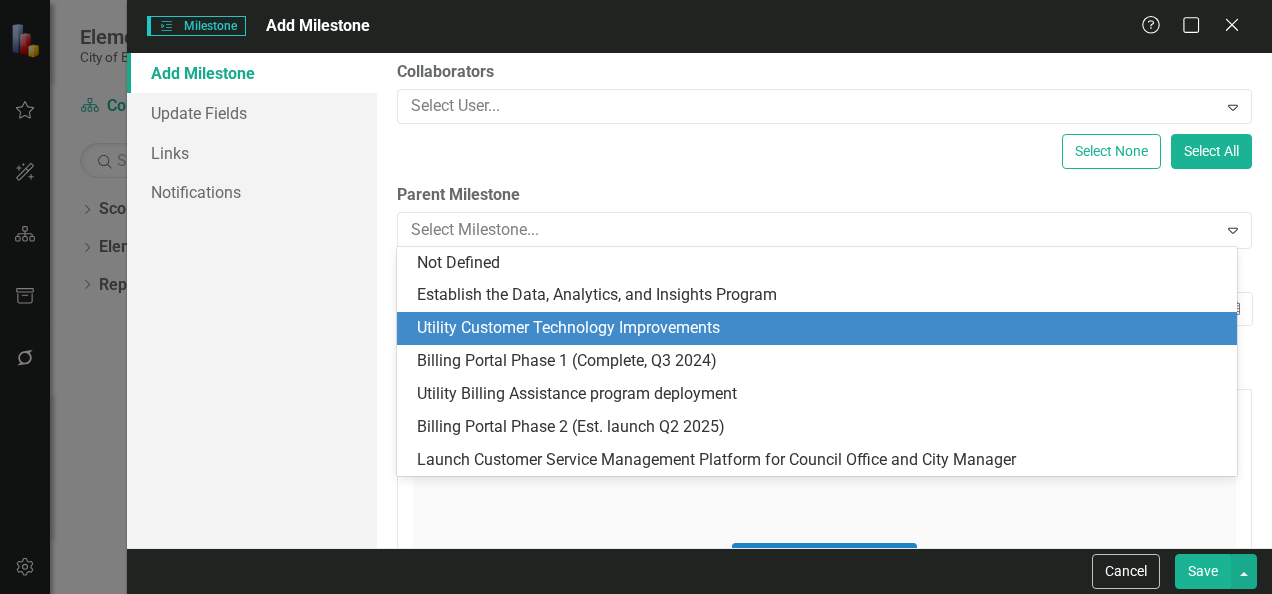 click on "Utility Customer Technology Improvements" at bounding box center [821, 328] 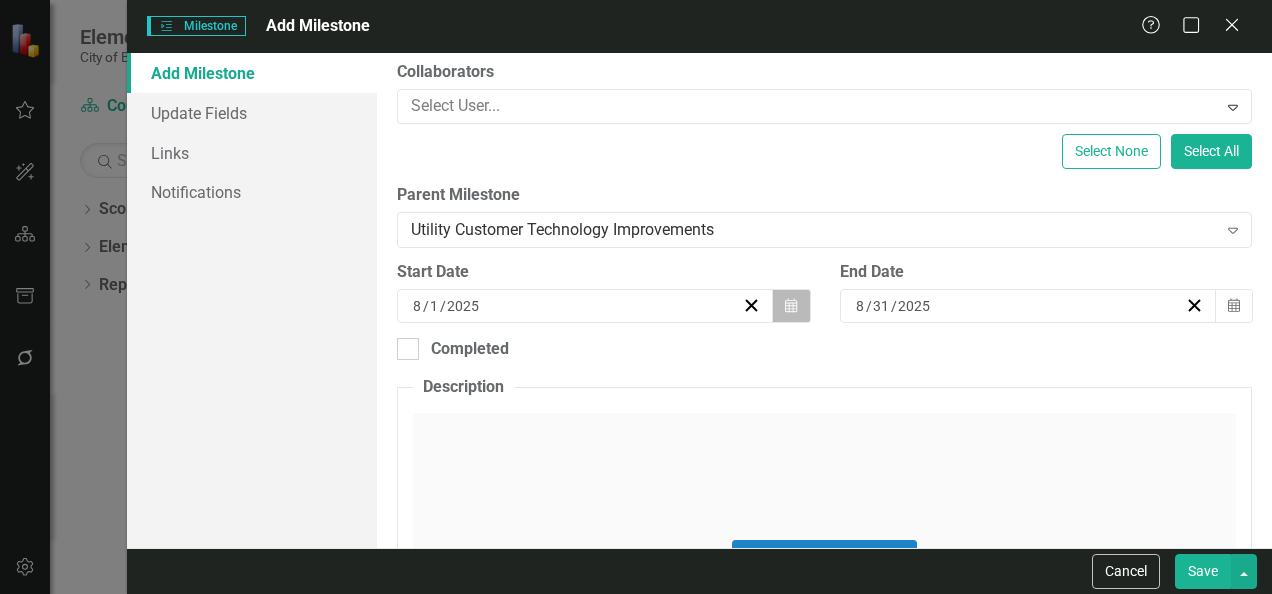 click on "Calendar" 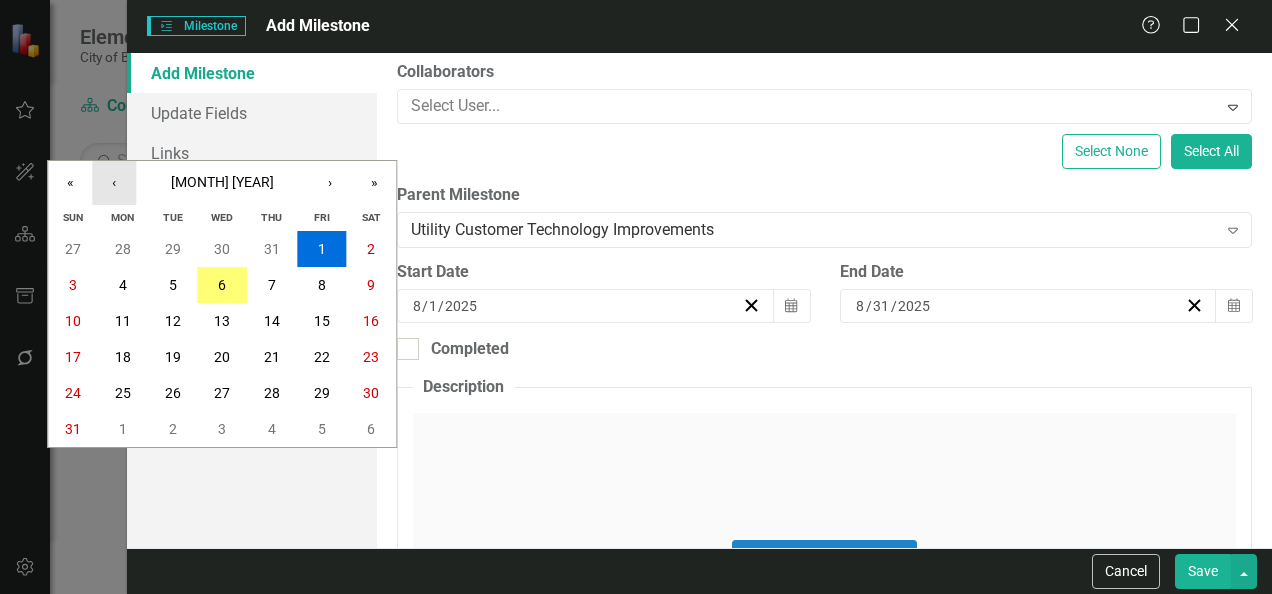 click on "‹" at bounding box center [114, 183] 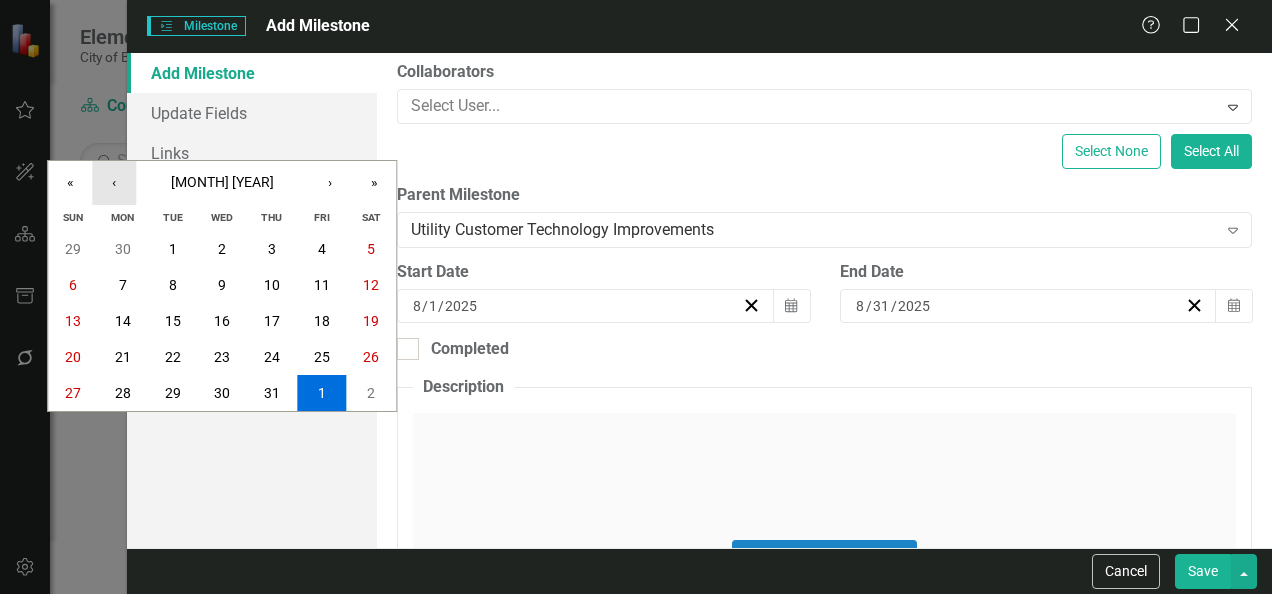 click on "‹" at bounding box center [114, 183] 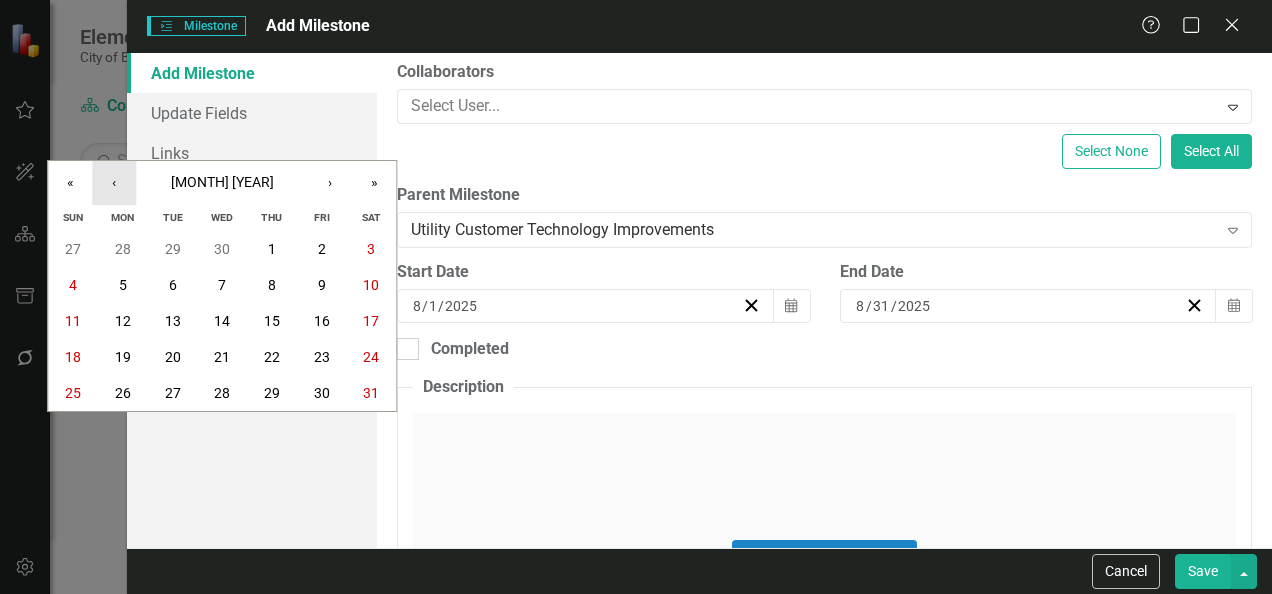 click on "‹" at bounding box center (114, 183) 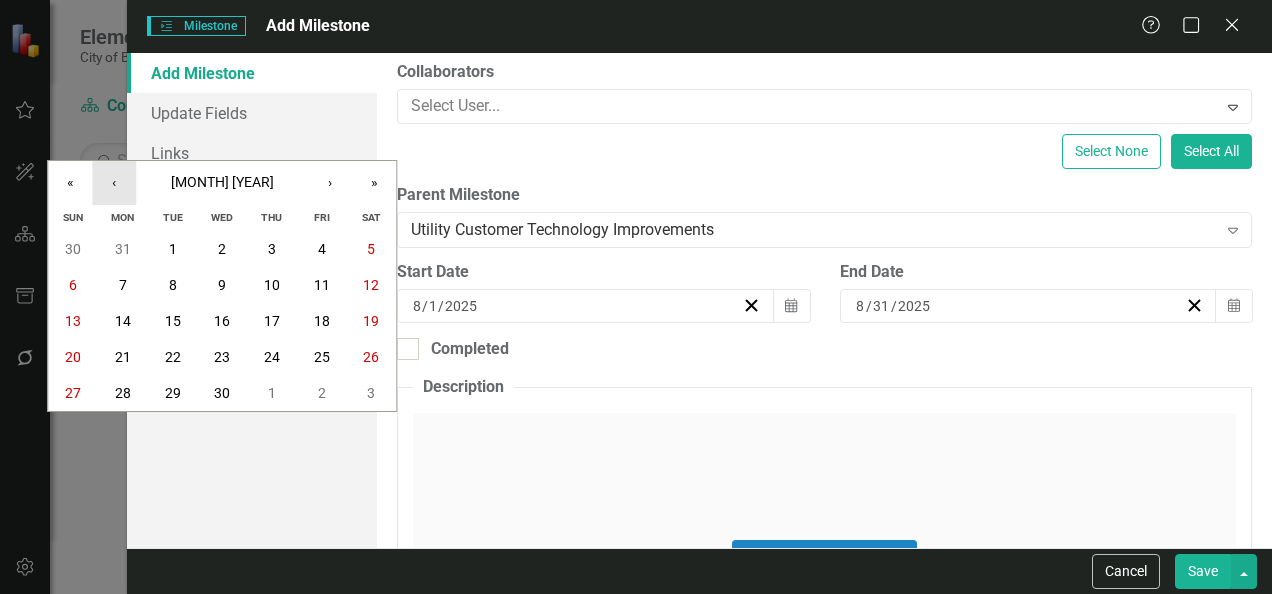 click on "‹" at bounding box center [114, 183] 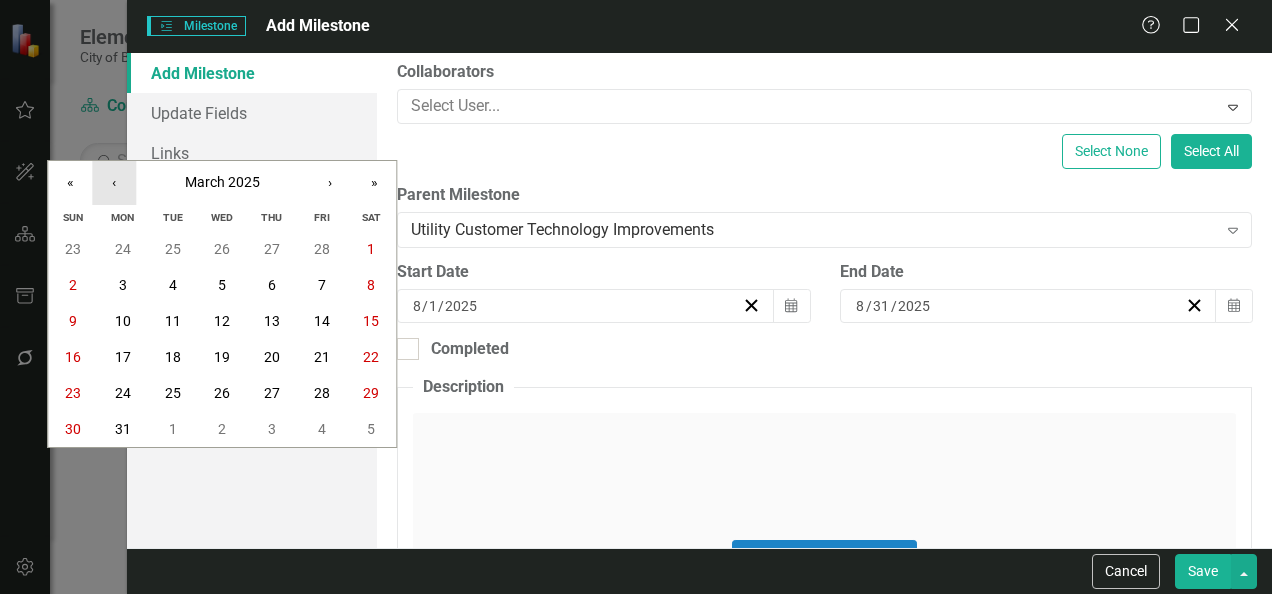 click on "‹" at bounding box center (114, 183) 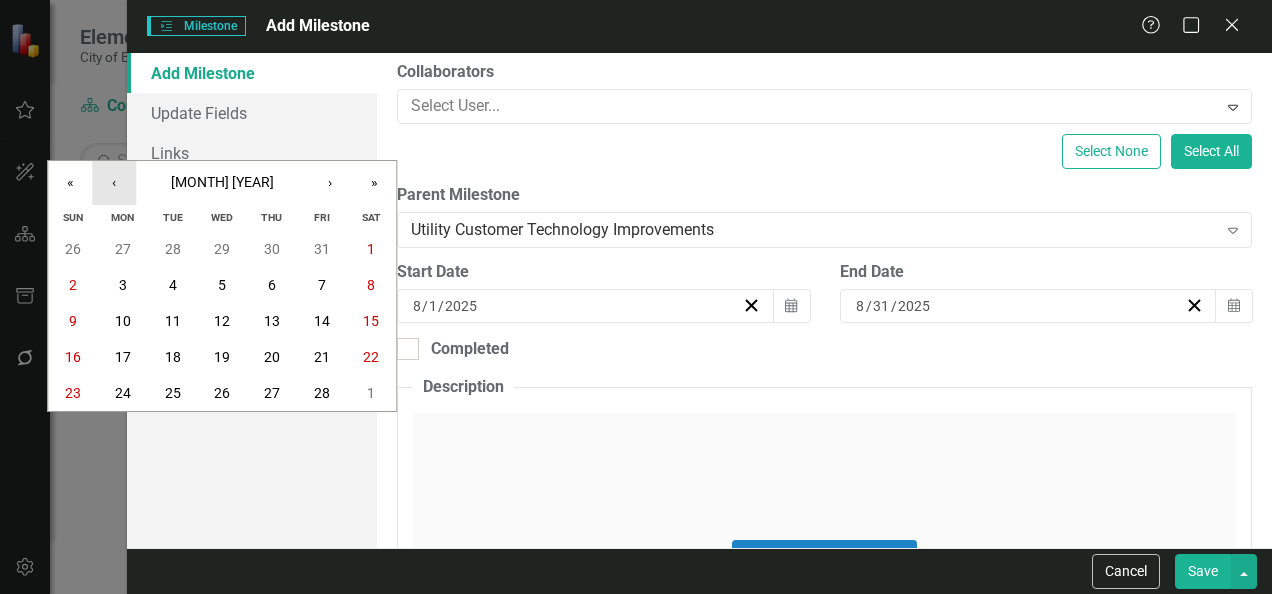 click on "‹" at bounding box center (114, 183) 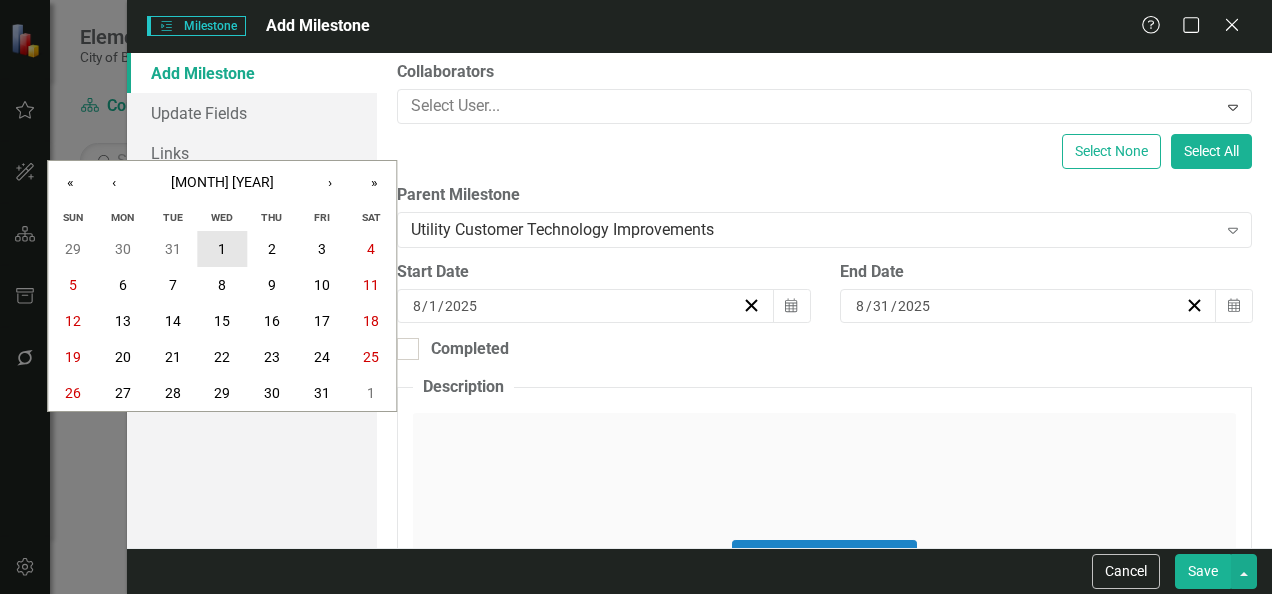 click on "1" at bounding box center [222, 249] 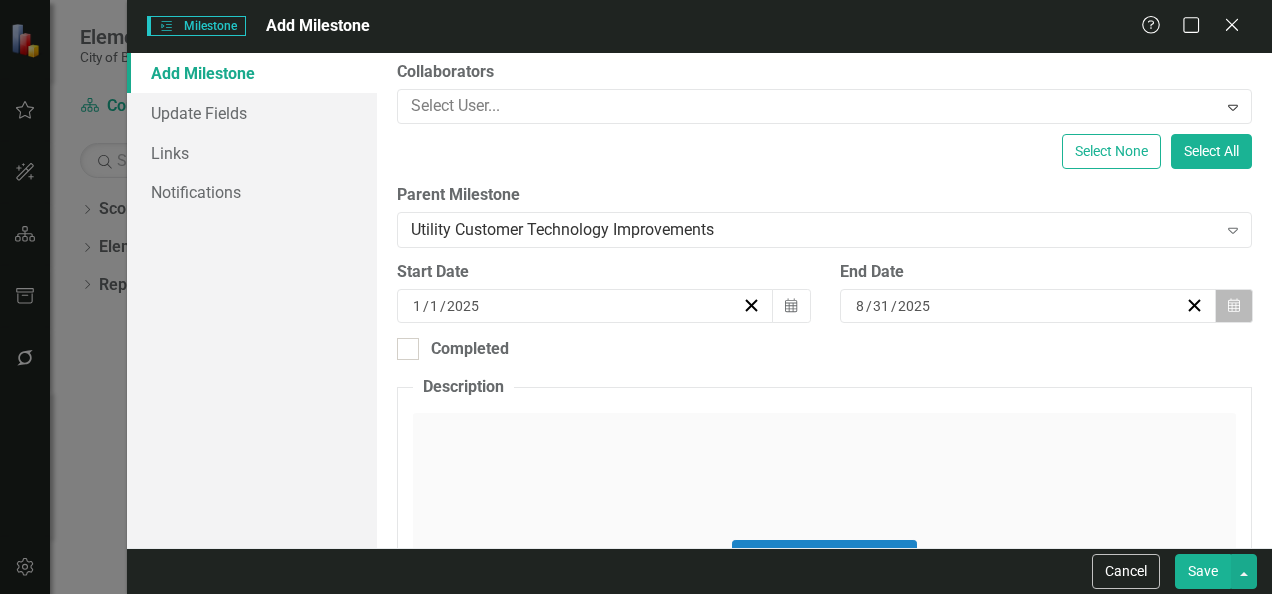 click 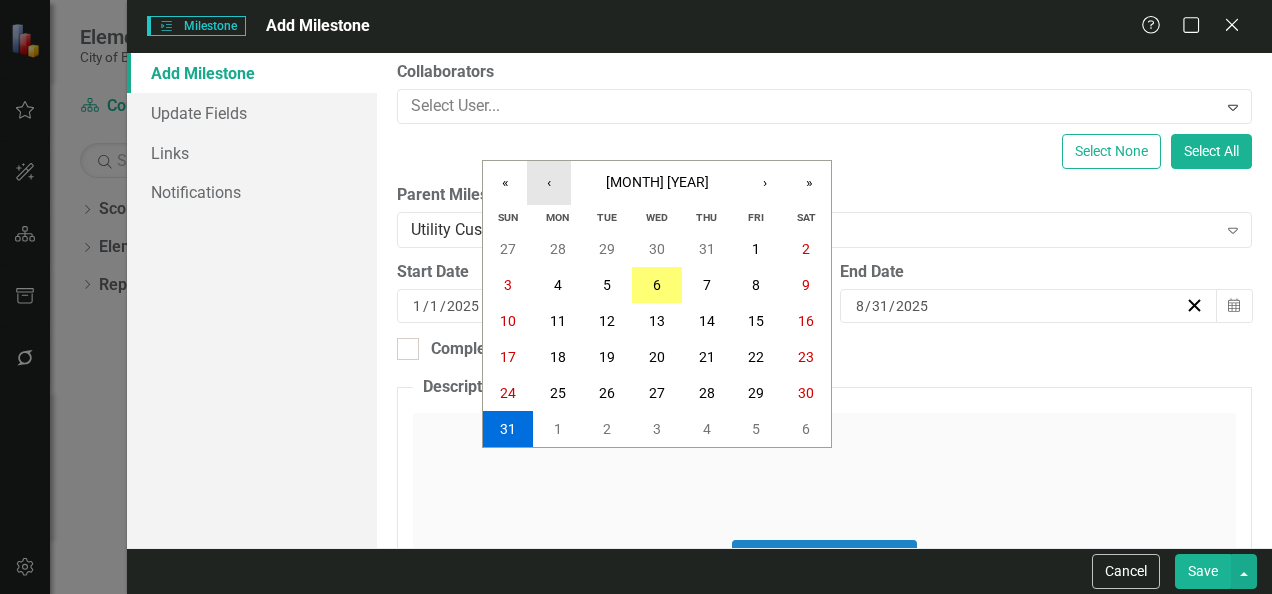 click on "‹" at bounding box center [549, 183] 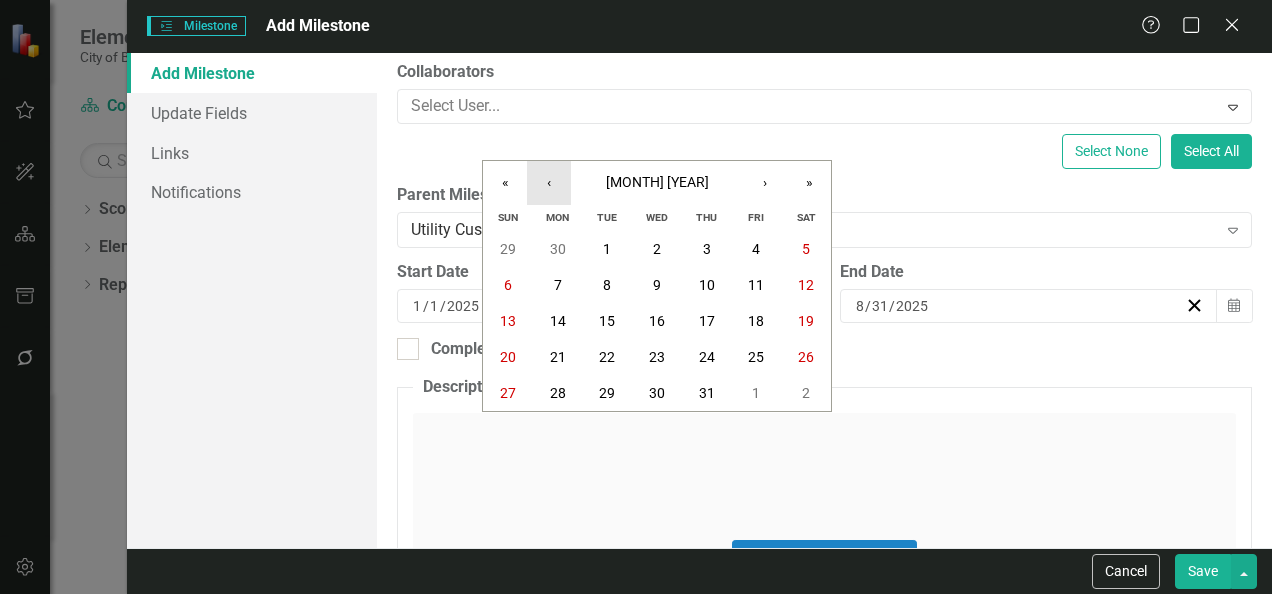 click on "‹" at bounding box center (549, 183) 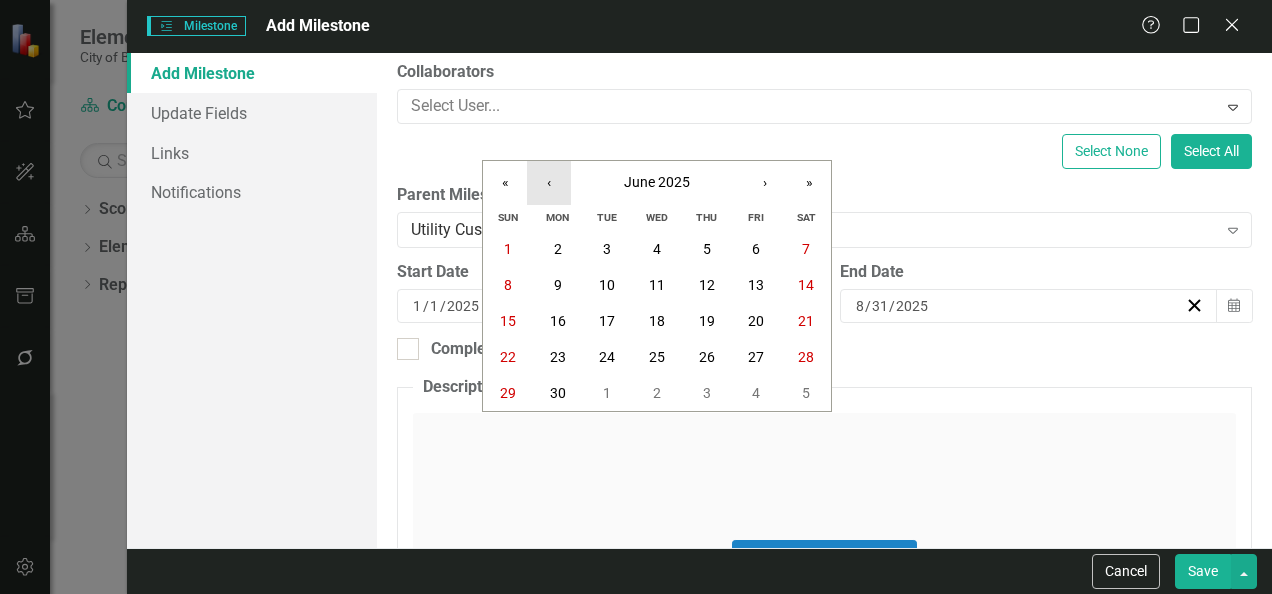click on "‹" at bounding box center (549, 183) 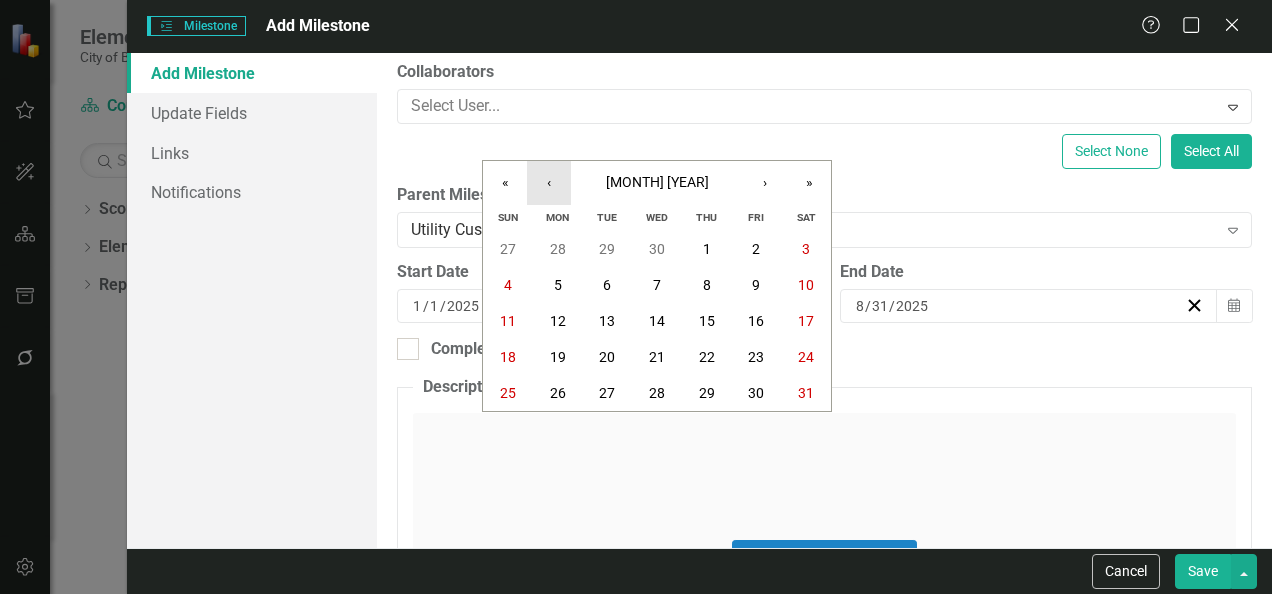 click on "‹" at bounding box center (549, 183) 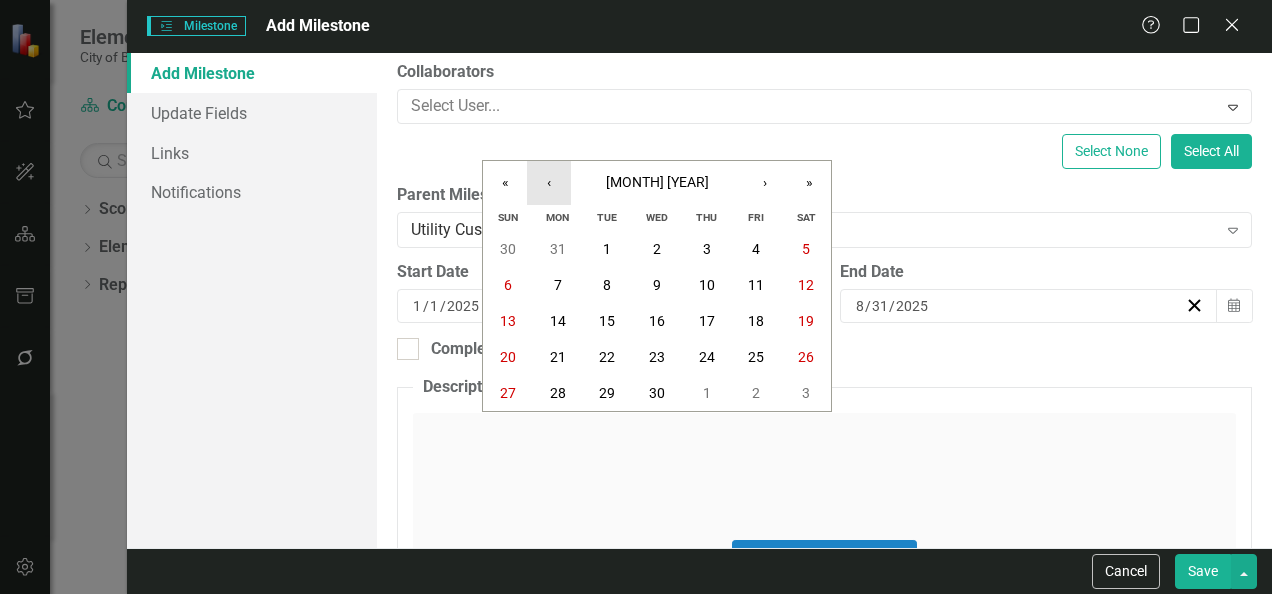 click on "‹" at bounding box center [549, 183] 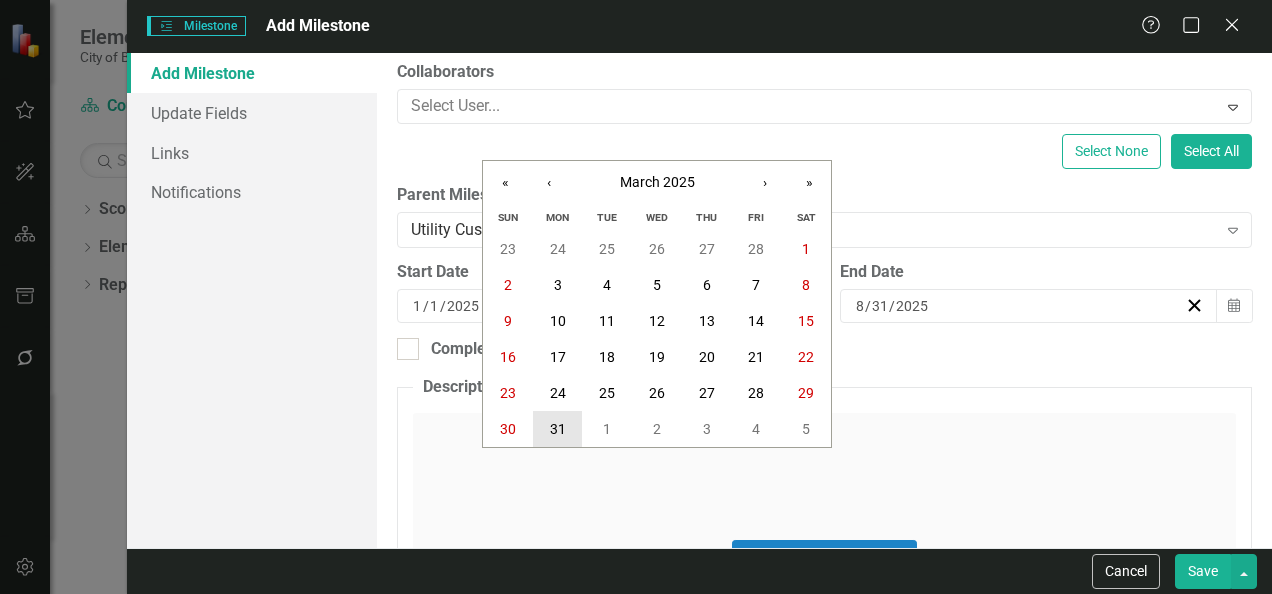 click on "31" at bounding box center [558, 429] 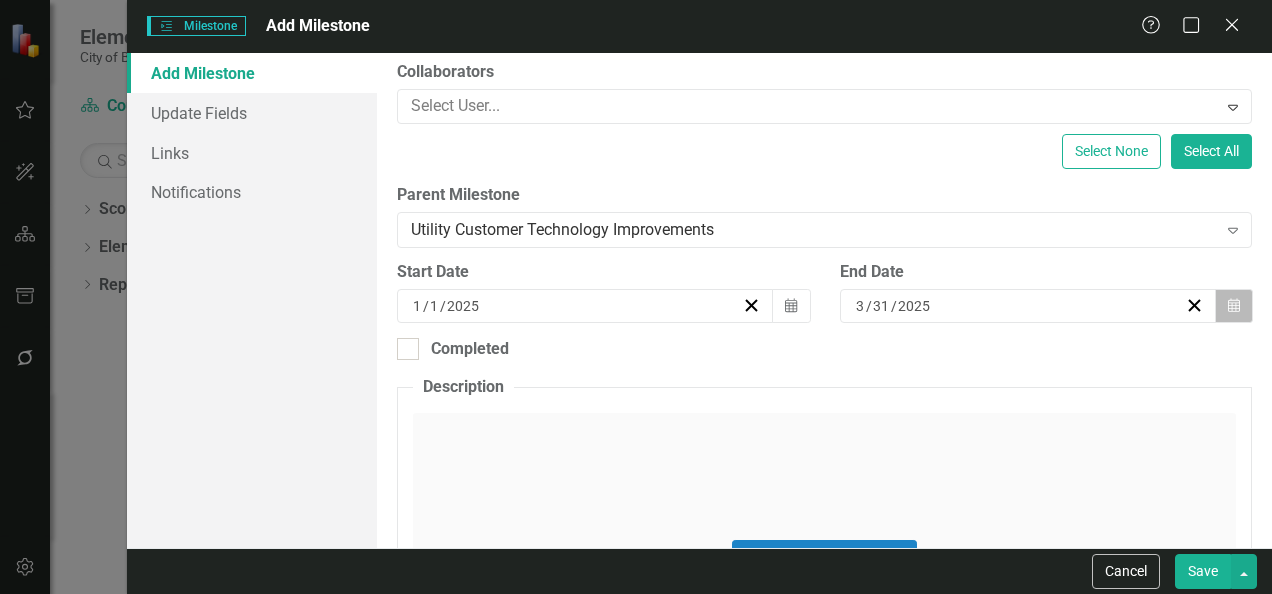click on "Calendar" at bounding box center [1234, 306] 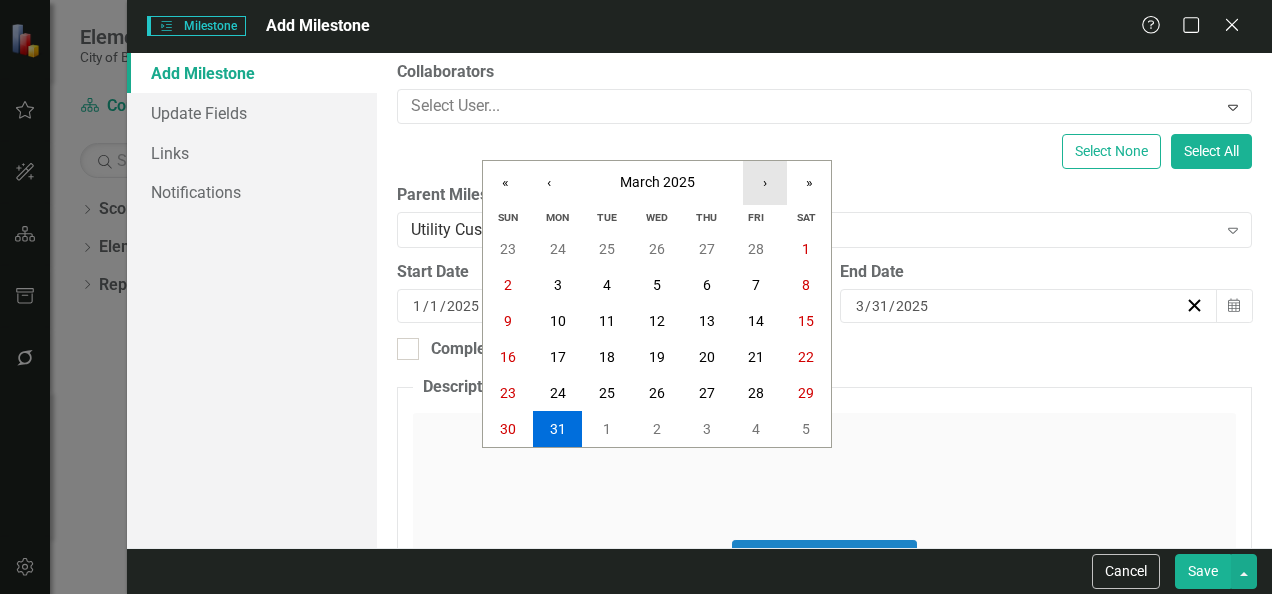 click on "›" at bounding box center [765, 183] 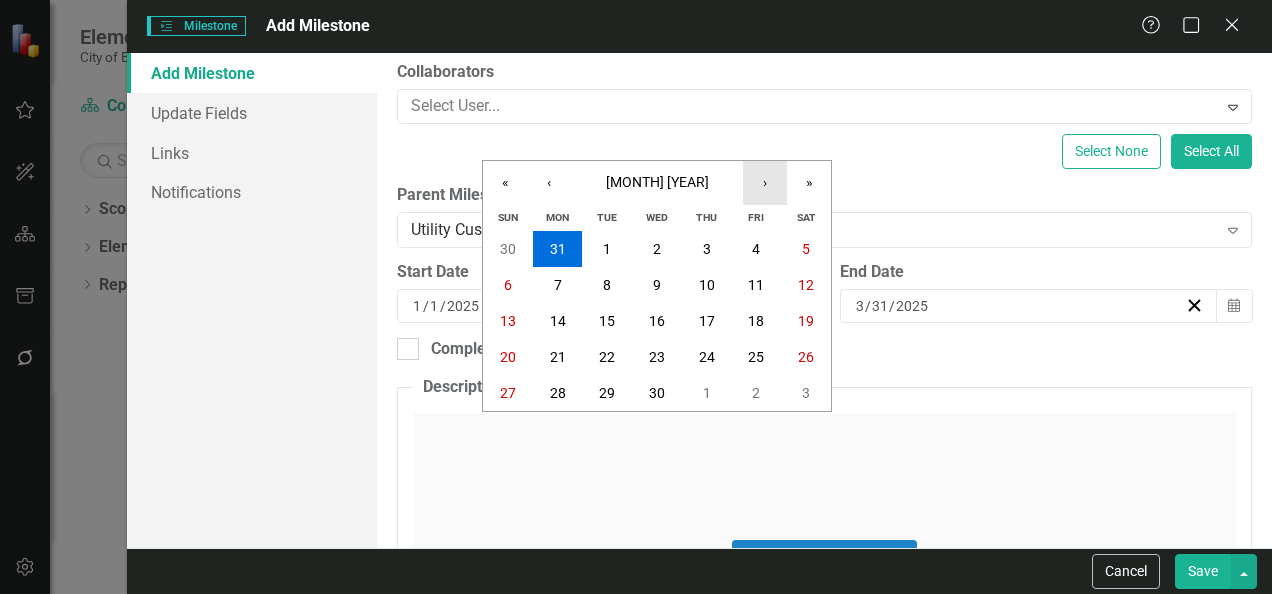 click on "›" at bounding box center (765, 183) 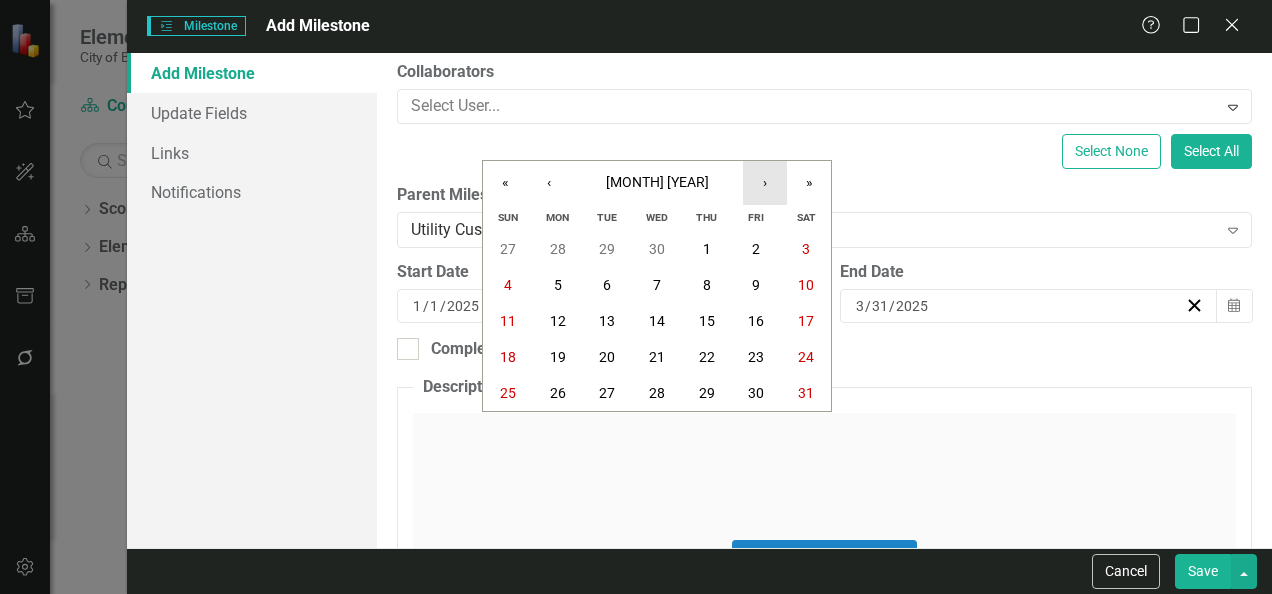 click on "›" at bounding box center (765, 183) 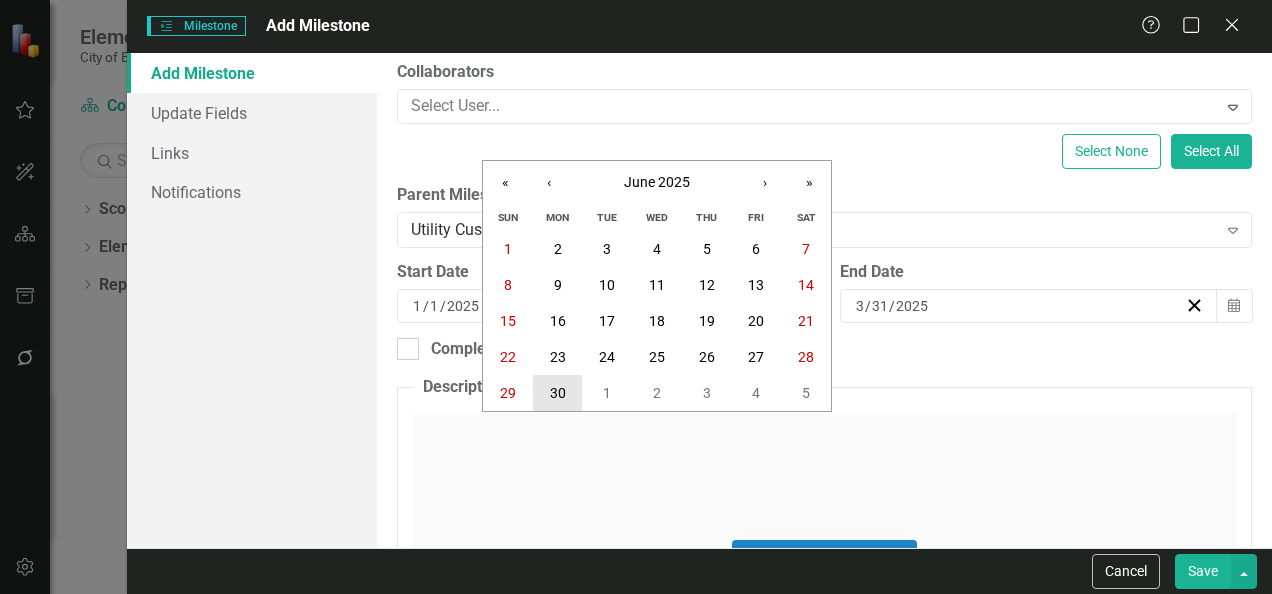 click on "30" at bounding box center [558, 393] 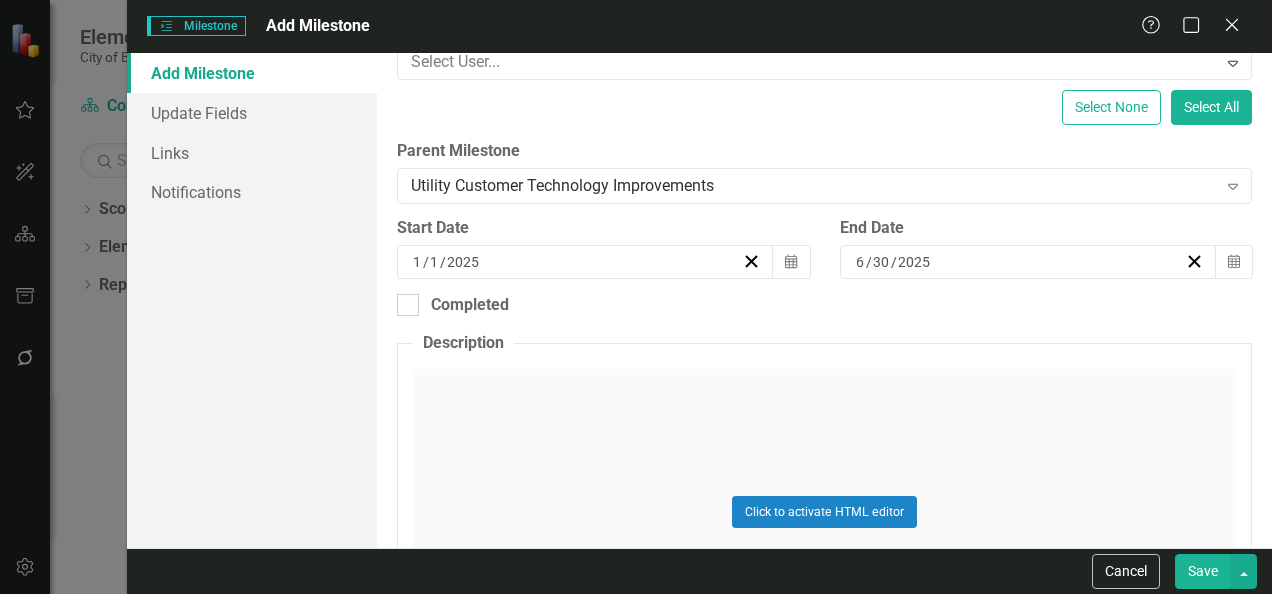 scroll, scrollTop: 287, scrollLeft: 0, axis: vertical 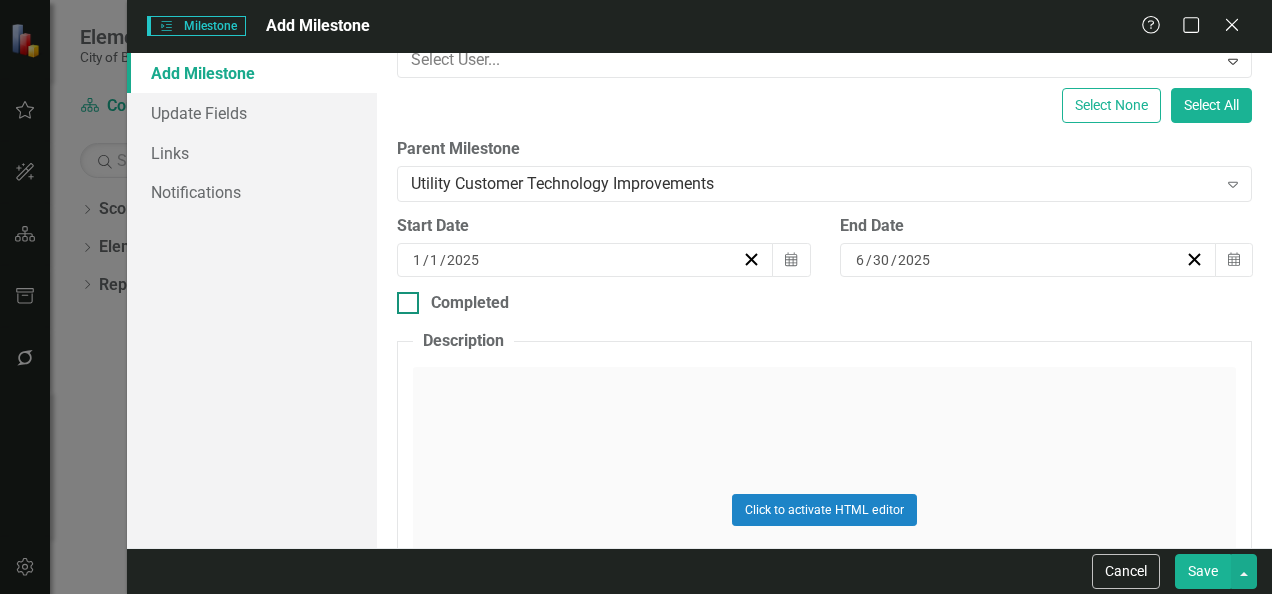 click on "Completed" at bounding box center [470, 303] 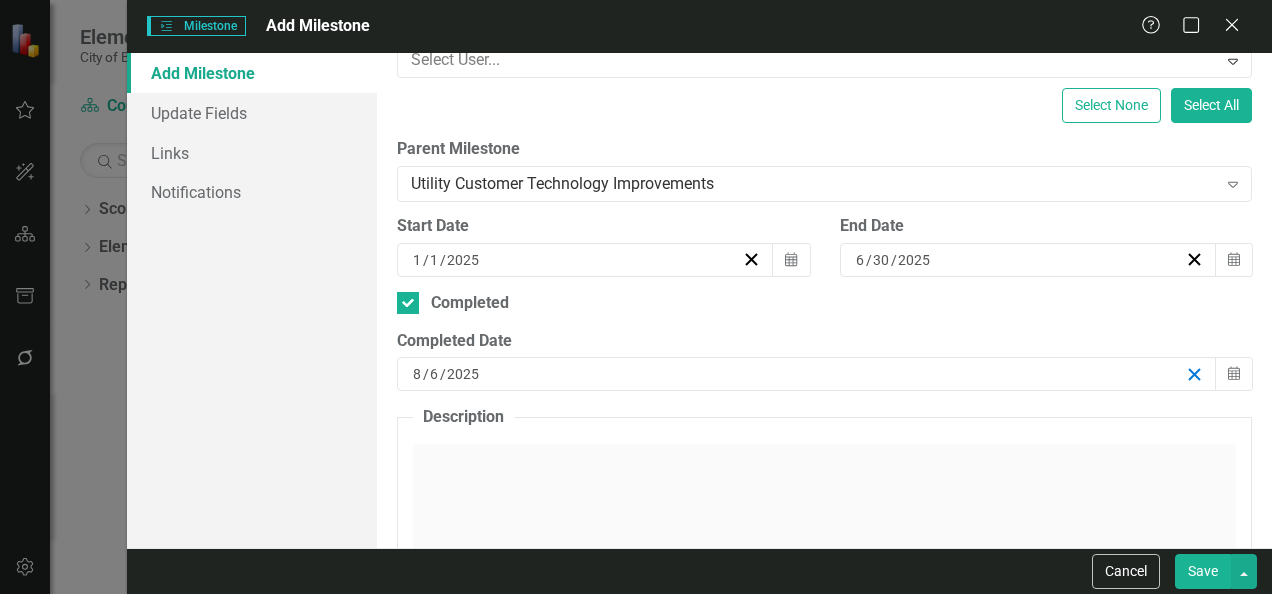 click 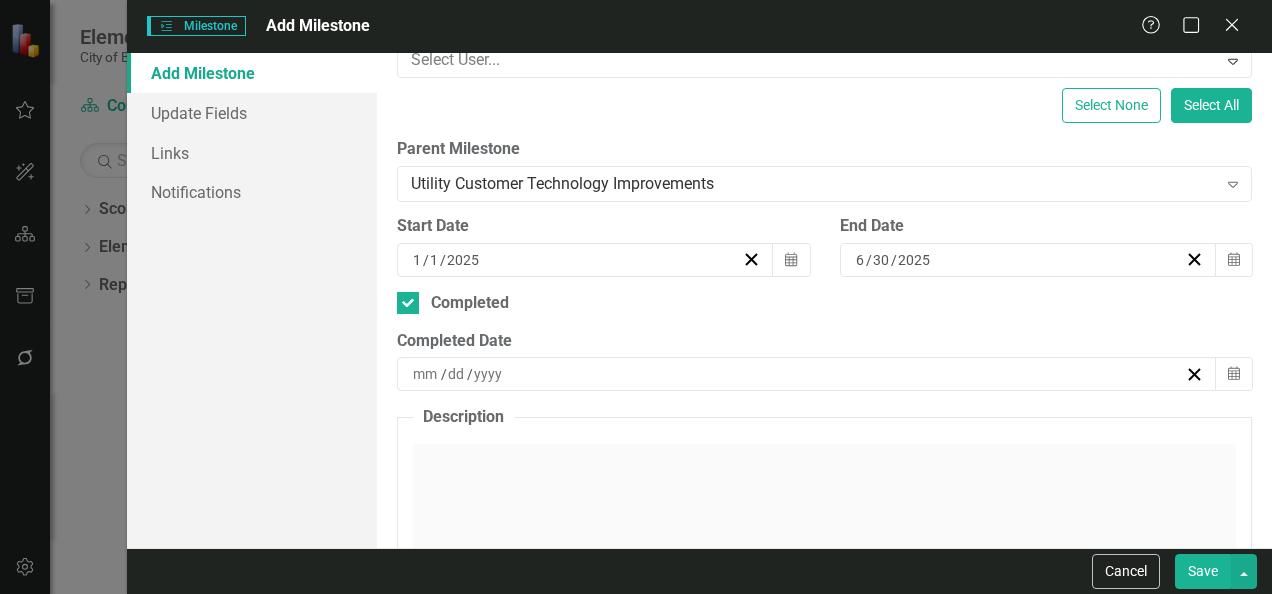 click on "Save" at bounding box center [1203, 571] 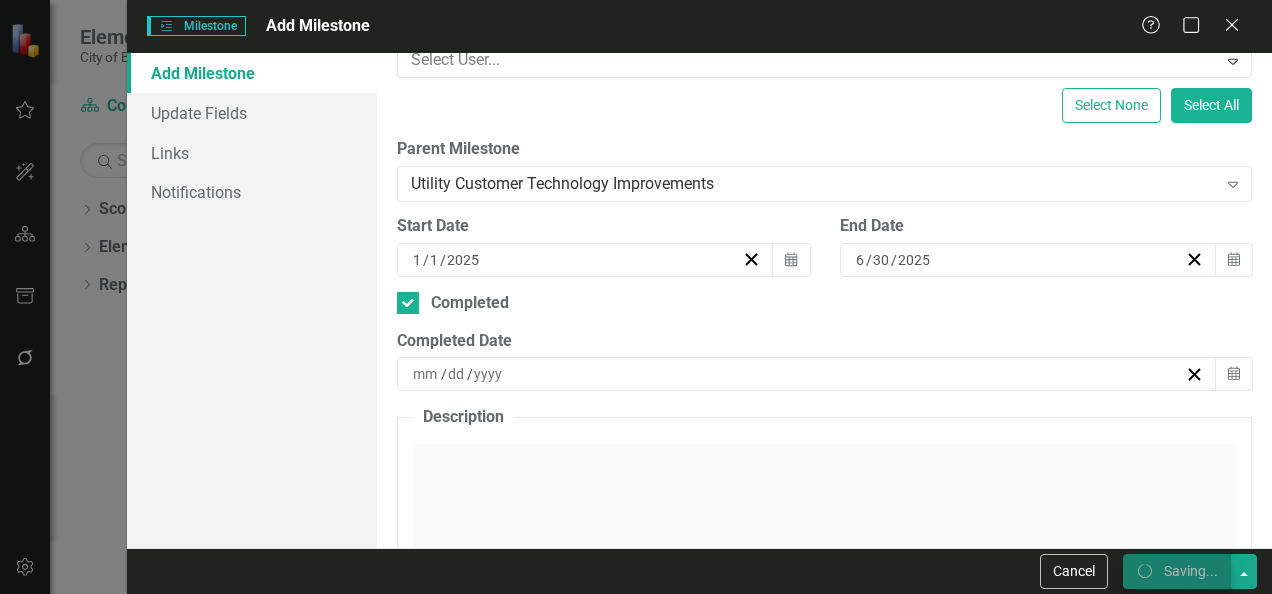 checkbox on "false" 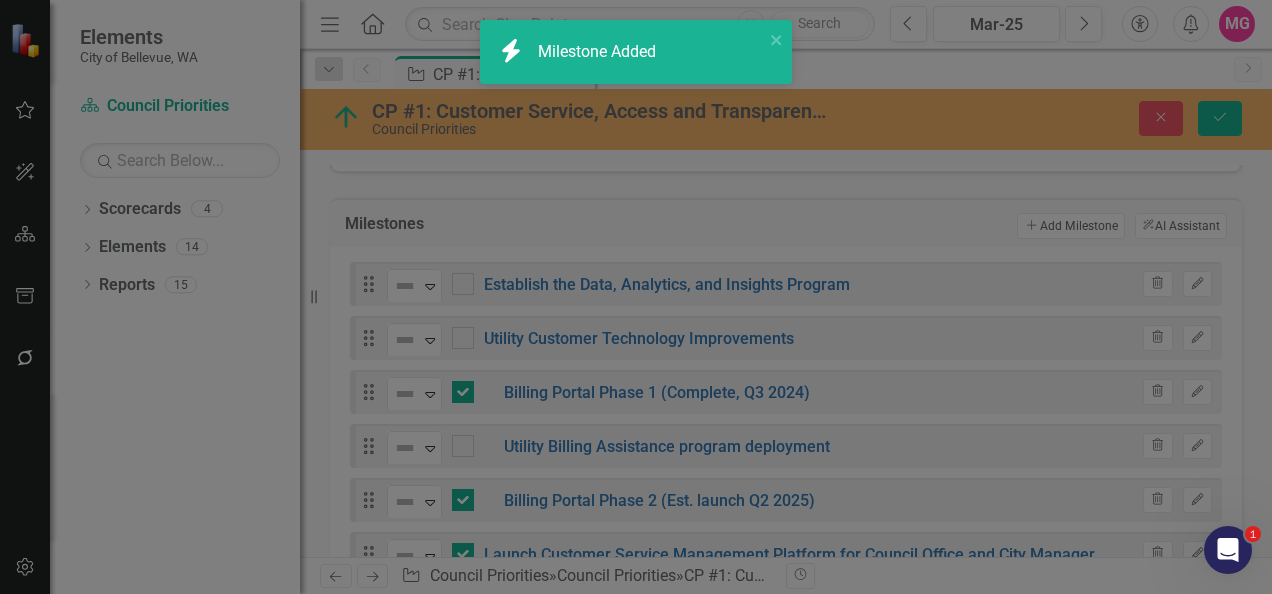 checkbox on "false" 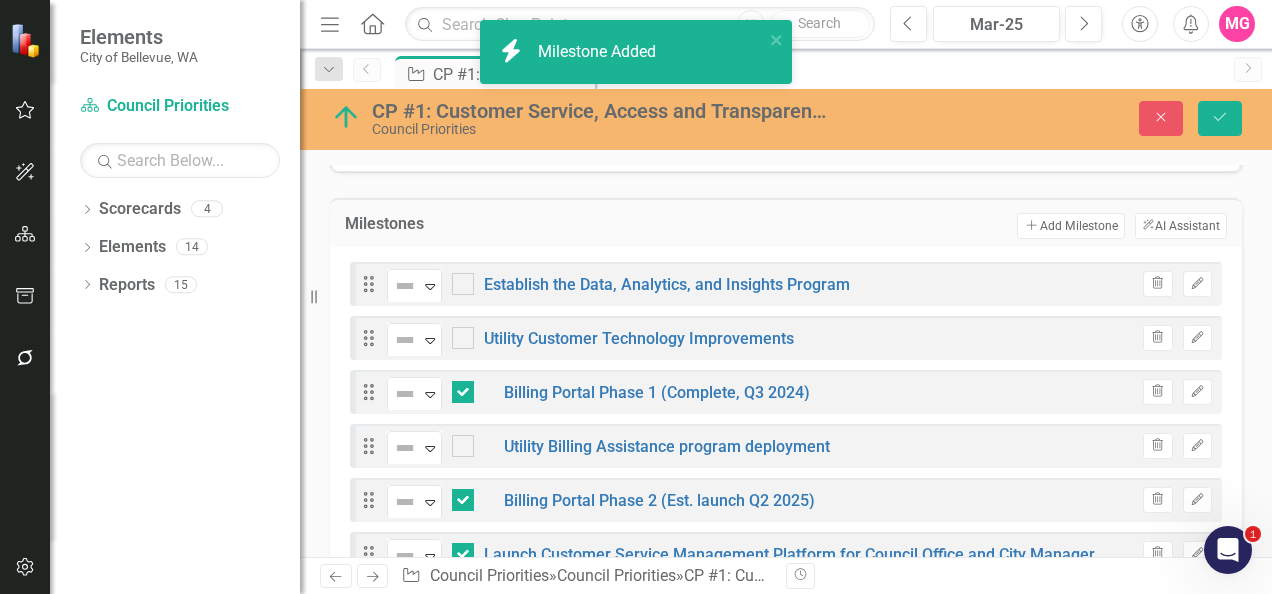 checkbox on "true" 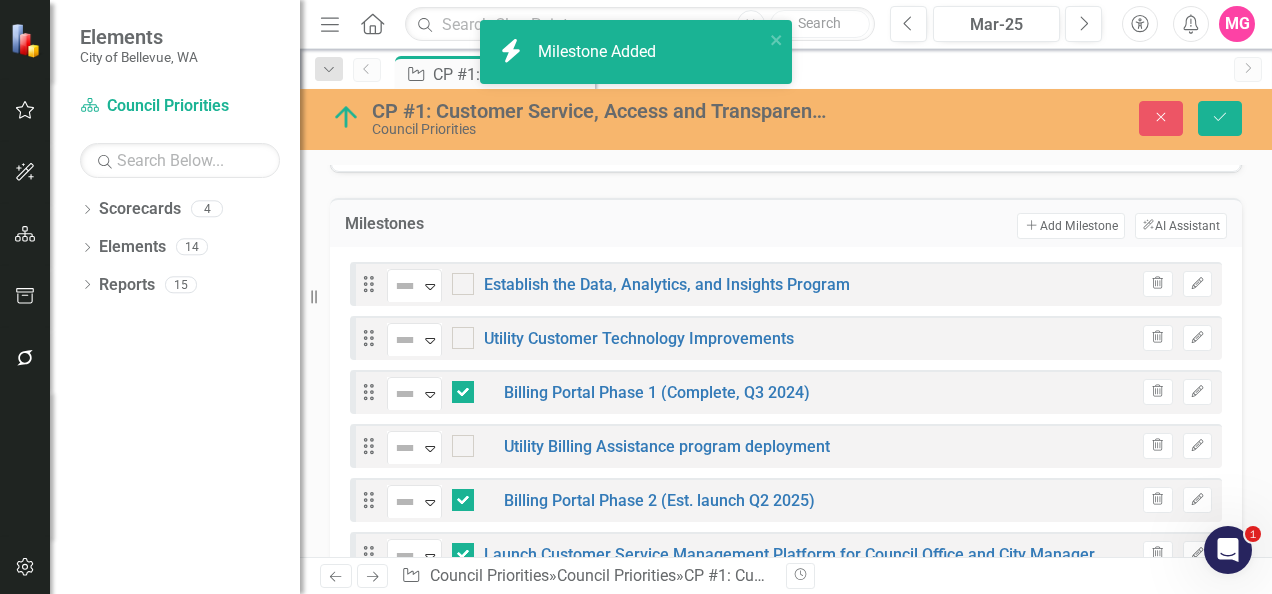 checkbox on "true" 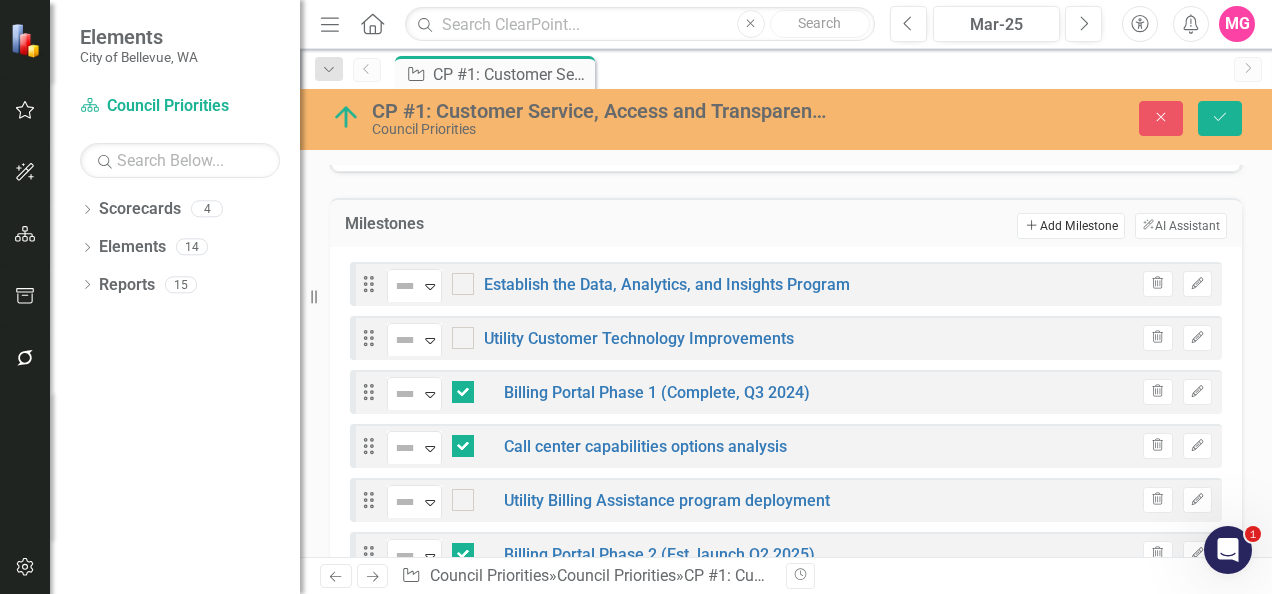 click on "Add  Add Milestone" at bounding box center (1070, 226) 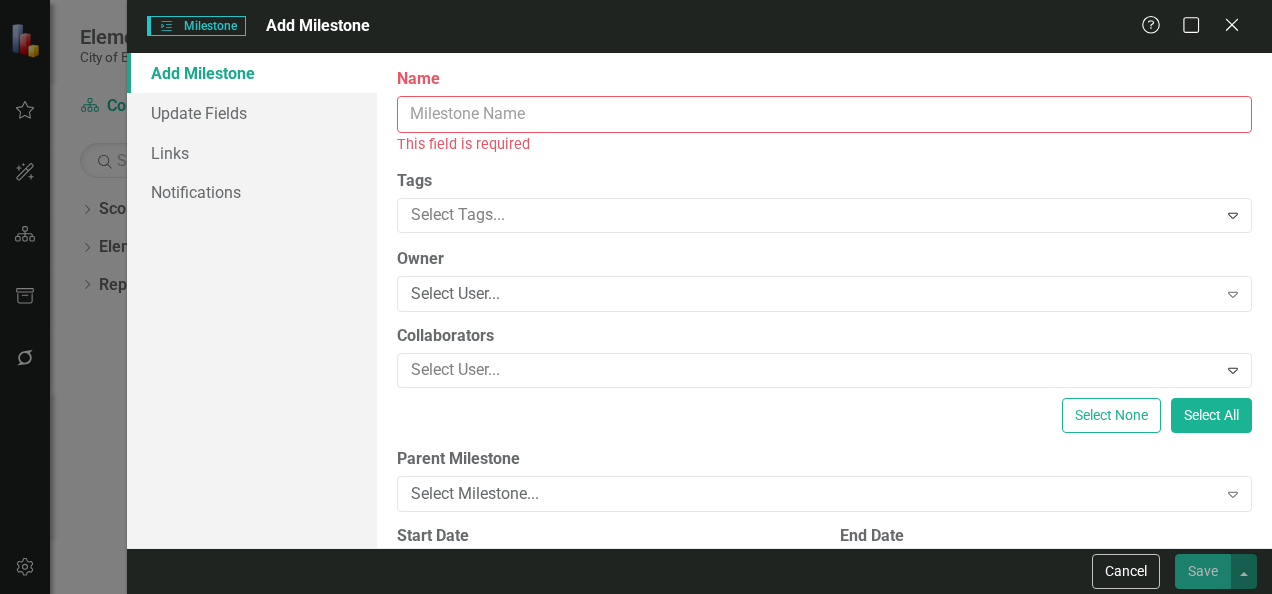 click on "Name" at bounding box center (824, 114) 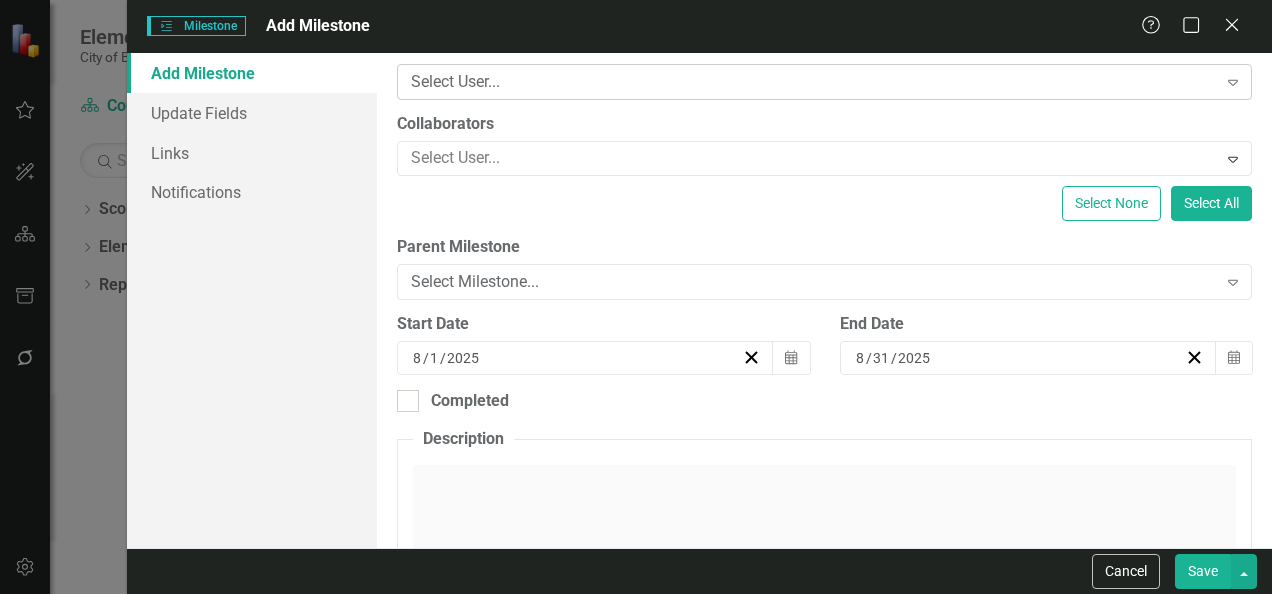 scroll, scrollTop: 195, scrollLeft: 0, axis: vertical 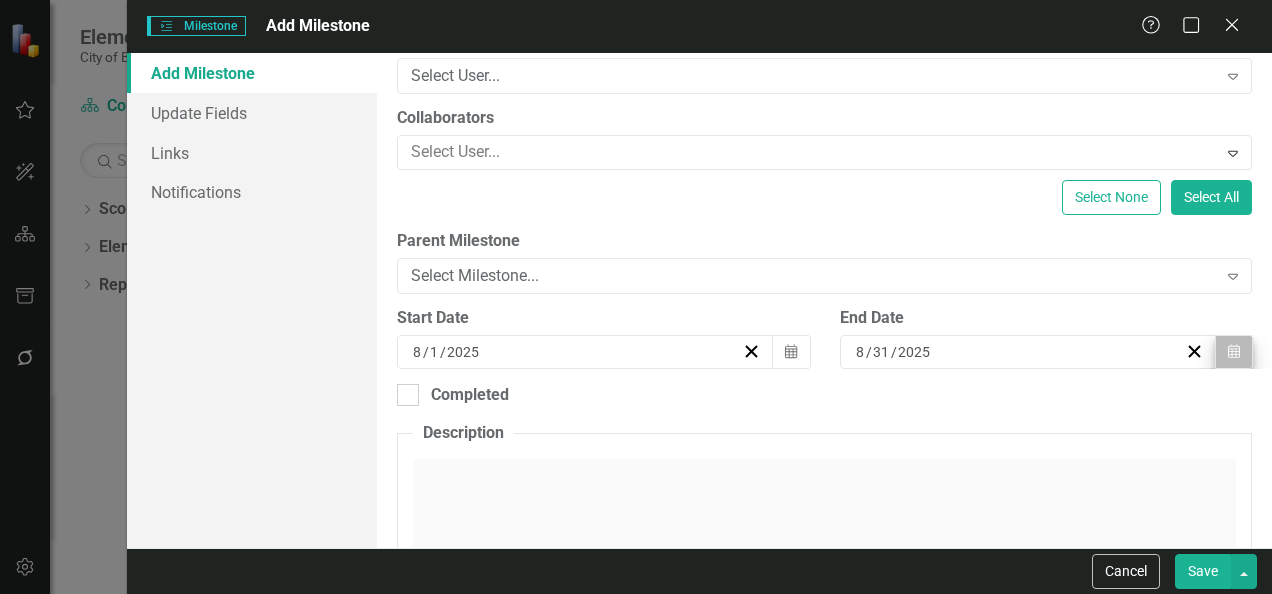 type on "MyBellevue Replacement" 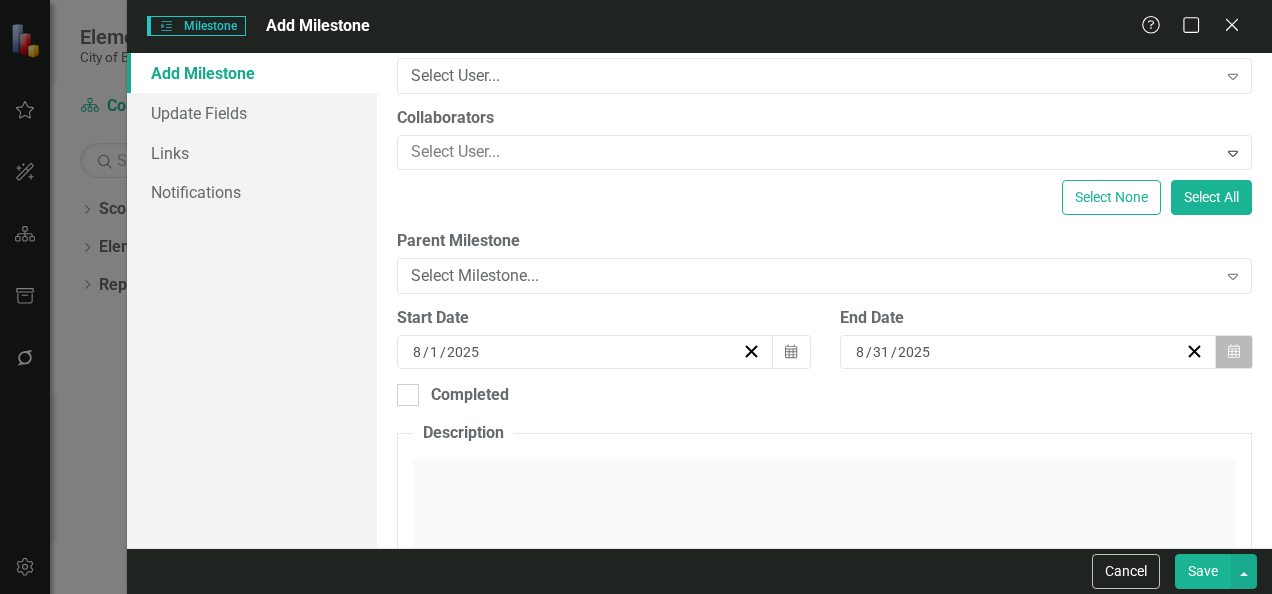 click 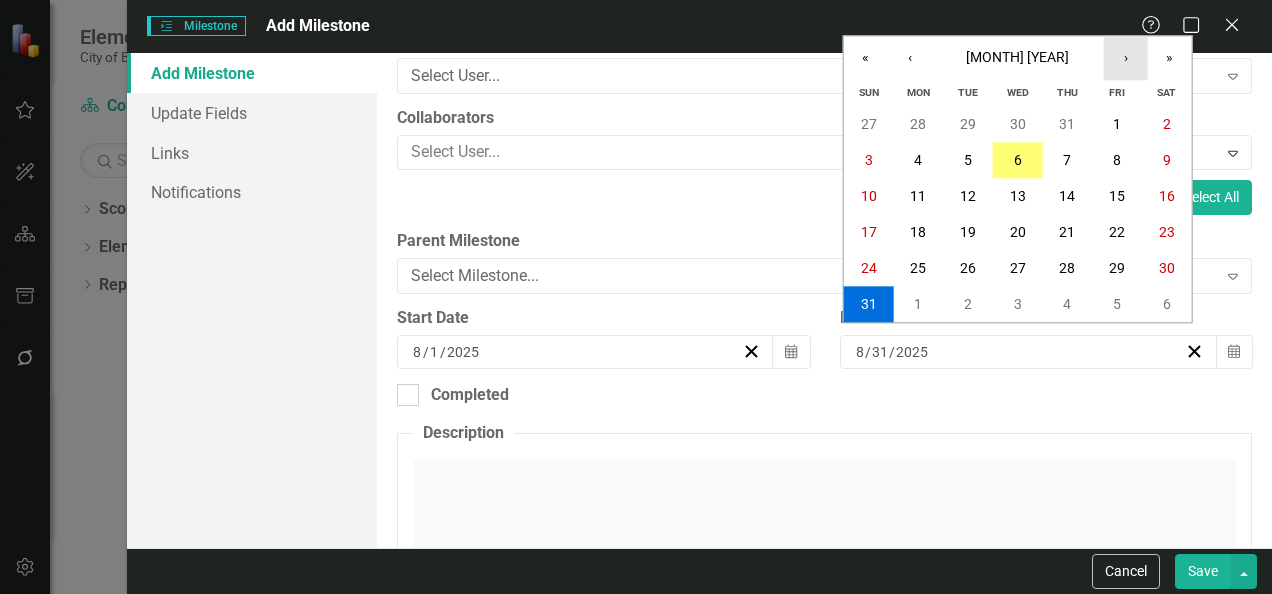 click on "›" at bounding box center [1126, 58] 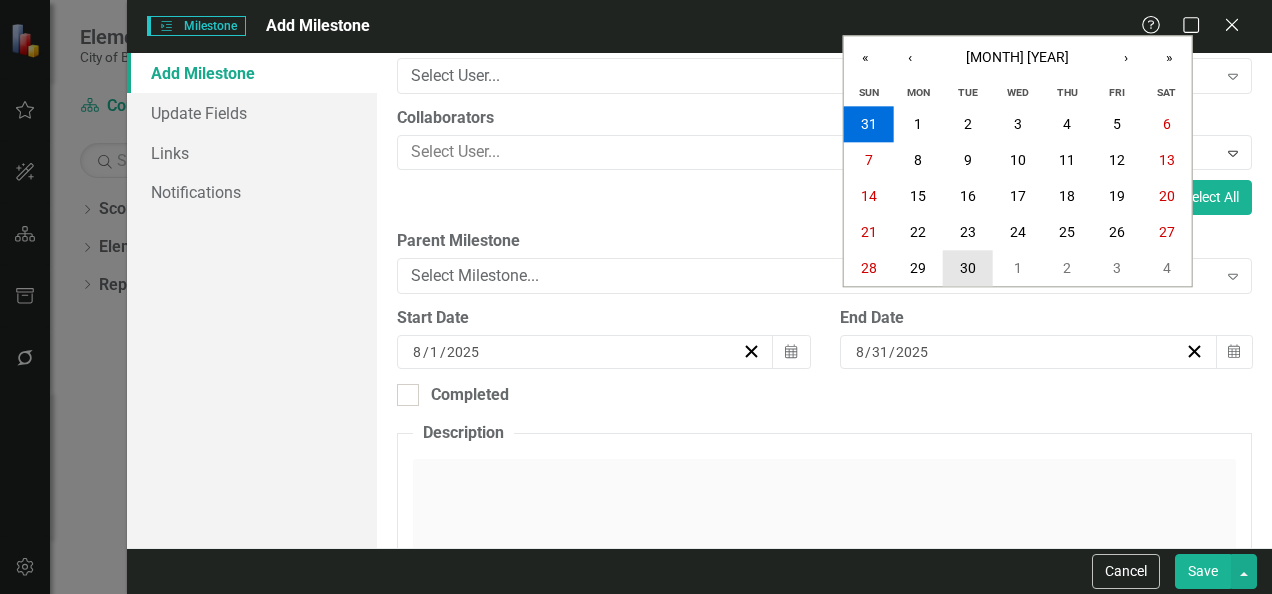 click on "30" at bounding box center (968, 269) 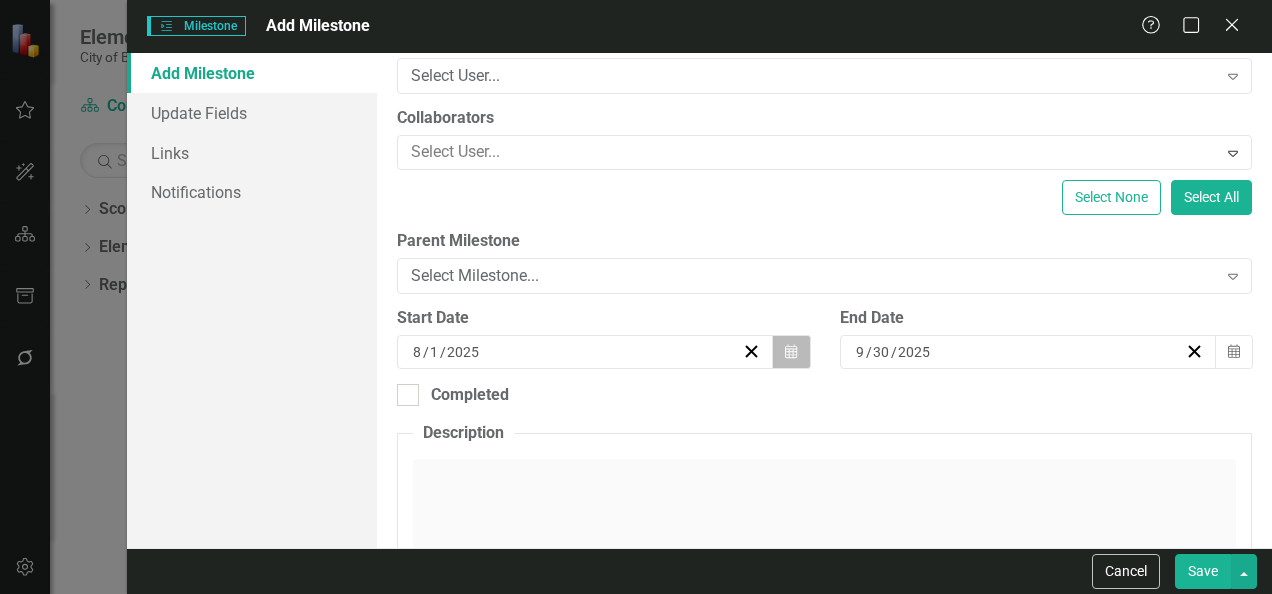 click on "Calendar" at bounding box center [791, 352] 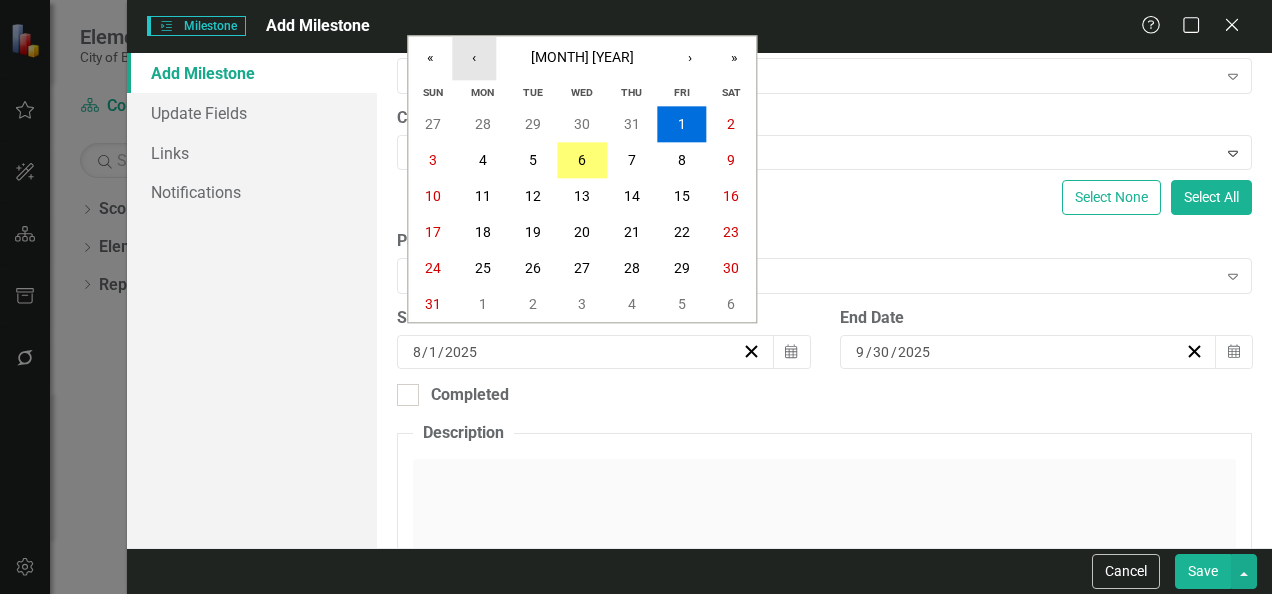 click on "‹" at bounding box center (474, 58) 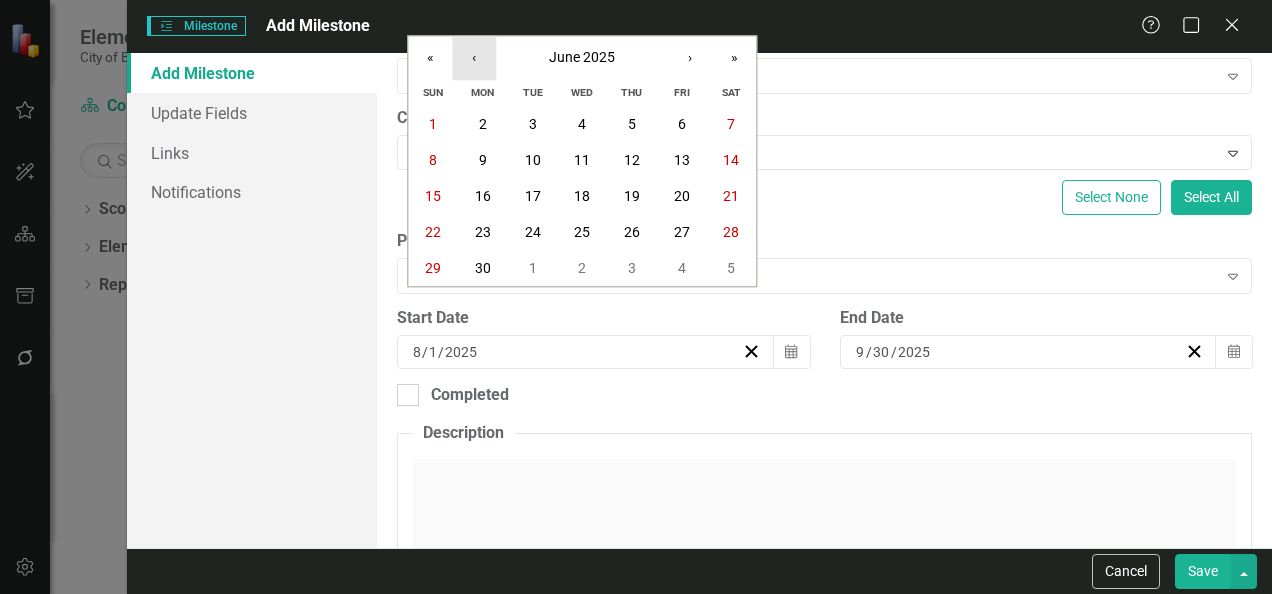 click on "‹" at bounding box center [474, 58] 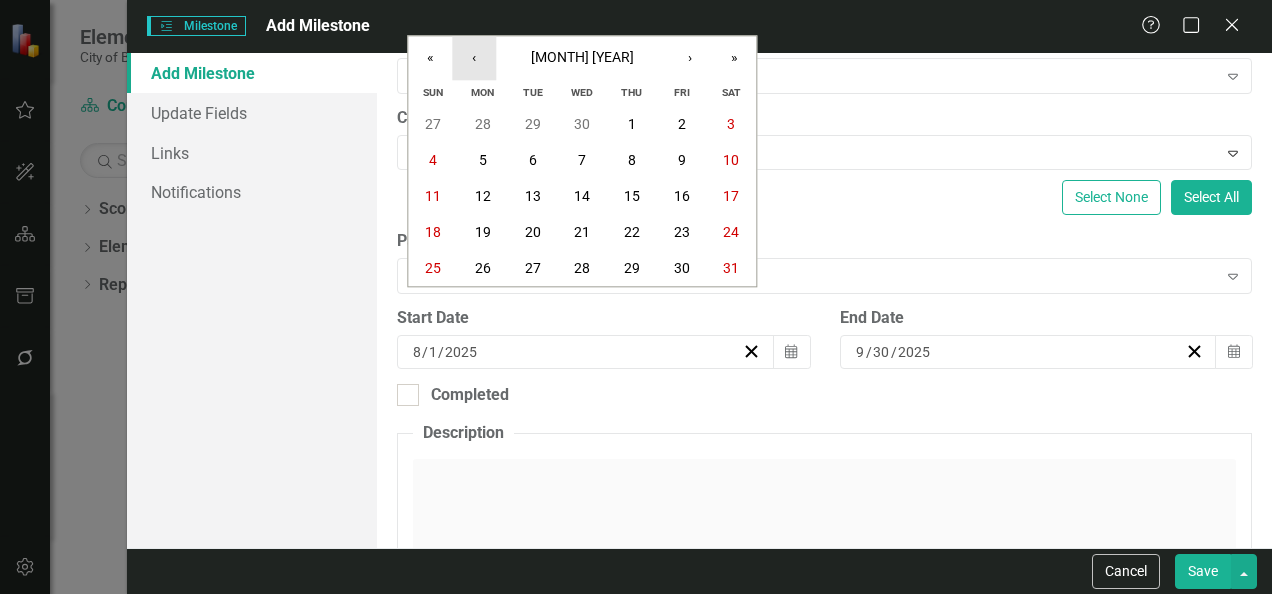 click on "‹" at bounding box center (474, 58) 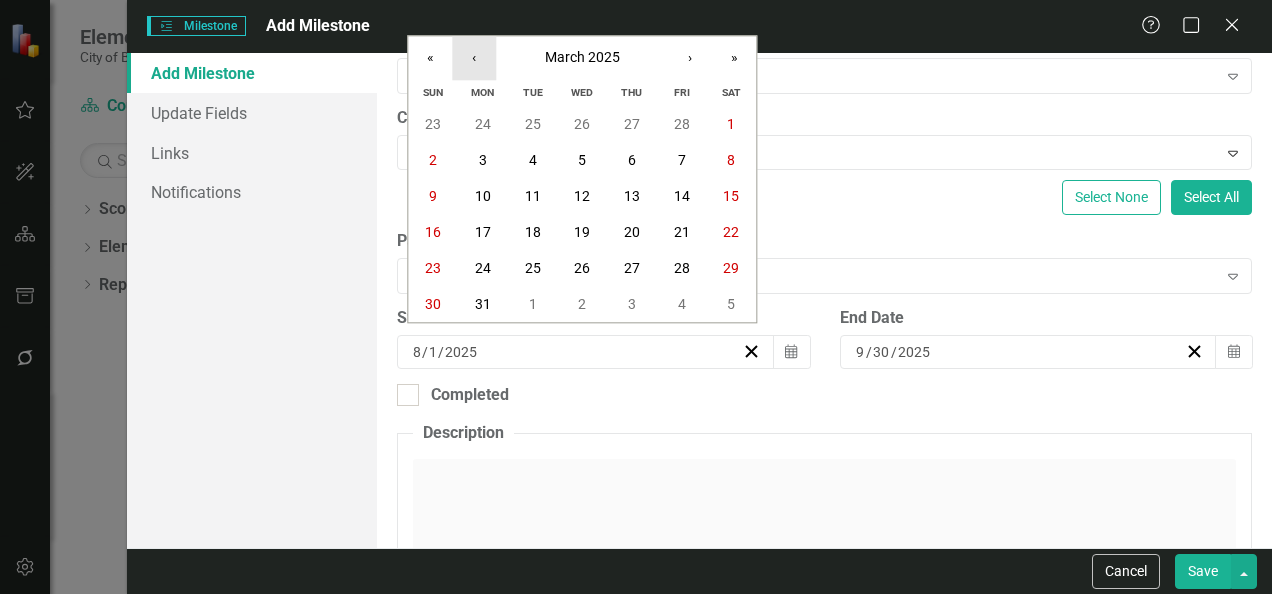 click on "‹" at bounding box center [474, 58] 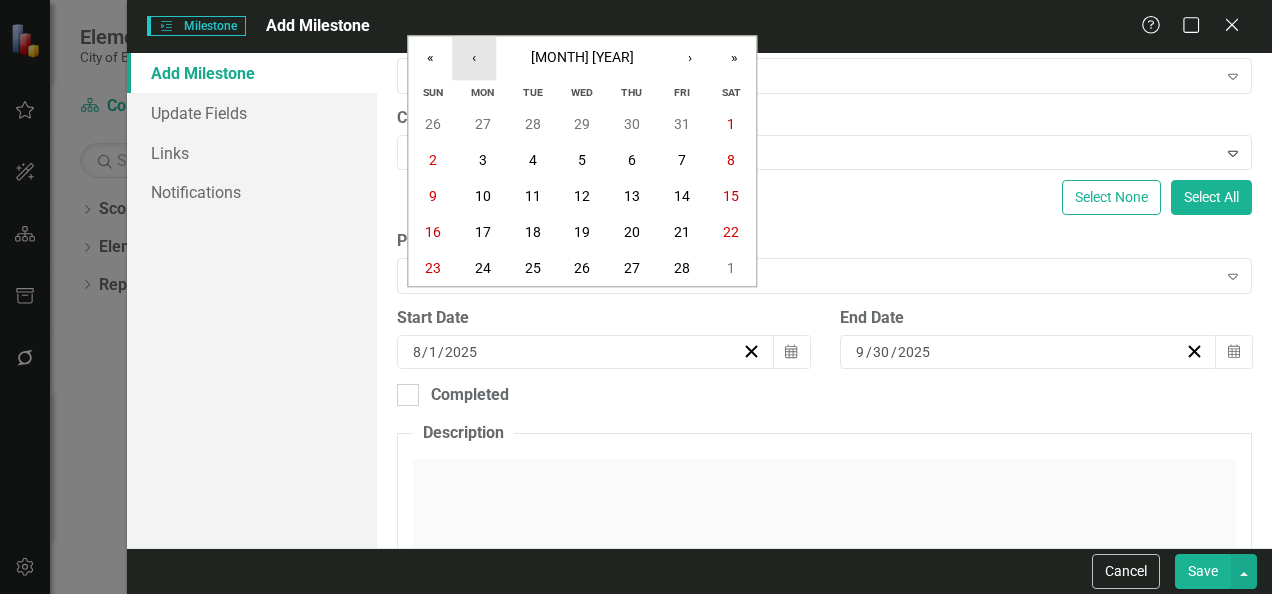 click on "‹" at bounding box center (474, 58) 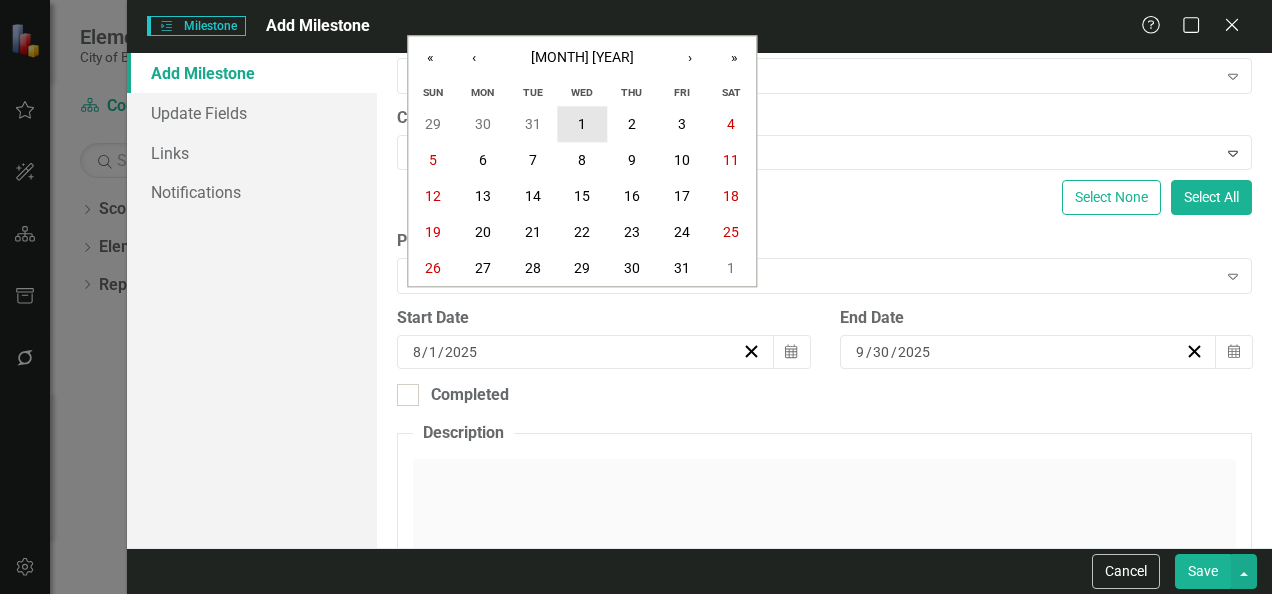 click on "1" at bounding box center [582, 125] 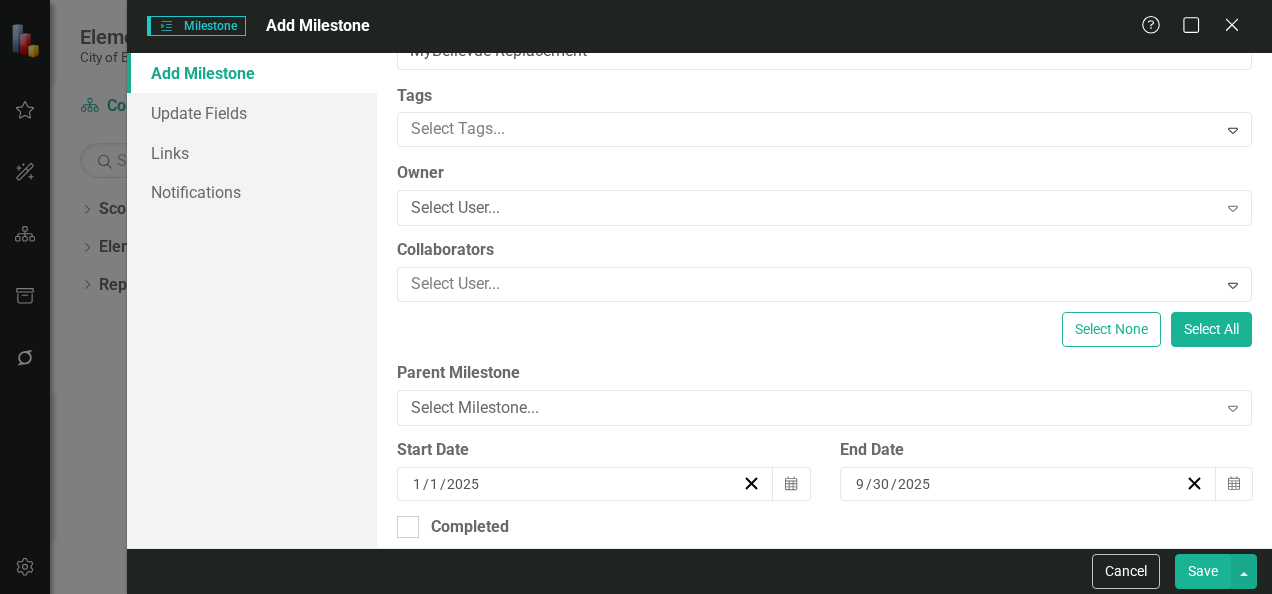 scroll, scrollTop: 62, scrollLeft: 0, axis: vertical 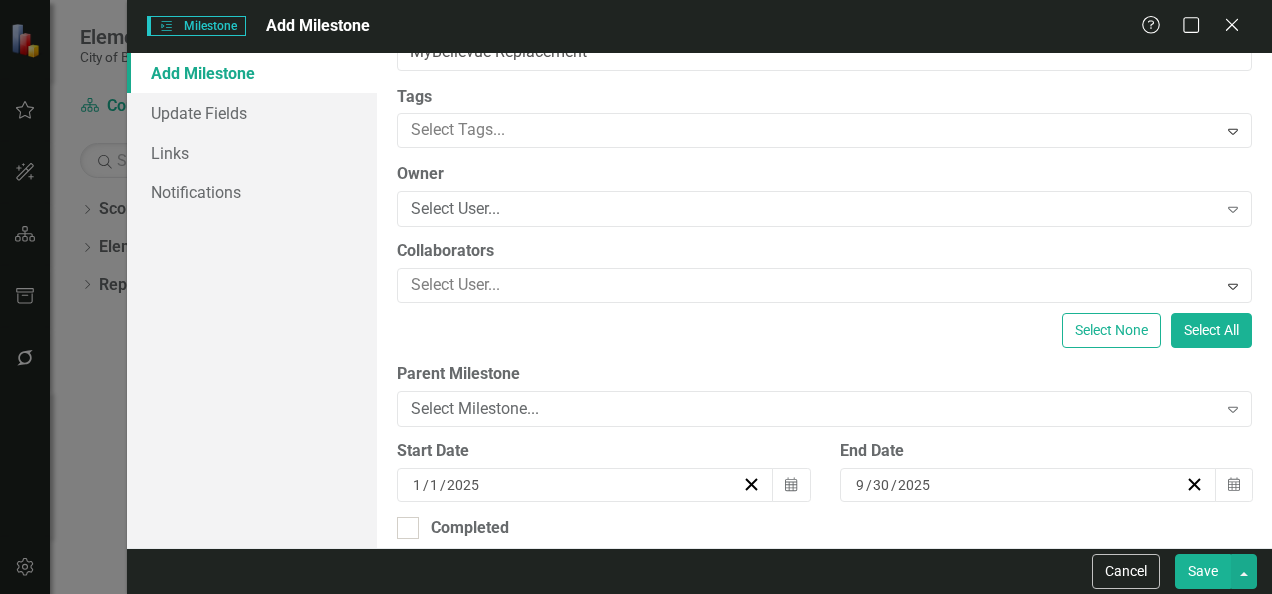 click on "Save" at bounding box center [1203, 571] 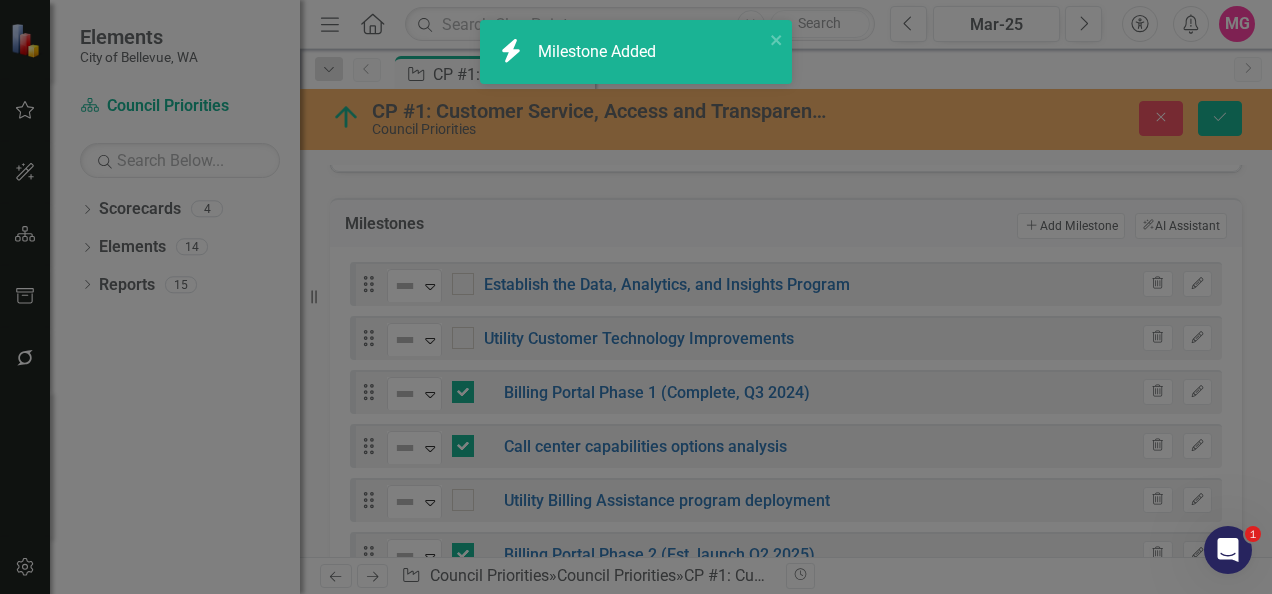checkbox on "false" 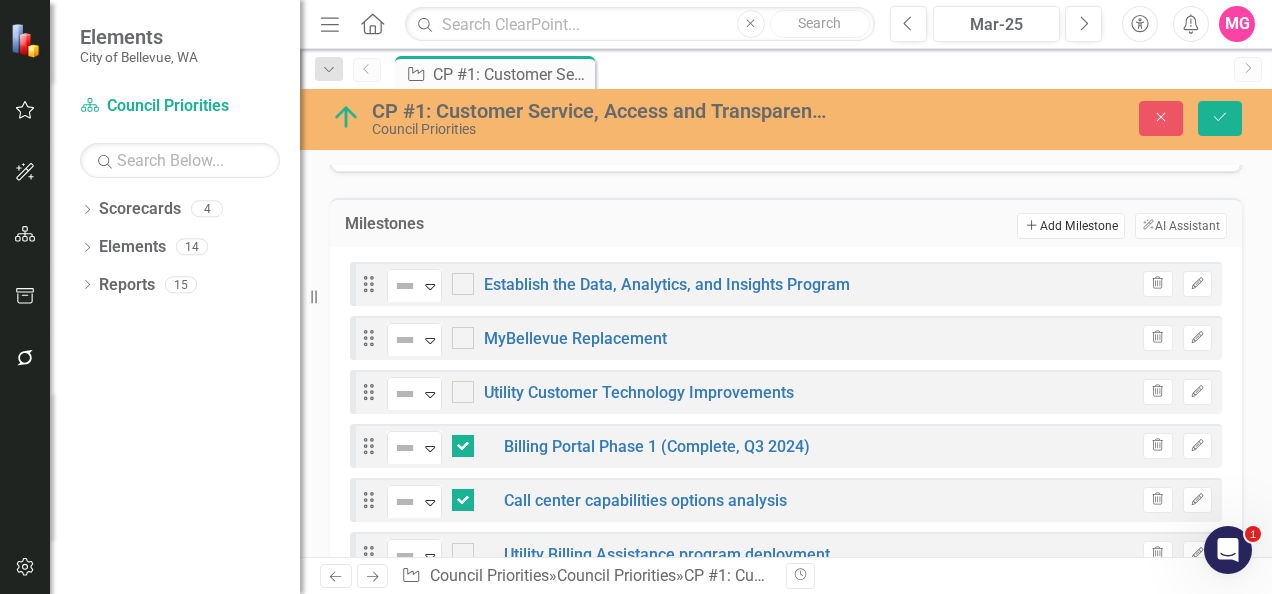click on "Add  Add Milestone" at bounding box center (1070, 226) 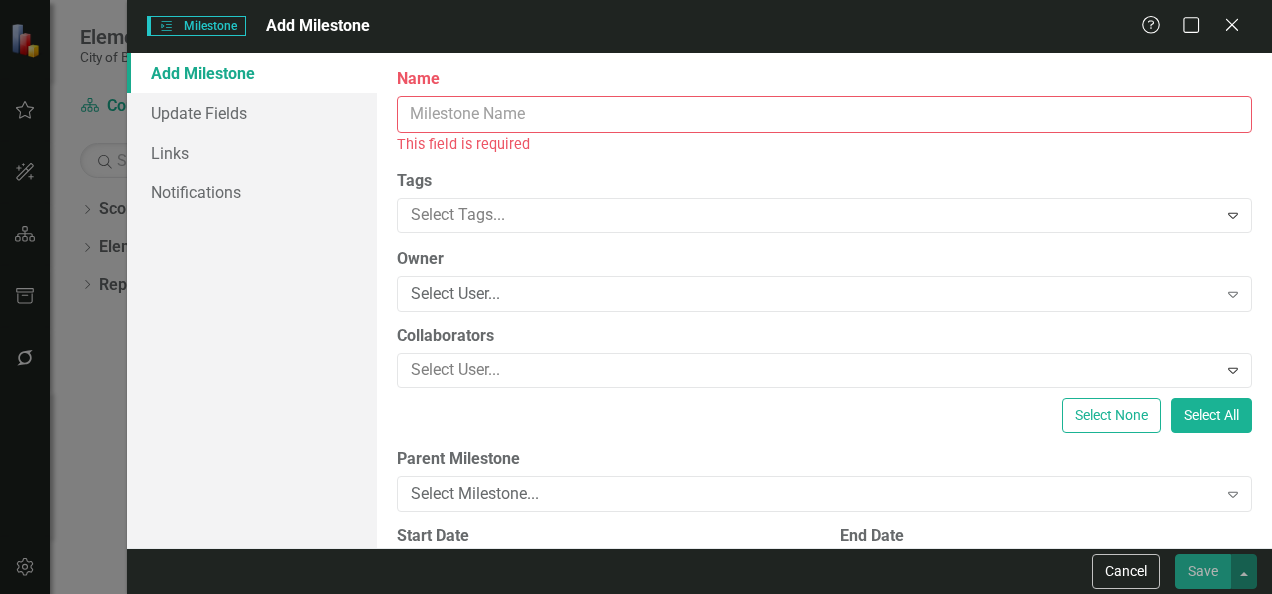 click on "Name" at bounding box center [824, 114] 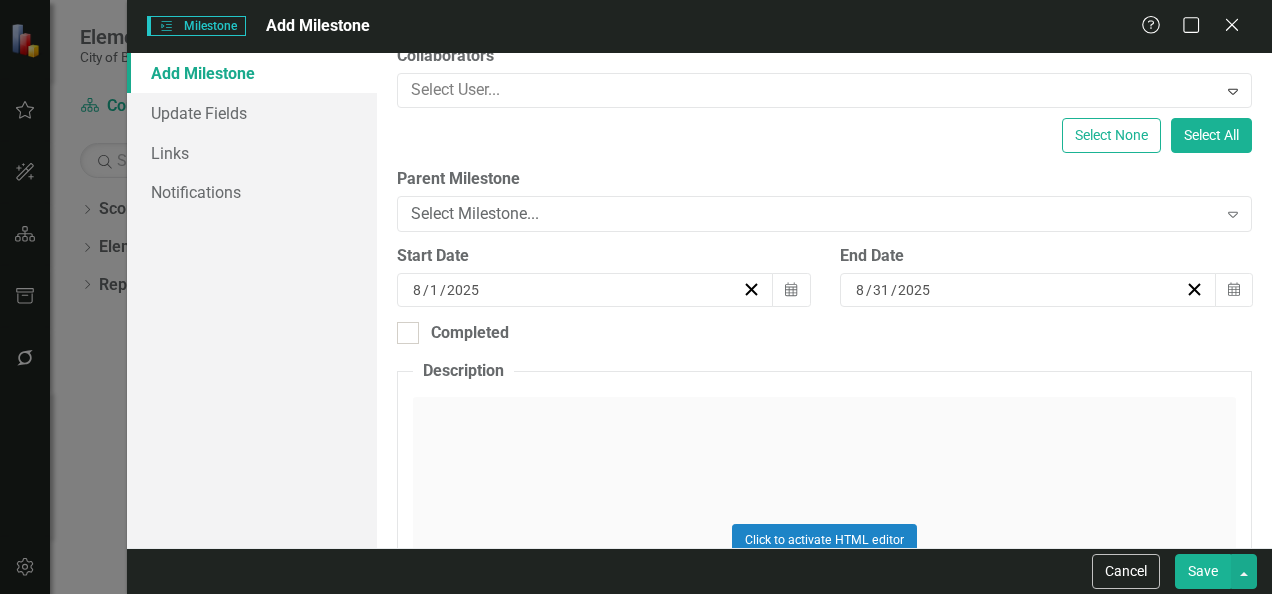scroll, scrollTop: 264, scrollLeft: 0, axis: vertical 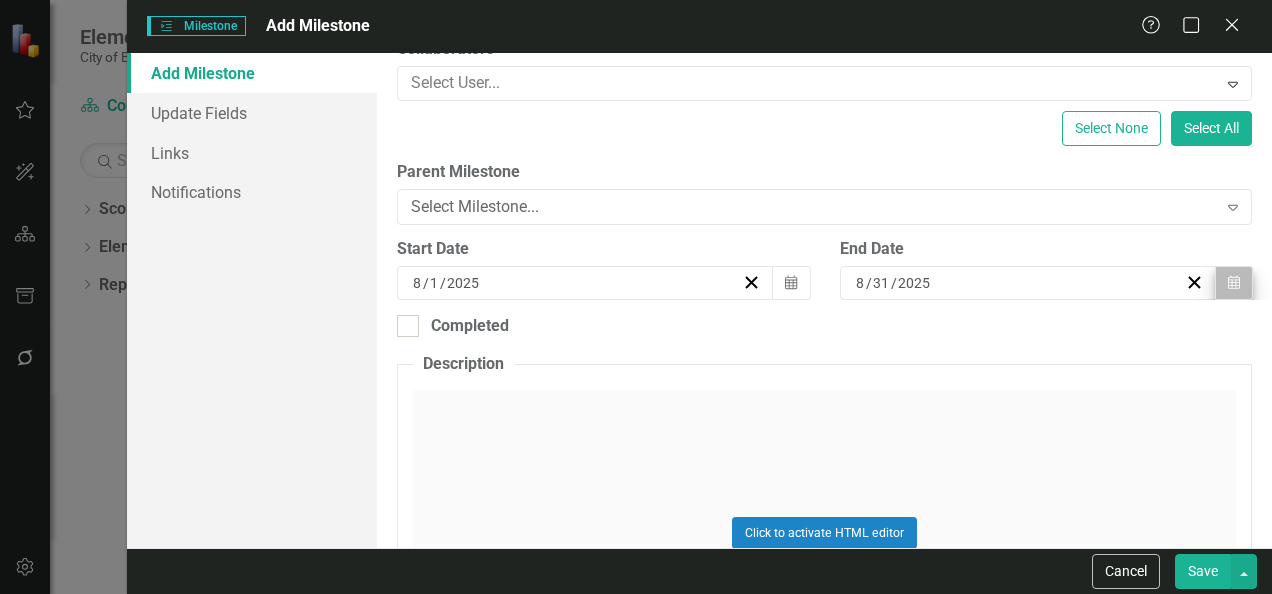 type on "Special Event Permitting Project" 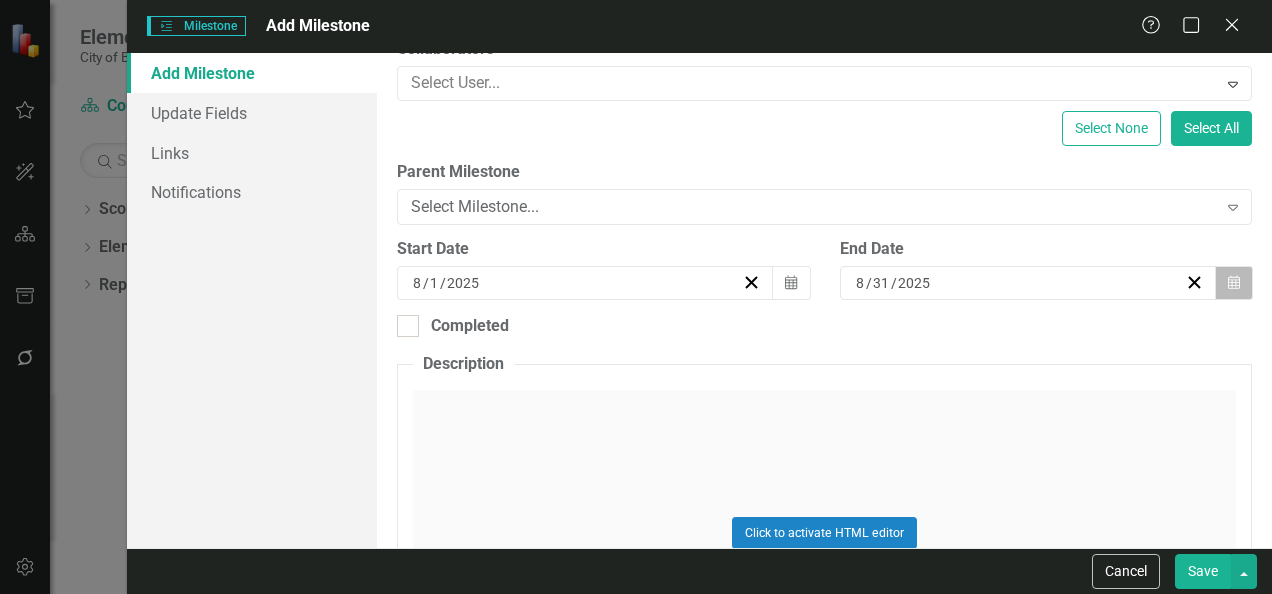 click on "Calendar" 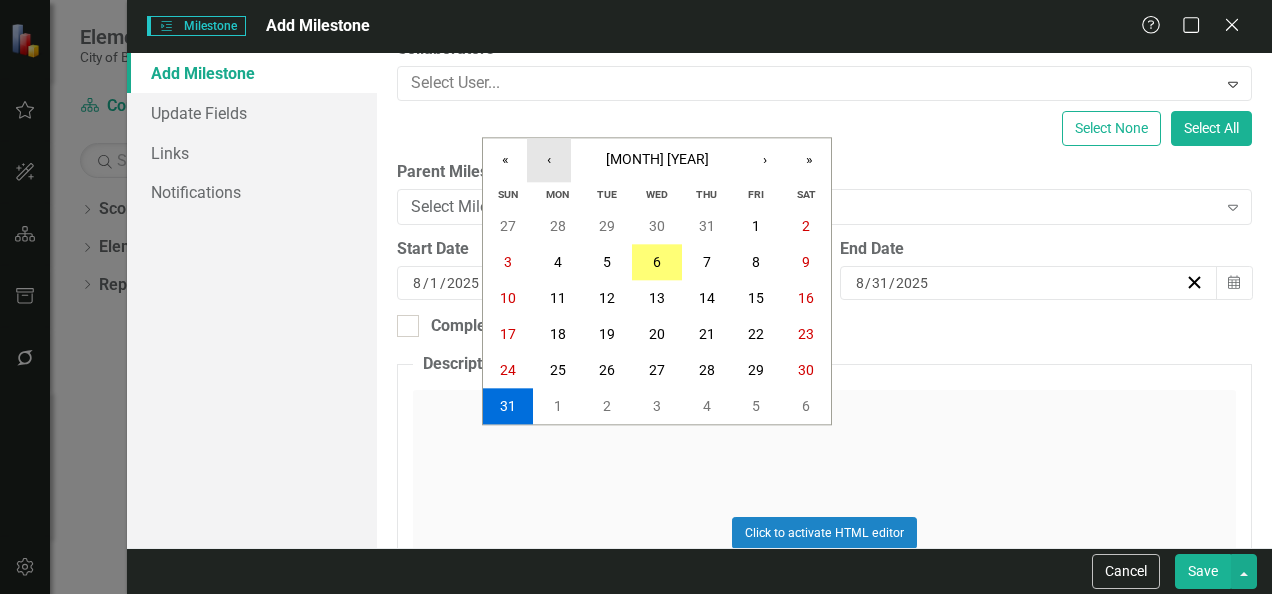 click on "‹" at bounding box center [549, 160] 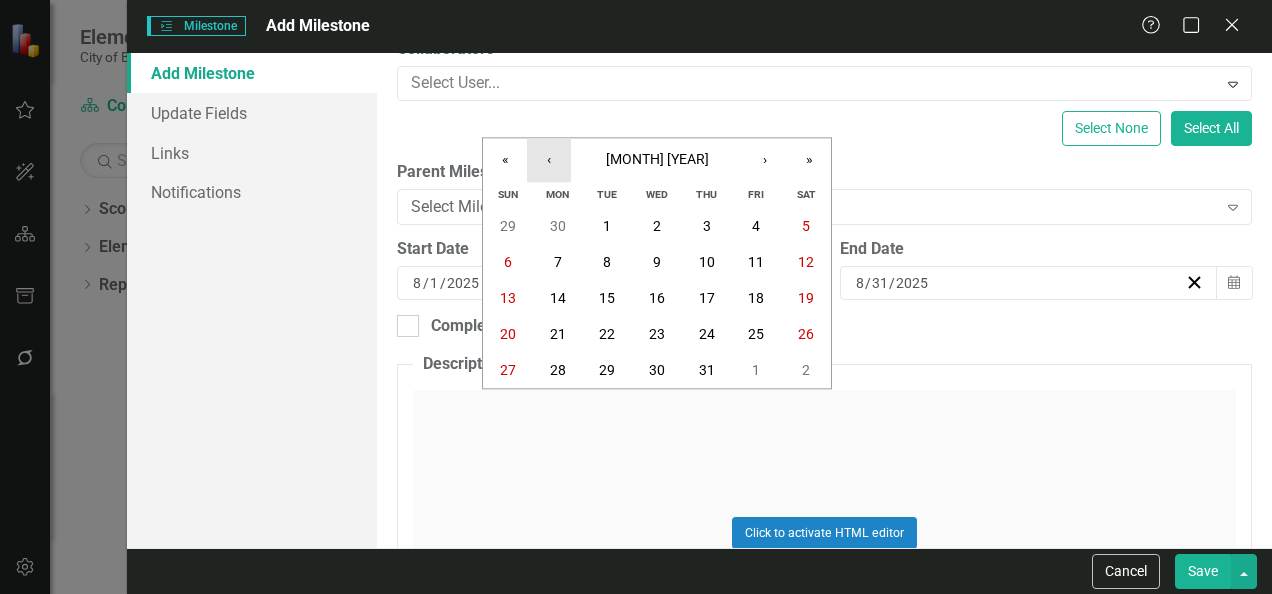 click on "‹" at bounding box center [549, 160] 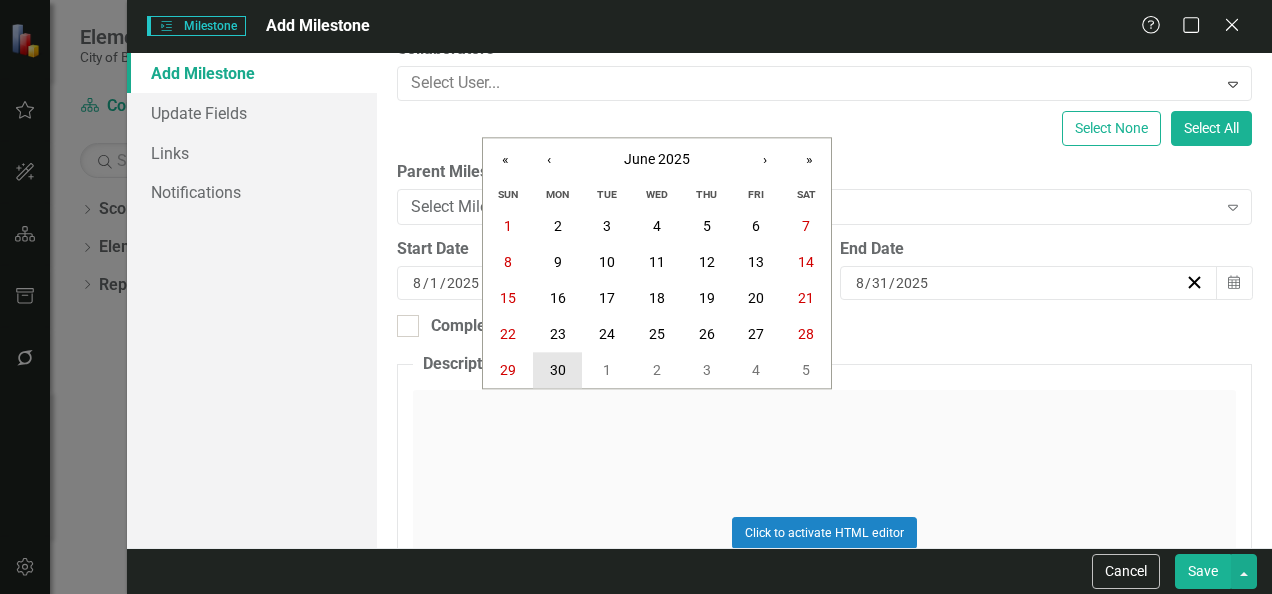 click on "30" at bounding box center (558, 371) 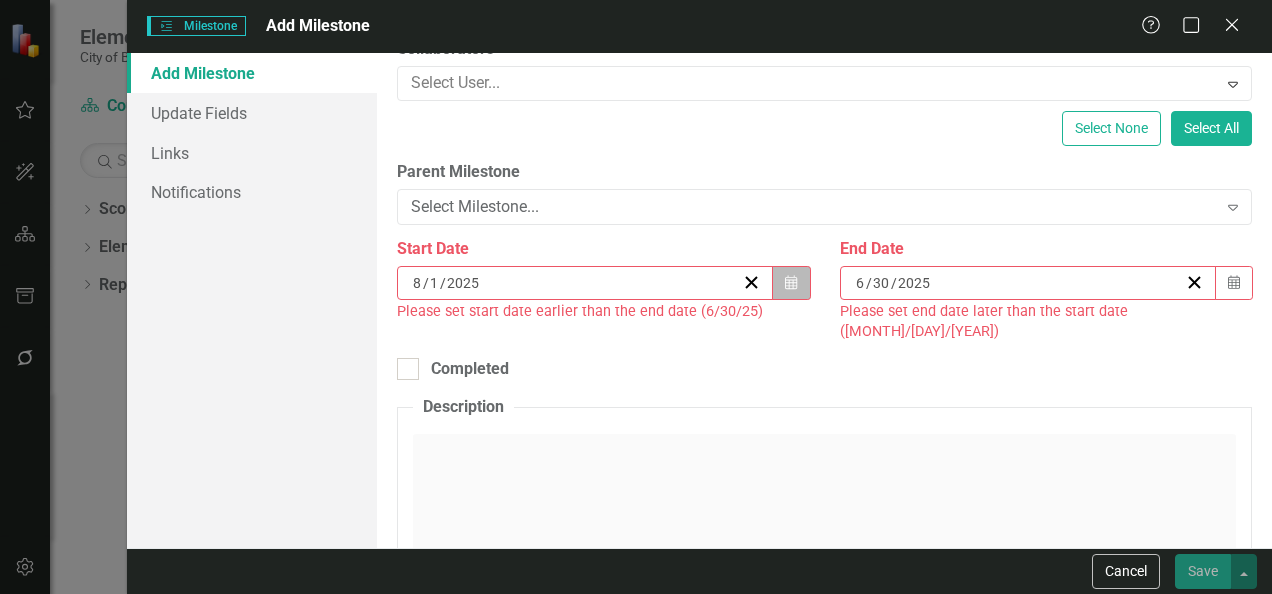 click on "Calendar" at bounding box center [791, 283] 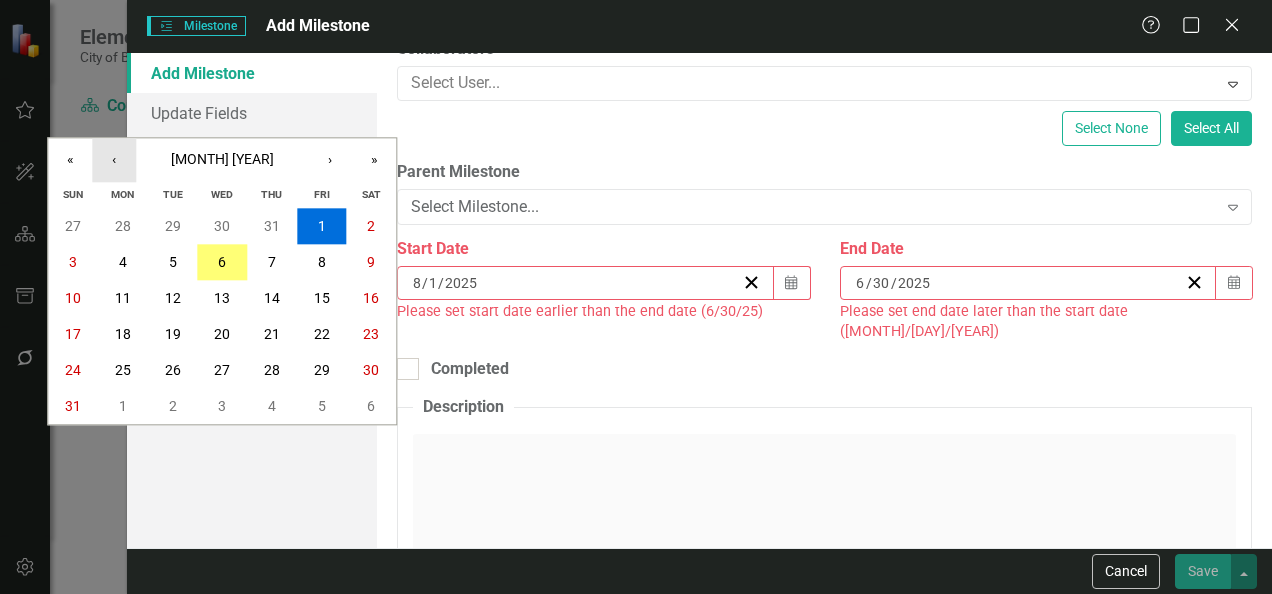 click on "‹" at bounding box center [114, 160] 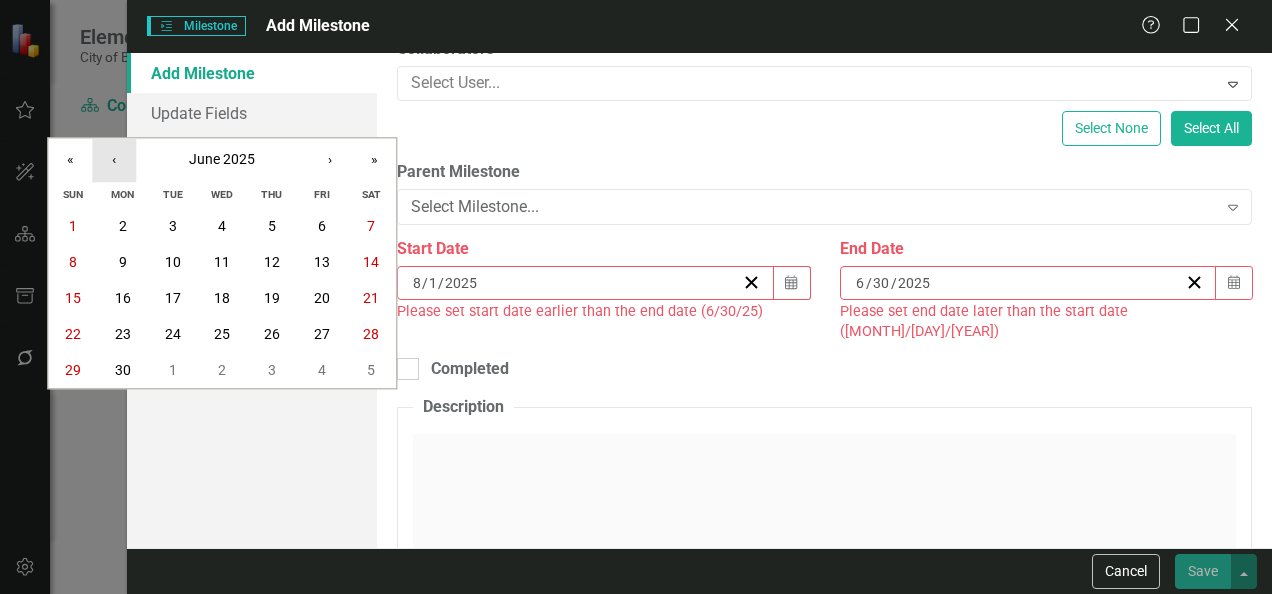 click on "‹" at bounding box center [114, 160] 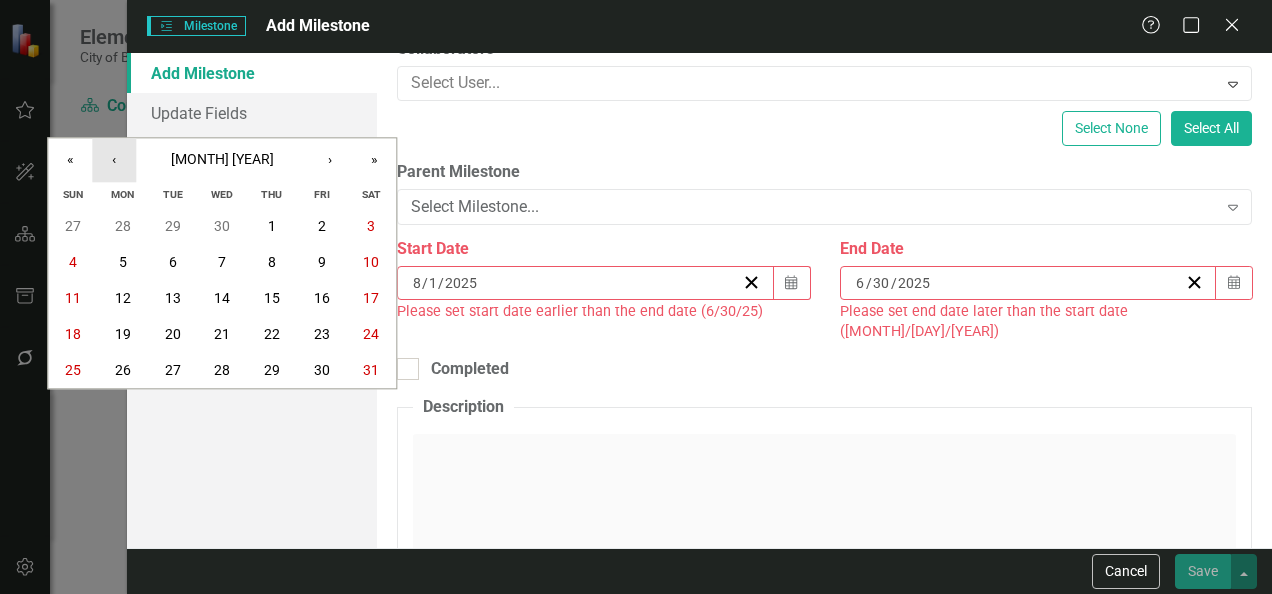 click on "‹" at bounding box center (114, 160) 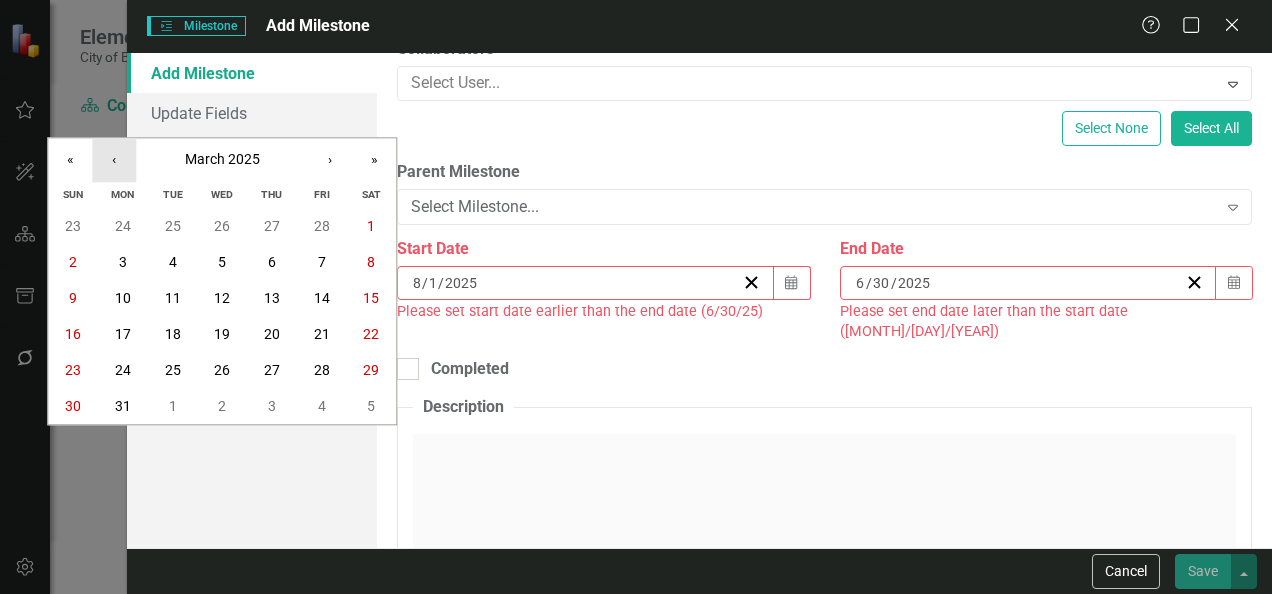 click on "‹" at bounding box center (114, 160) 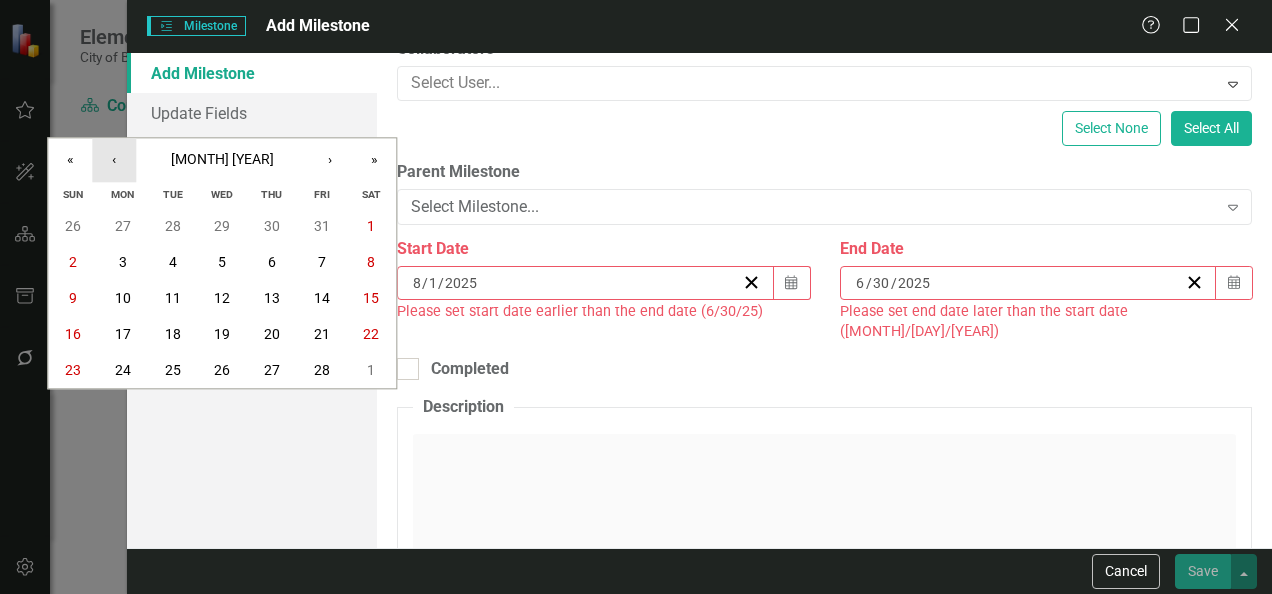 click on "‹" at bounding box center (114, 160) 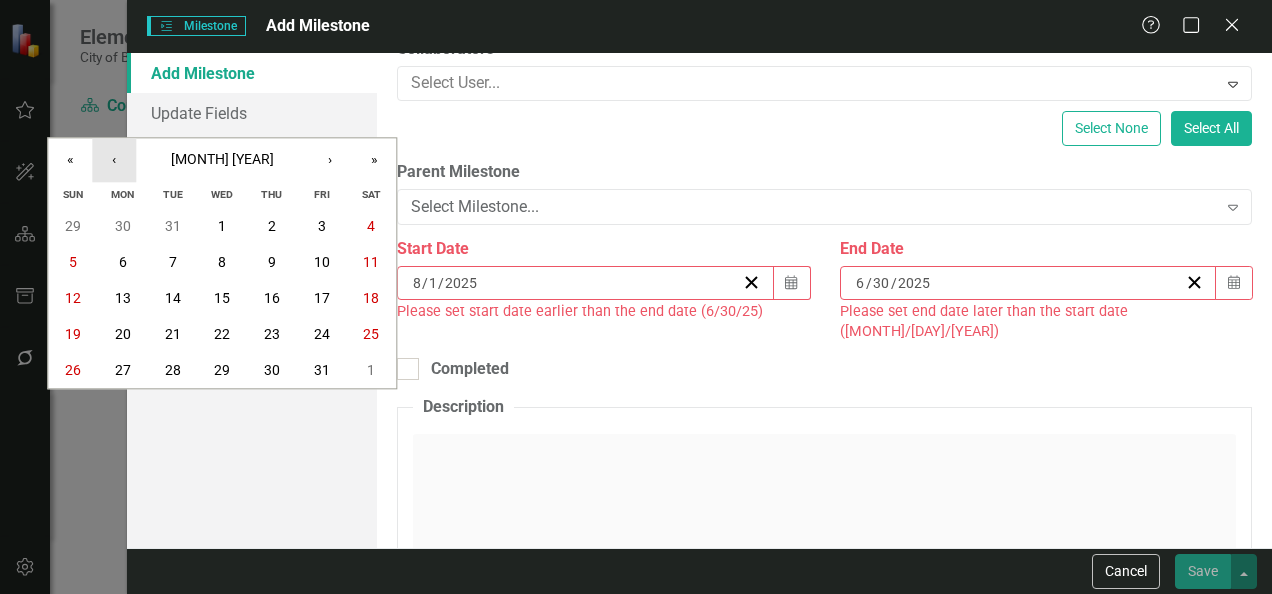 click on "‹" at bounding box center [114, 160] 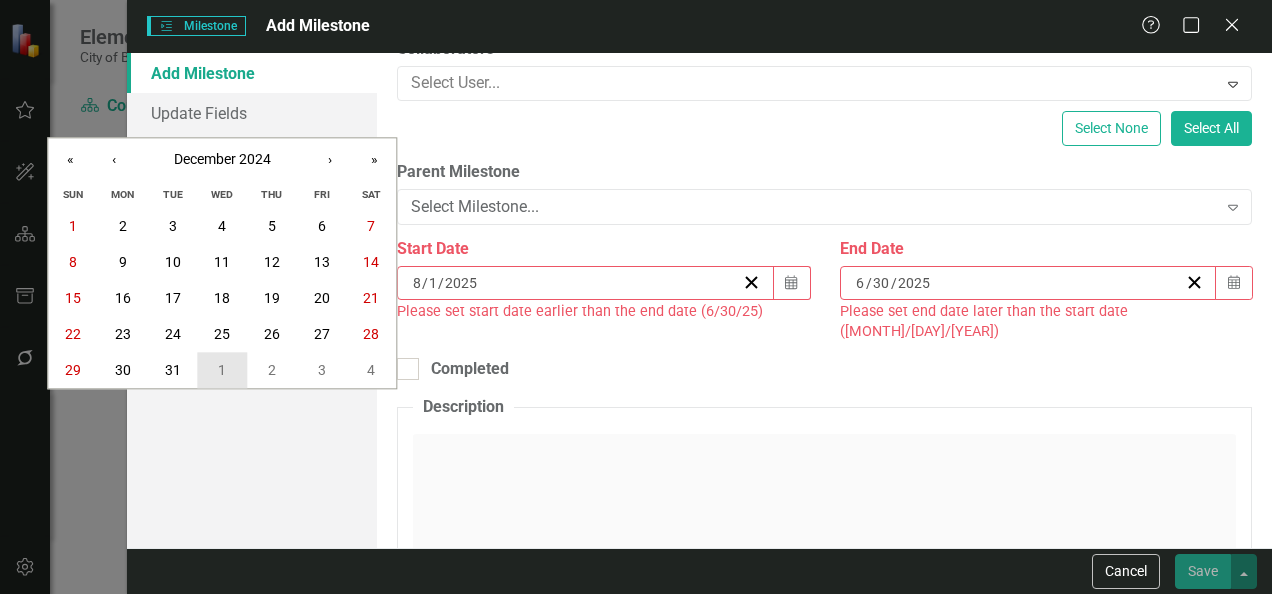 click on "1" at bounding box center (222, 371) 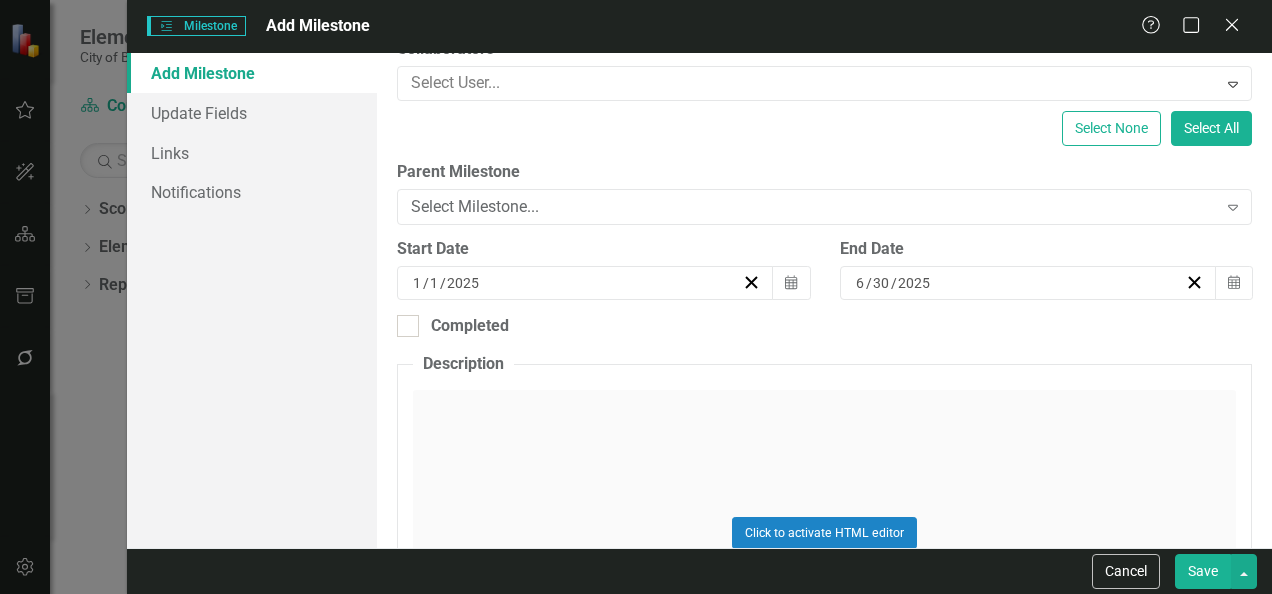 scroll, scrollTop: 254, scrollLeft: 0, axis: vertical 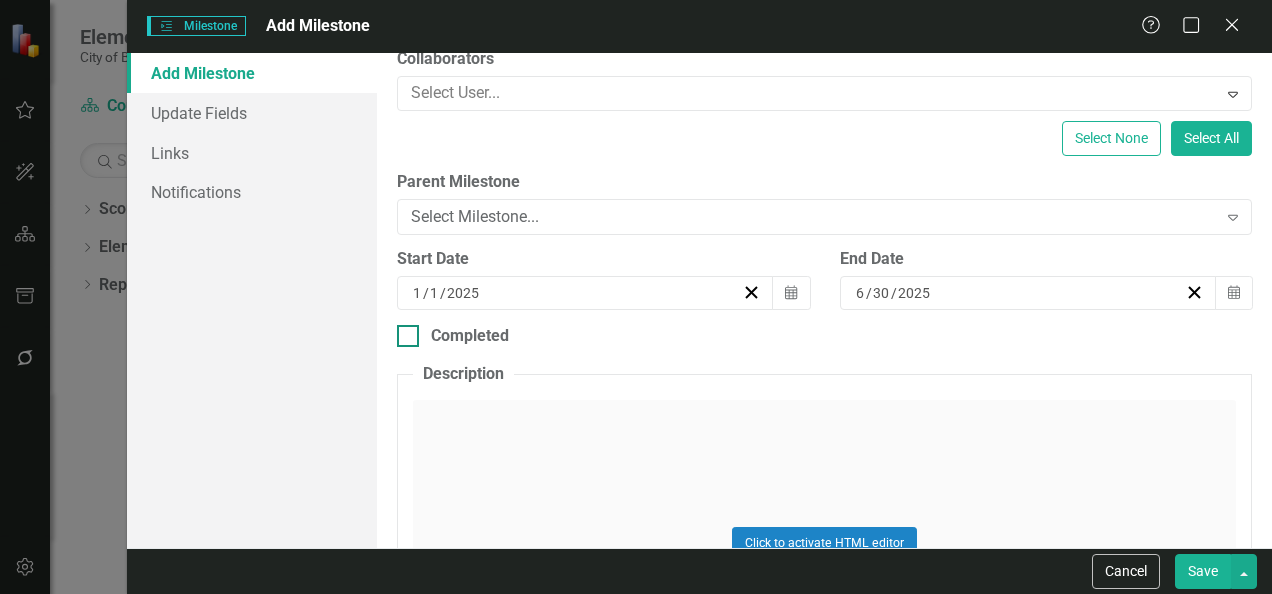 click on "Completed" at bounding box center [470, 336] 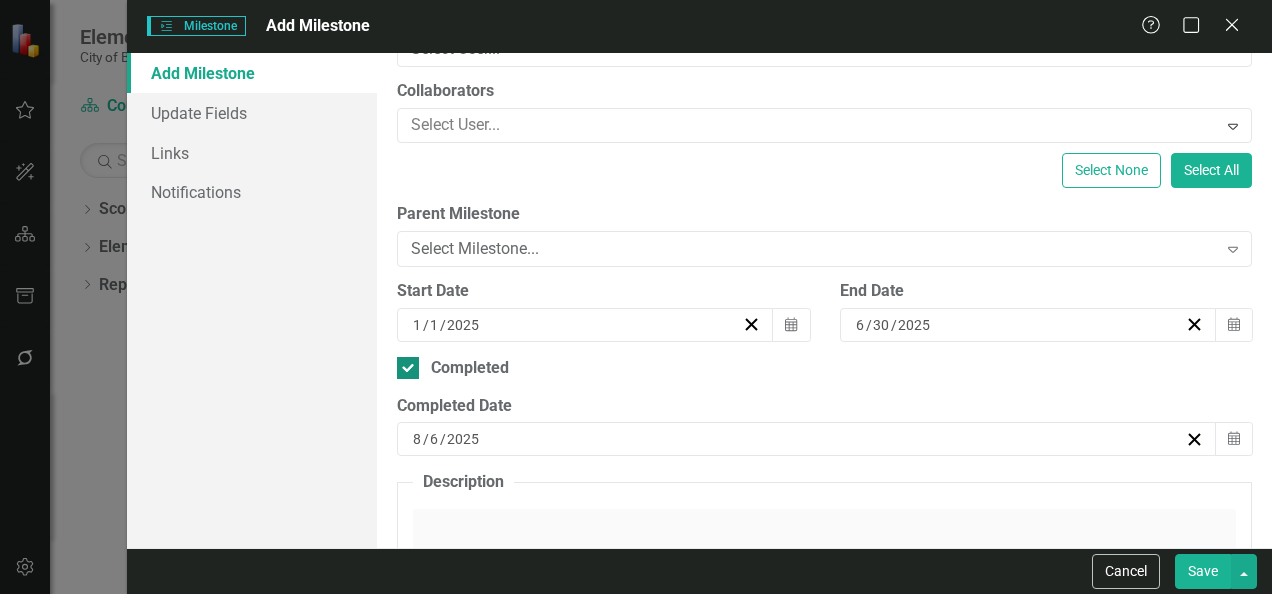 scroll, scrollTop: 223, scrollLeft: 0, axis: vertical 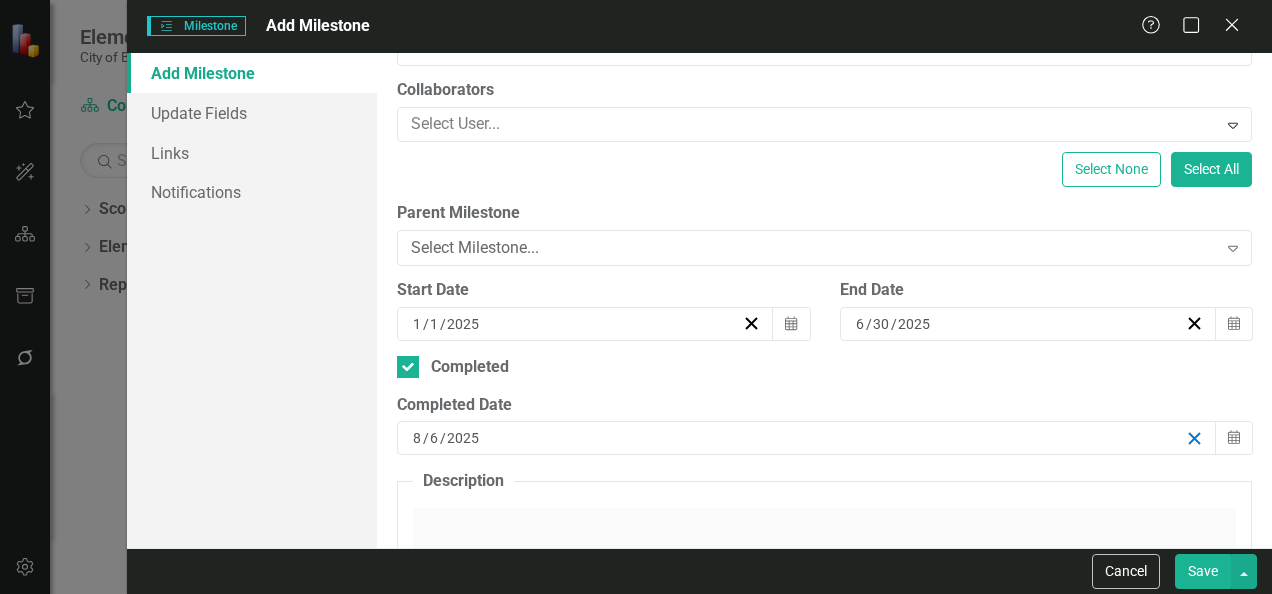 click 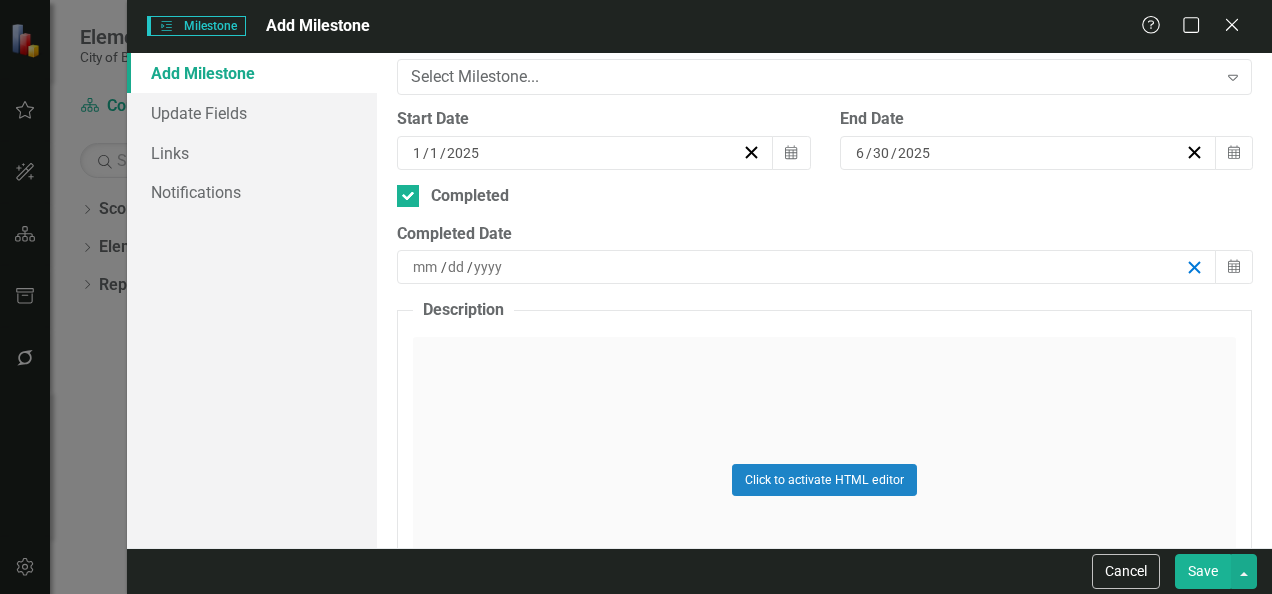 scroll, scrollTop: 397, scrollLeft: 0, axis: vertical 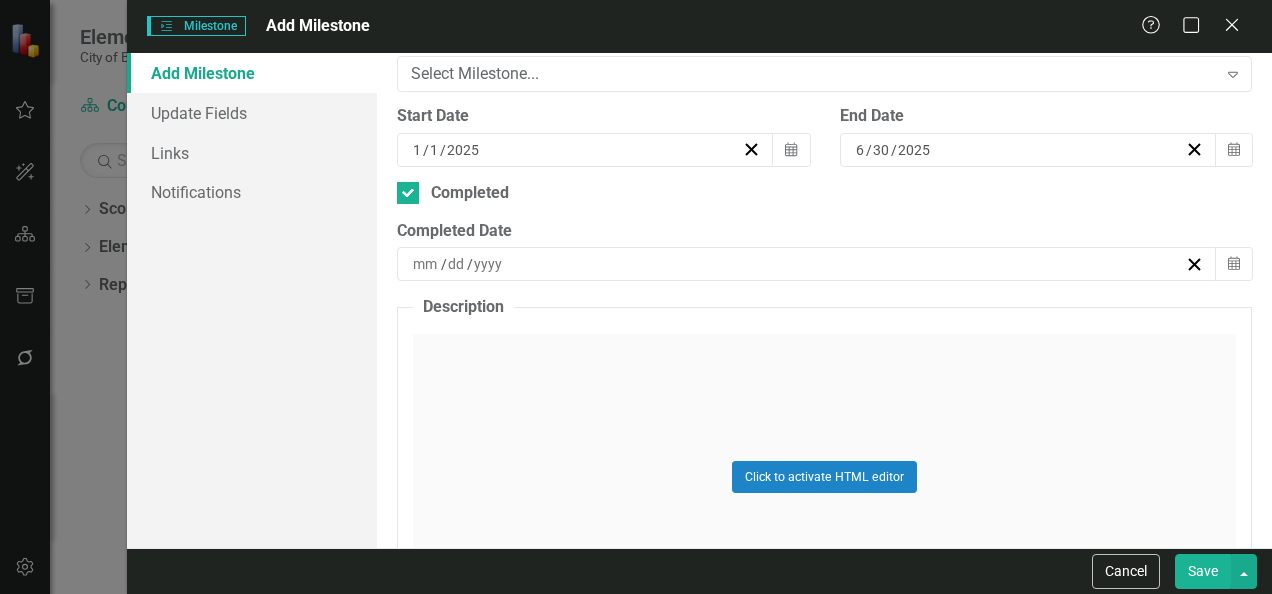 click on "Save" at bounding box center (1203, 571) 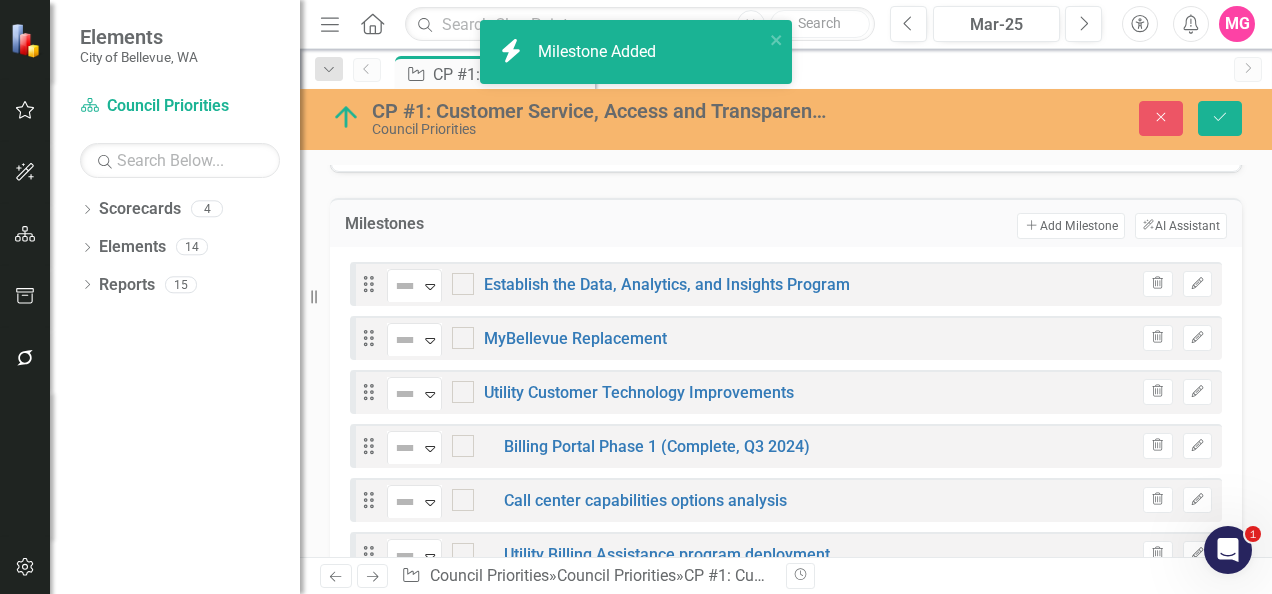 checkbox on "false" 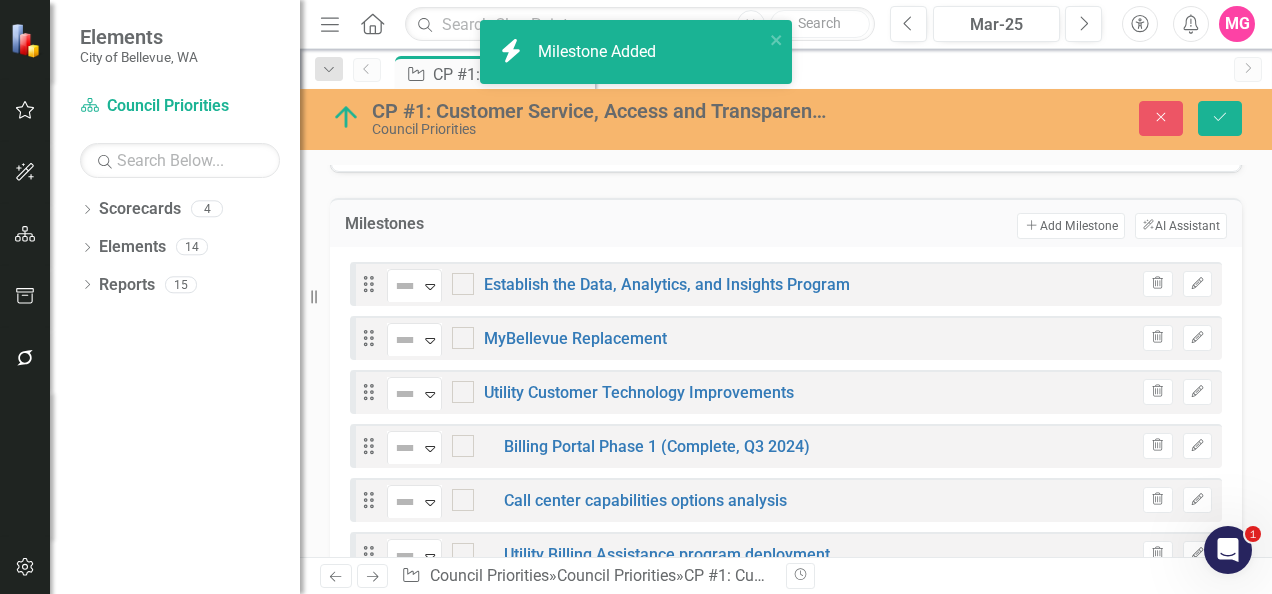 checkbox on "false" 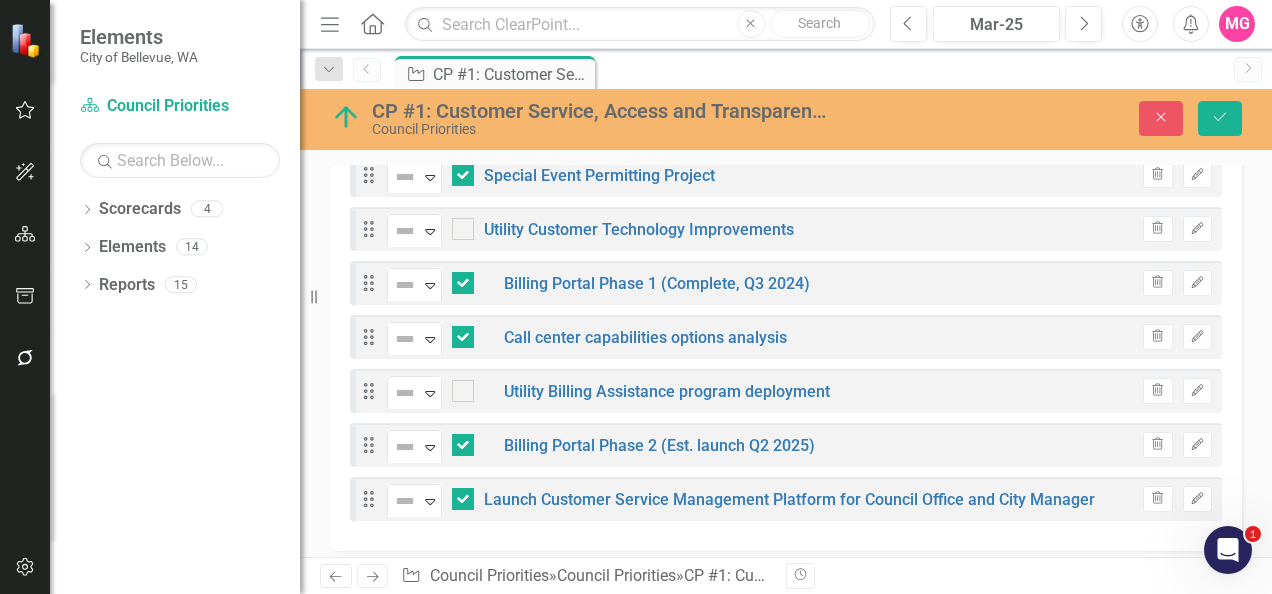 scroll, scrollTop: 734, scrollLeft: 0, axis: vertical 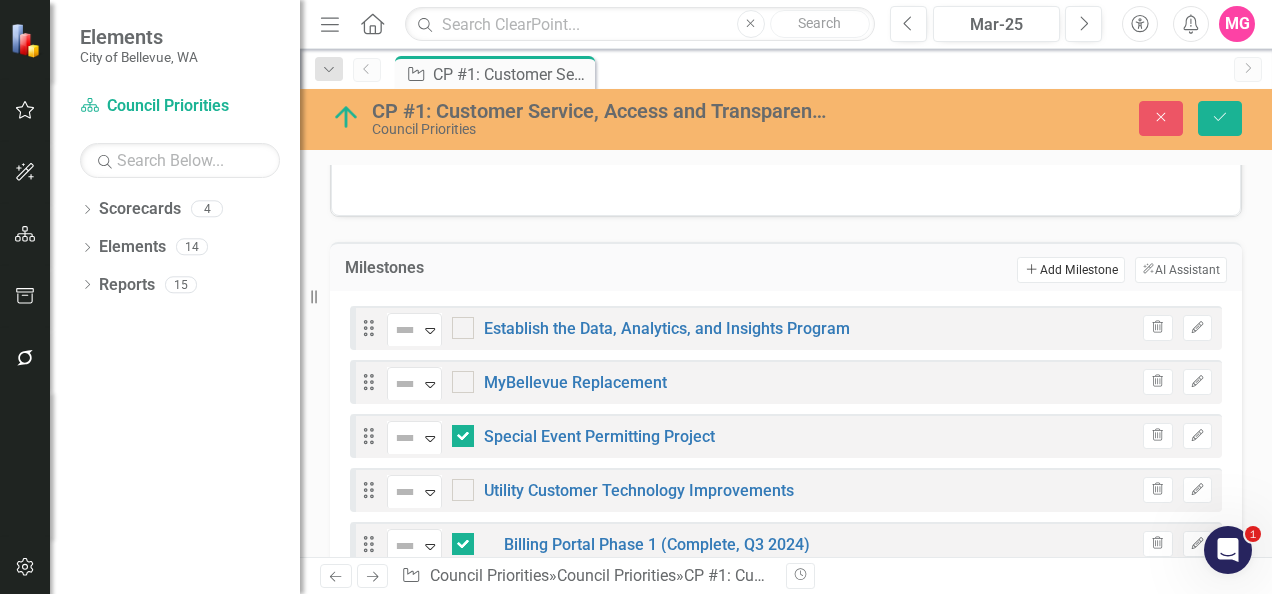 click on "Add  Add Milestone" at bounding box center [1070, 270] 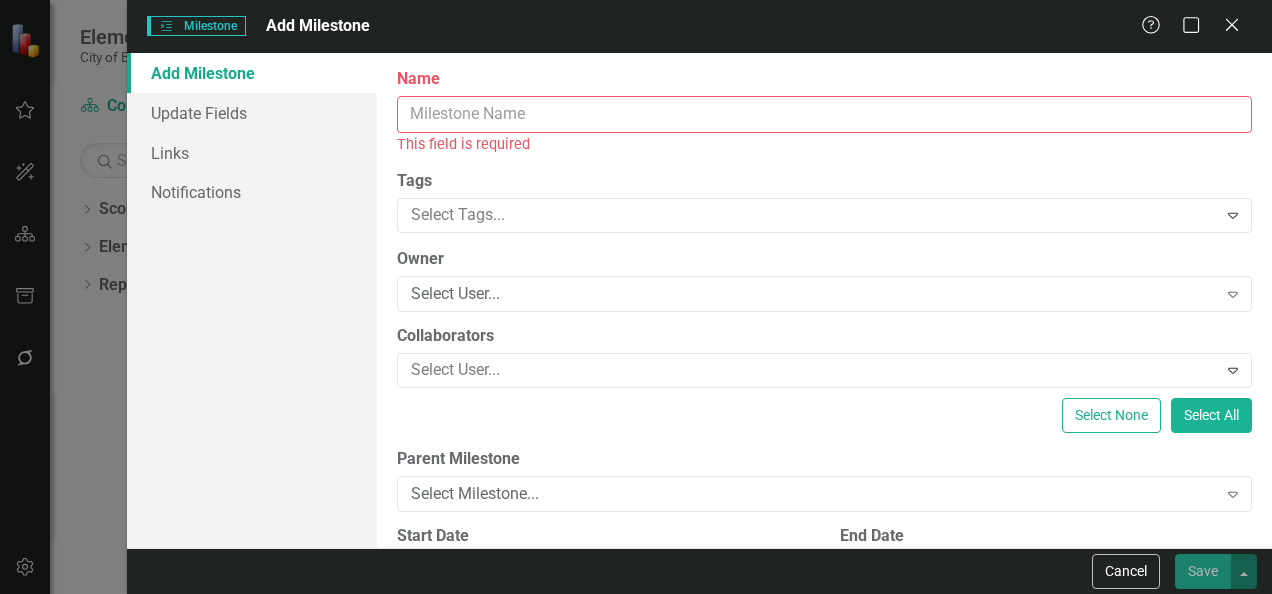 click on "Name" at bounding box center [824, 114] 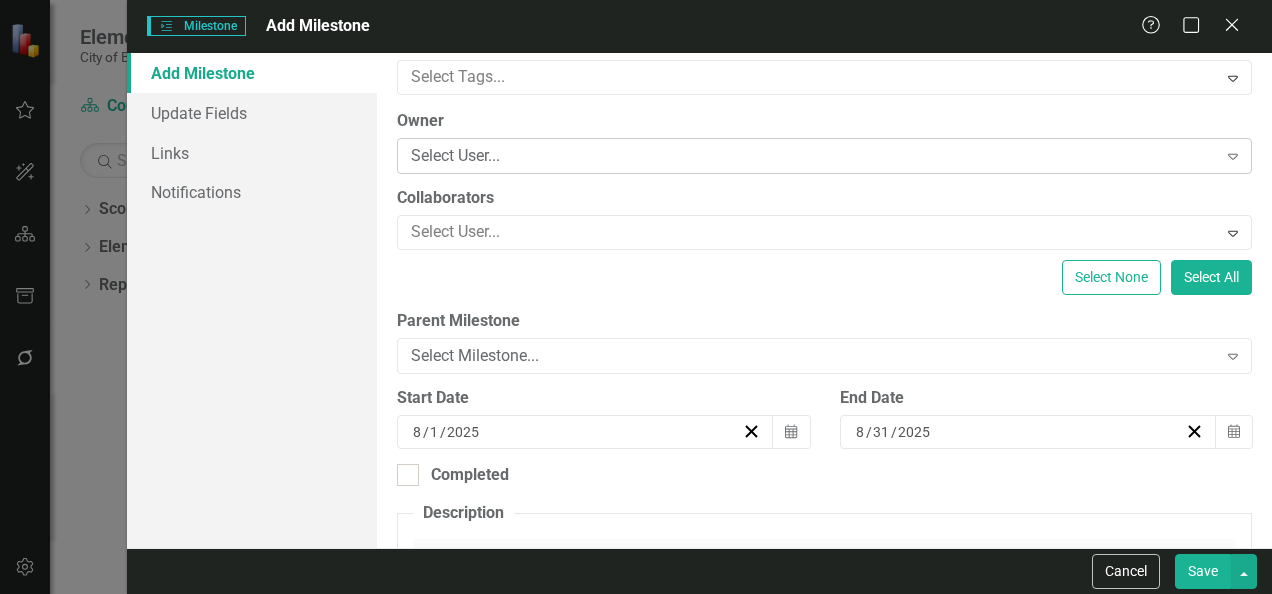 scroll, scrollTop: 119, scrollLeft: 0, axis: vertical 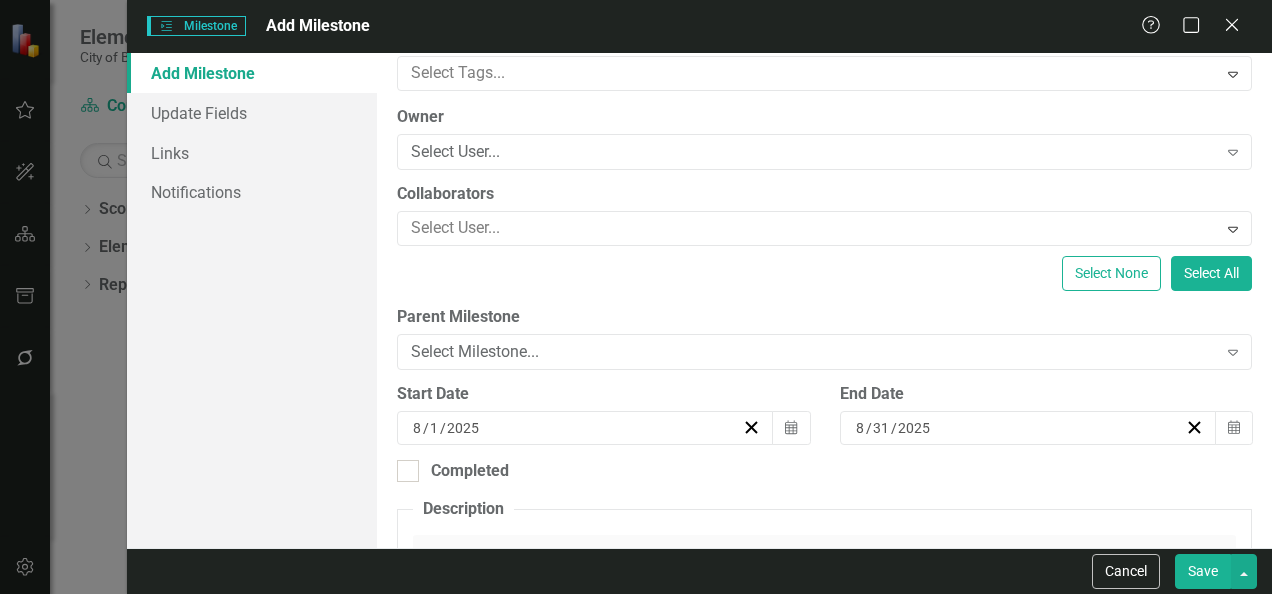 type on "Pilot Technologies to Improve Permitting" 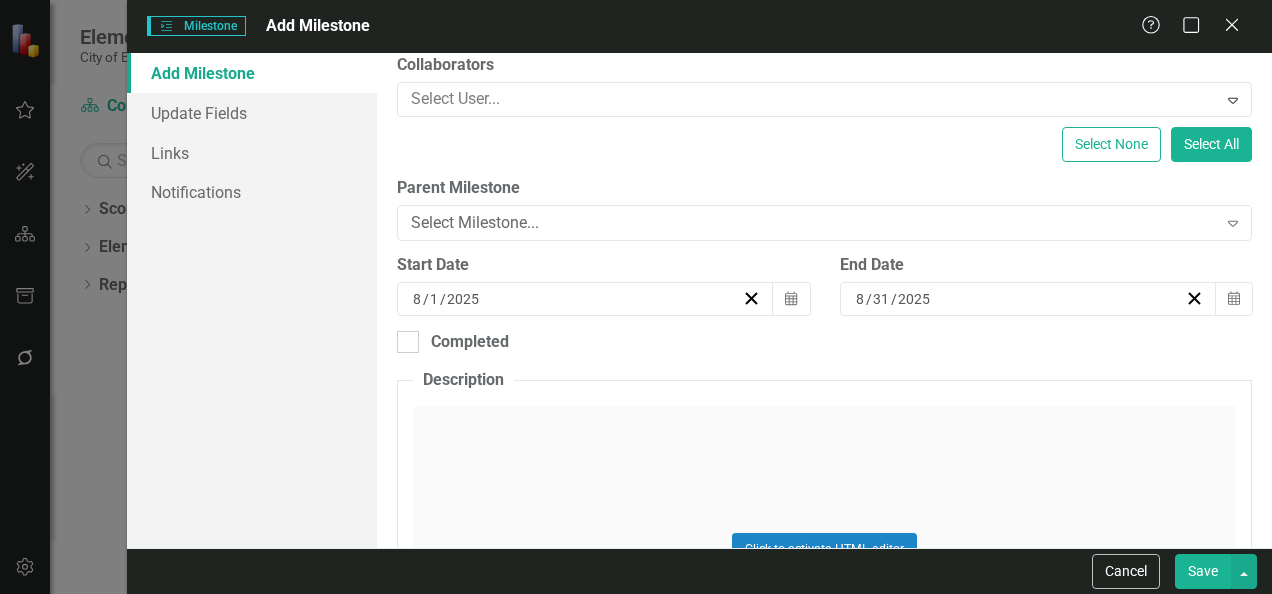 scroll, scrollTop: 249, scrollLeft: 0, axis: vertical 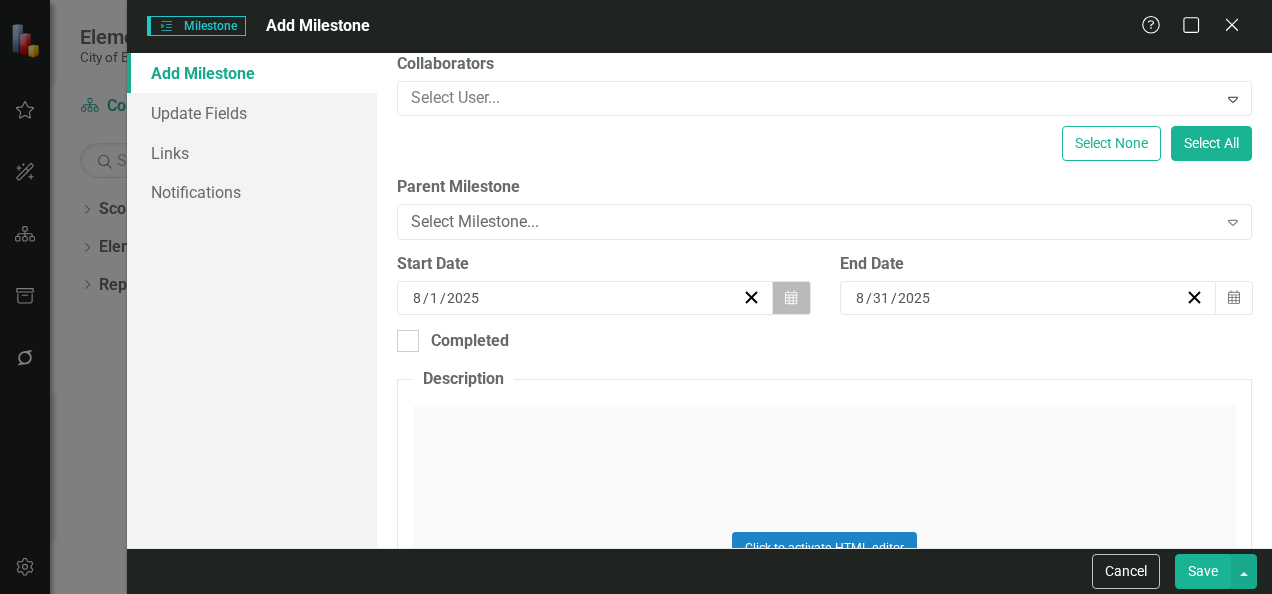 click 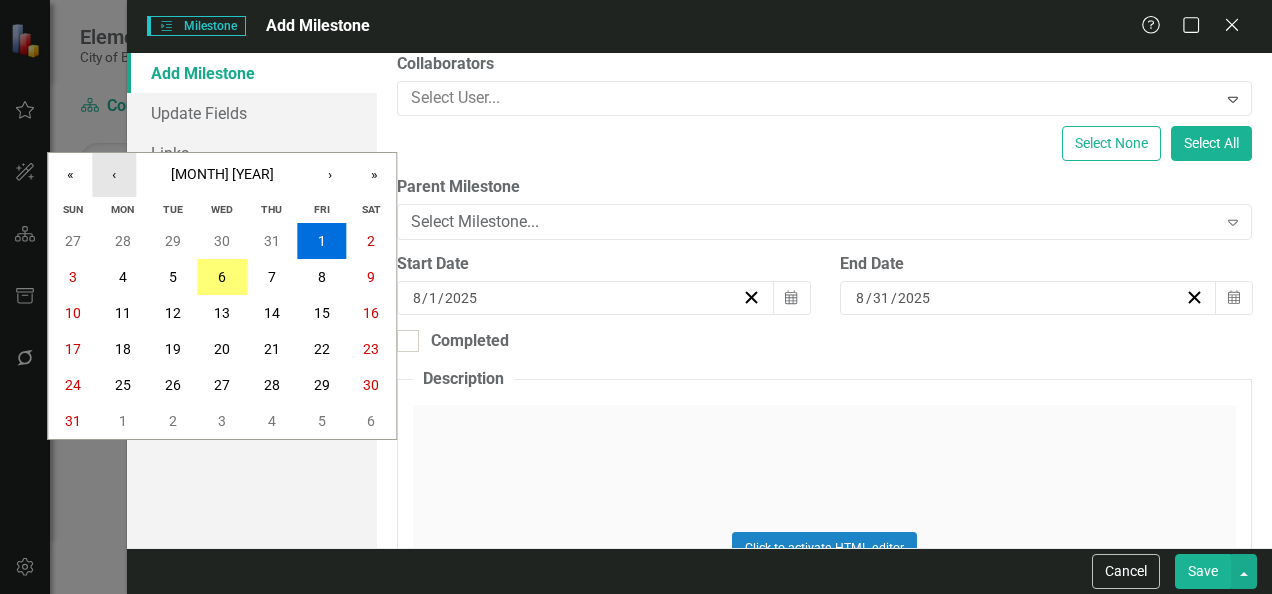 click on "‹" at bounding box center (114, 175) 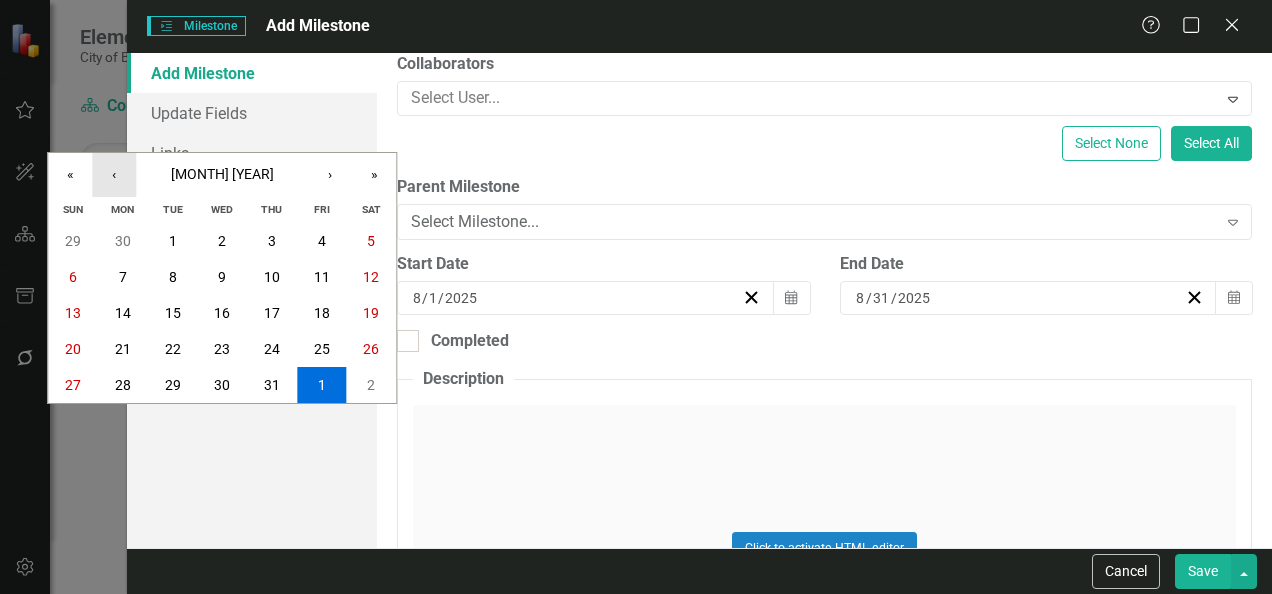 click on "‹" at bounding box center [114, 175] 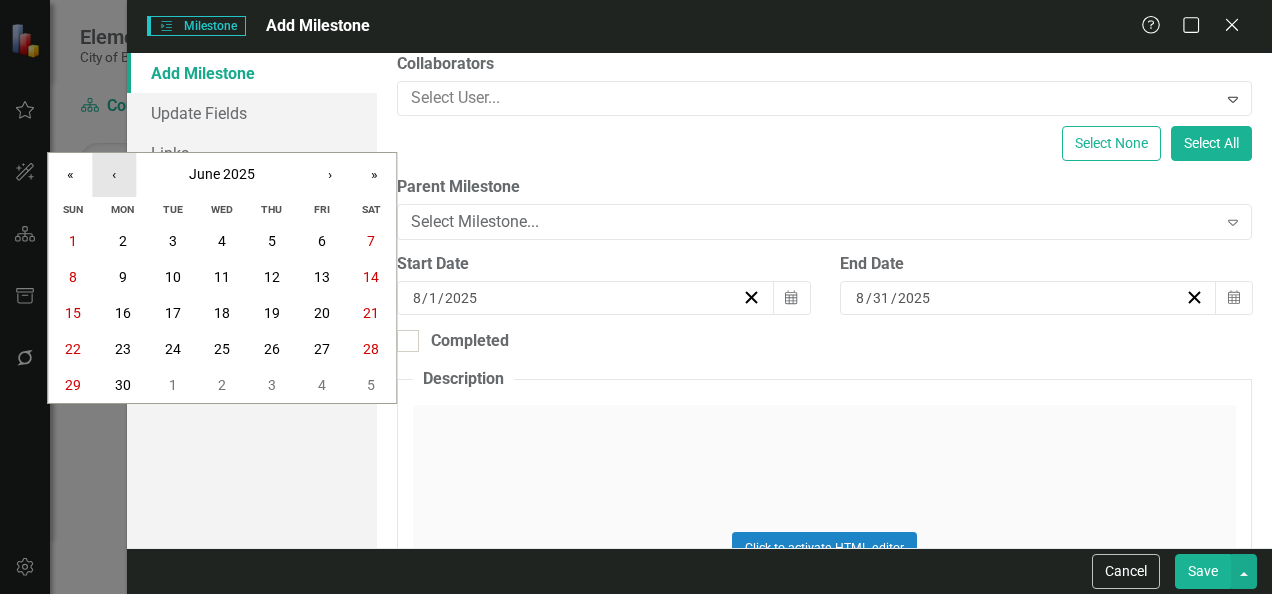 click on "‹" at bounding box center [114, 175] 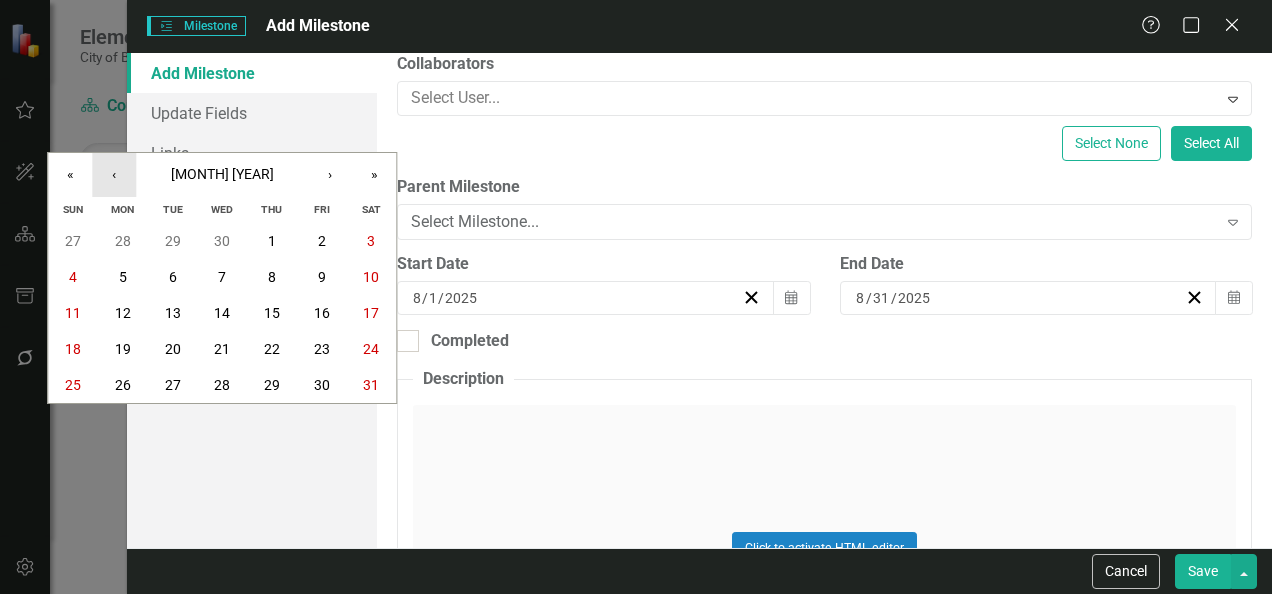 click on "‹" at bounding box center (114, 175) 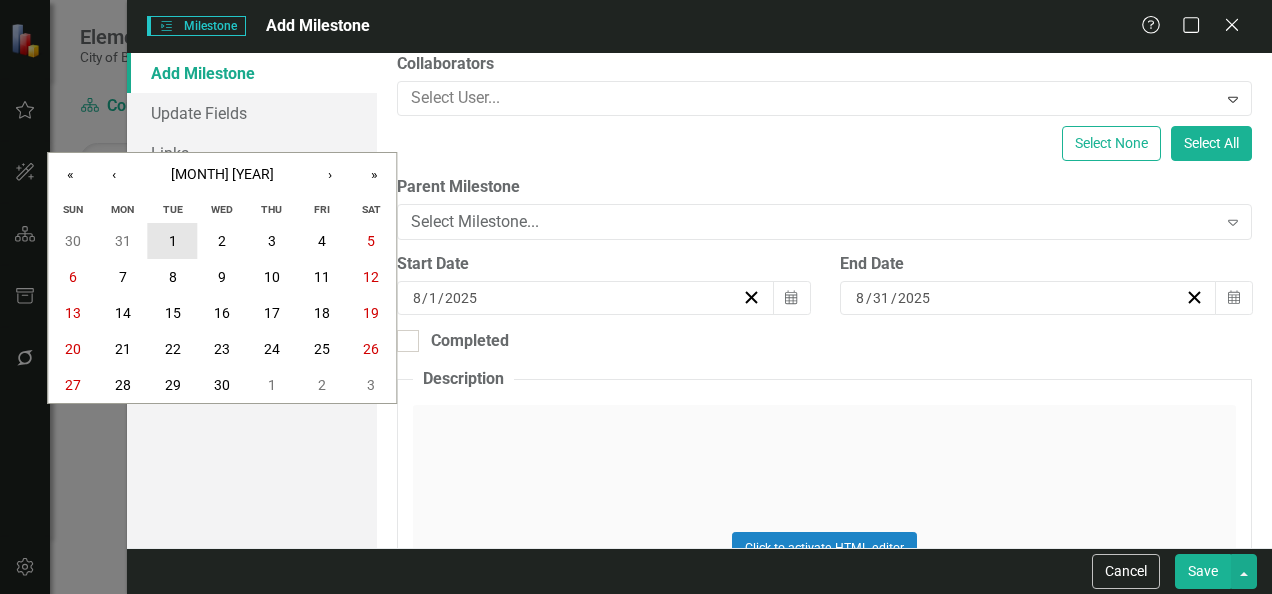 click on "1" at bounding box center (173, 241) 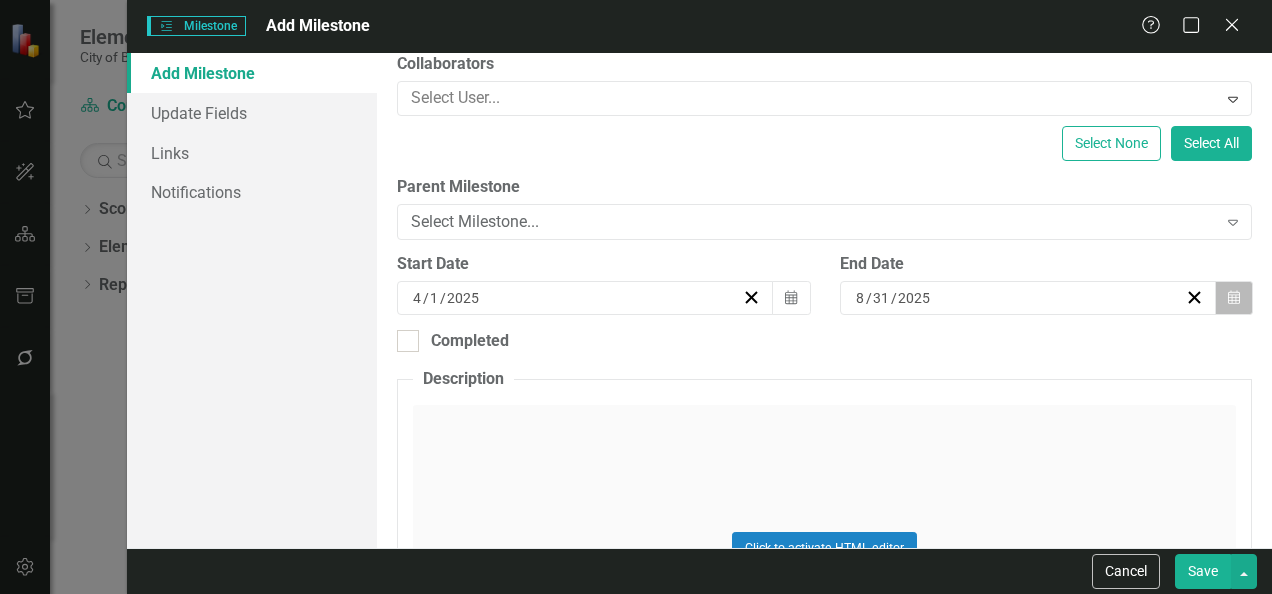 click 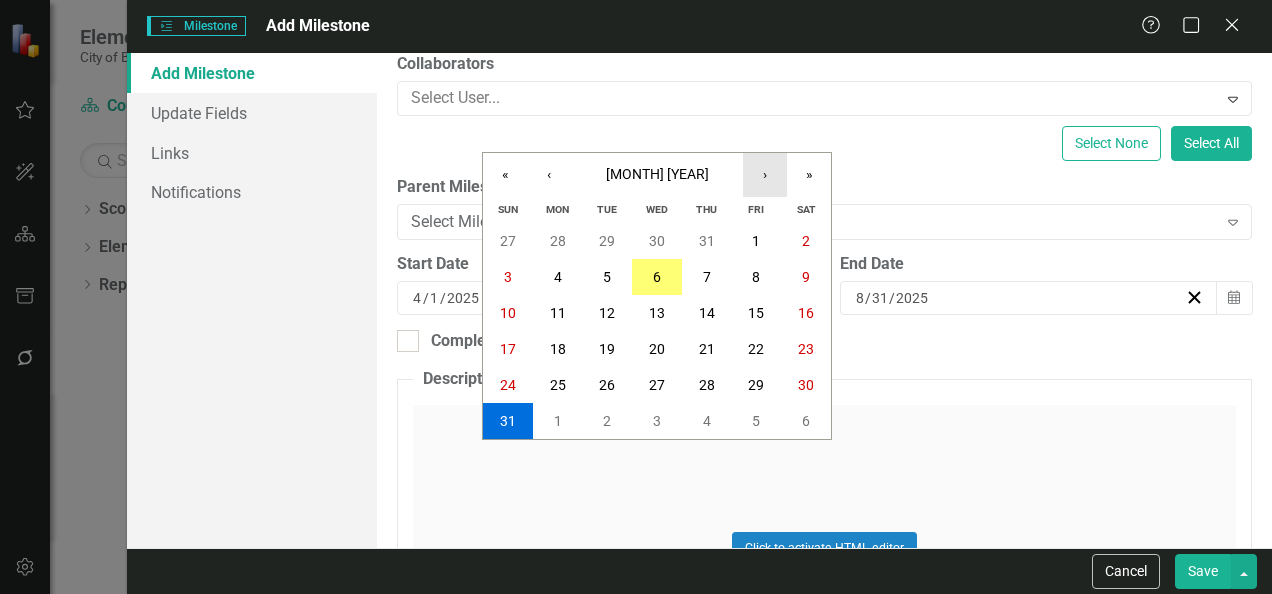 click on "›" at bounding box center [765, 175] 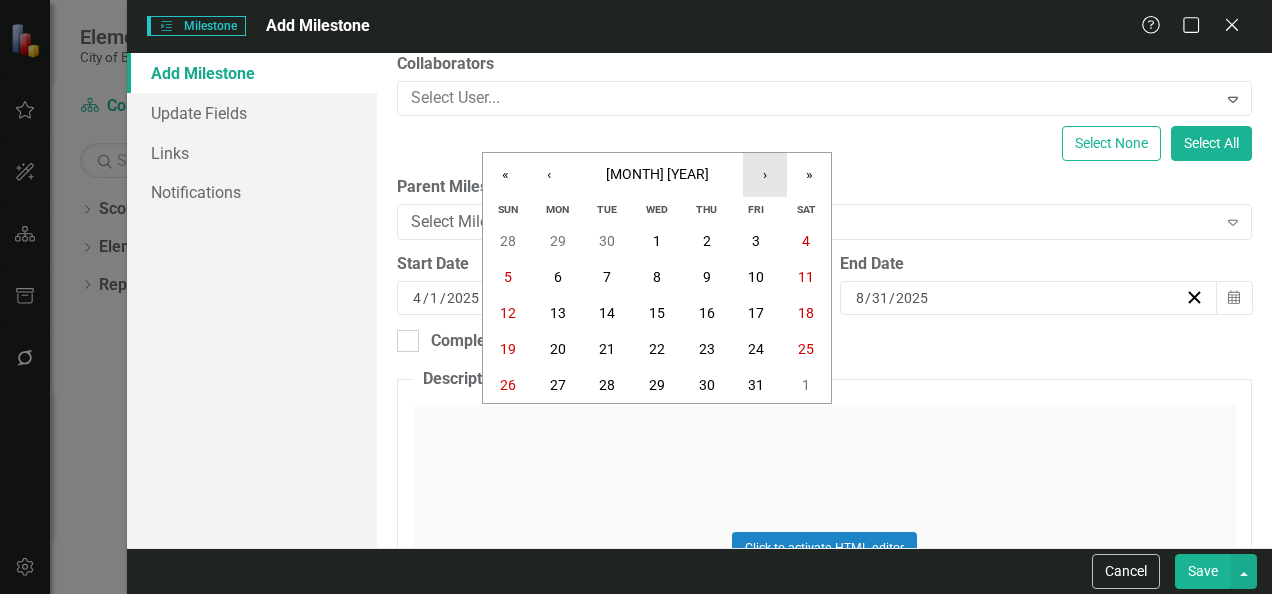 click on "›" at bounding box center [765, 175] 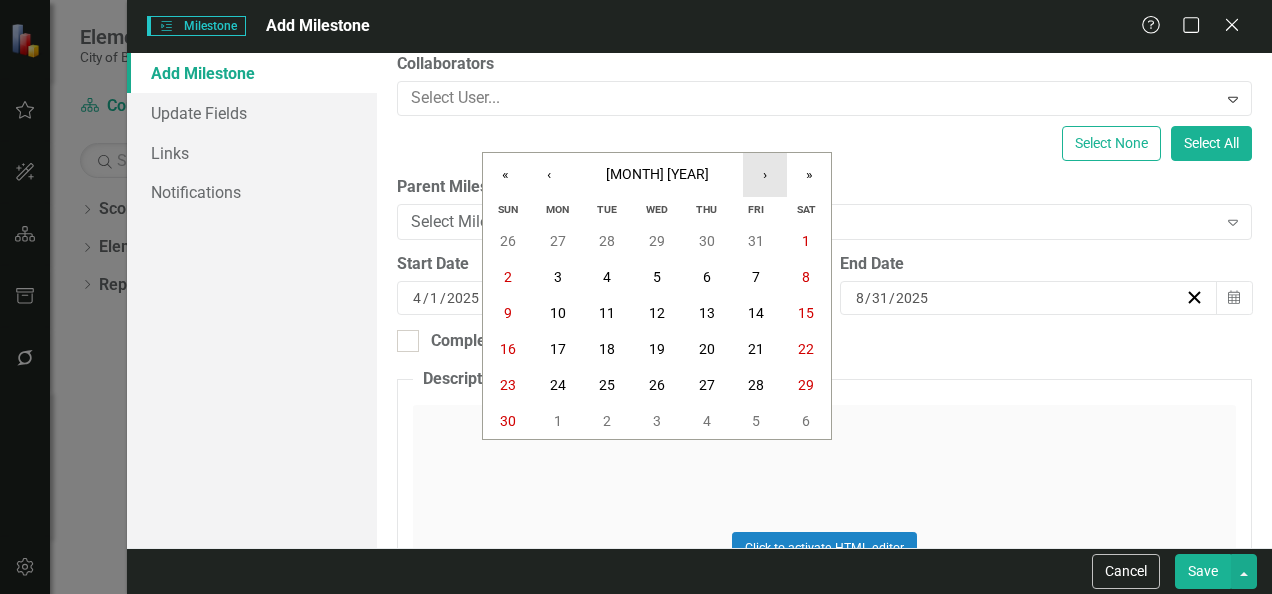 click on "›" at bounding box center (765, 175) 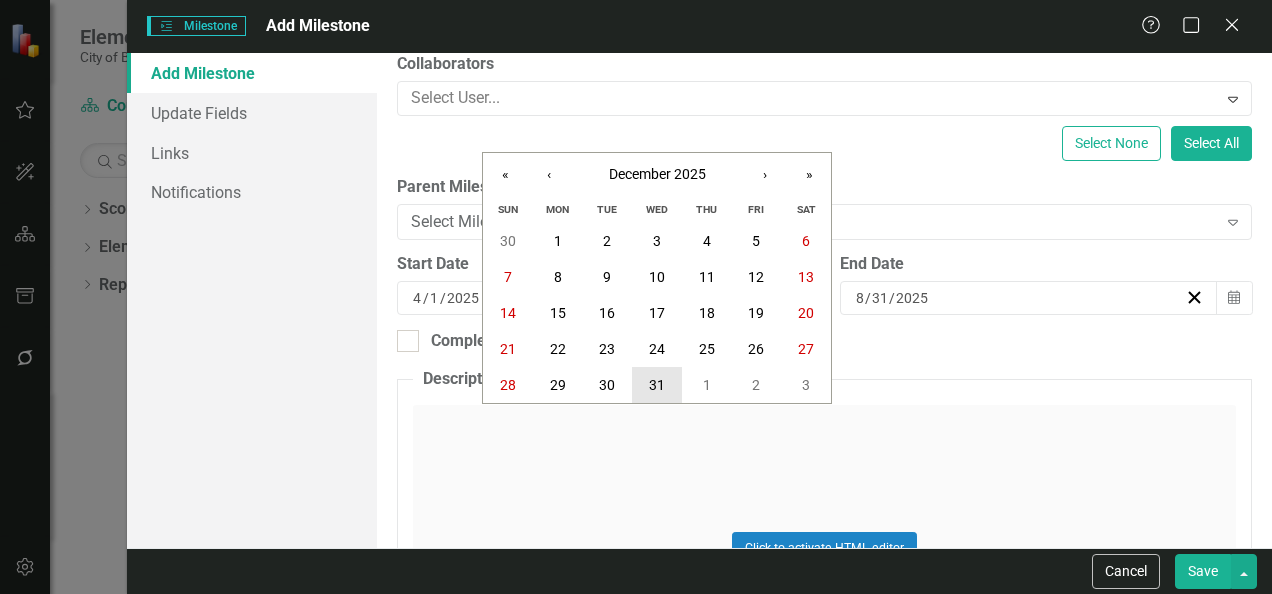 click on "31" at bounding box center (657, 385) 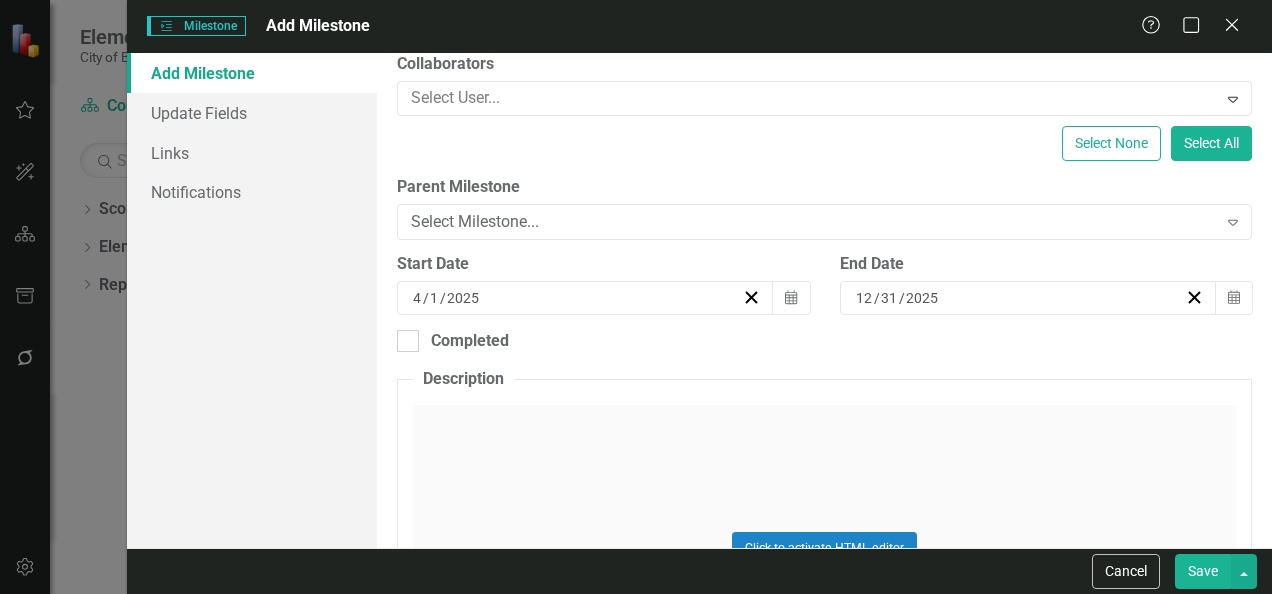 click on "End Date 12 / 31 / [YEAR] Calendar" at bounding box center (1046, 291) 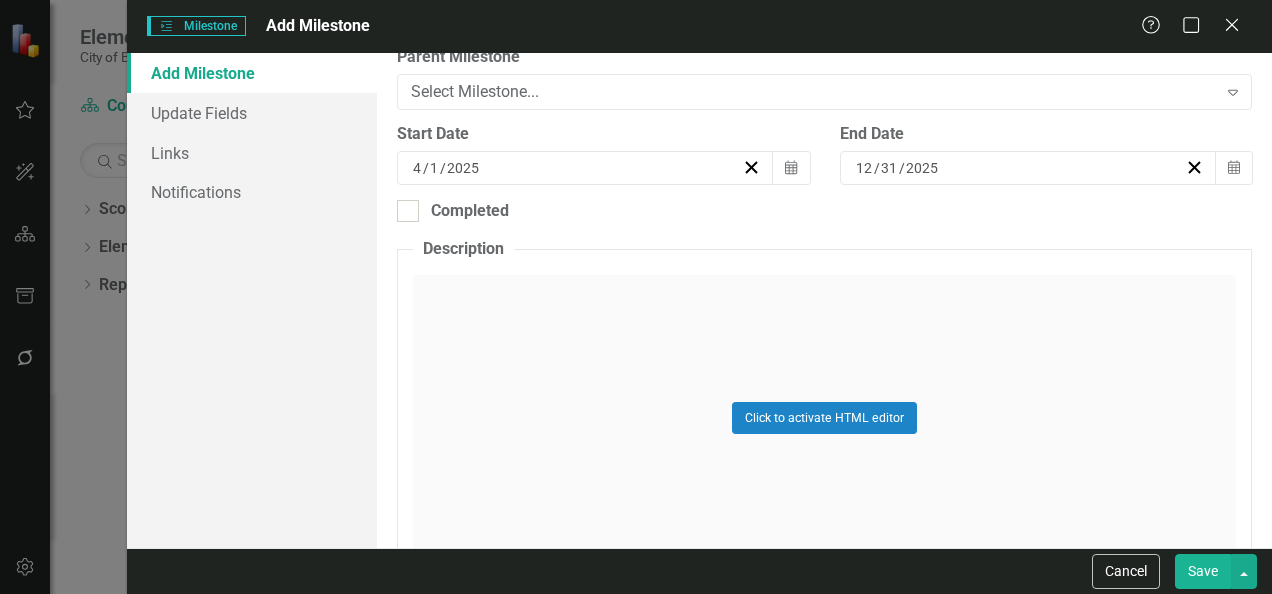 scroll, scrollTop: 444, scrollLeft: 0, axis: vertical 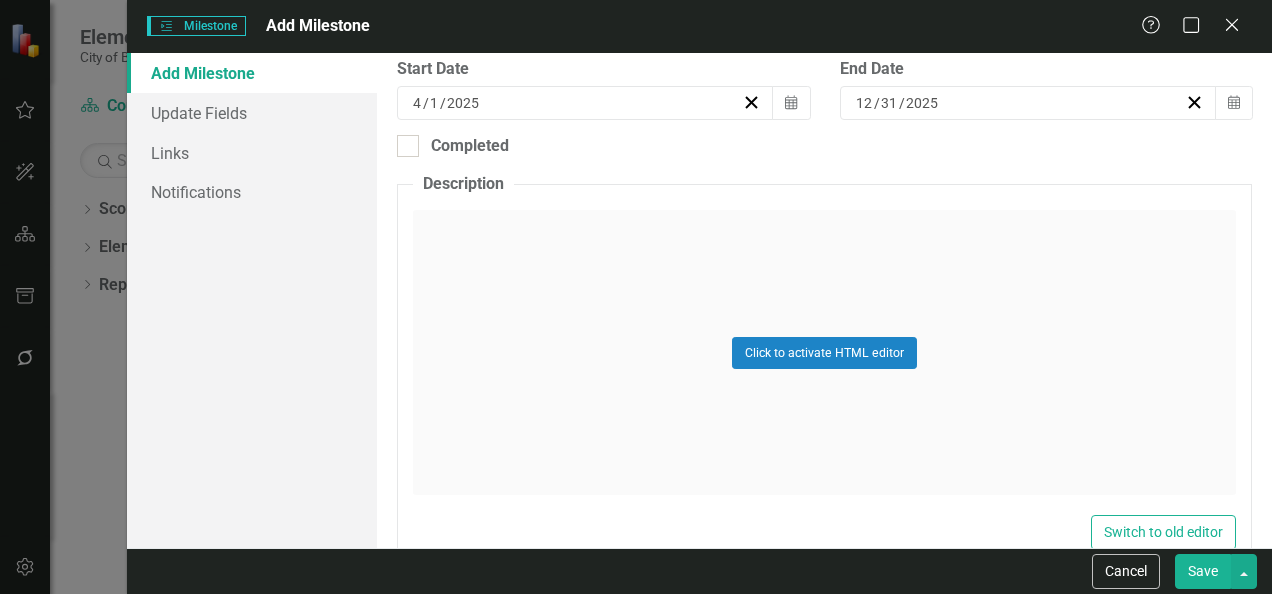 click on "Save" at bounding box center [1203, 571] 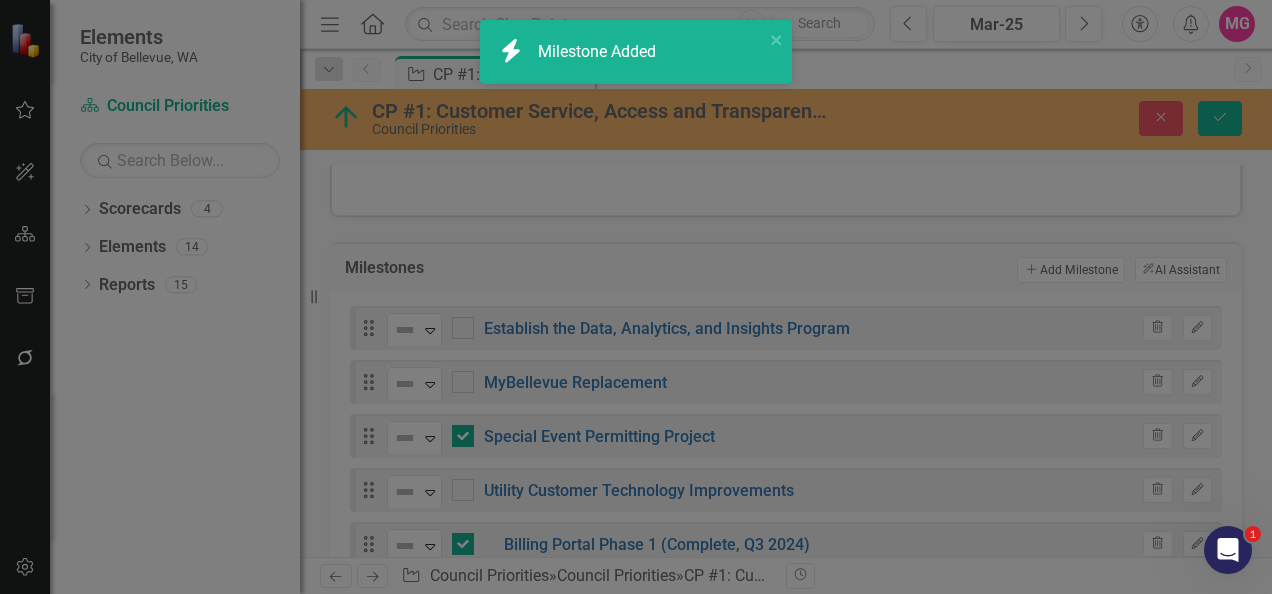 checkbox on "false" 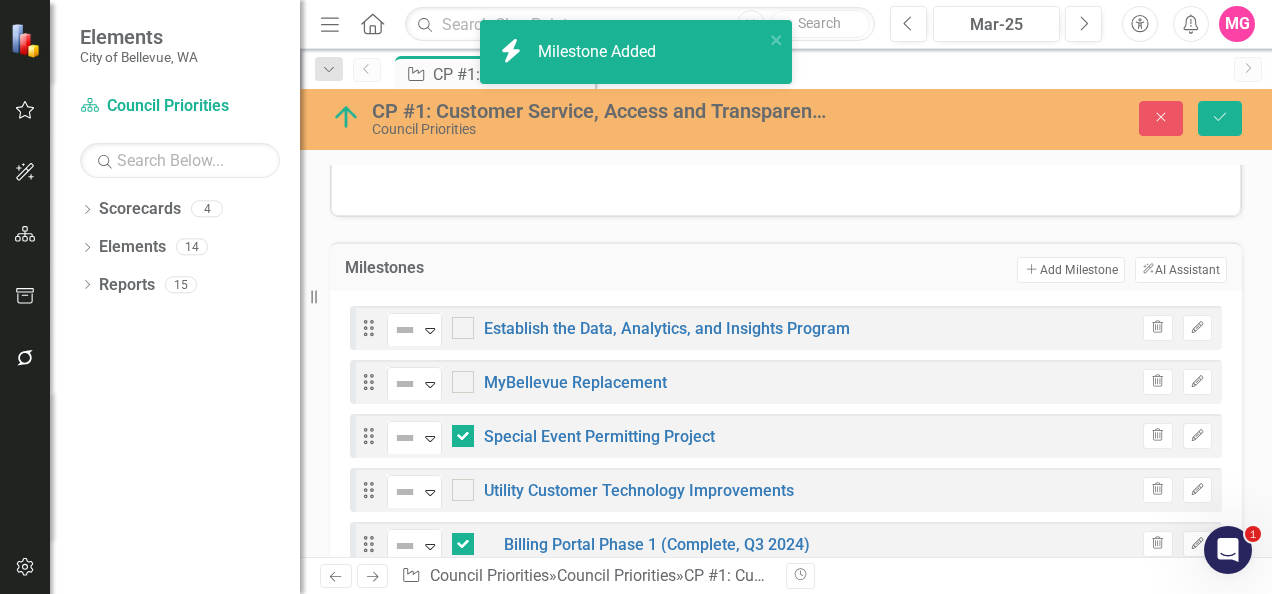 checkbox on "true" 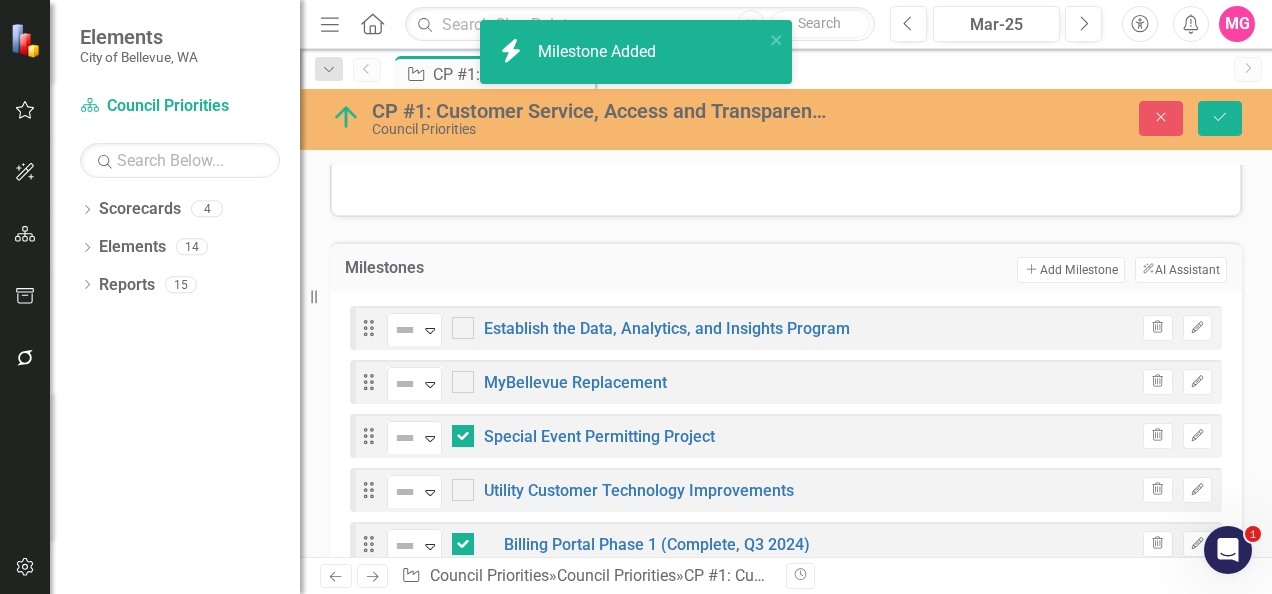 checkbox on "true" 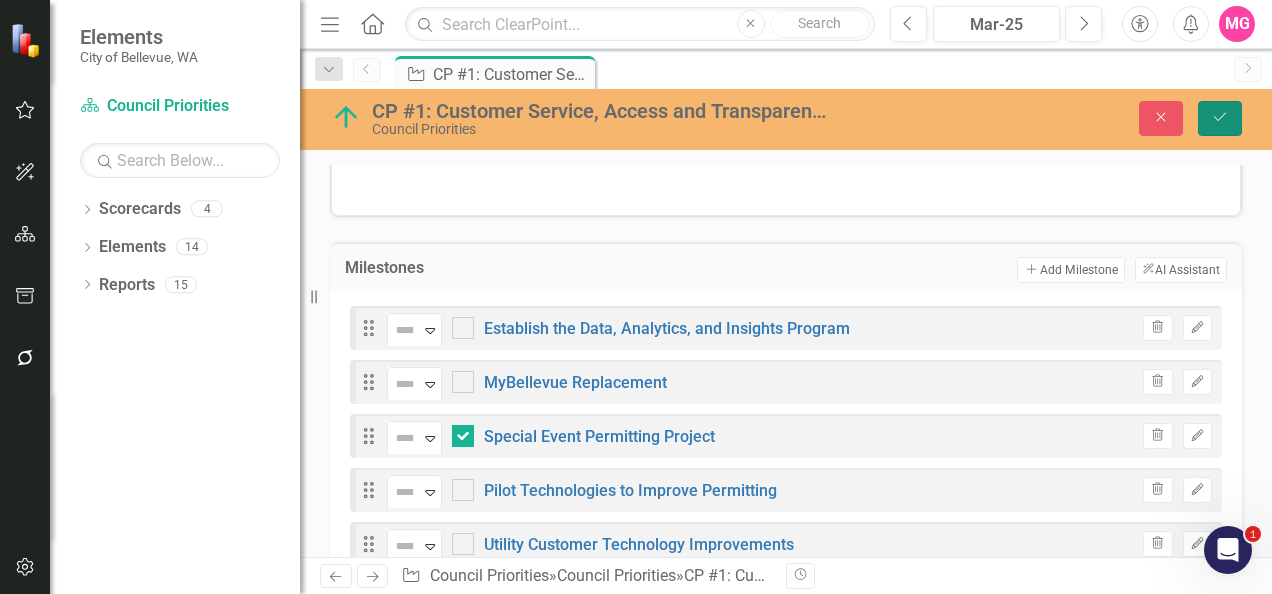click on "Save" at bounding box center (1220, 118) 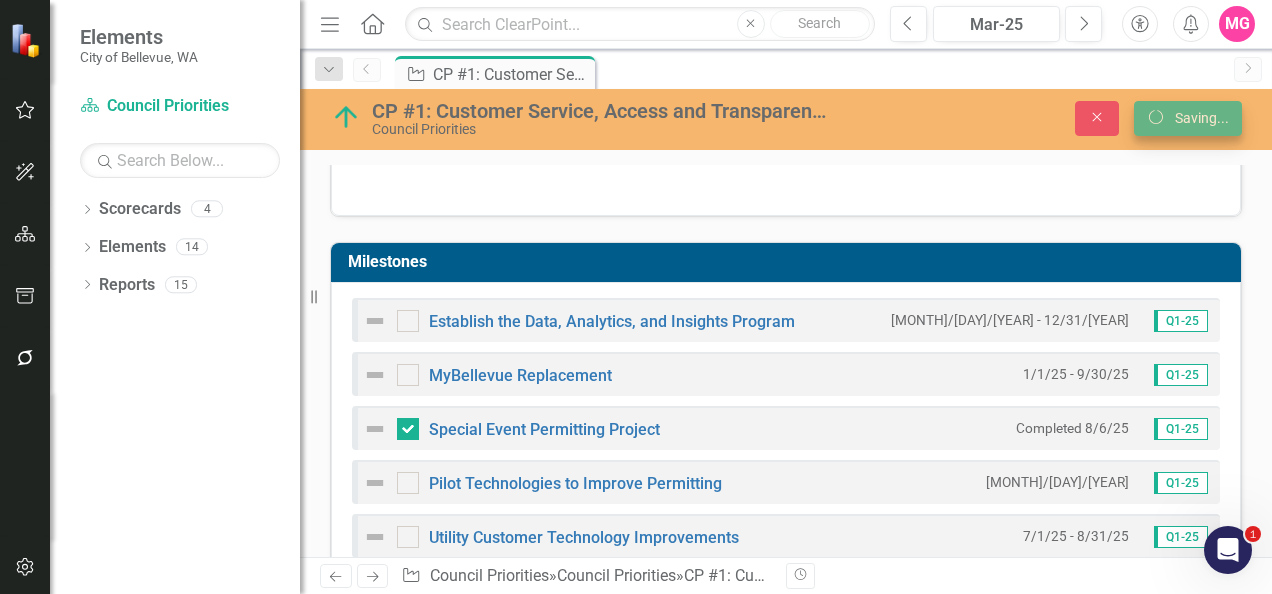 checkbox on "false" 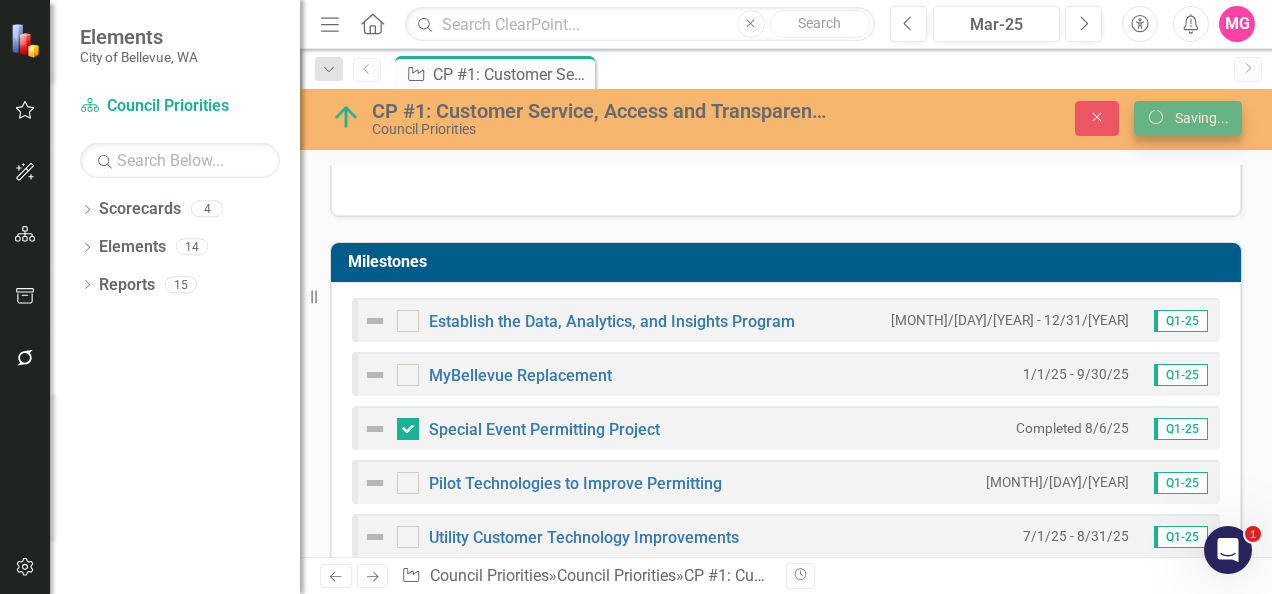 checkbox on "false" 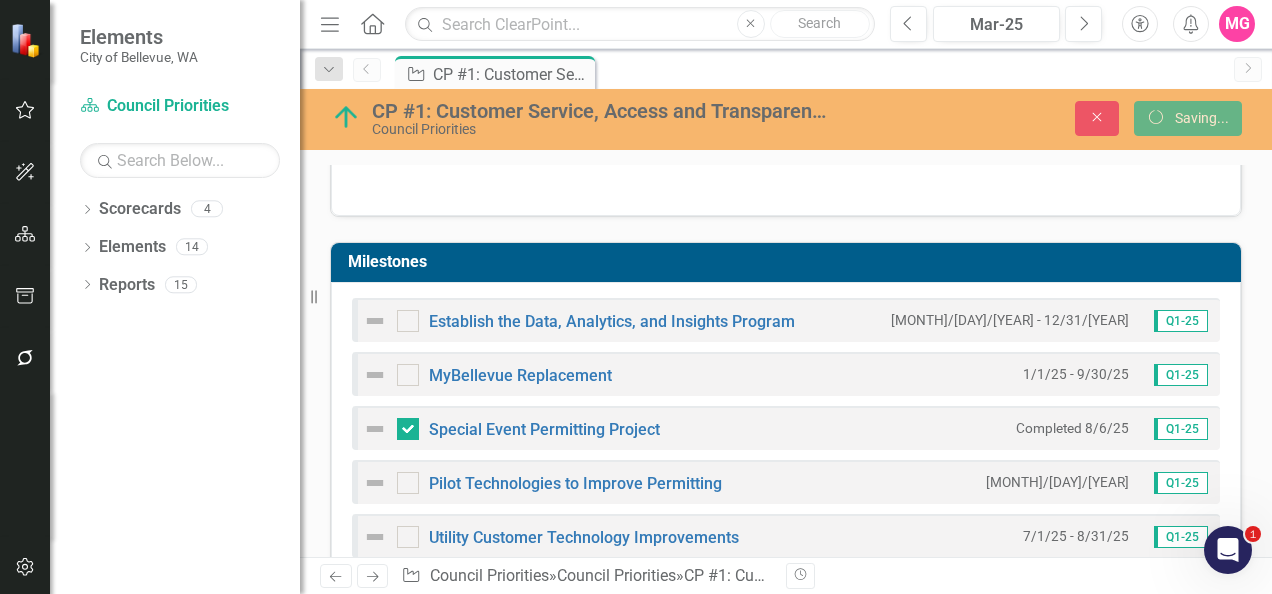 checkbox on "false" 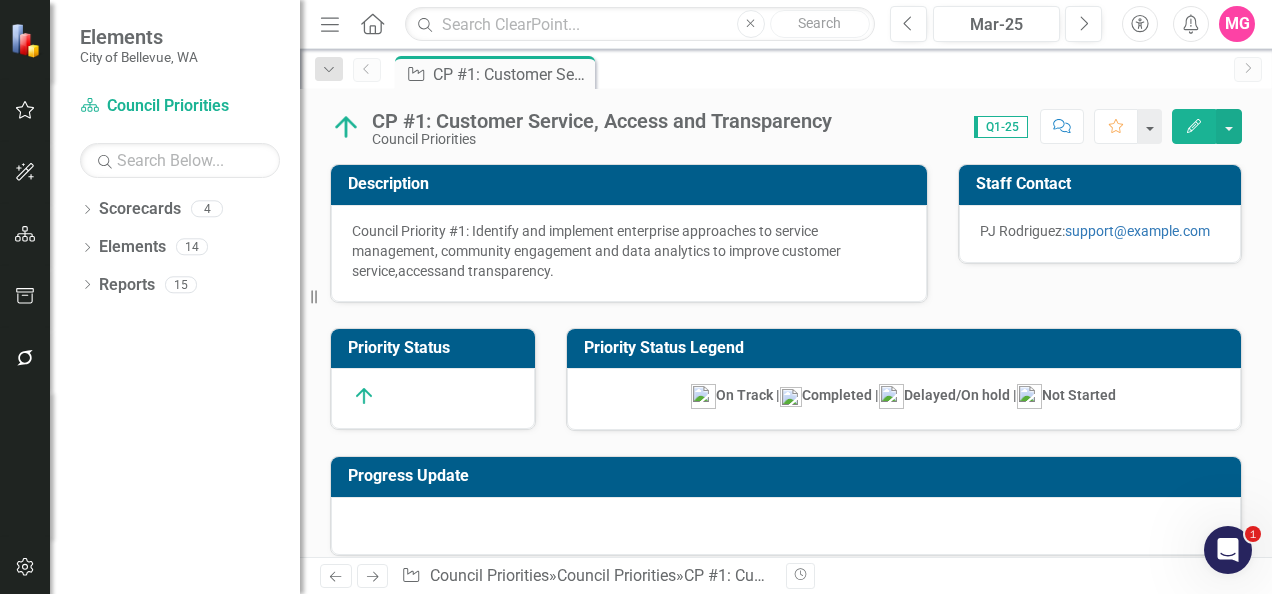 checkbox on "false" 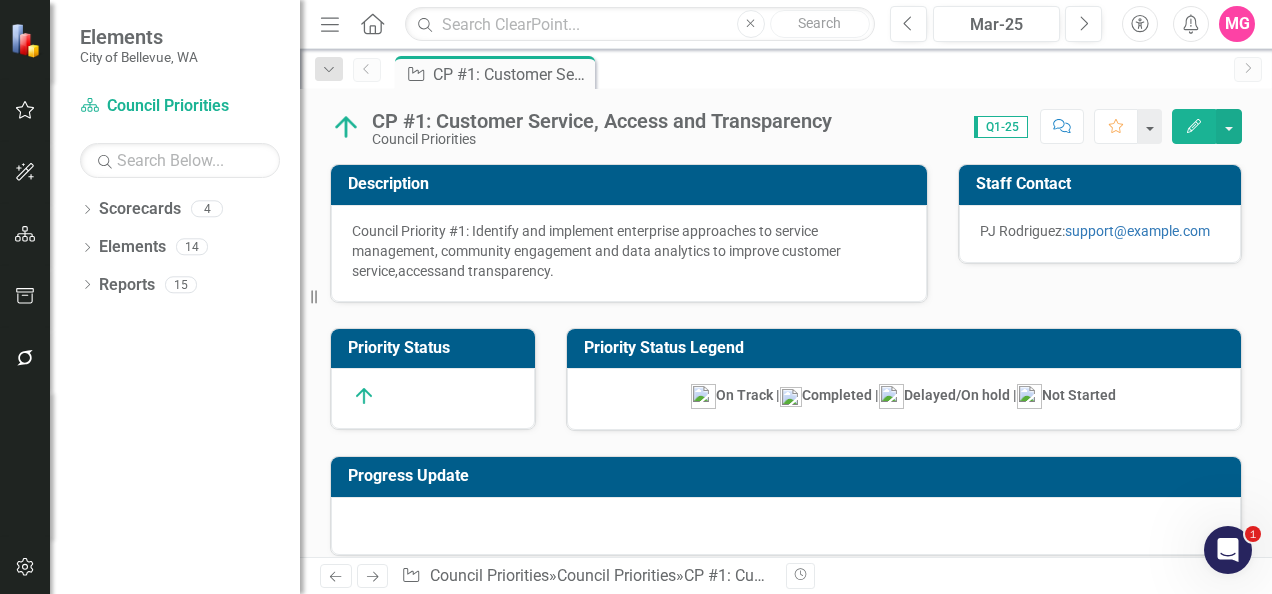 checkbox on "false" 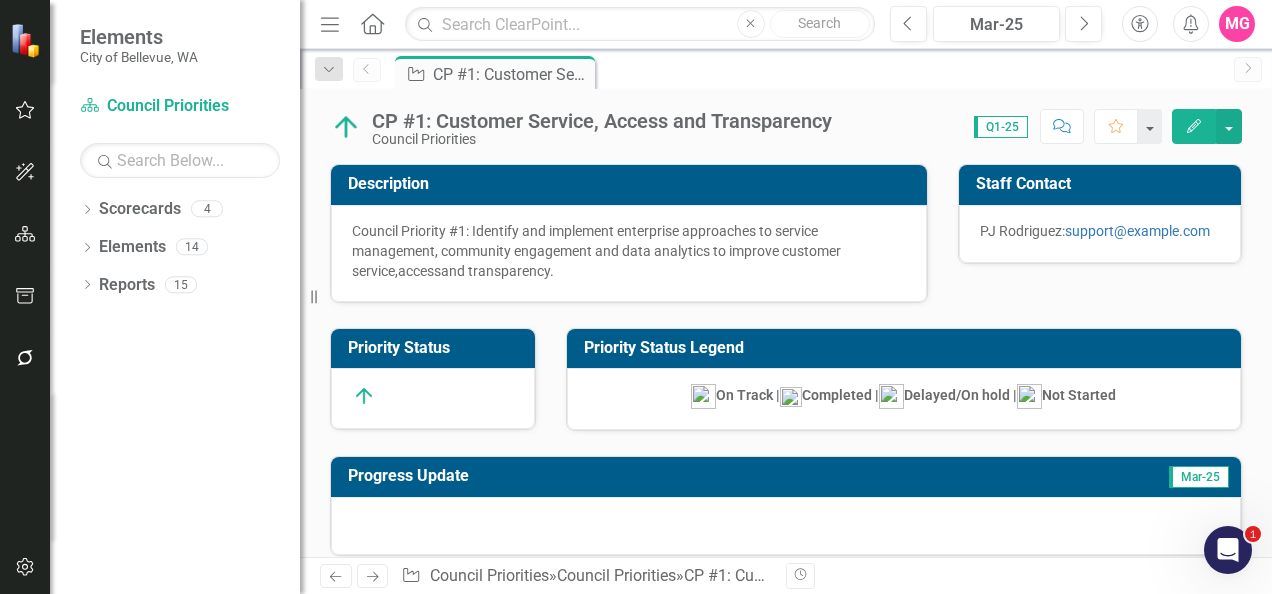 checkbox on "true" 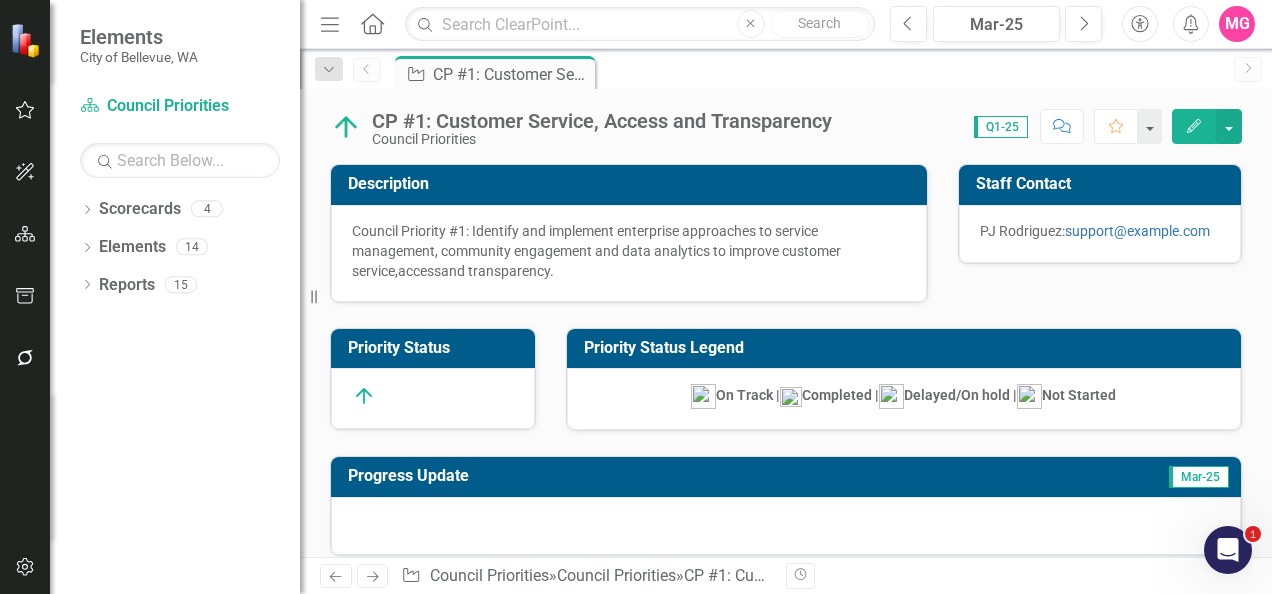 checkbox on "true" 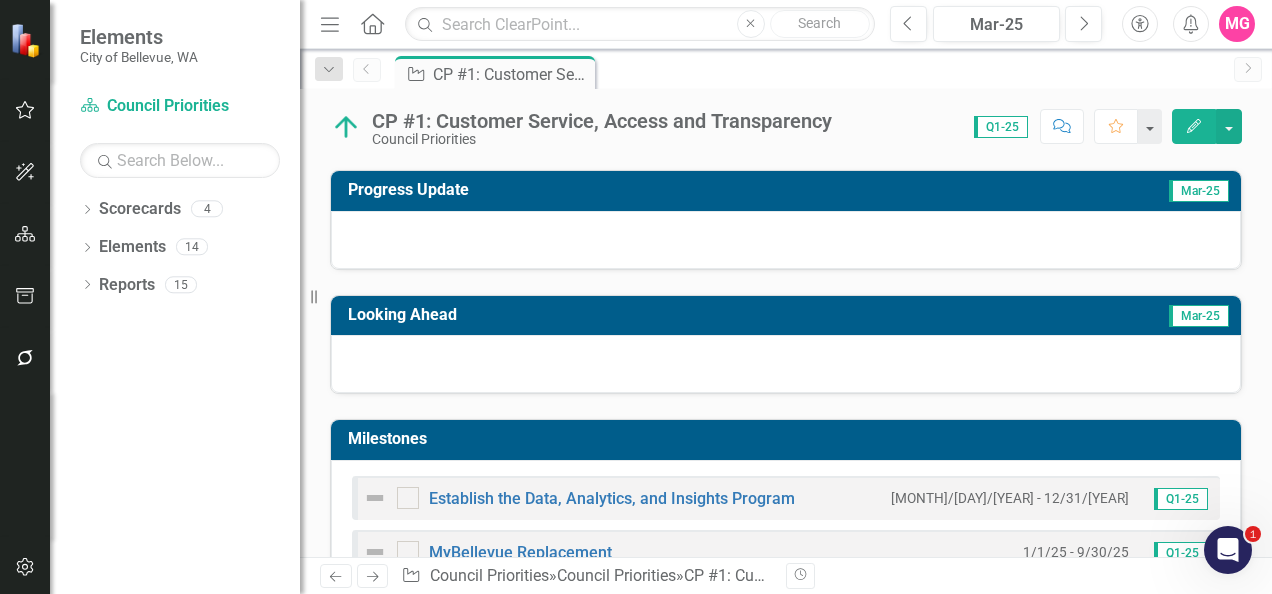scroll, scrollTop: 287, scrollLeft: 0, axis: vertical 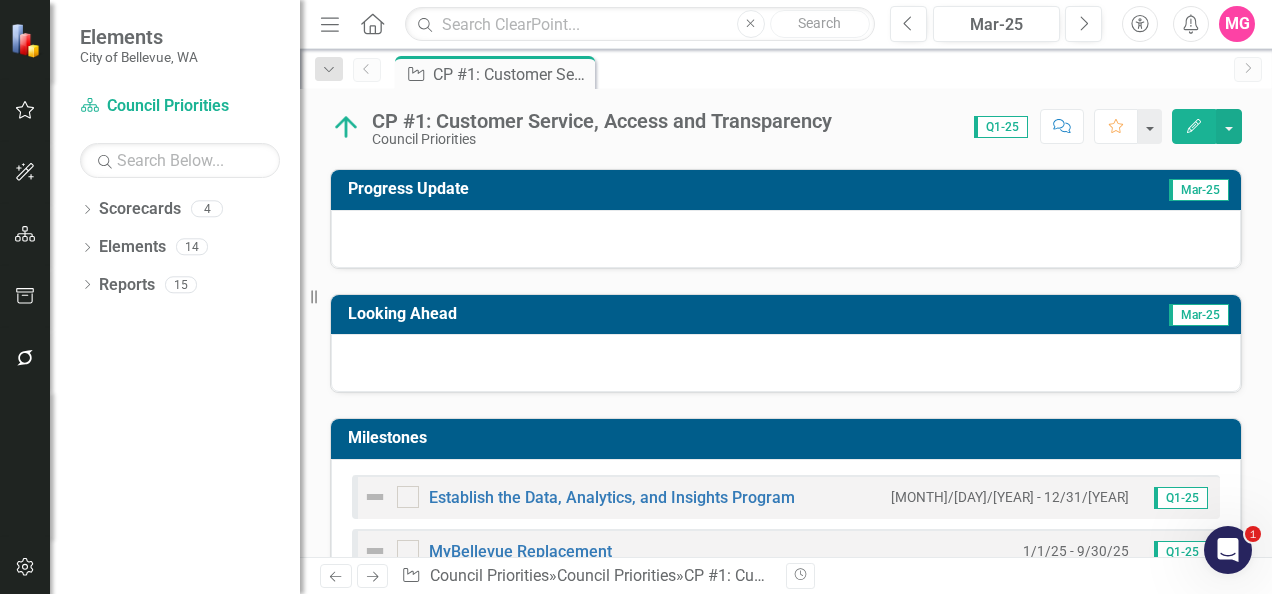 click at bounding box center (786, 239) 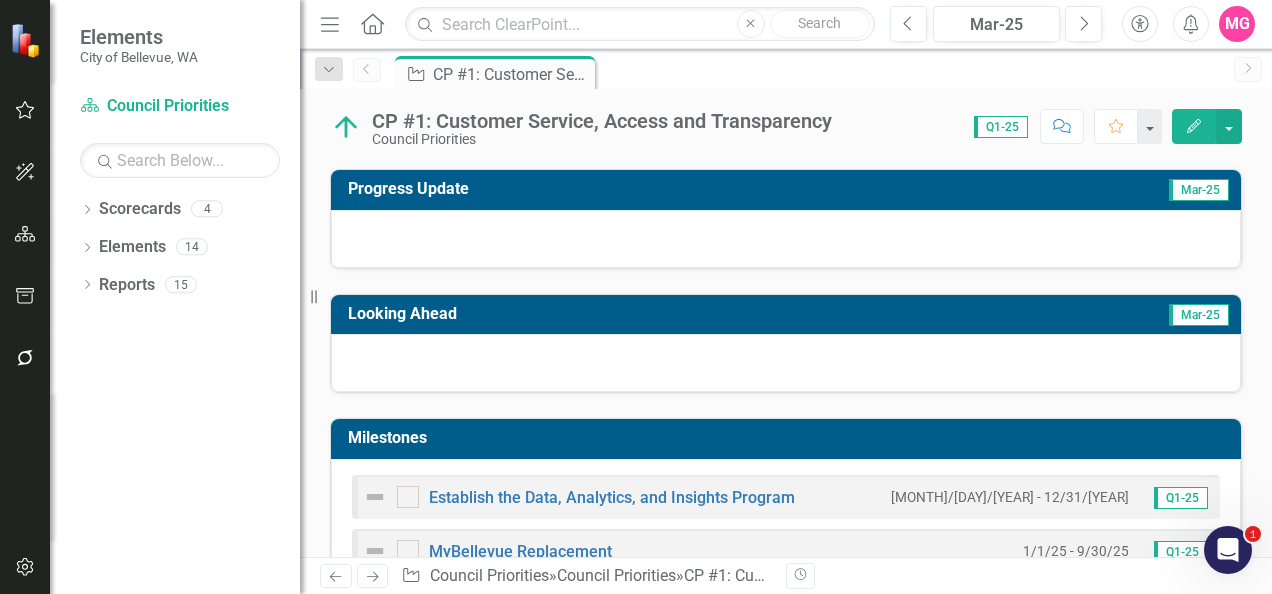 click at bounding box center (786, 239) 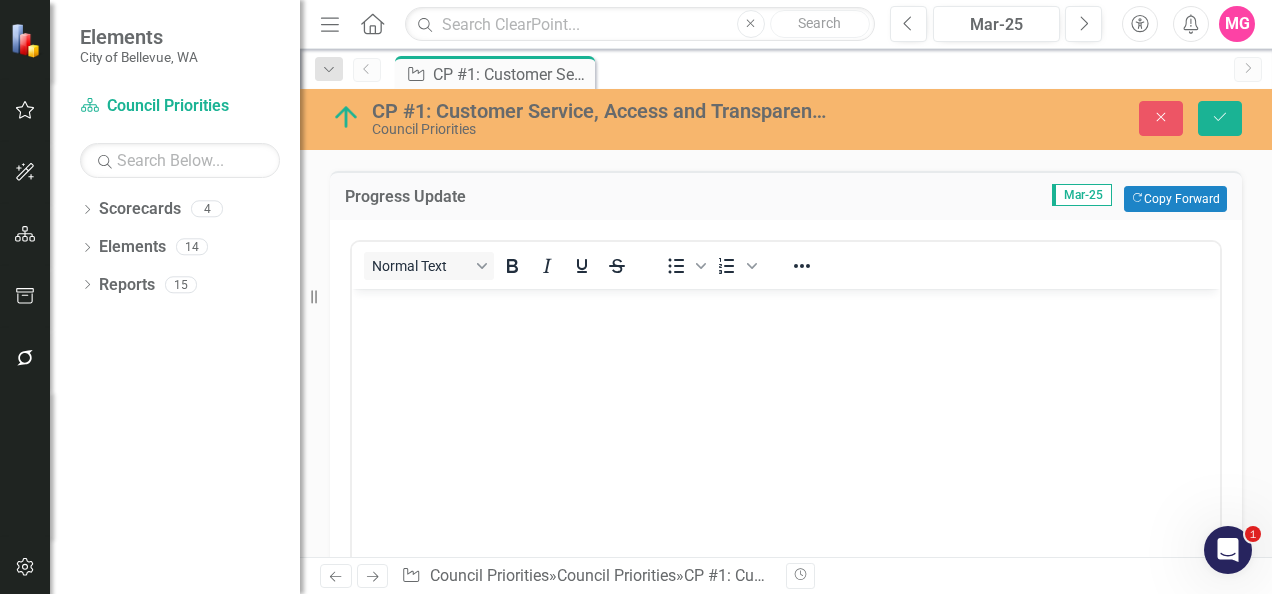scroll, scrollTop: 0, scrollLeft: 0, axis: both 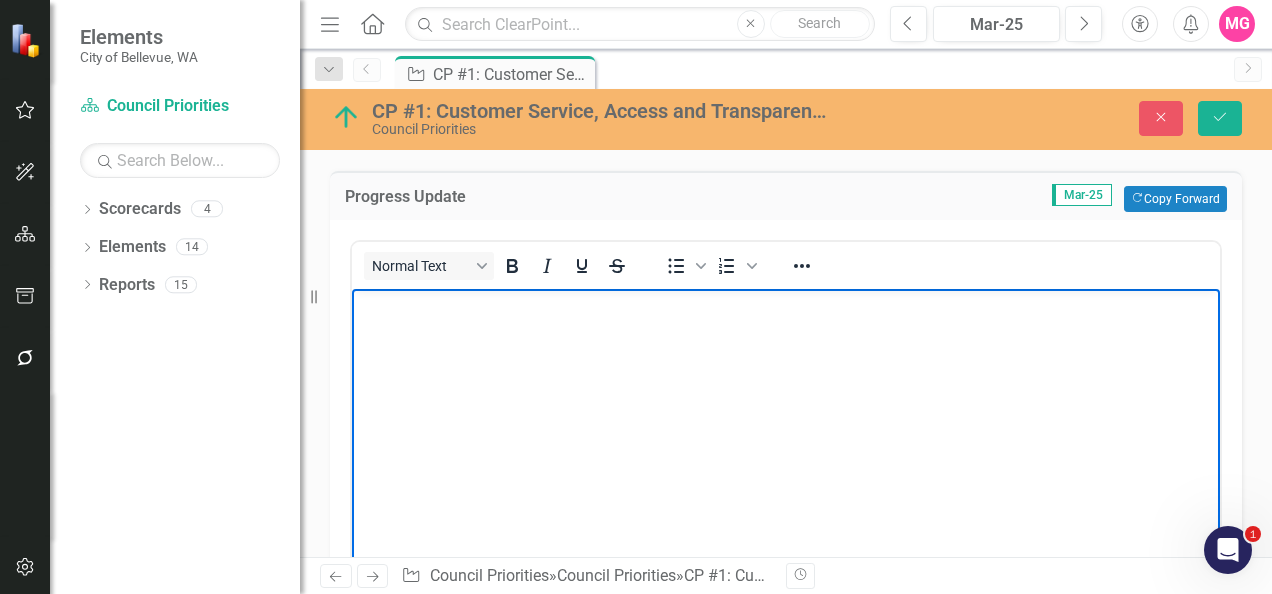 click at bounding box center (786, 438) 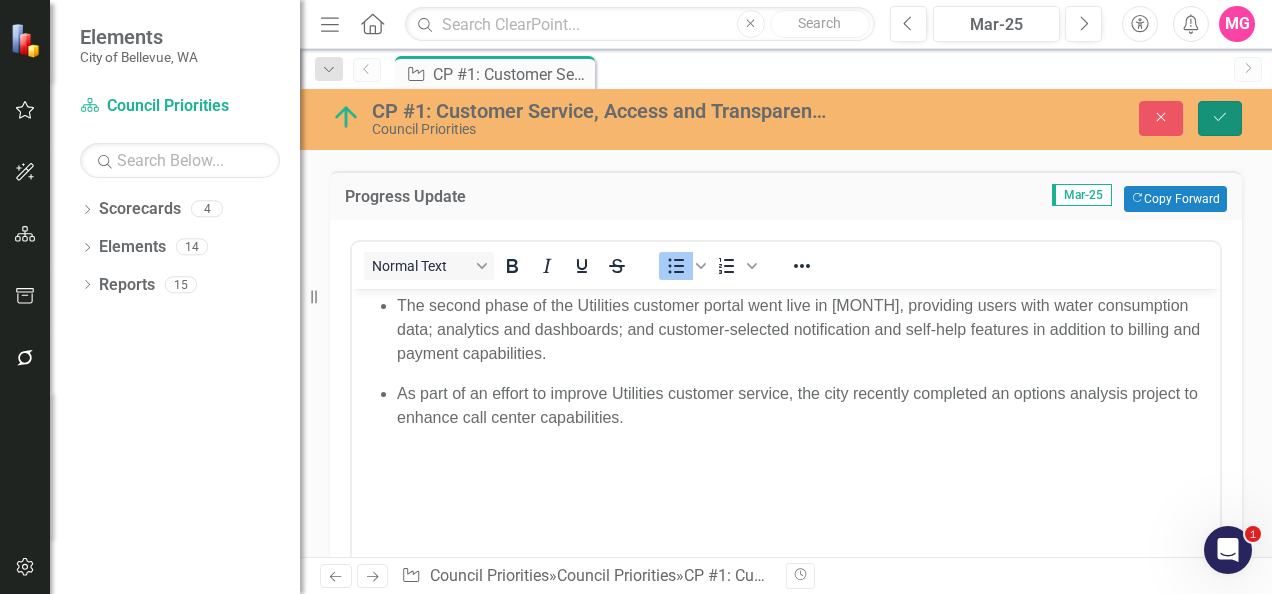 click on "Save" 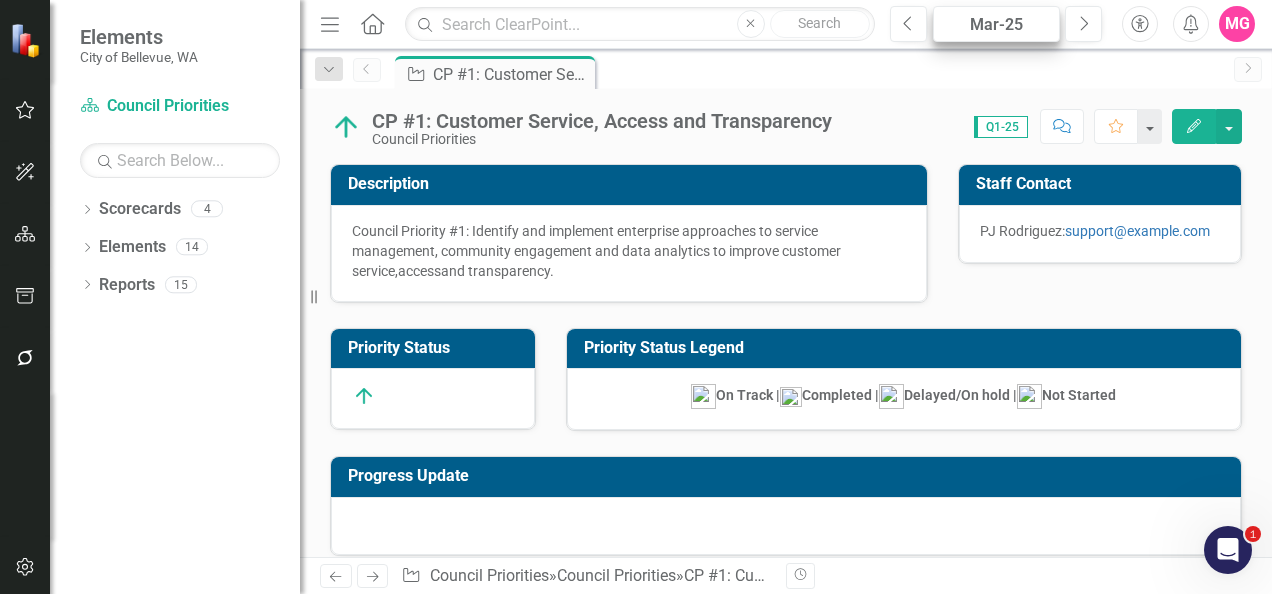checkbox on "false" 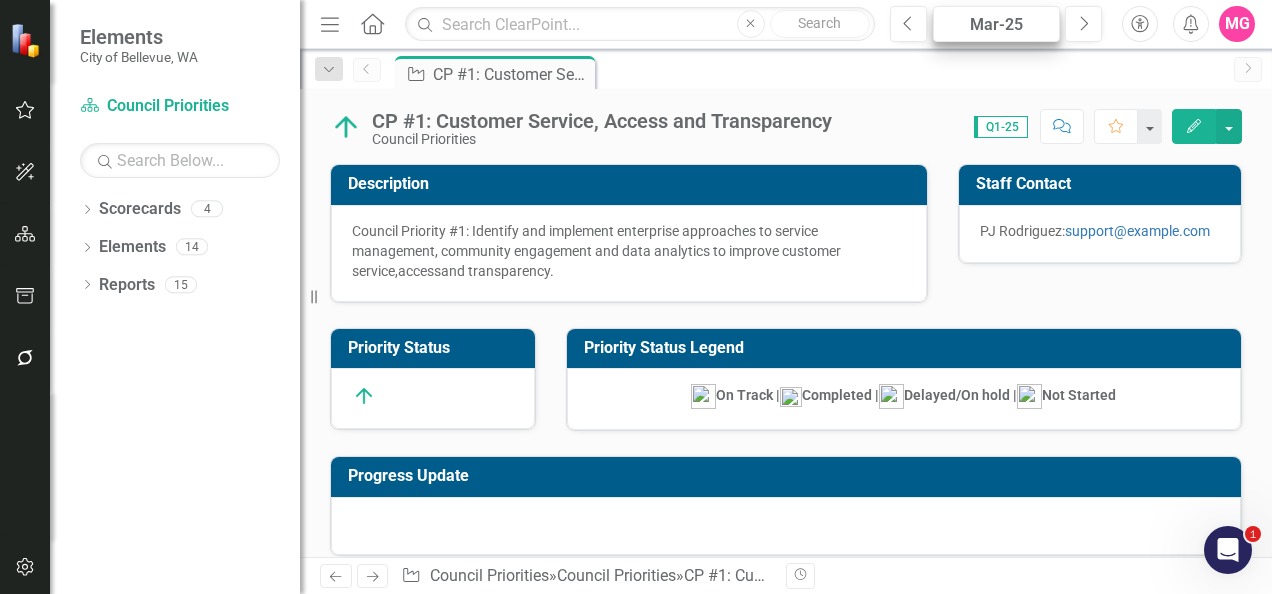 checkbox on "false" 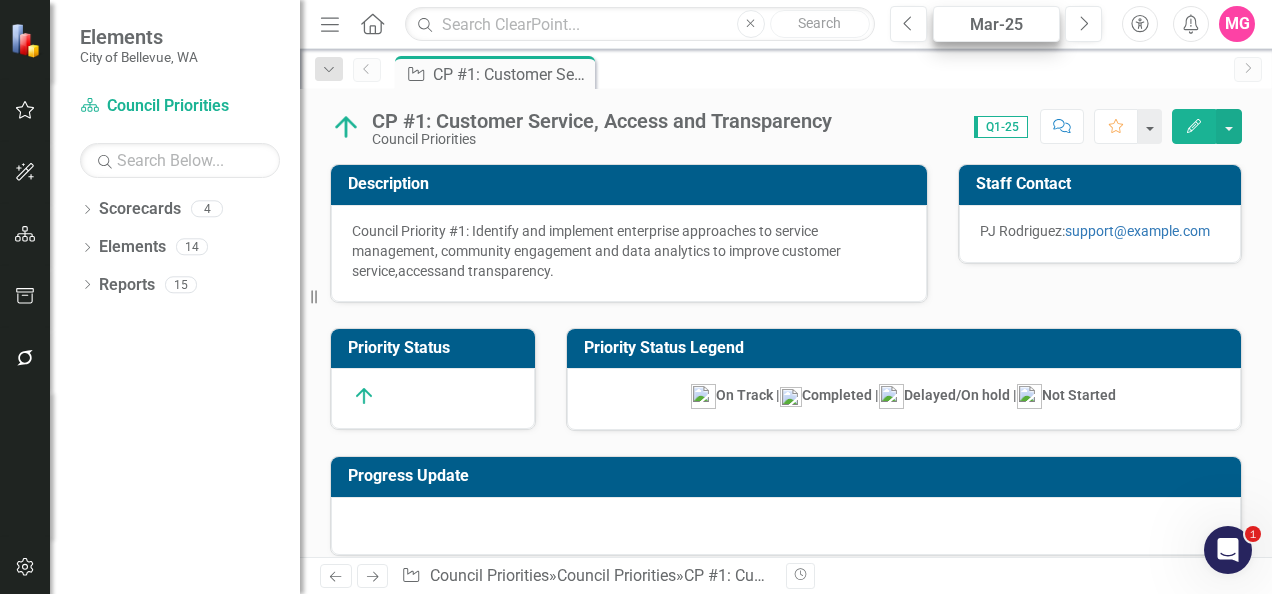 checkbox on "true" 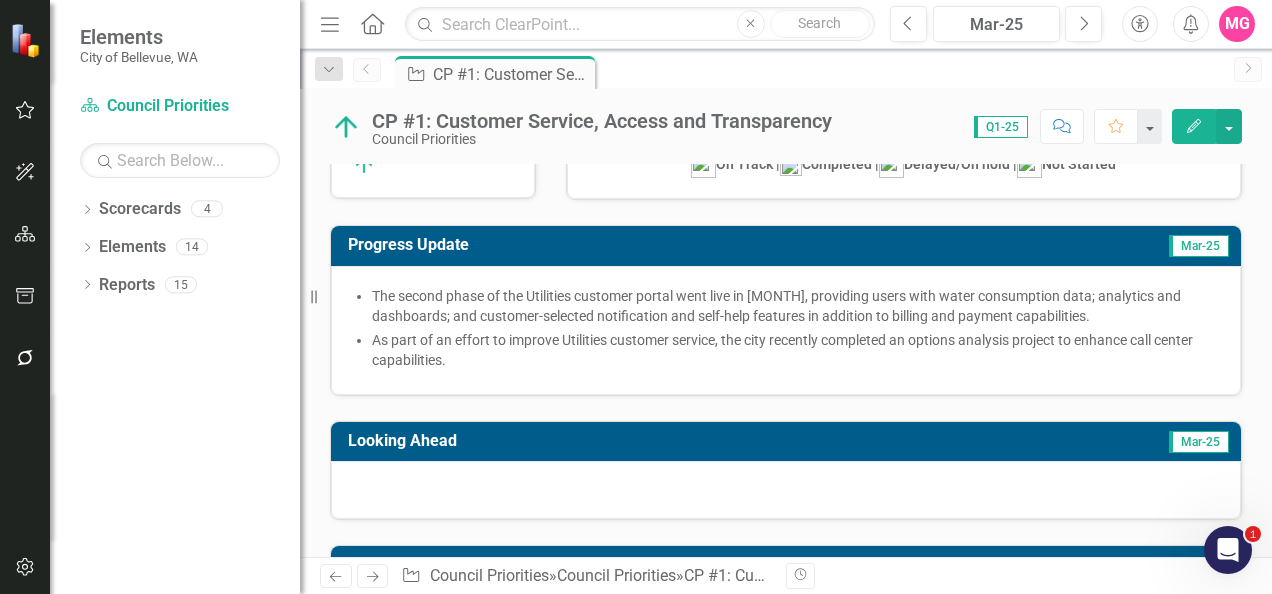 scroll, scrollTop: 239, scrollLeft: 0, axis: vertical 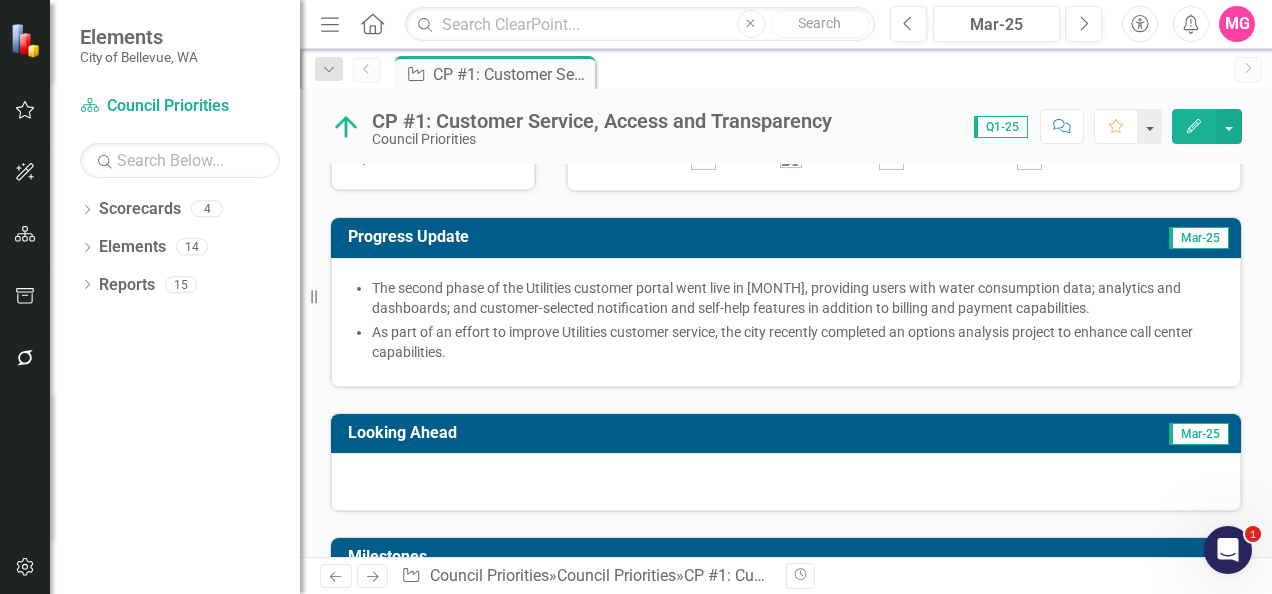 click at bounding box center [786, 482] 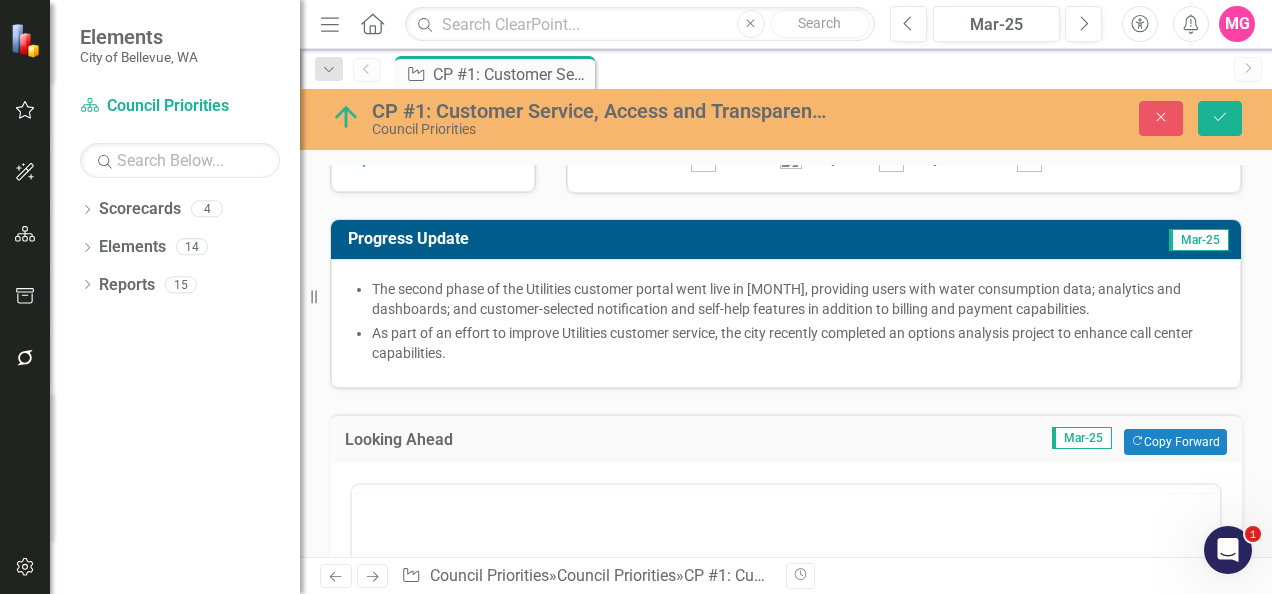 scroll, scrollTop: 0, scrollLeft: 0, axis: both 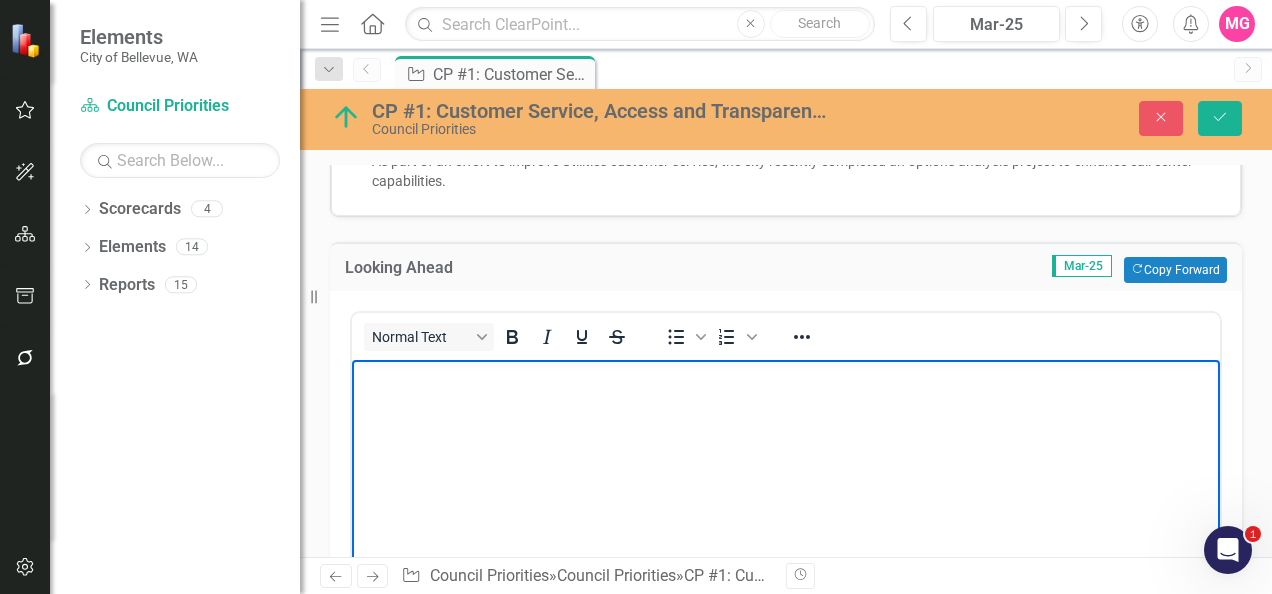 click at bounding box center [786, 510] 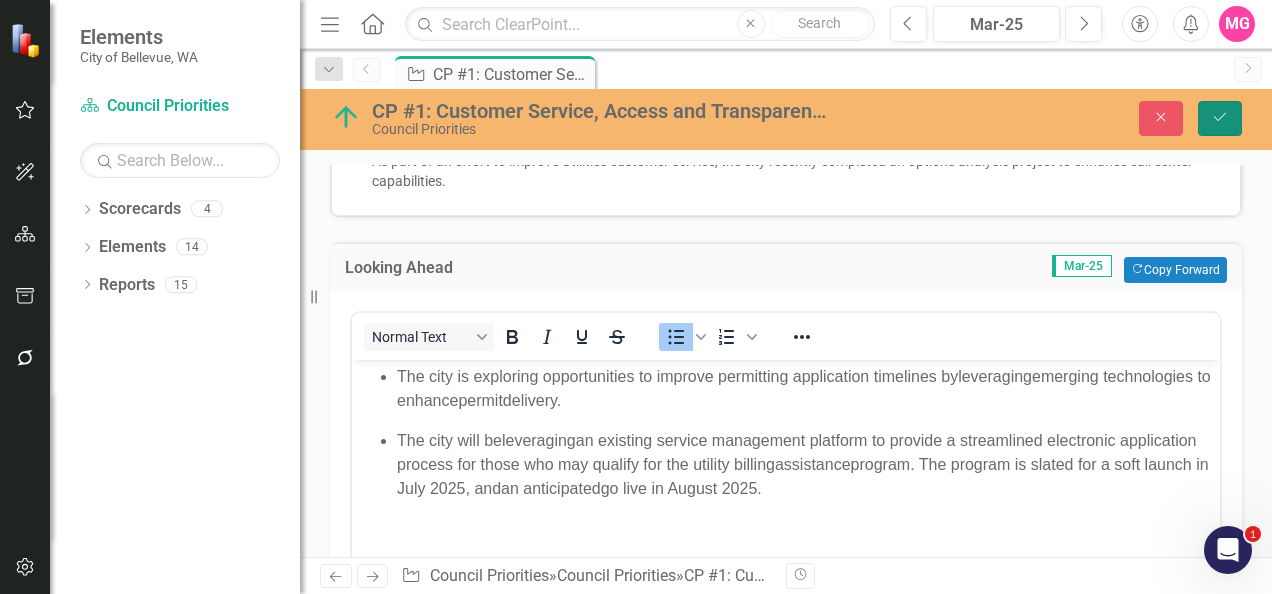 click on "Save" at bounding box center [1220, 118] 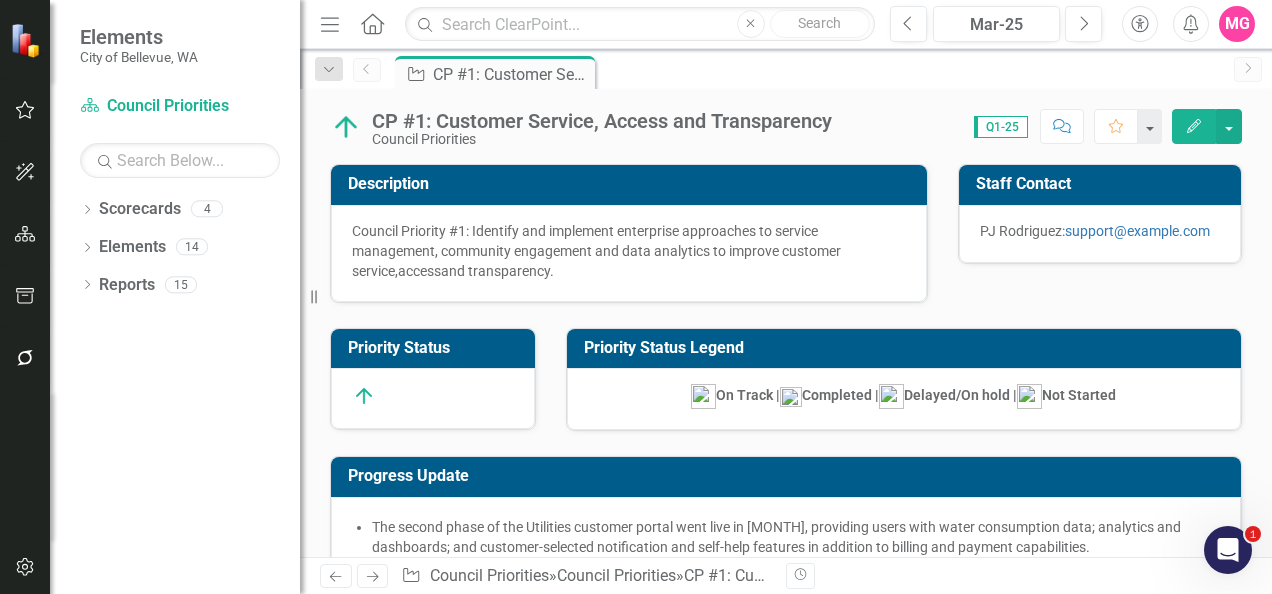 checkbox on "true" 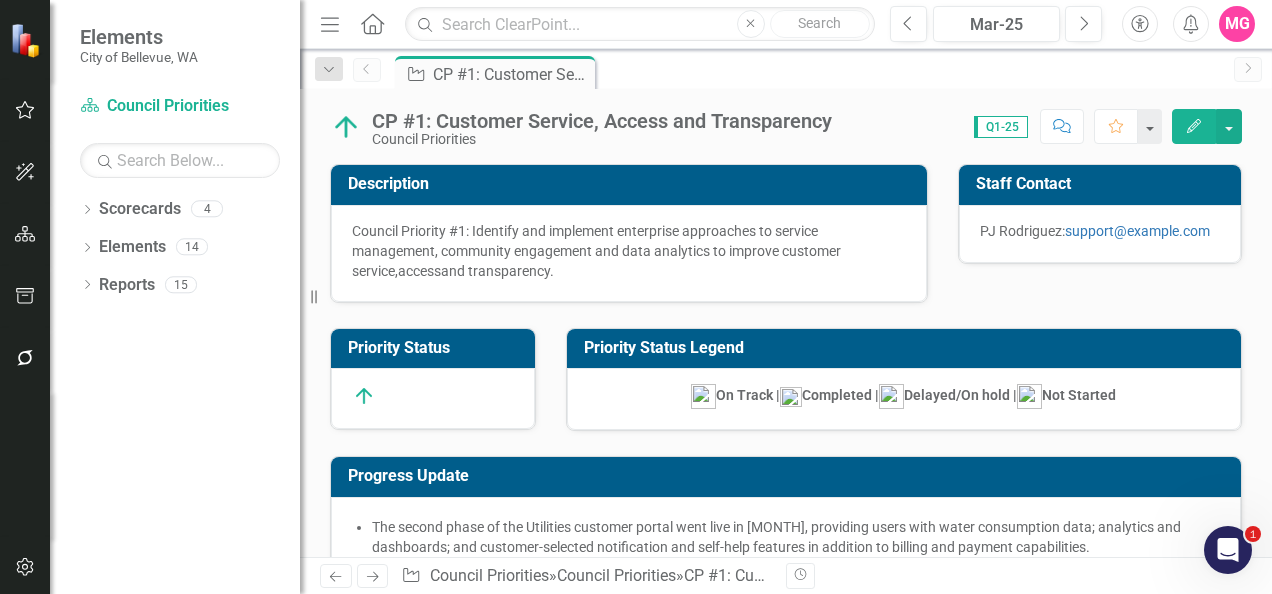 checkbox on "true" 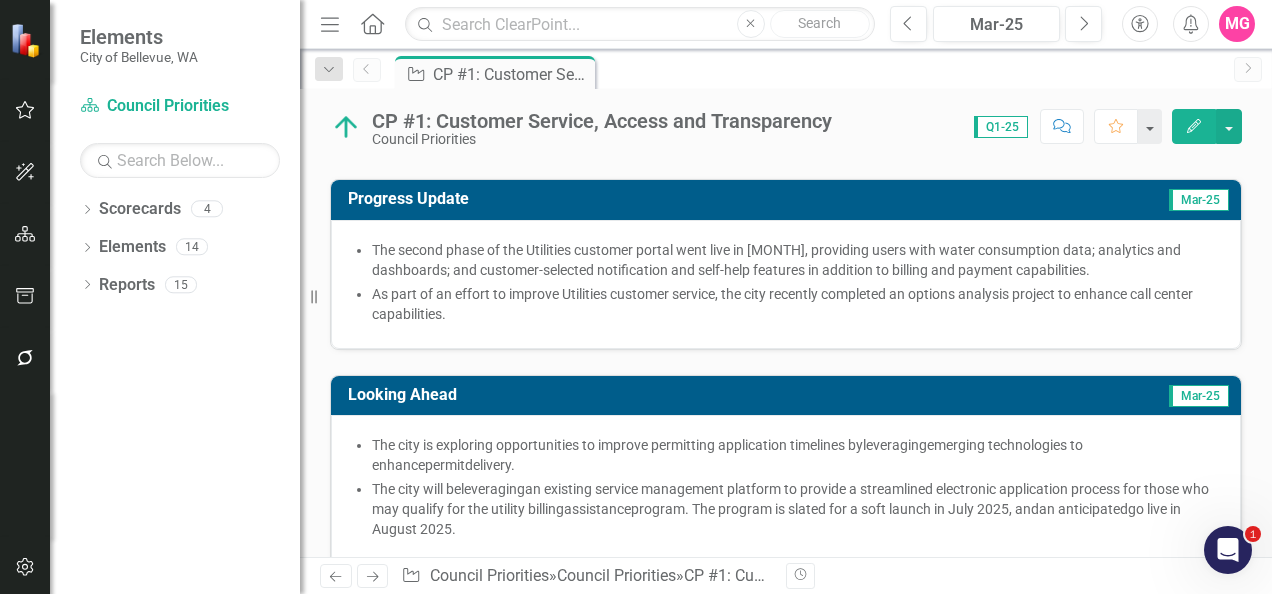 scroll, scrollTop: 279, scrollLeft: 0, axis: vertical 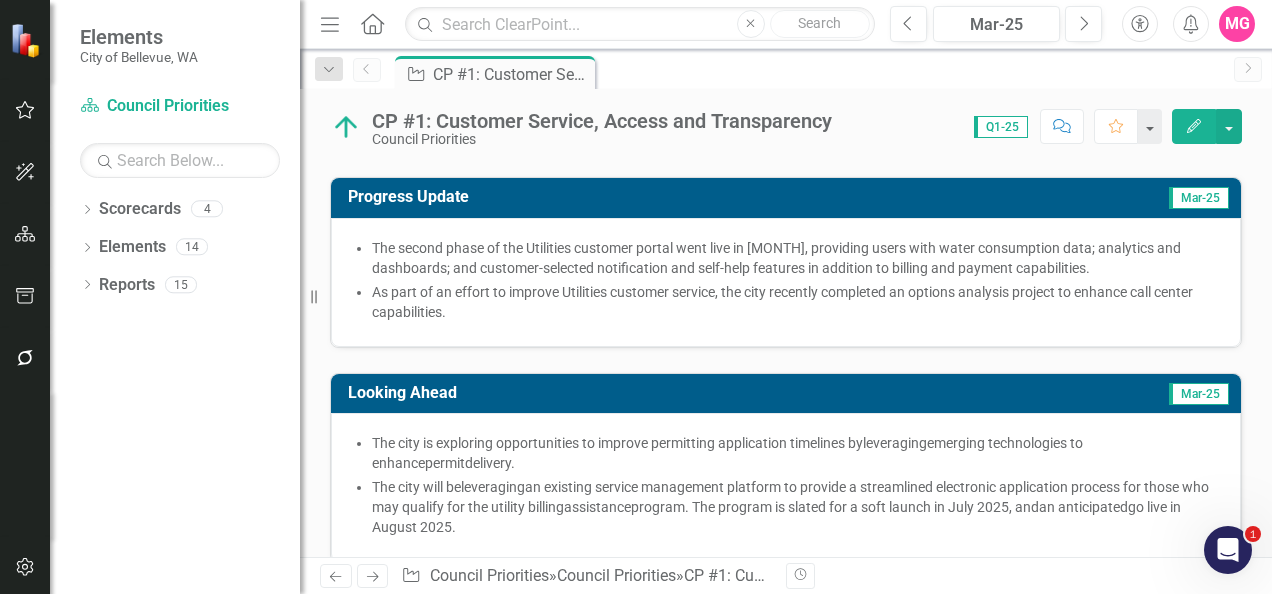 click on "The second phase of the Utilities customer portal went live in [MONTH], providing users with water consumption data; analytics and dashboards; and customer-selected notification and self-help features in addition to billing and payment capabilities" at bounding box center (776, 258) 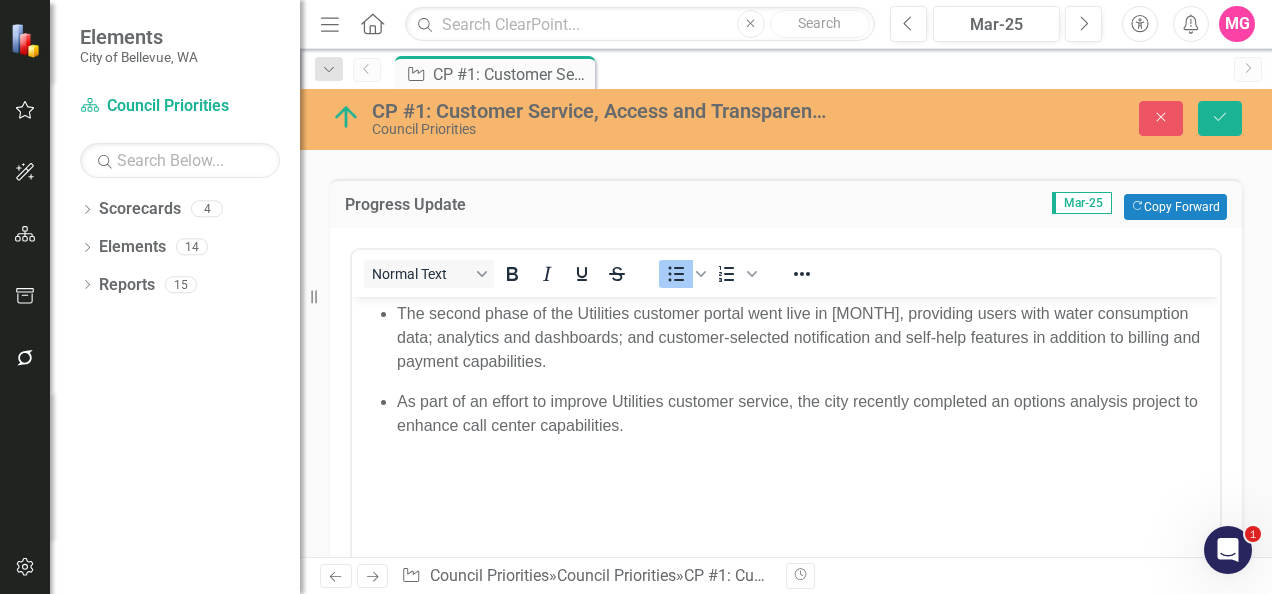 scroll, scrollTop: 0, scrollLeft: 0, axis: both 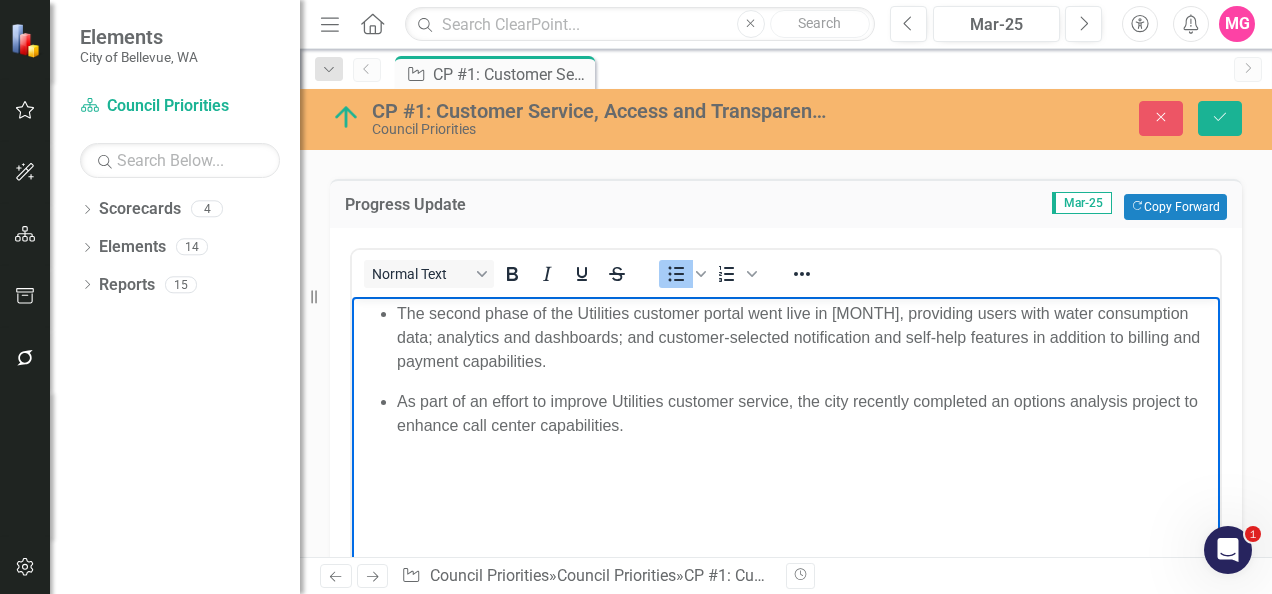 click on "The second phase of the Utilities customer portal went live in [MONTH], providing users with water consumption data; analytics and dashboards; and customer-selected notification and self-help features in addition to billing and payment capabilities ." at bounding box center [806, 337] 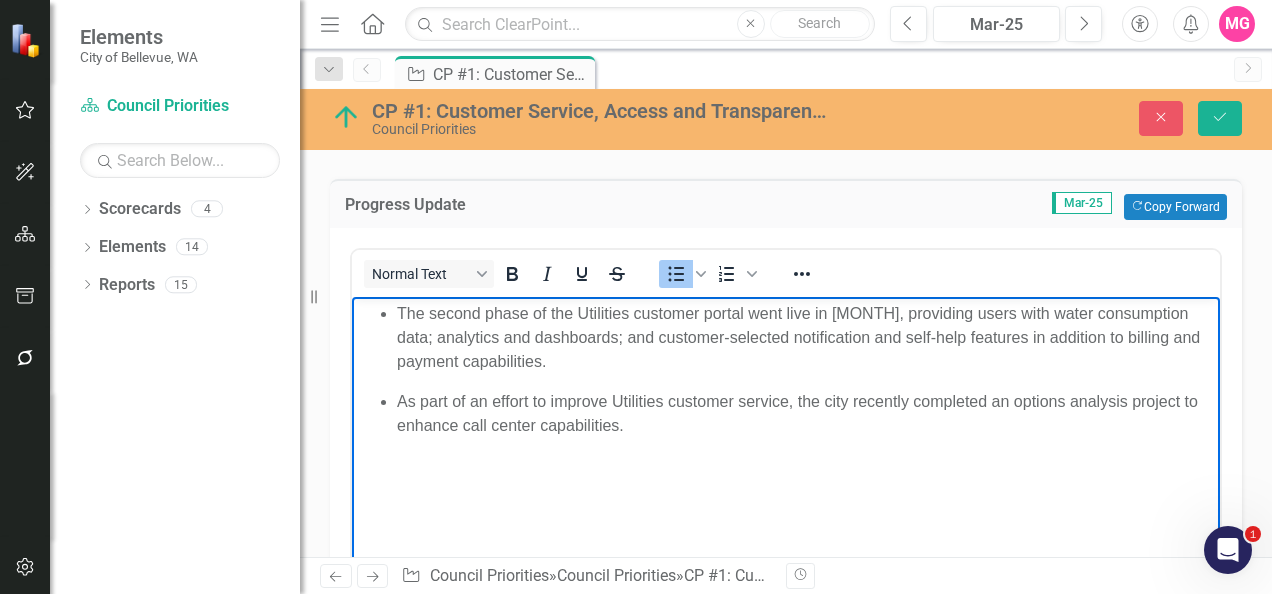 click on "The second phase of the Utilities customer portal went live in [MONTH], providing users with water consumption data; analytics and dashboards; and customer-selected notification and self-help features in addition to billing and payment capabilities" at bounding box center [798, 336] 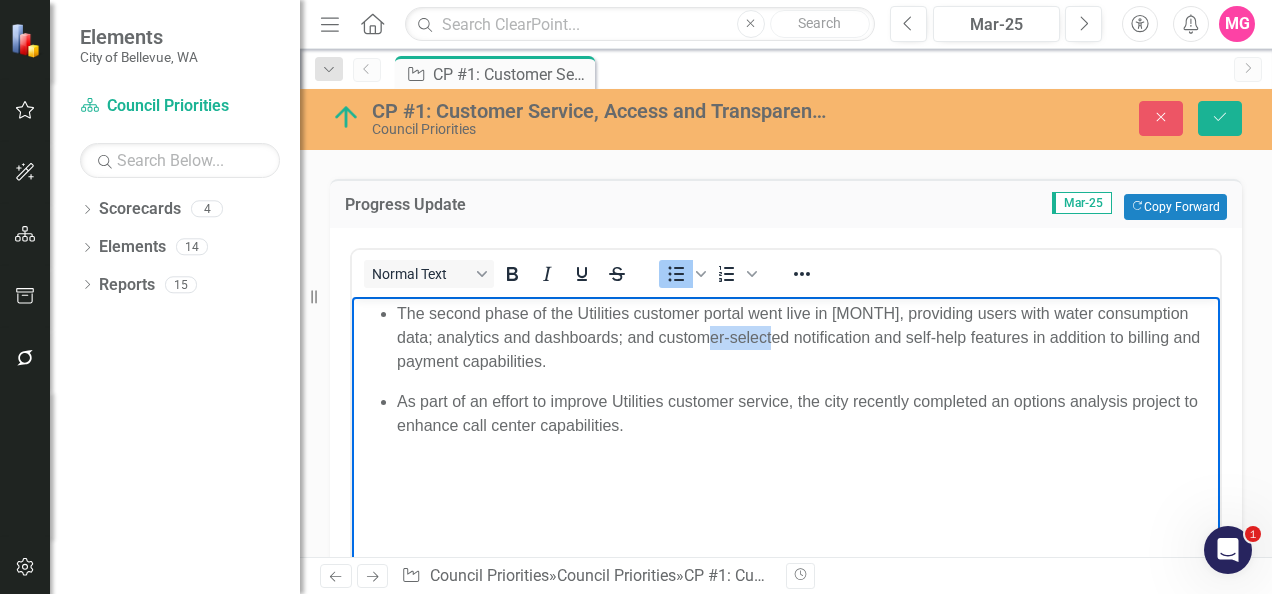 click on "The second phase of the Utilities customer portal went live in [MONTH], providing users with water consumption data; analytics and dashboards; and customer-selected notification and self-help features in addition to billing and payment capabilities" at bounding box center (798, 336) 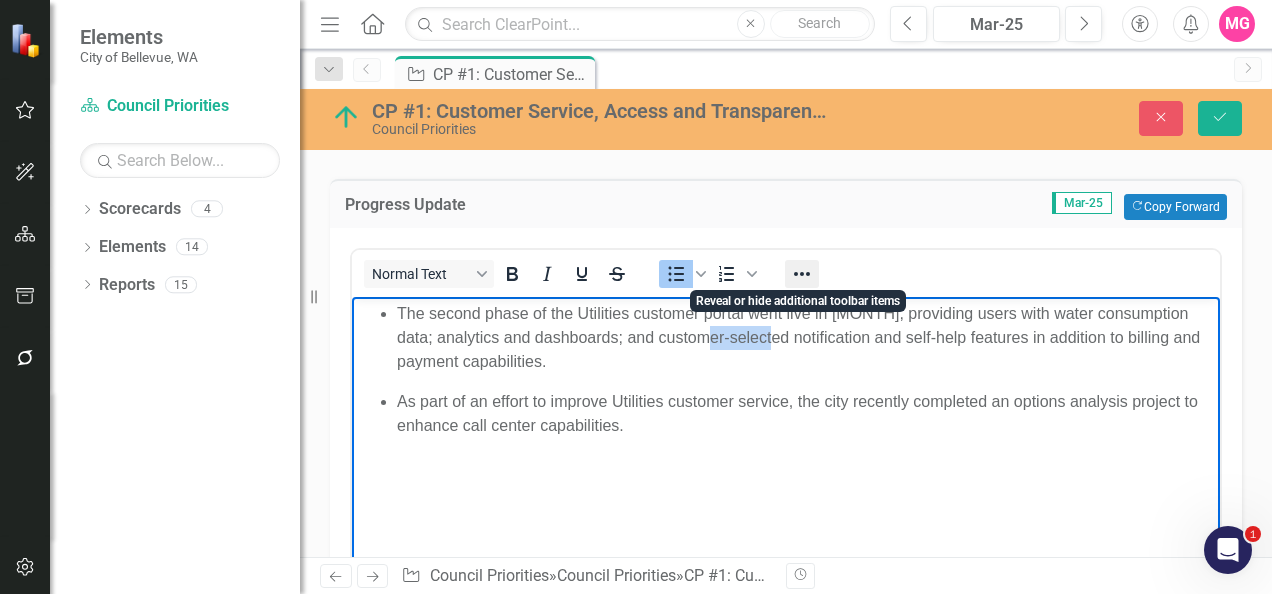 click 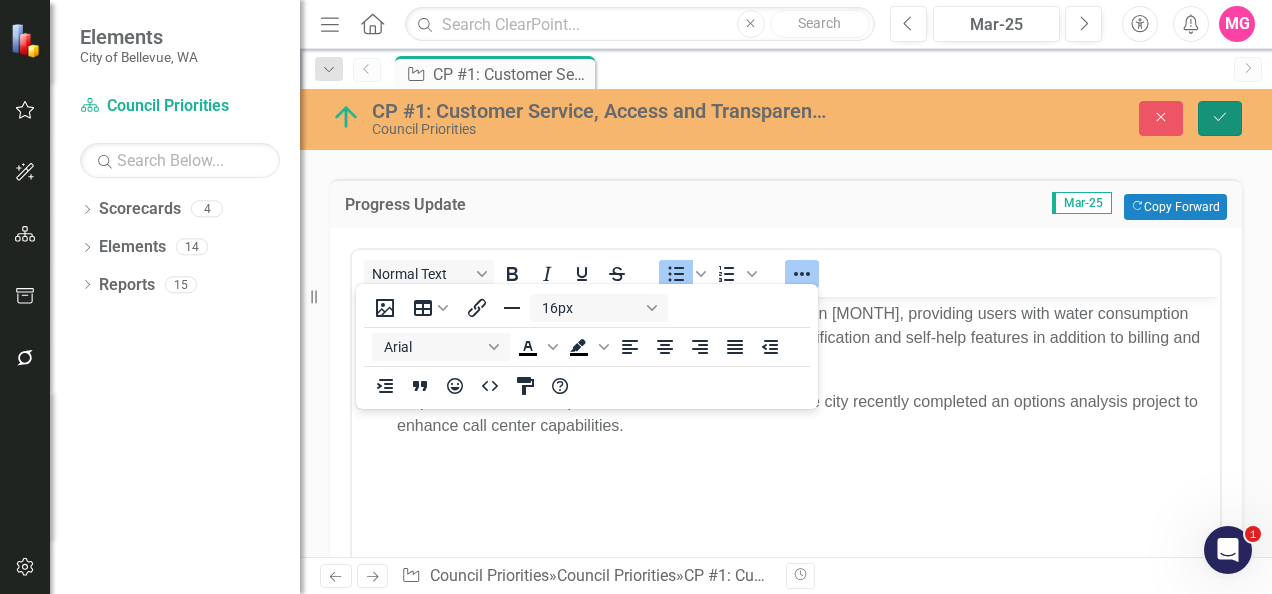 click on "Save" at bounding box center (1220, 118) 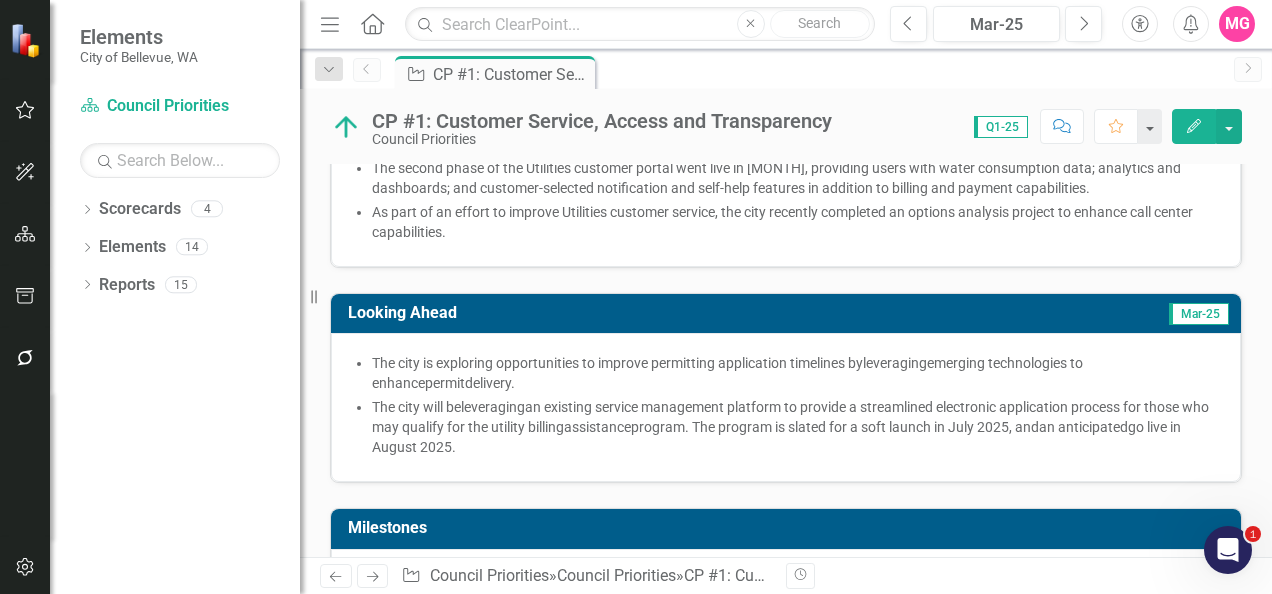 scroll, scrollTop: 360, scrollLeft: 0, axis: vertical 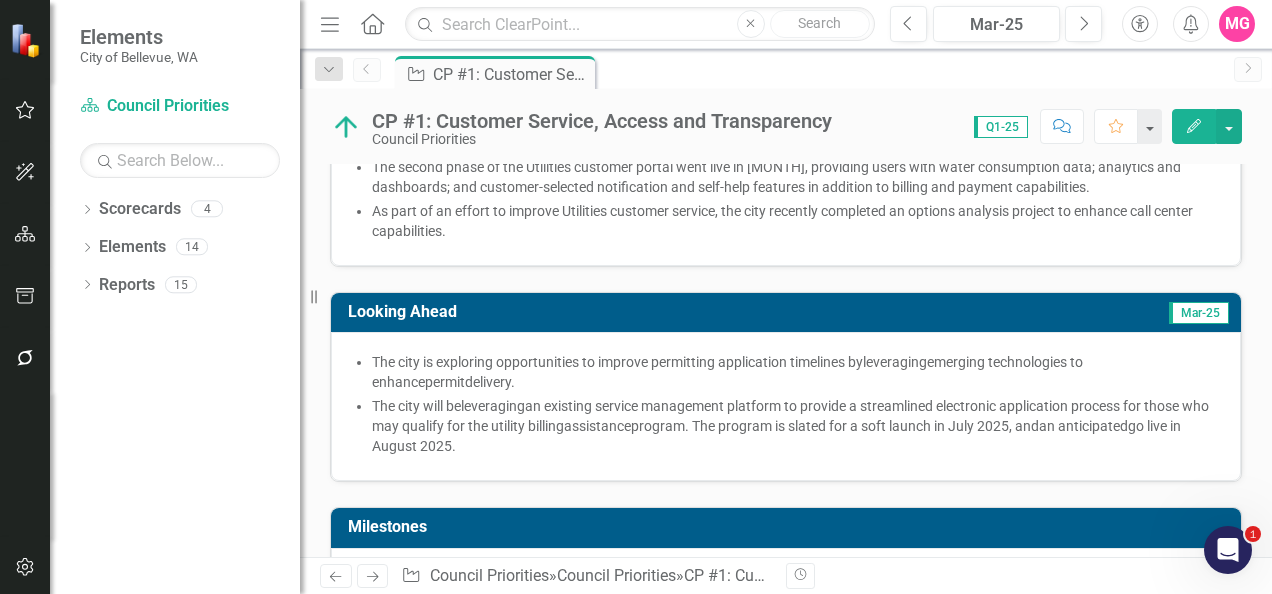 click on "The city is exploring opportunities to improve permitting application timelines by  leveraging  emerging technologies to enhance  permit  delivery." at bounding box center [796, 372] 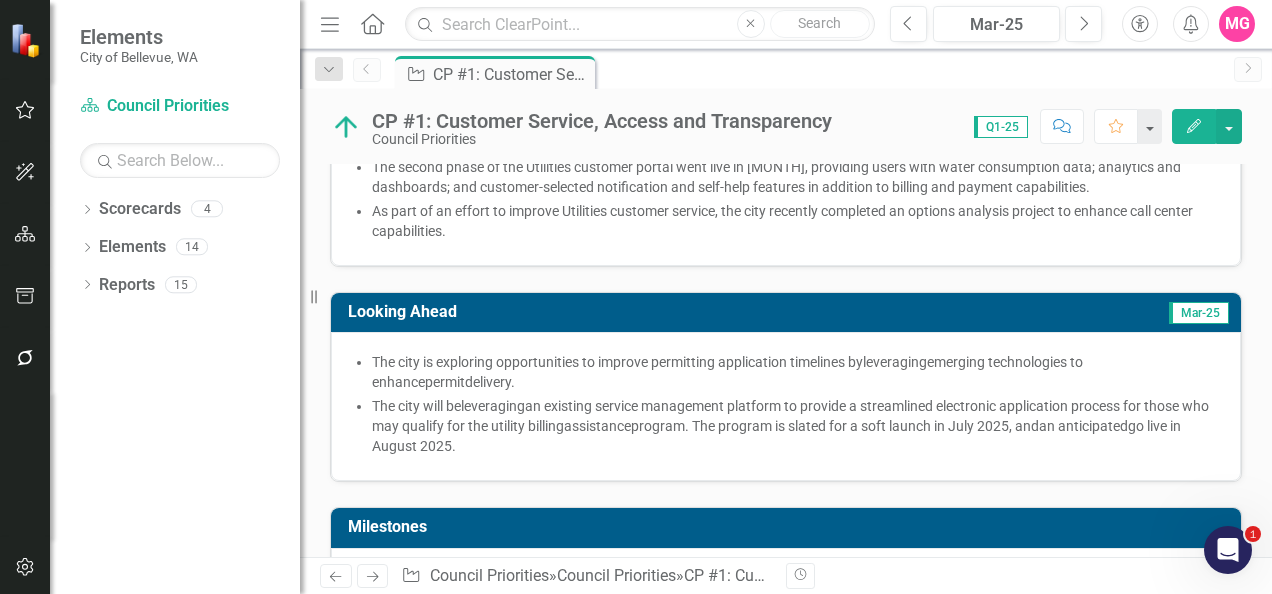 click on "The city is exploring opportunities to improve permitting application timelines by  leveraging  emerging technologies to enhance  permit  delivery." at bounding box center [796, 372] 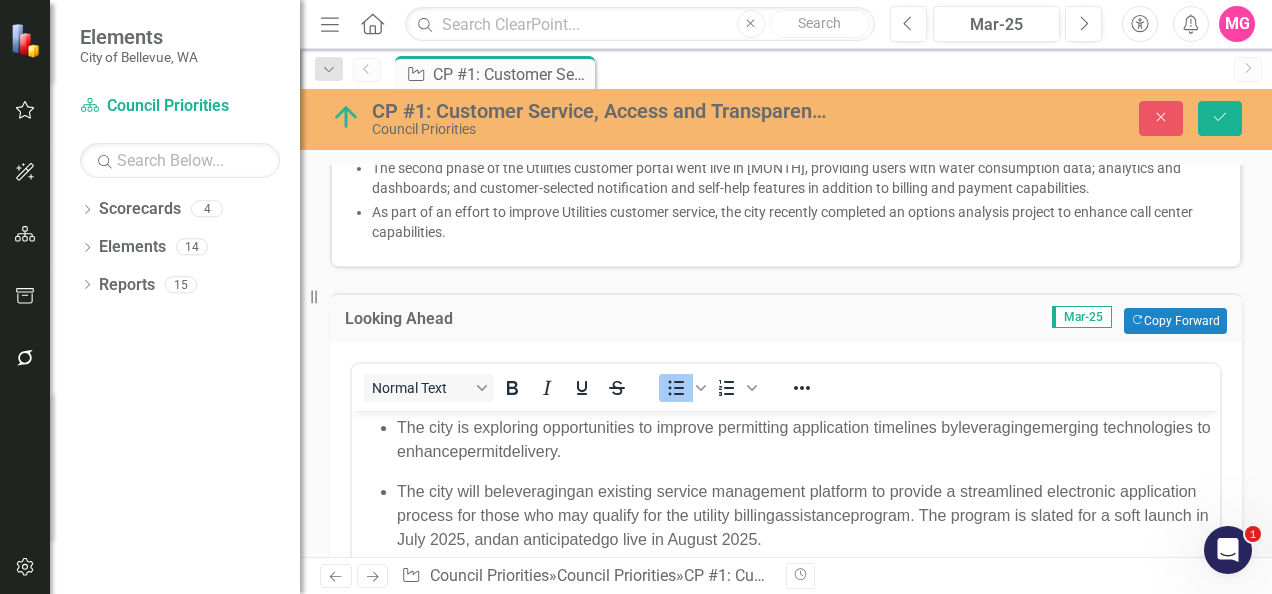 scroll, scrollTop: 0, scrollLeft: 0, axis: both 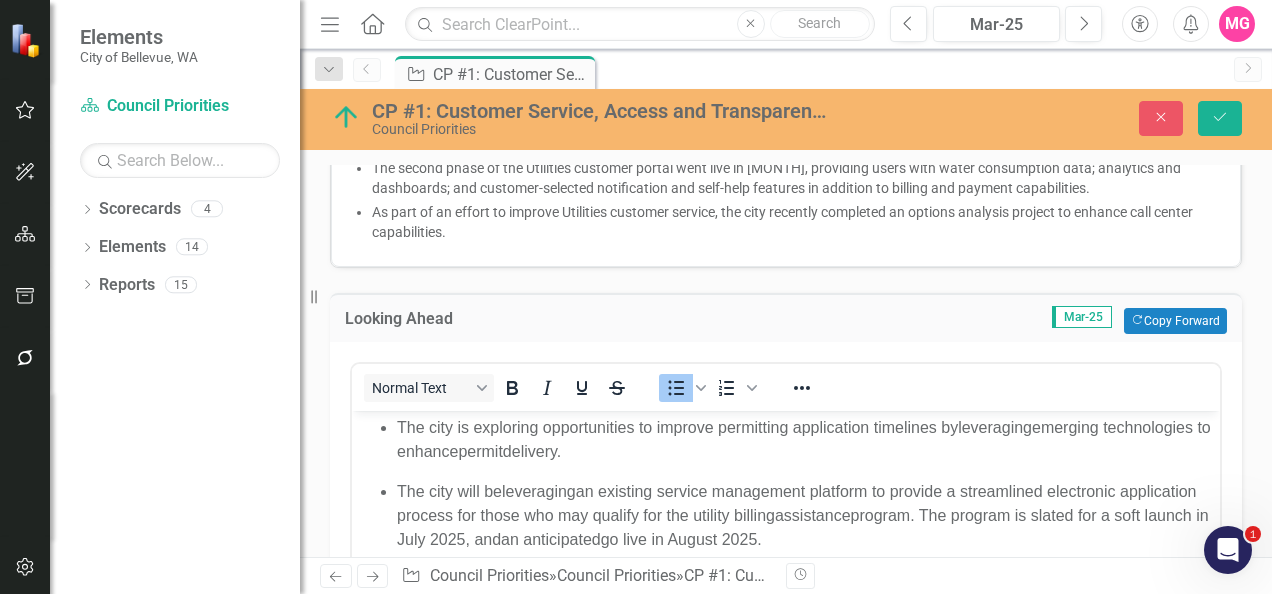 click on "The city is exploring opportunities to improve permitting application timelines by" at bounding box center [677, 427] 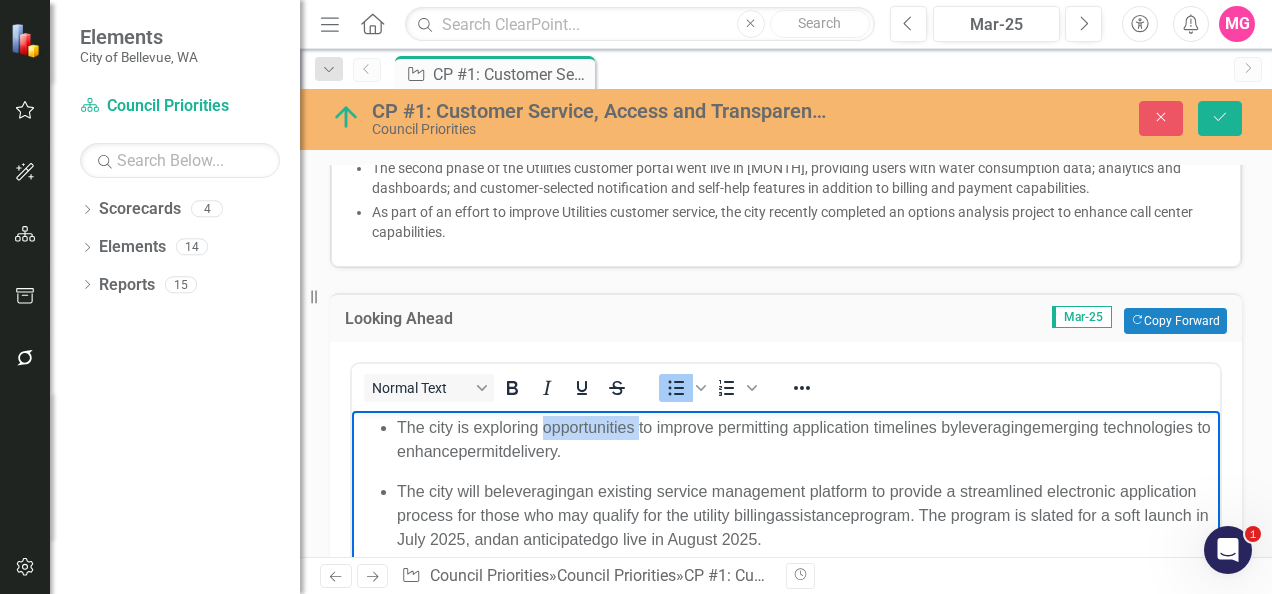 click on "The city is exploring opportunities to improve permitting application timelines by" at bounding box center [677, 427] 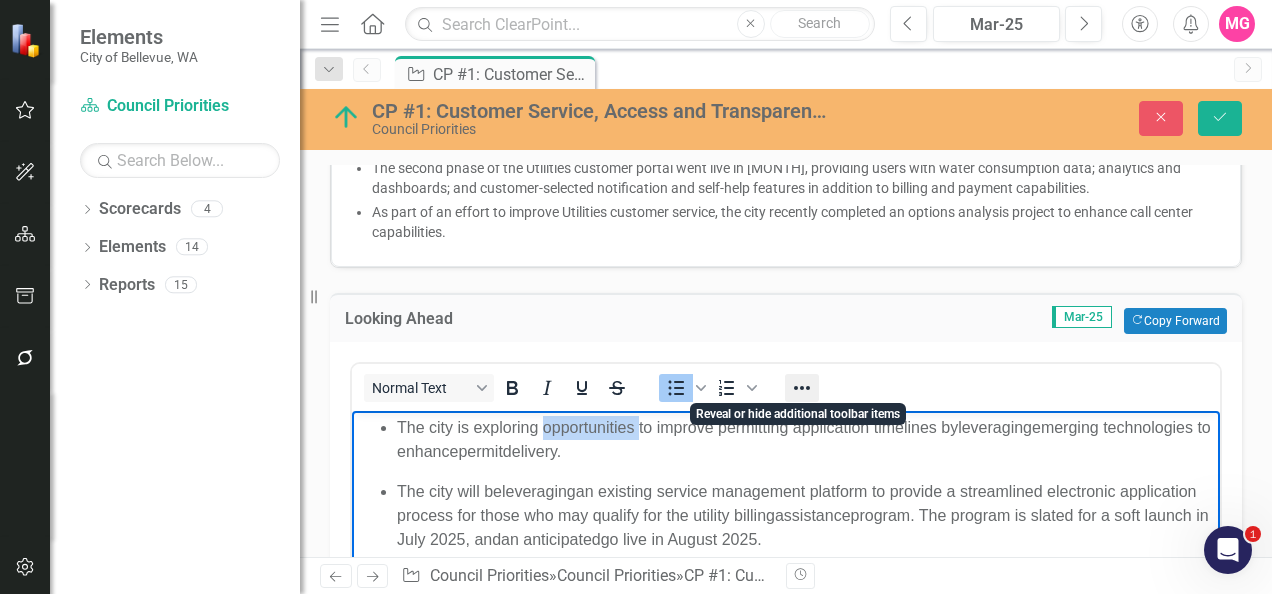 click at bounding box center [802, 388] 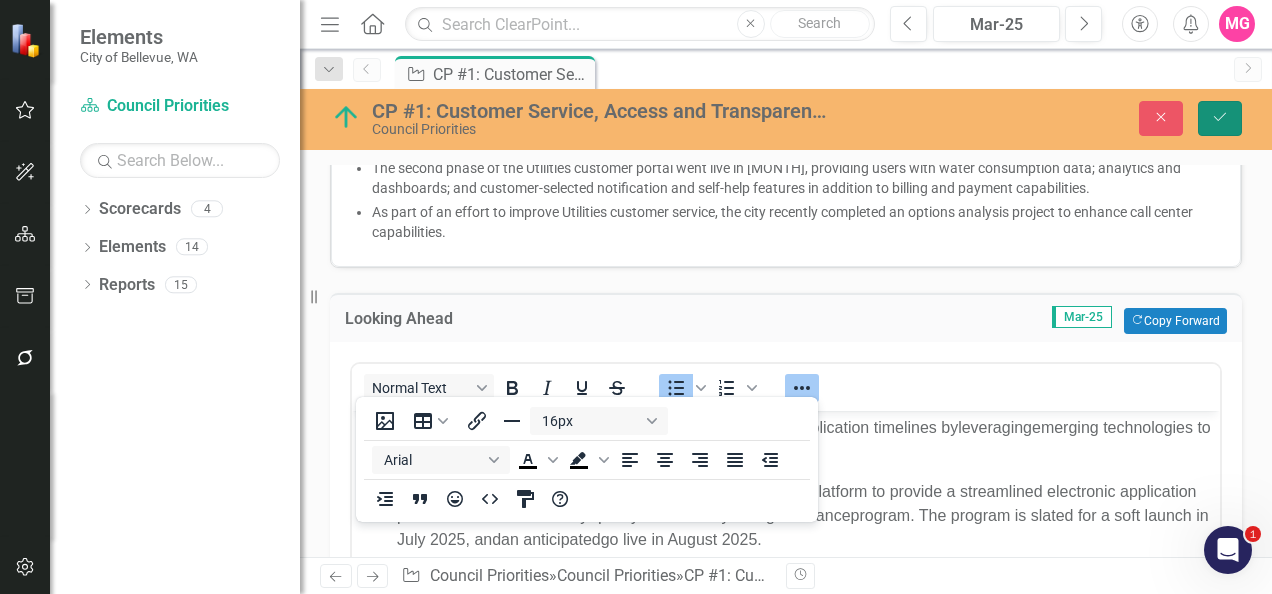 click on "Save" 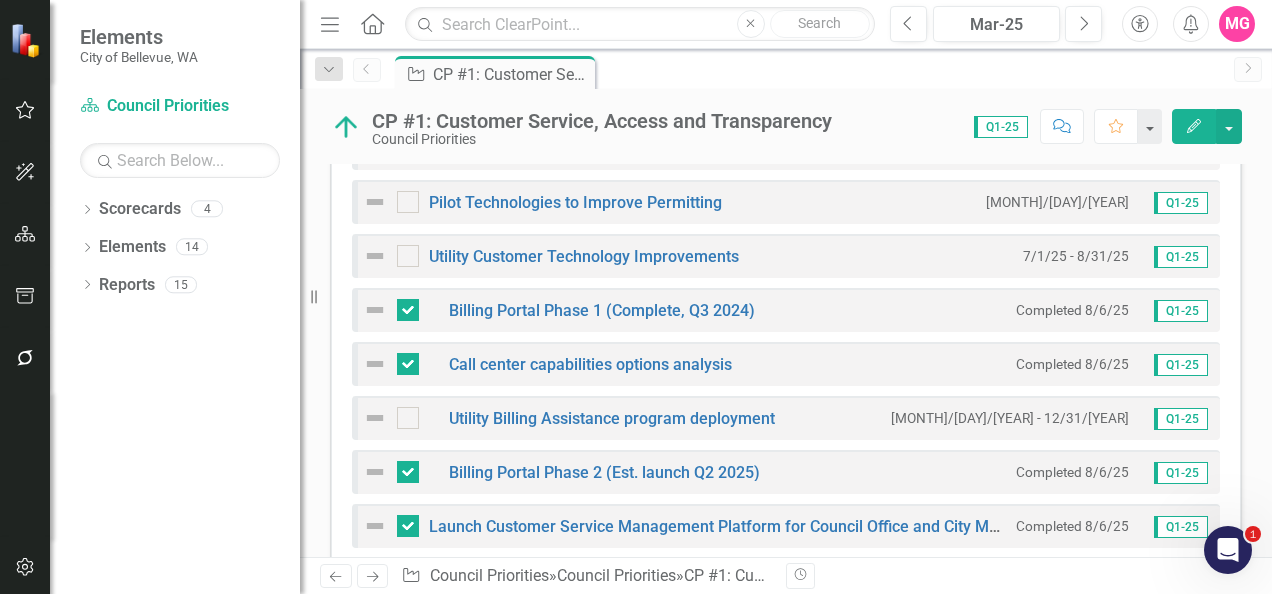 scroll, scrollTop: 926, scrollLeft: 0, axis: vertical 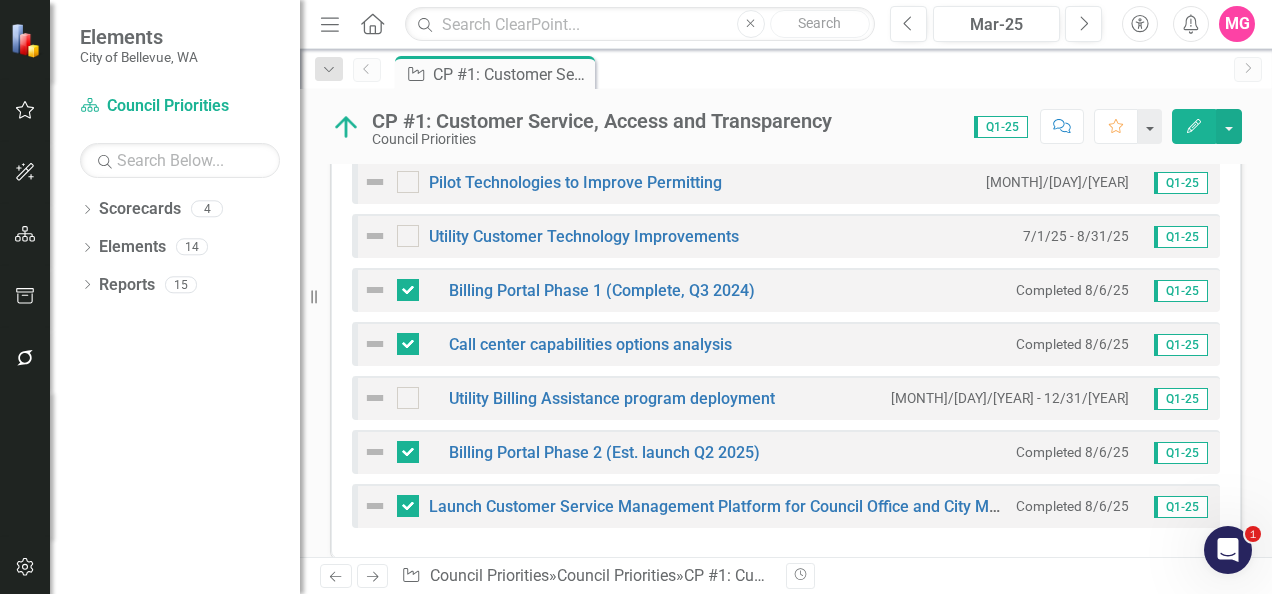 click on "Completed 8/6/25" at bounding box center [1072, 290] 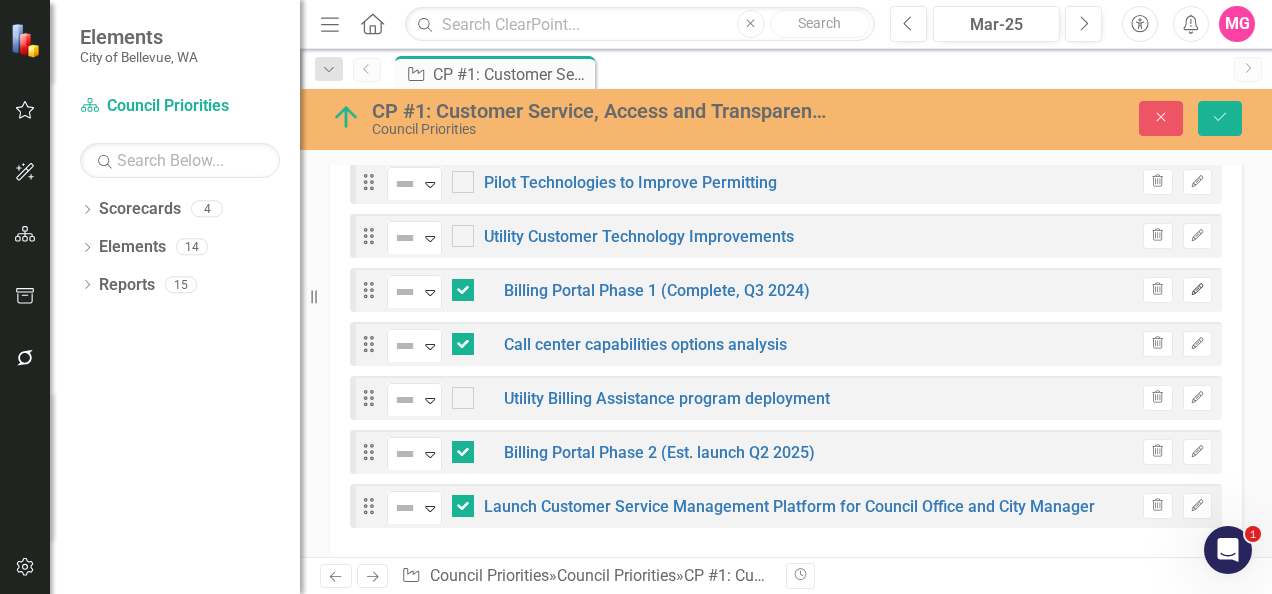 click on "Edit" at bounding box center (1197, 290) 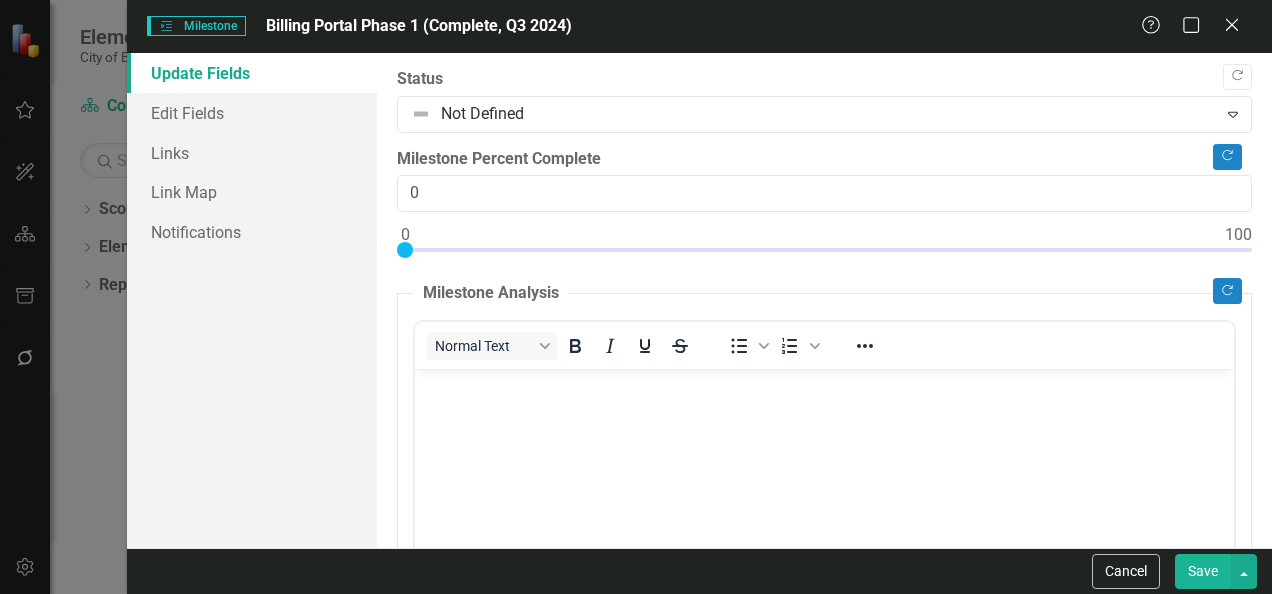 scroll, scrollTop: 0, scrollLeft: 0, axis: both 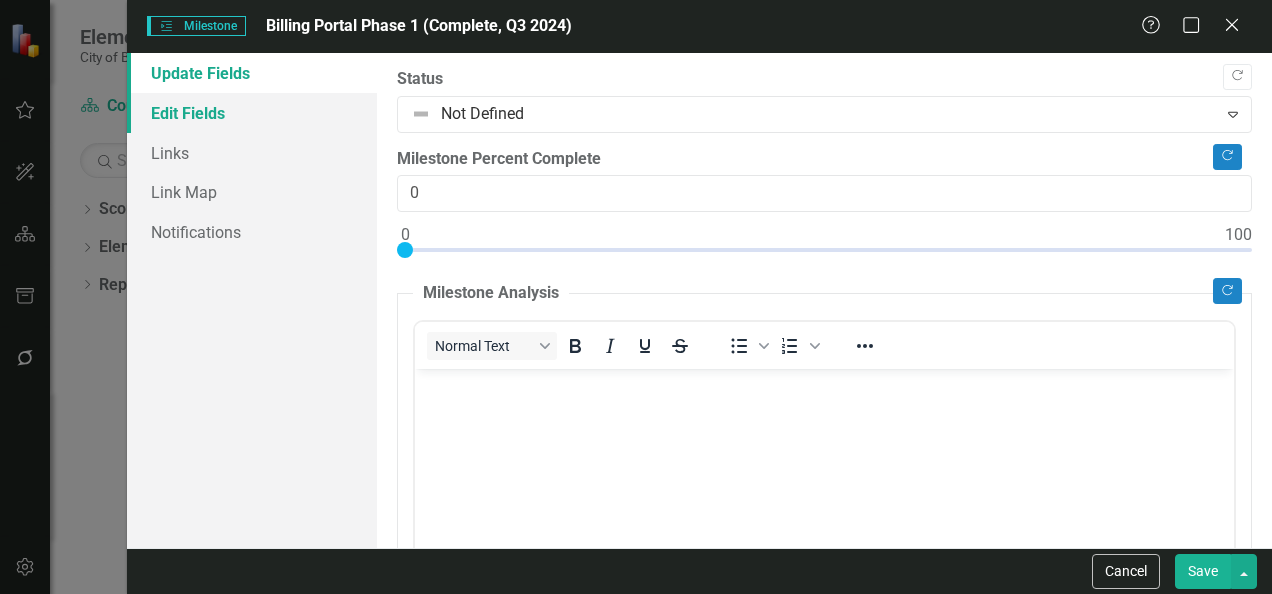 click on "Edit Fields" at bounding box center (252, 113) 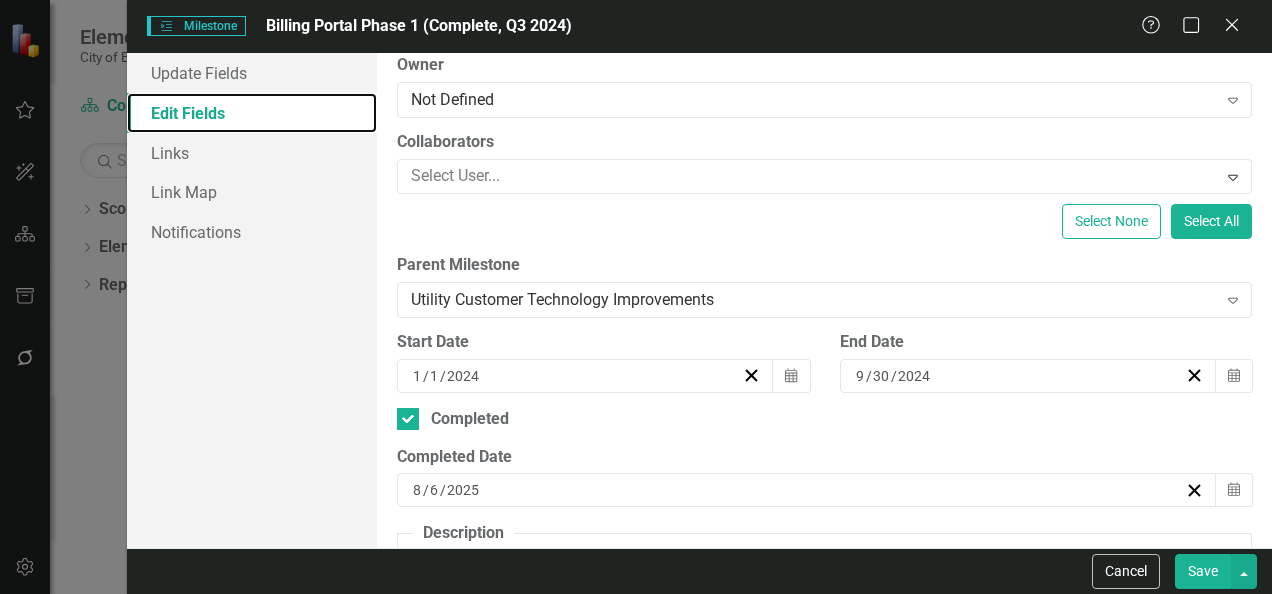 scroll, scrollTop: 172, scrollLeft: 0, axis: vertical 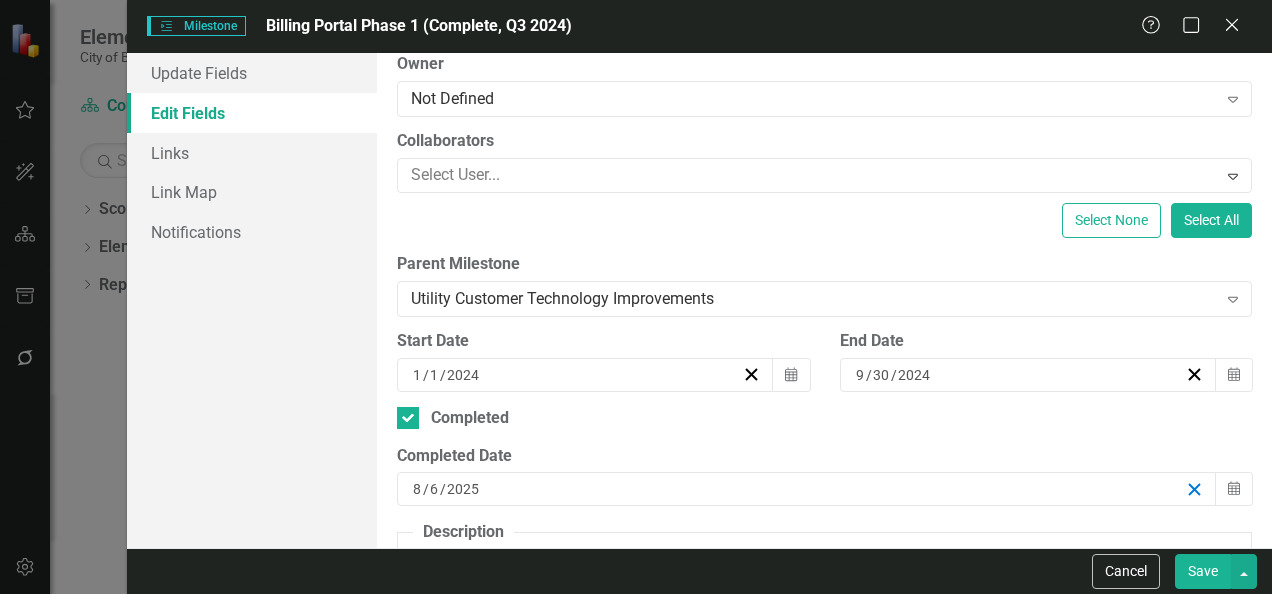 drag, startPoint x: 1191, startPoint y: 489, endPoint x: 1172, endPoint y: 489, distance: 19 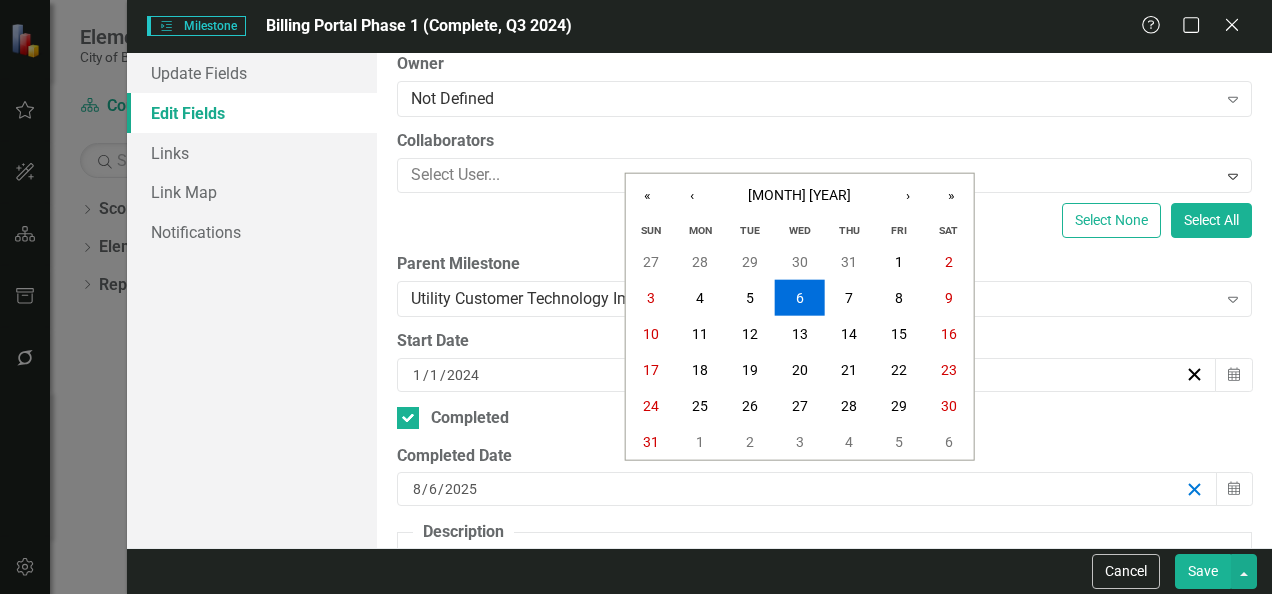 click 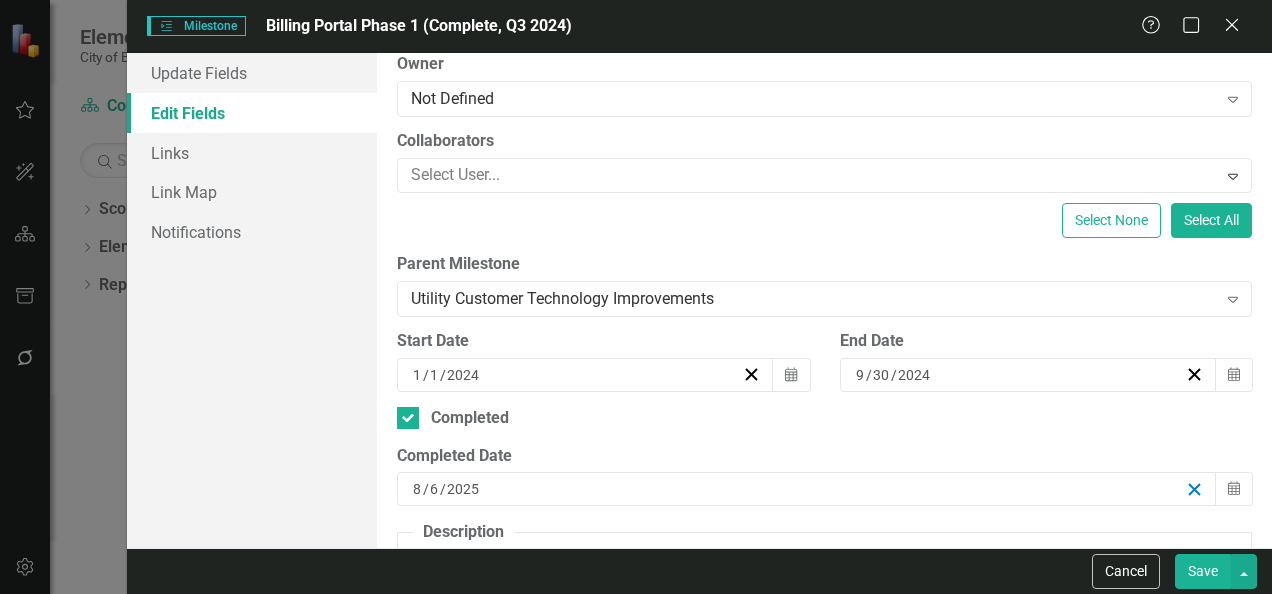 click 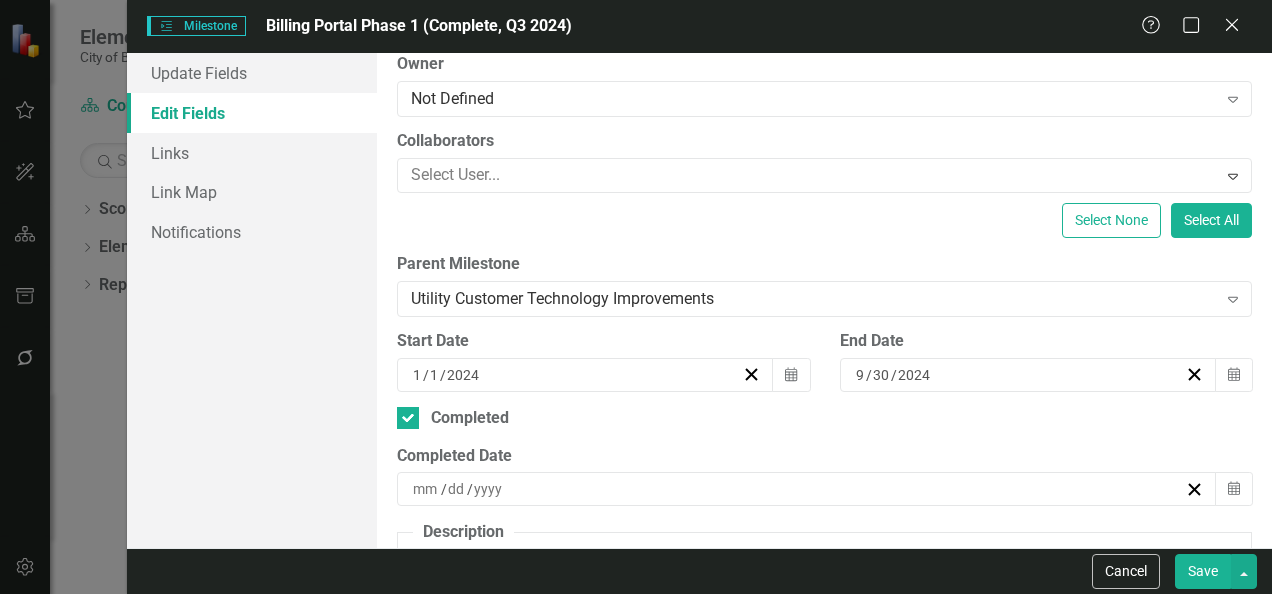 click on "Save" at bounding box center (1203, 571) 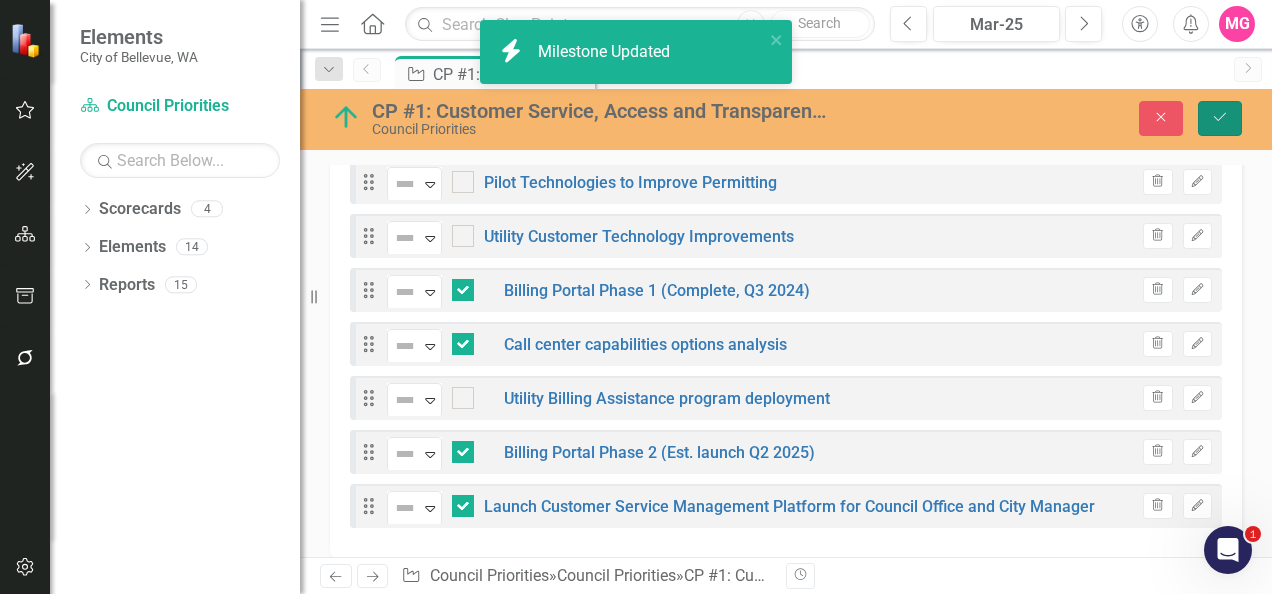 click on "Save" at bounding box center (1220, 118) 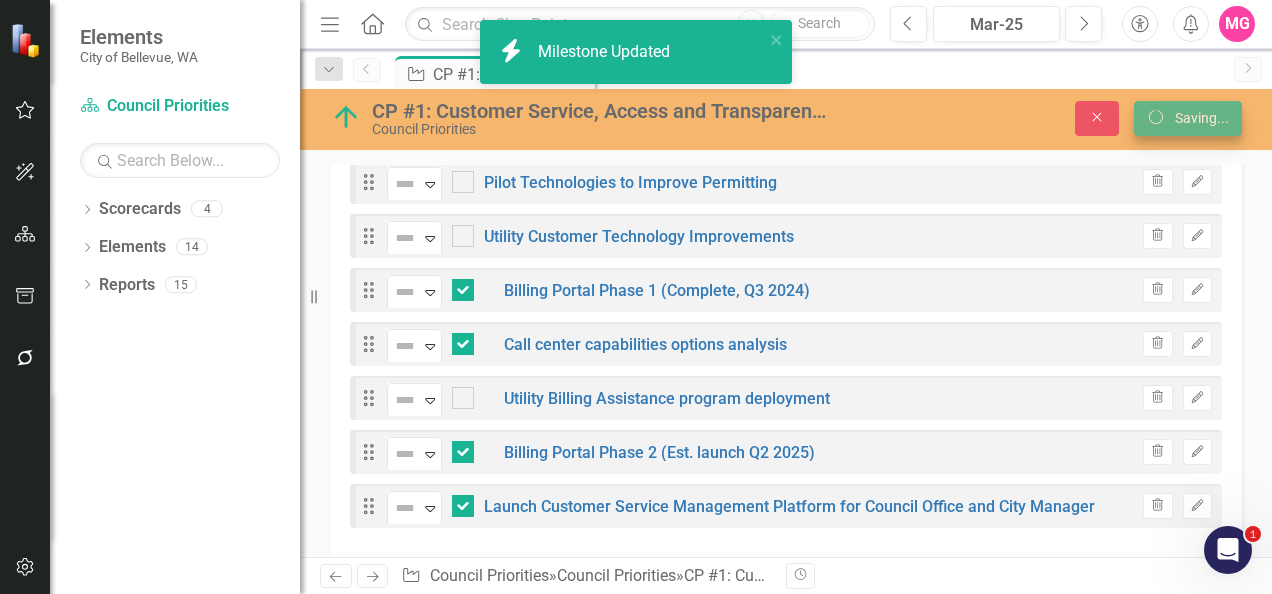 scroll, scrollTop: 926, scrollLeft: 0, axis: vertical 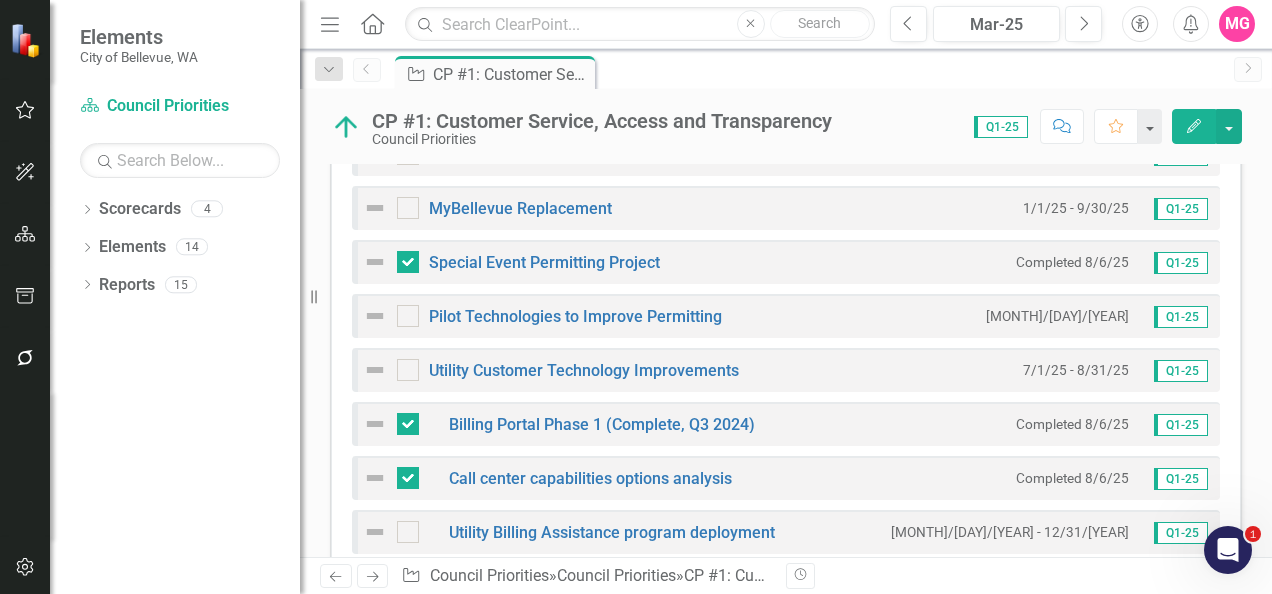 click on "Completed 8/6/25" at bounding box center [1072, 262] 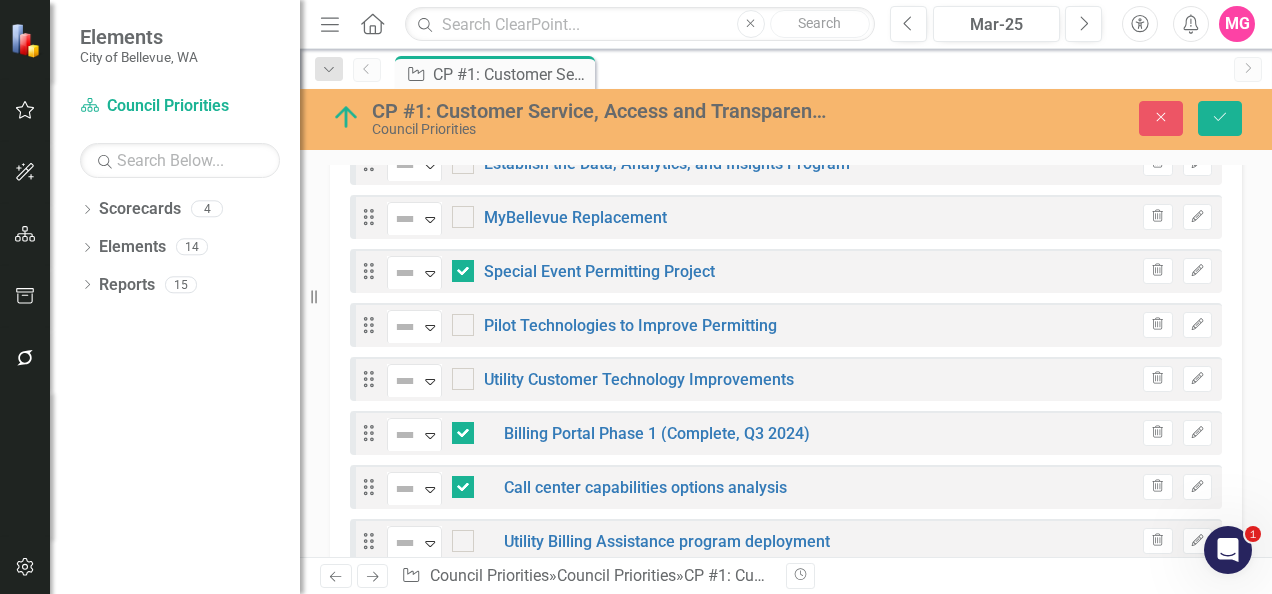 scroll, scrollTop: 800, scrollLeft: 0, axis: vertical 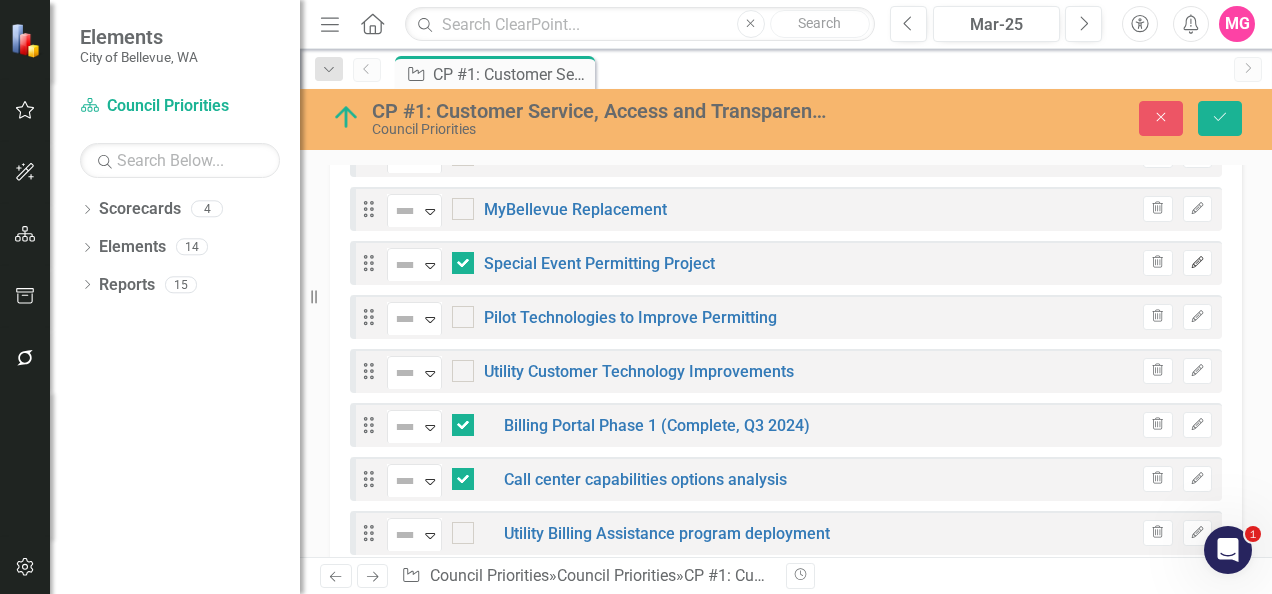 click 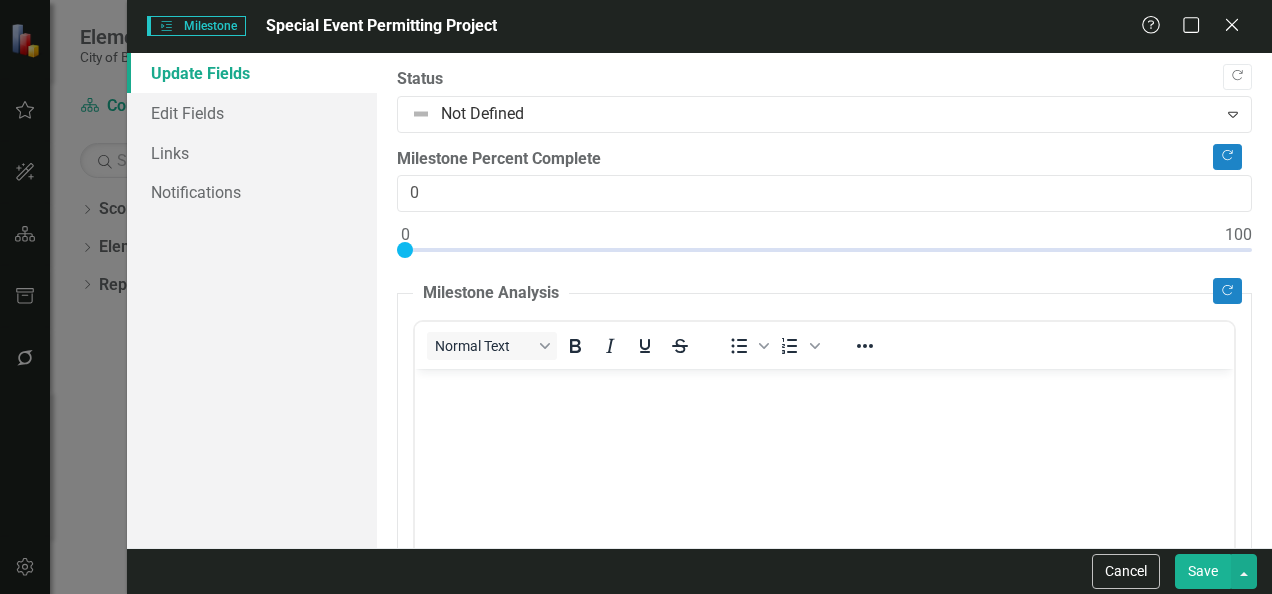 scroll, scrollTop: 125, scrollLeft: 0, axis: vertical 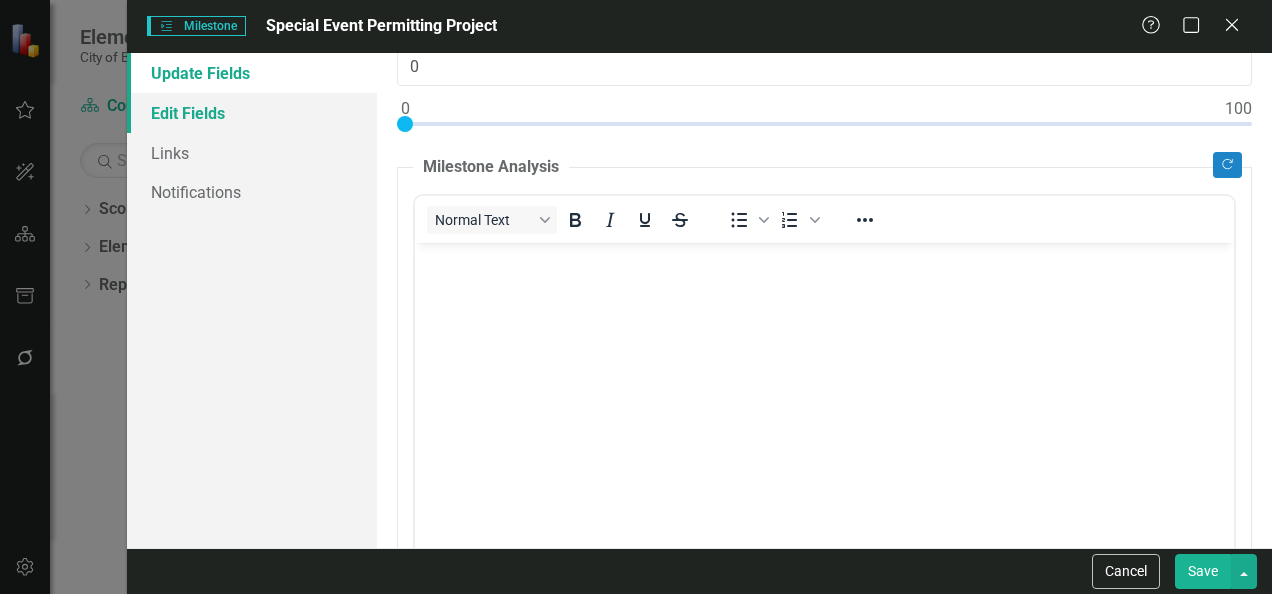 click on "Edit Fields" at bounding box center [252, 113] 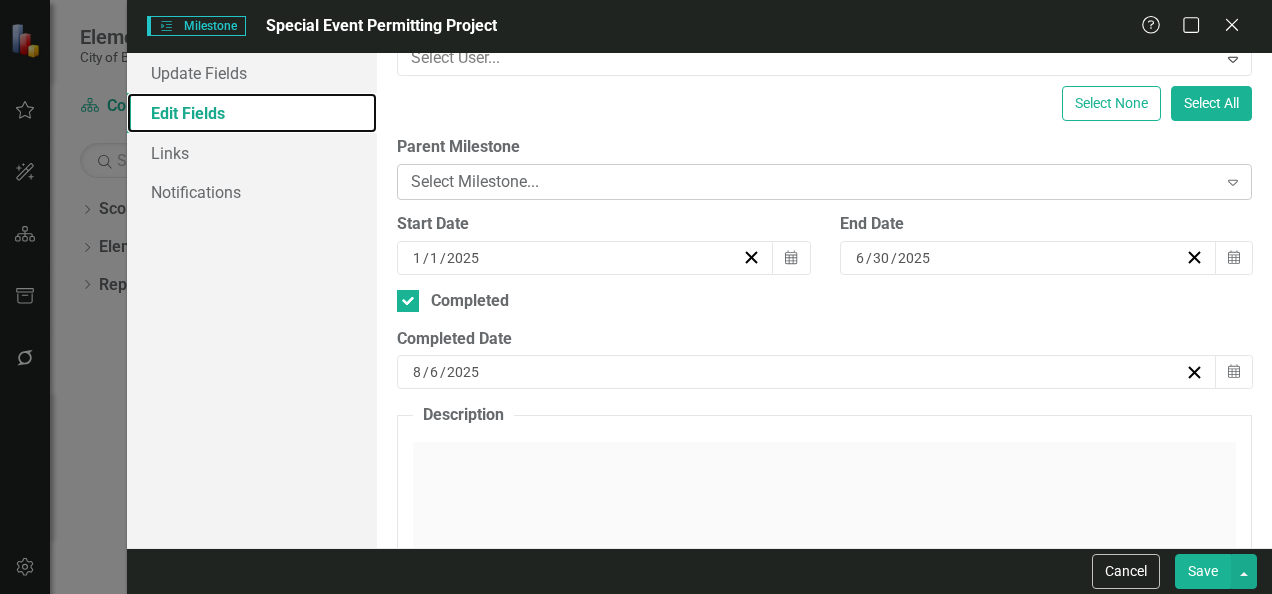 scroll, scrollTop: 290, scrollLeft: 0, axis: vertical 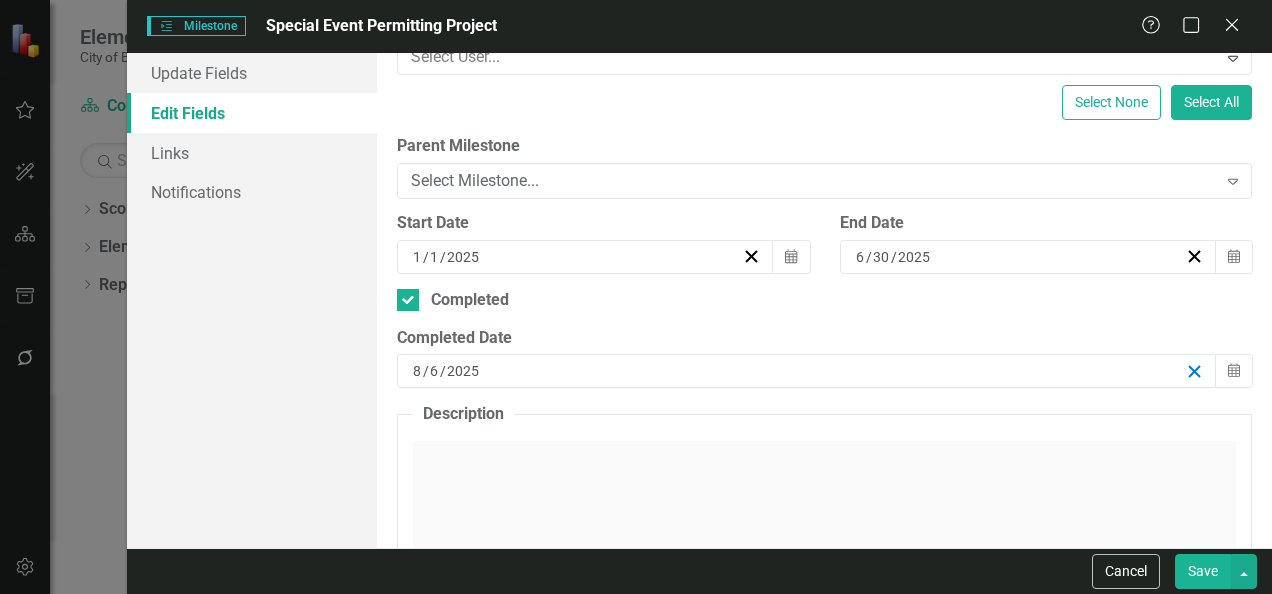click 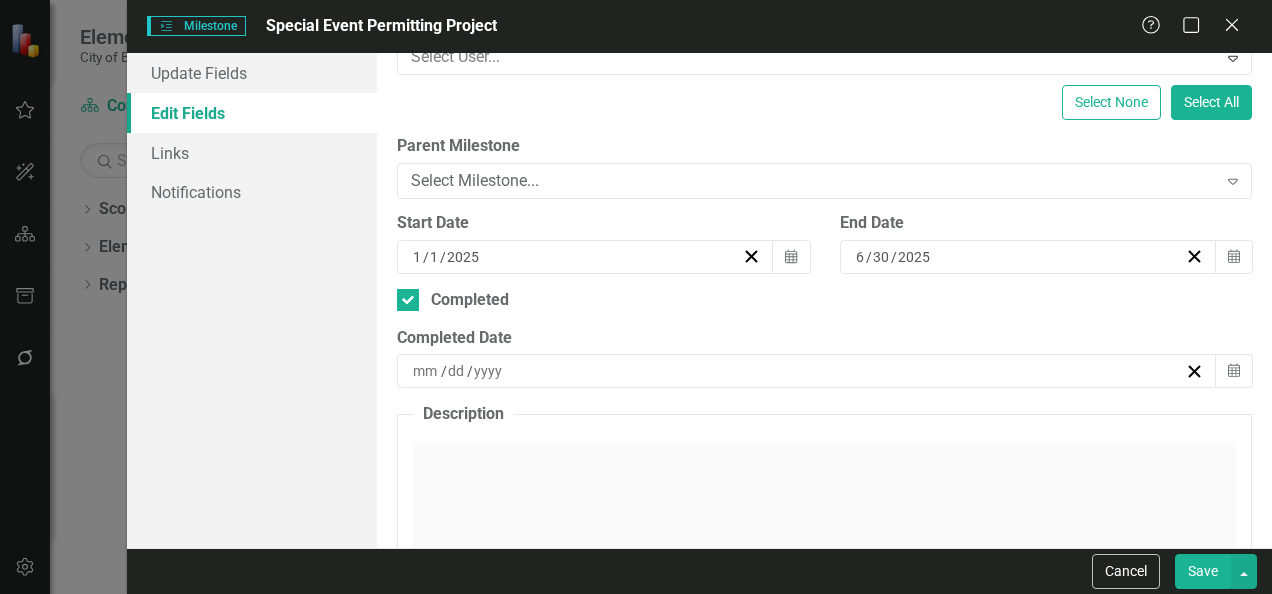 click on "Save" at bounding box center [1203, 571] 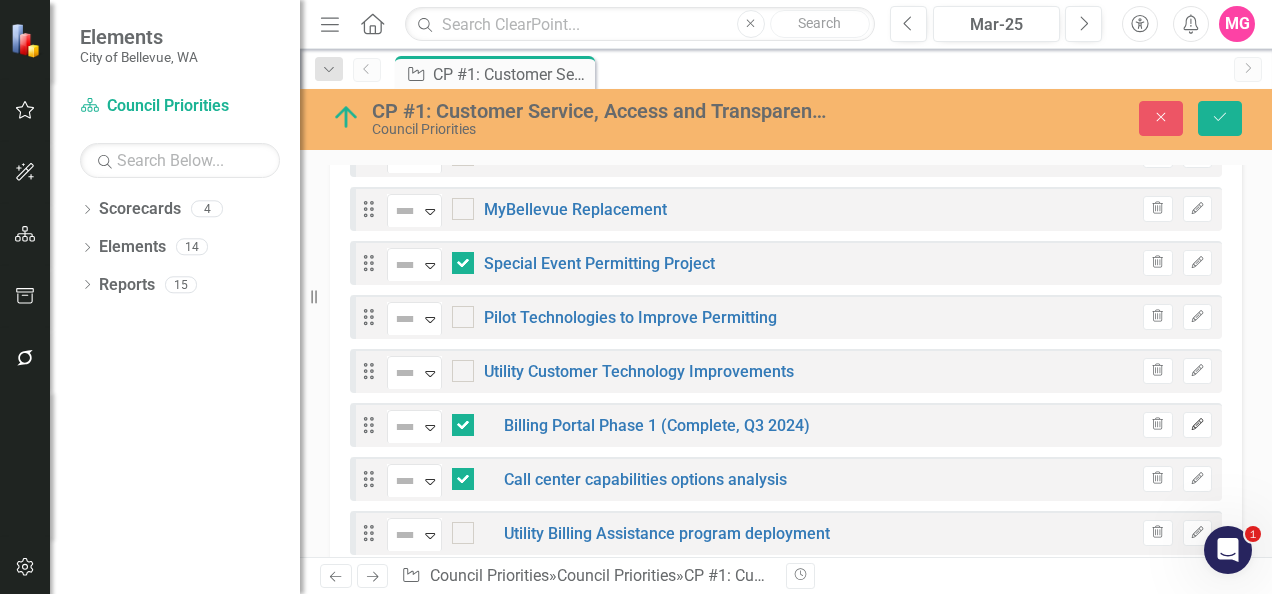 click 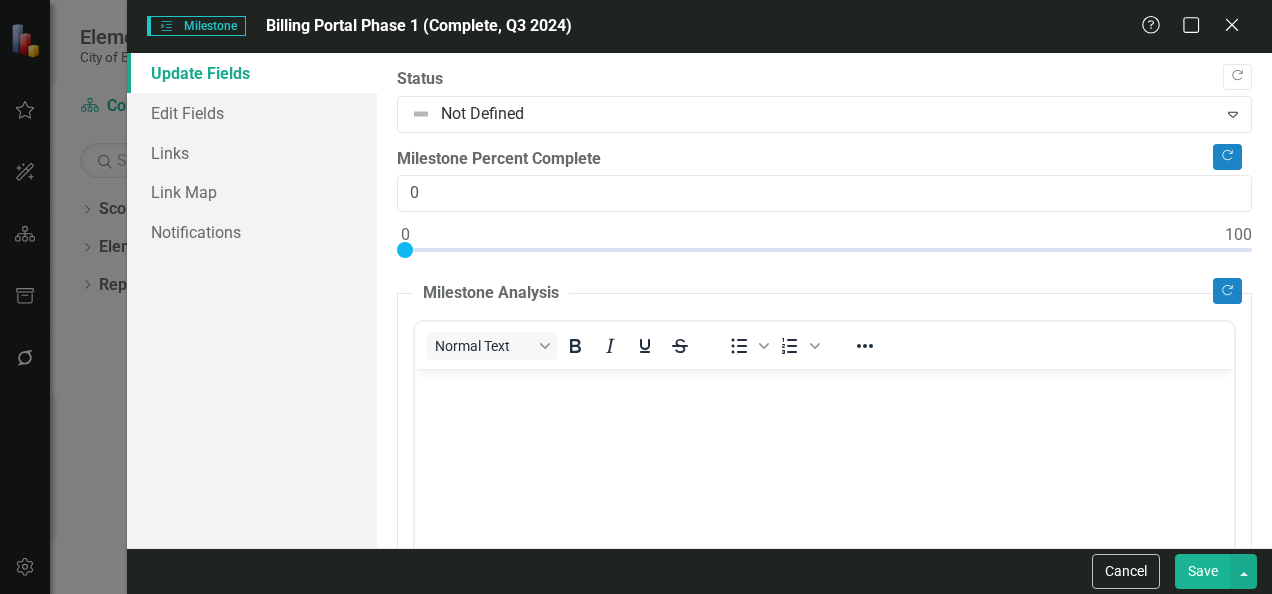 scroll, scrollTop: 0, scrollLeft: 0, axis: both 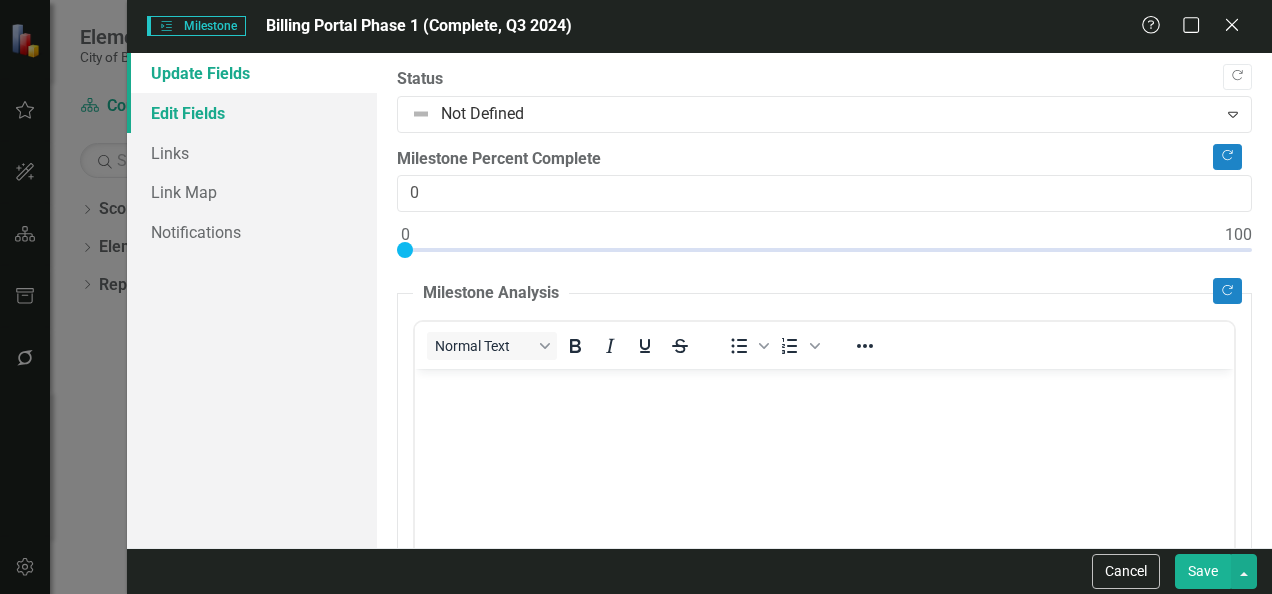 click on "Edit Fields" at bounding box center (252, 113) 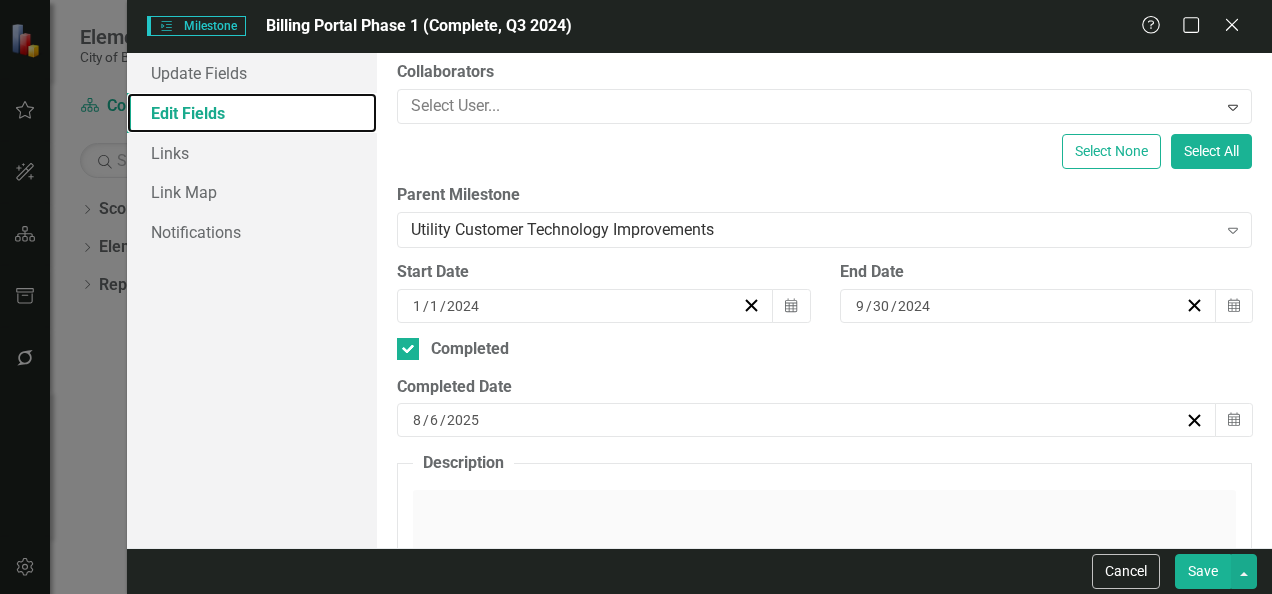 scroll, scrollTop: 317, scrollLeft: 0, axis: vertical 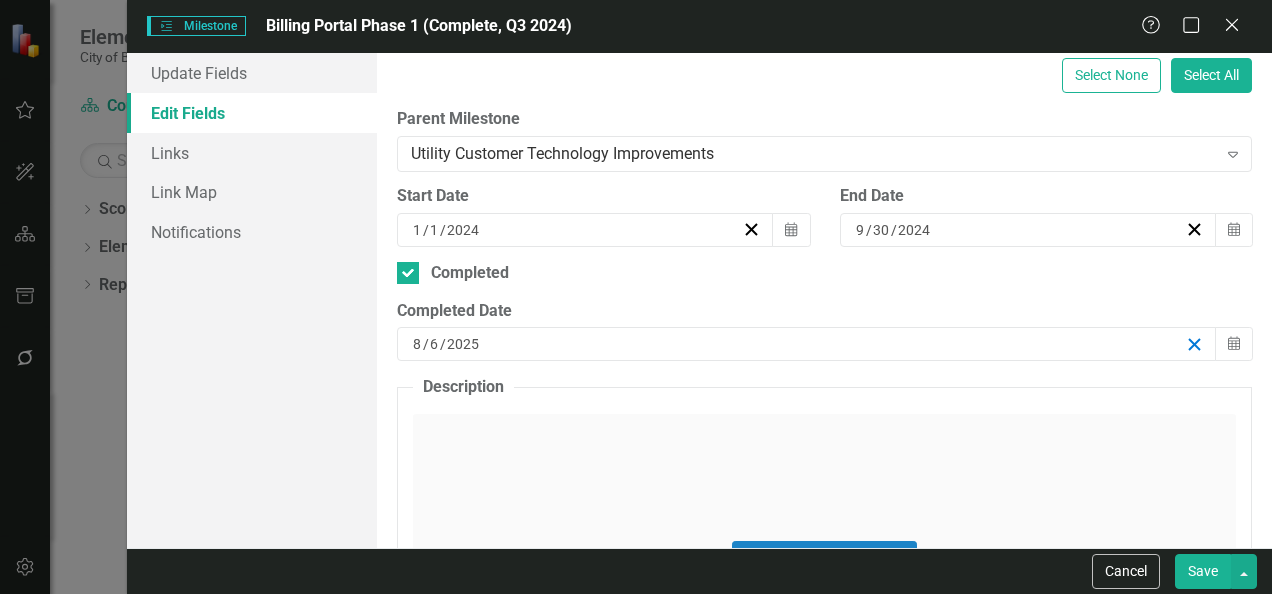 click 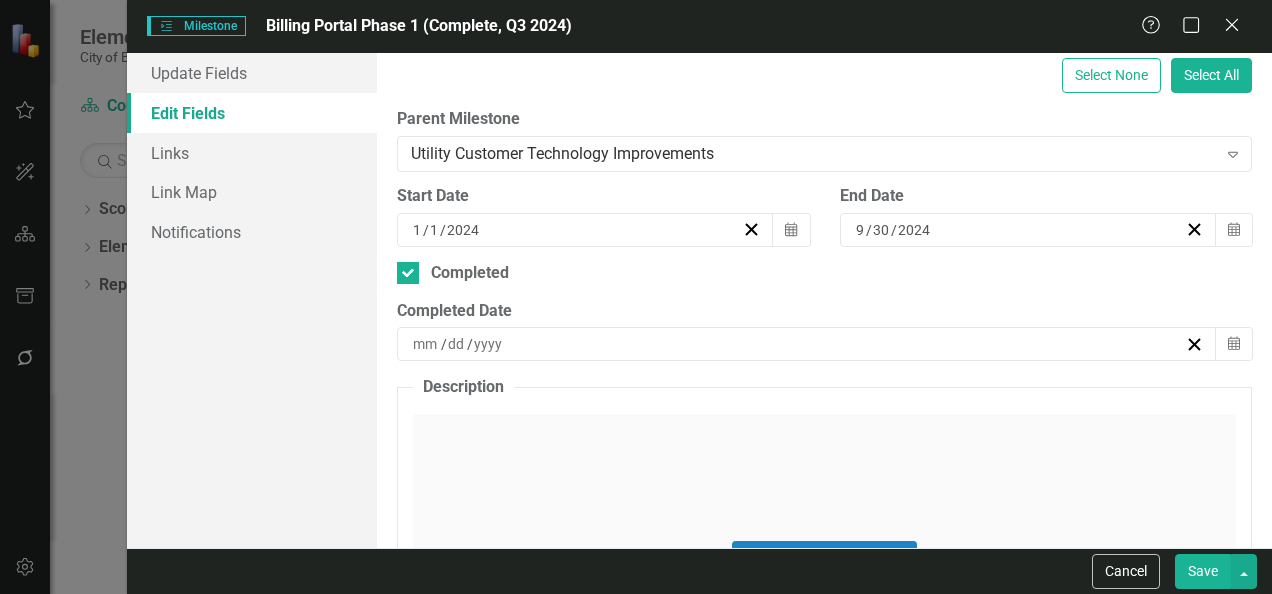 click on "Save" at bounding box center (1203, 571) 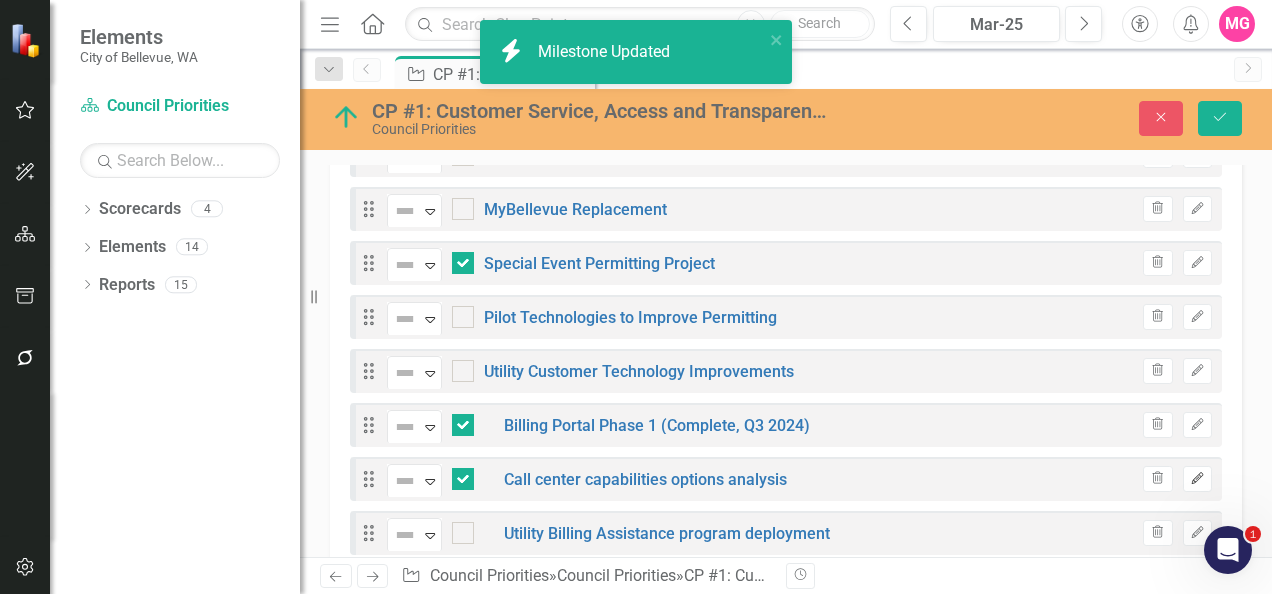click on "Edit" at bounding box center [1197, 479] 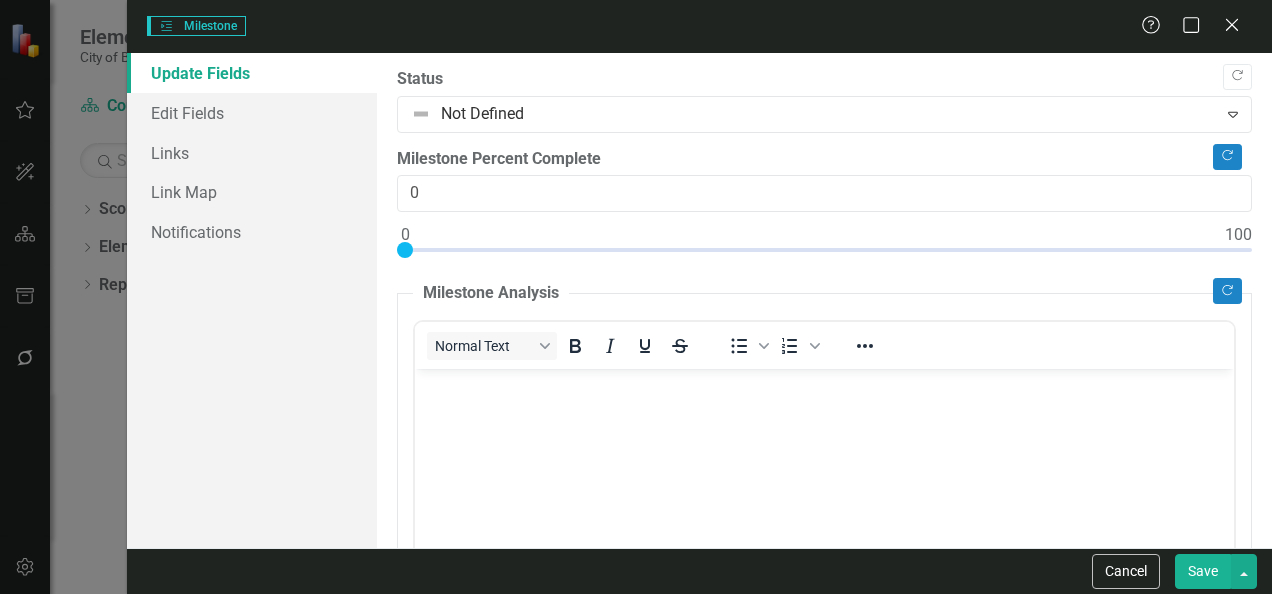 scroll, scrollTop: 0, scrollLeft: 0, axis: both 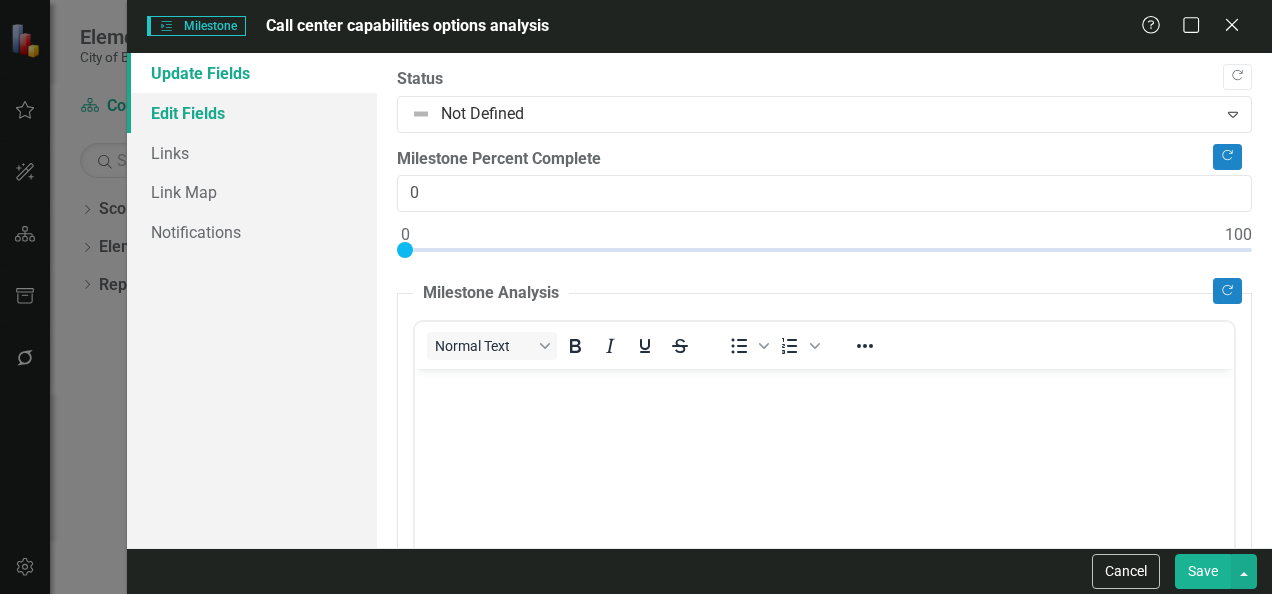click on "Edit Fields" at bounding box center (252, 113) 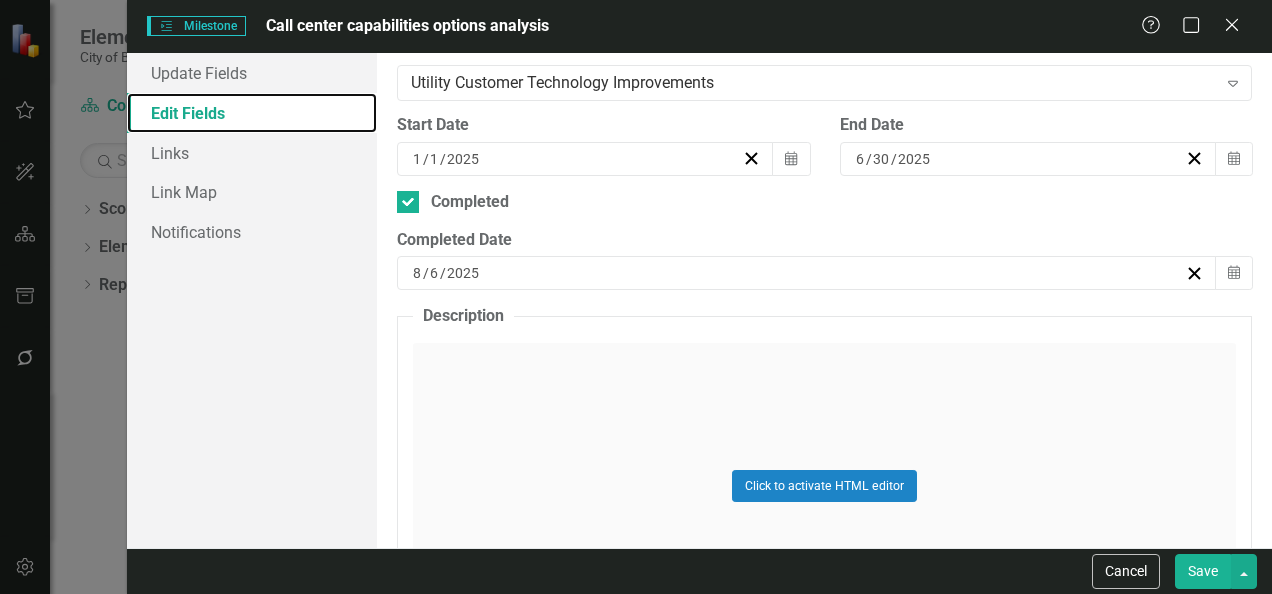 scroll, scrollTop: 396, scrollLeft: 0, axis: vertical 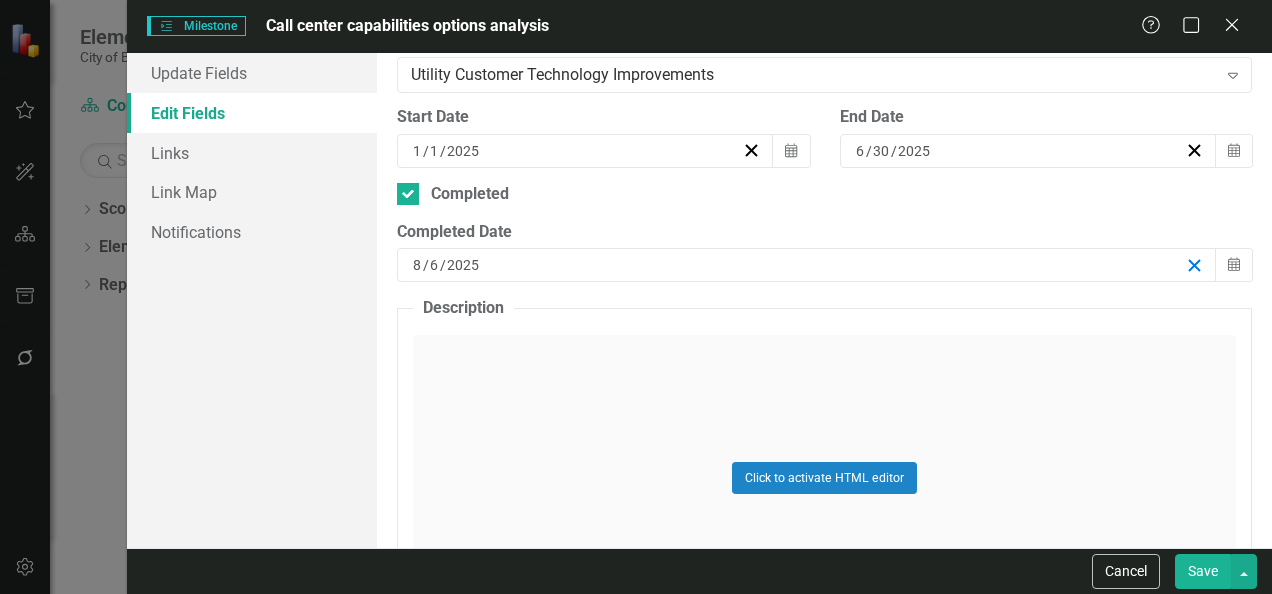 click 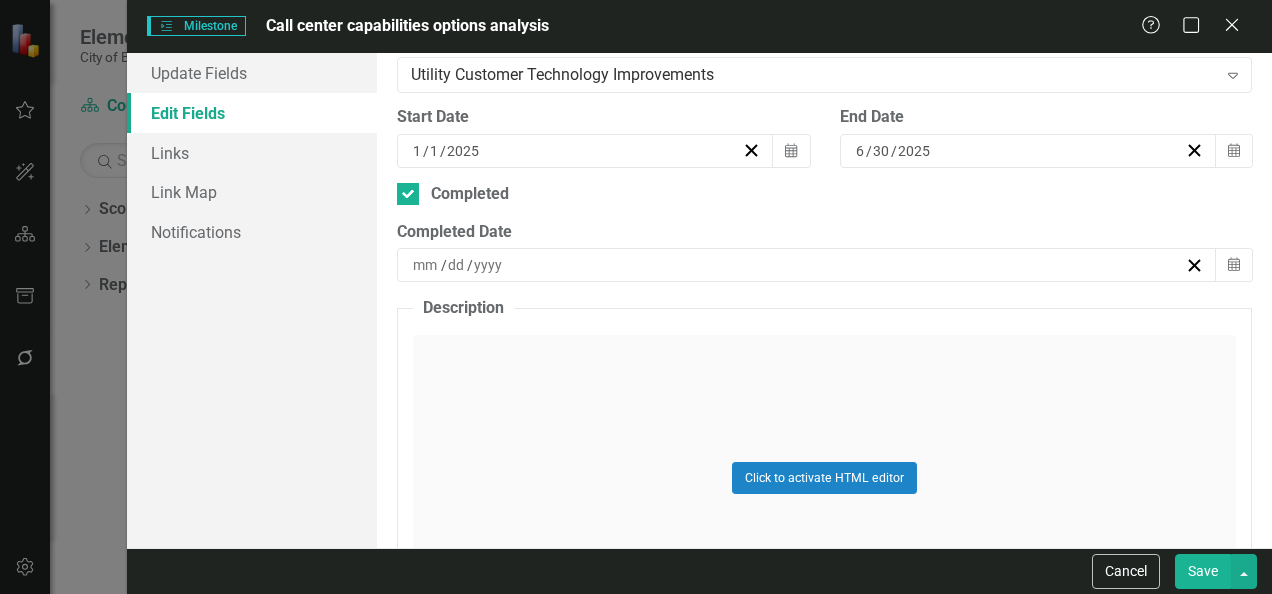 click on "Save" at bounding box center [1203, 571] 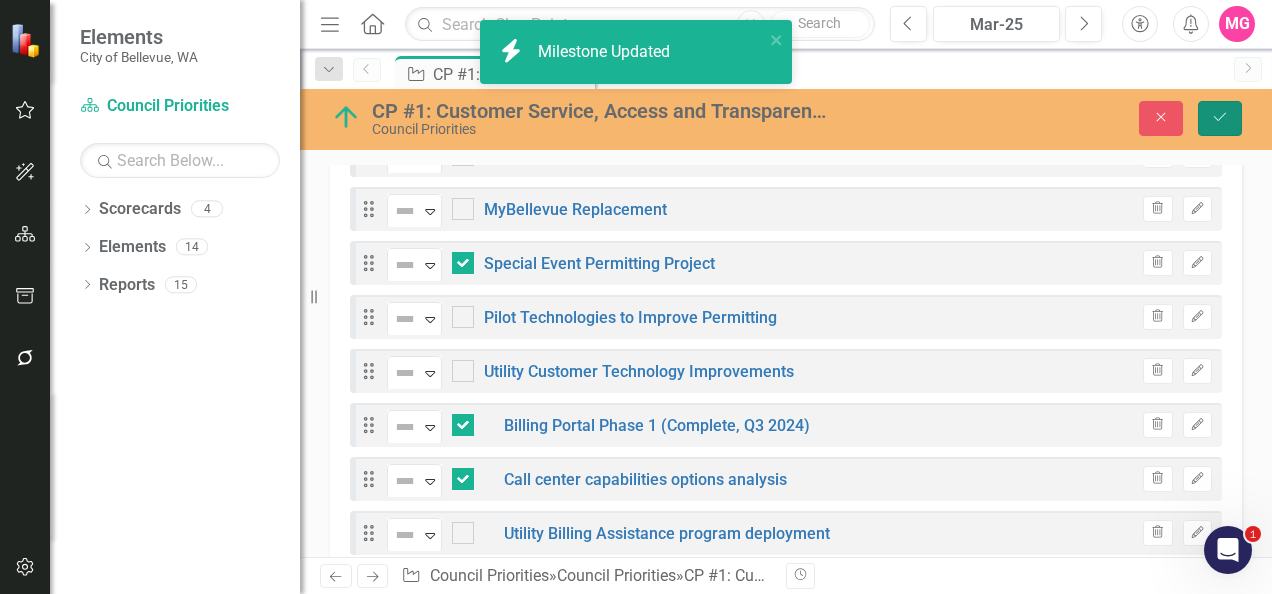 click on "Save" 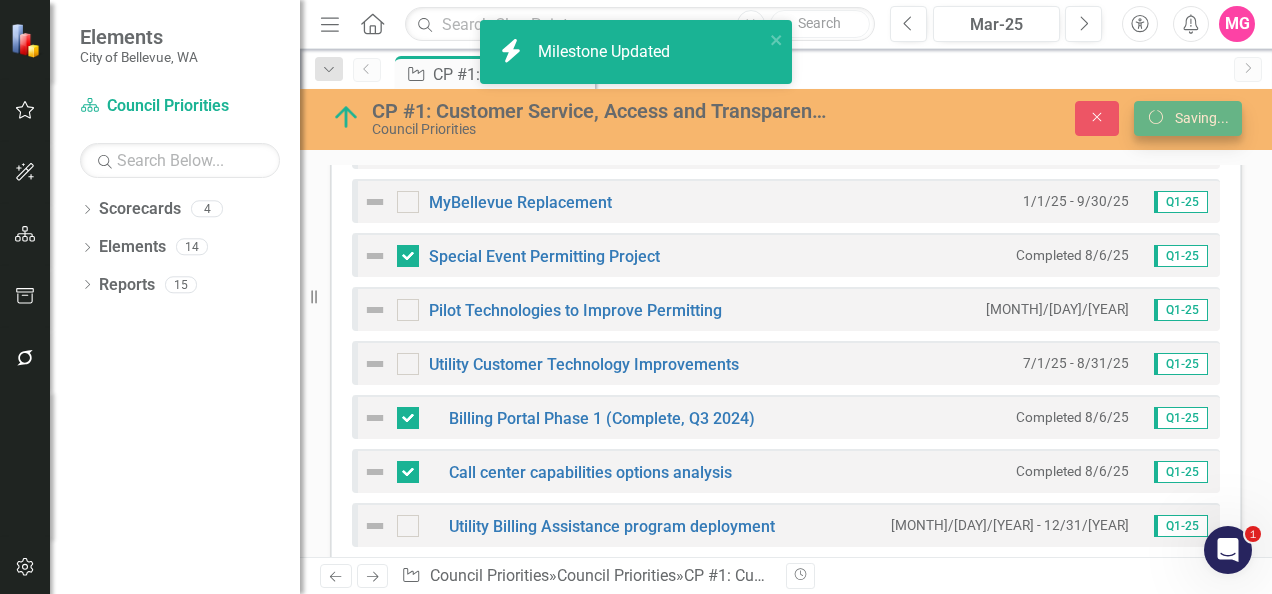 scroll, scrollTop: 792, scrollLeft: 0, axis: vertical 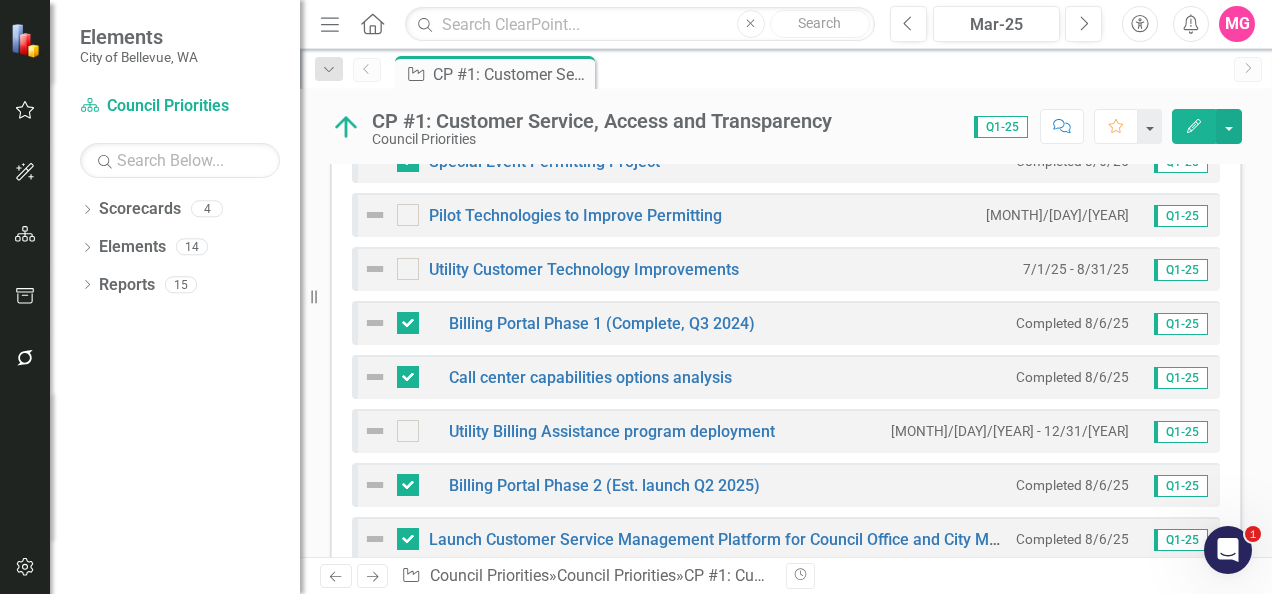 click on "Completed 8/6/25" at bounding box center [1072, 539] 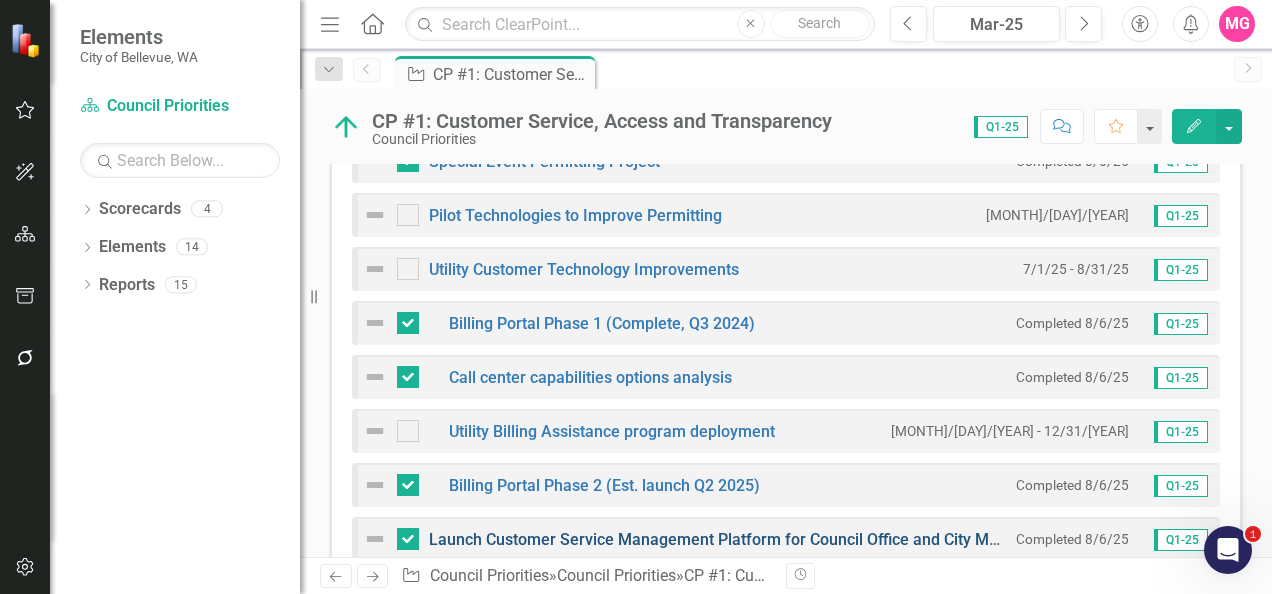 scroll, scrollTop: 940, scrollLeft: 0, axis: vertical 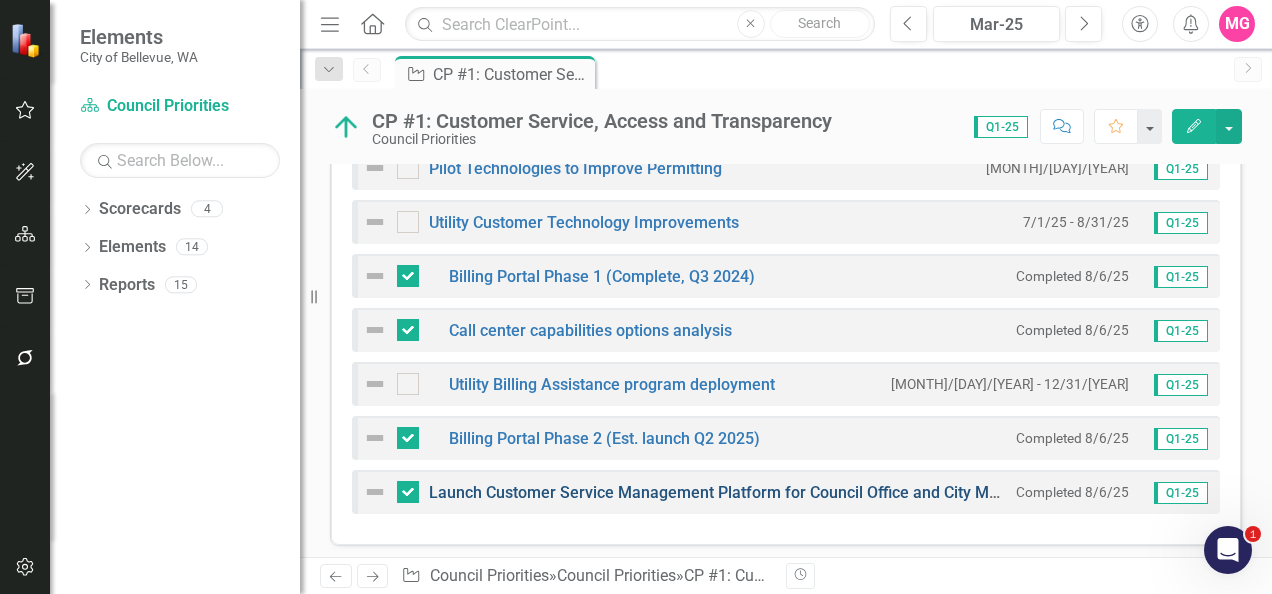 click on "Launch Customer Service Management Platform for Council Office and City Manager" at bounding box center [734, 492] 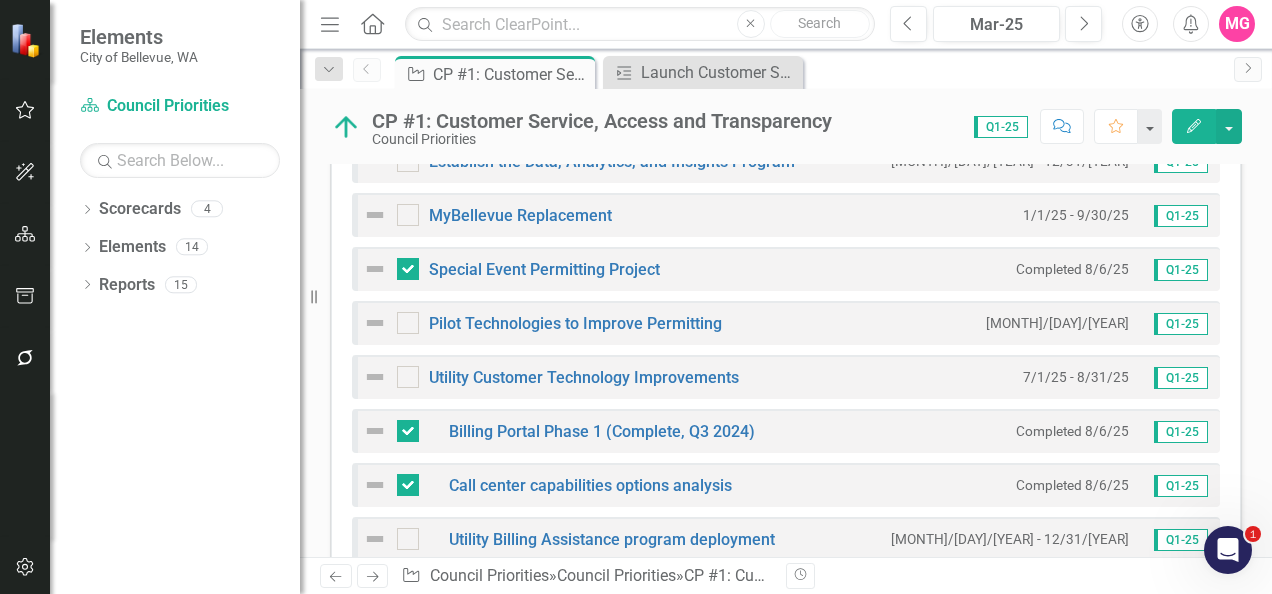 scroll, scrollTop: 940, scrollLeft: 0, axis: vertical 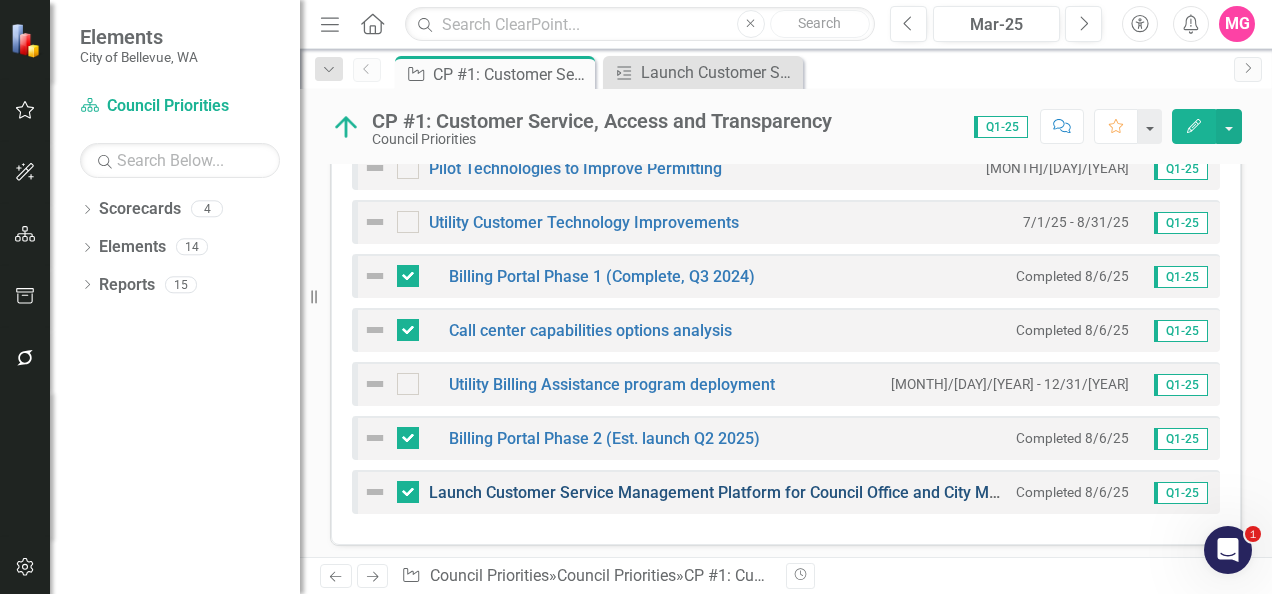 click on "Launch Customer Service Management Platform for Council Office and City Manager" at bounding box center (734, 492) 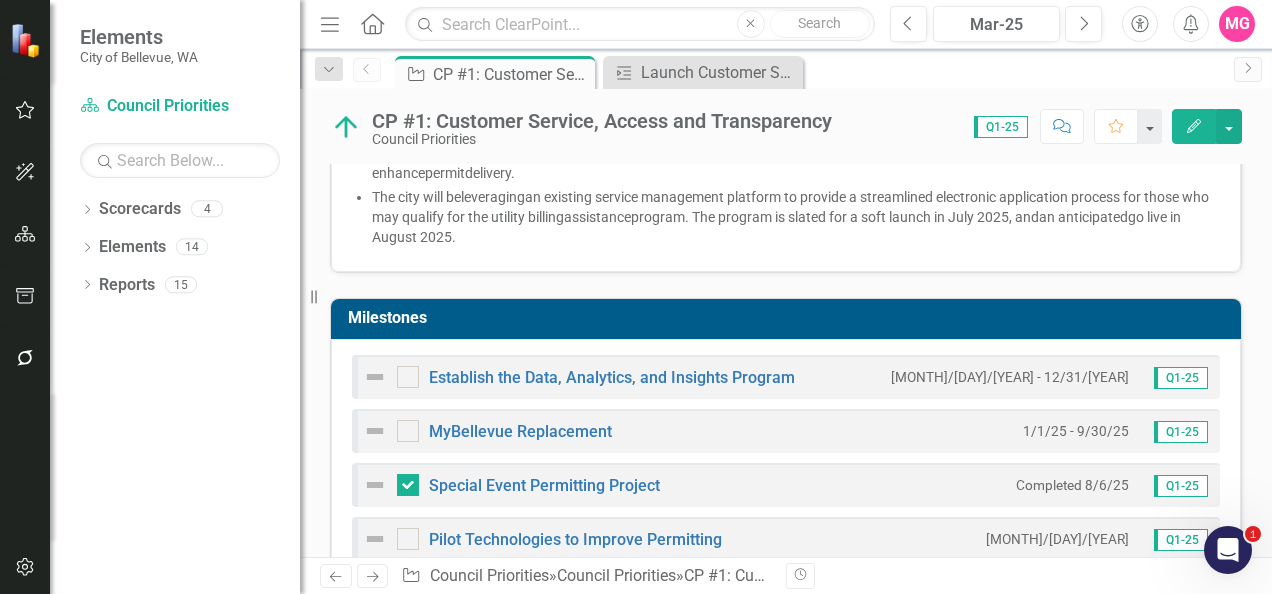 scroll, scrollTop: 570, scrollLeft: 0, axis: vertical 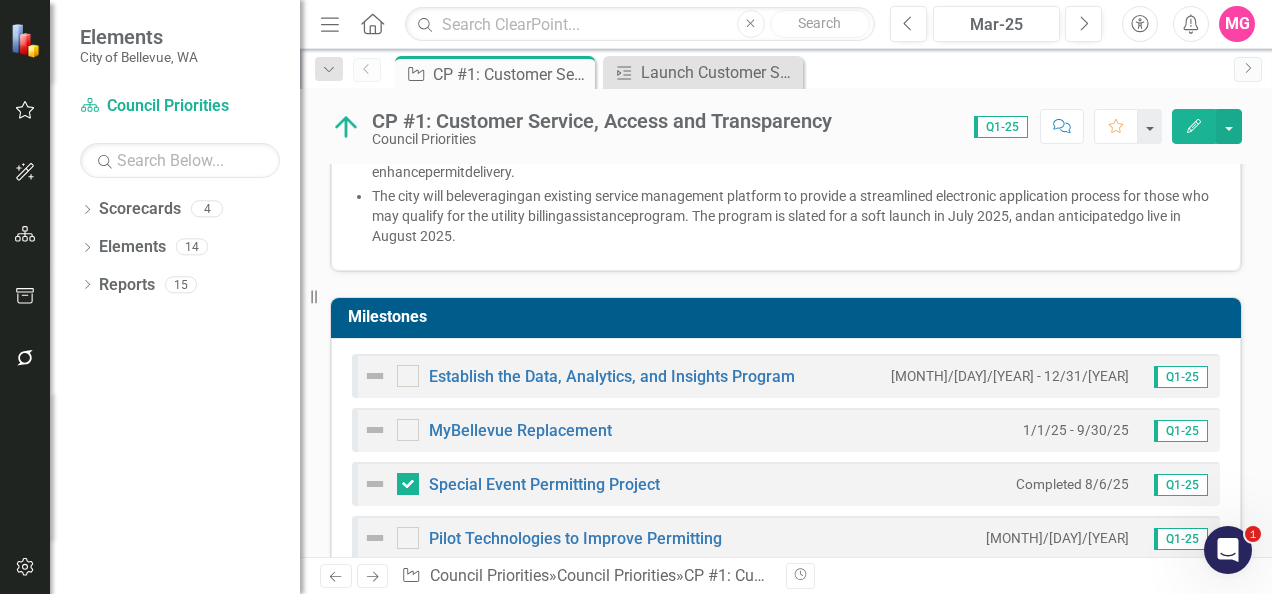 click on "Establish the Data, Analytics, and Insights Program [YEAR]-[MONTH]-[DAY] - [YEAR]-[MONTH]-[DAY] Q1-[YEAR] MyBellevue Replacement [YEAR]-[MONTH]-[DAY] - [YEAR]-[MONTH]-[DAY] Q1-[YEAR] Special Event Permitting Project Completed [MONTH]/[DAY]/[YEAR] Q1-[YEAR] Pilot Technologies to Improve Permitting [MONTH]/[DAY]/[YEAR] - [YEAR]-[MONTH]-[DAY] Q1-[YEAR] Utility Customer Technology Improvements [MONTH]/[DAY]/[YEAR] - [MONTH]/[DAY]/[YEAR] Q1-[YEAR] Billing Portal Phase 1 (Complete, [Q] [YEAR]) Completed [MONTH]/[DAY]/[YEAR] Q1-[YEAR] Call center capabilities options analysis Completed [MONTH]/[DAY]/[YEAR] Q1-[YEAR] Utility Billing Assistance program deployment [YEAR]-[MONTH]-[DAY] - [YEAR]-[MONTH]-[DAY] Q1-[YEAR] Billing Portal Phase 2 (Est. launch [Q] [YEAR]) Completed [MONTH]/[DAY]/[YEAR] Q1-[YEAR] Launch Customer Service Management Platform for Council Office and City Manager Completed [MONTH]/[DAY]/[YEAR] Q1-[YEAR]" at bounding box center [786, 626] 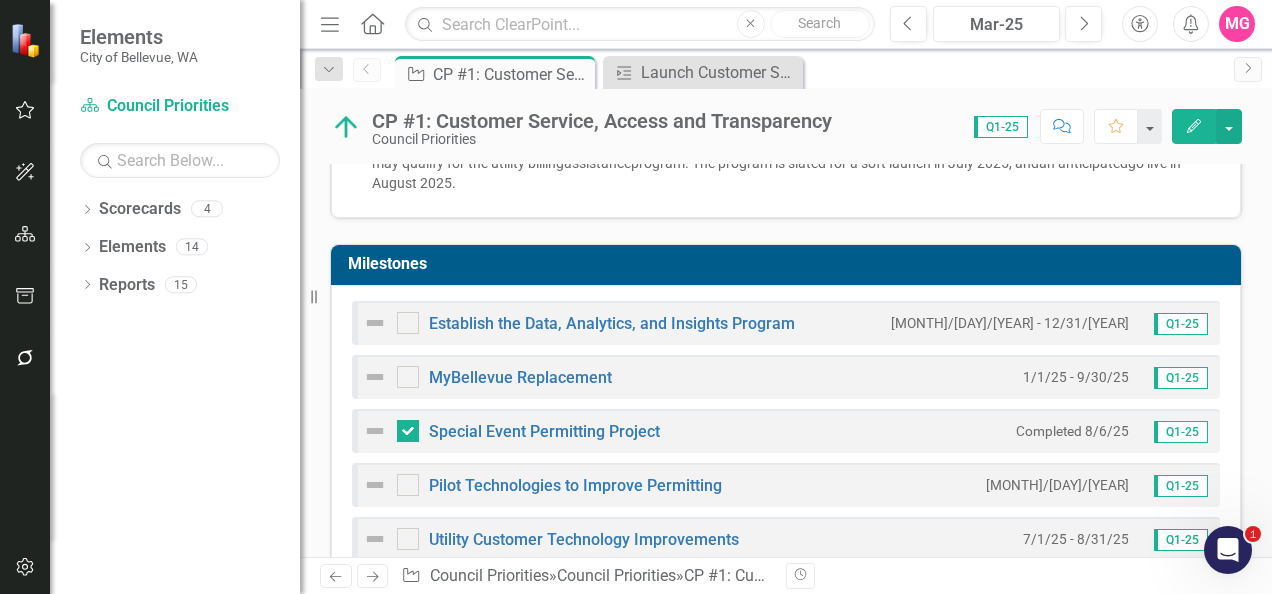 scroll, scrollTop: 738, scrollLeft: 0, axis: vertical 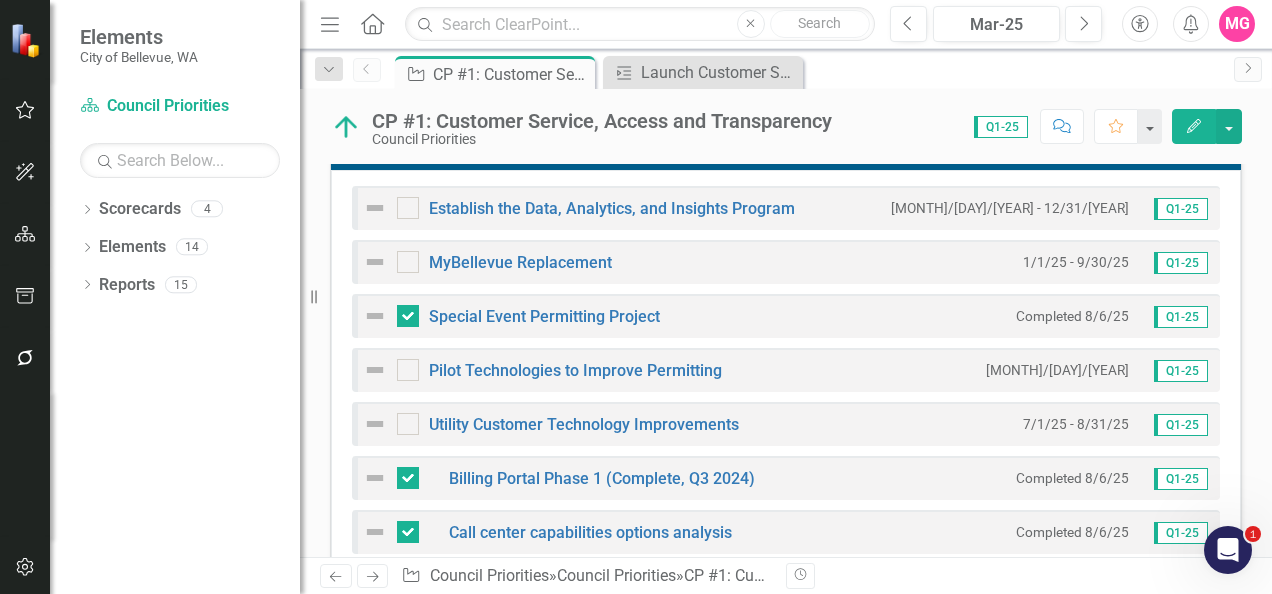click on "[MONTH]/[DAY]/[YEAR] - [MONTH]/[DAY]/[YEAR] Q1-[YEAR]" at bounding box center [1093, 370] 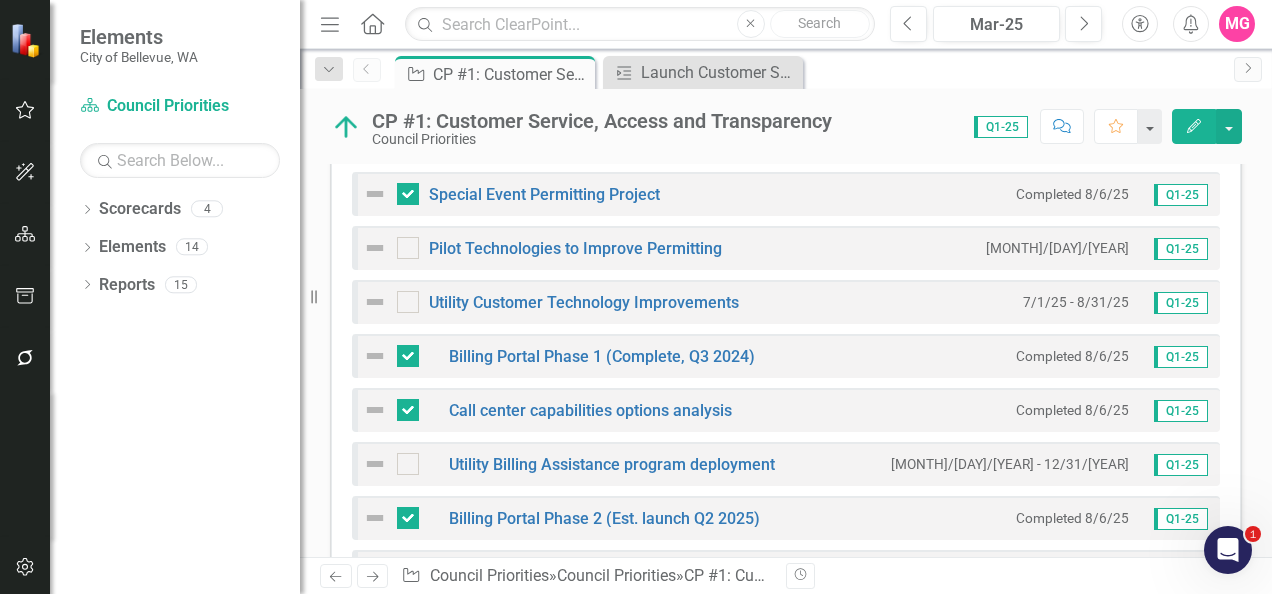 scroll, scrollTop: 940, scrollLeft: 0, axis: vertical 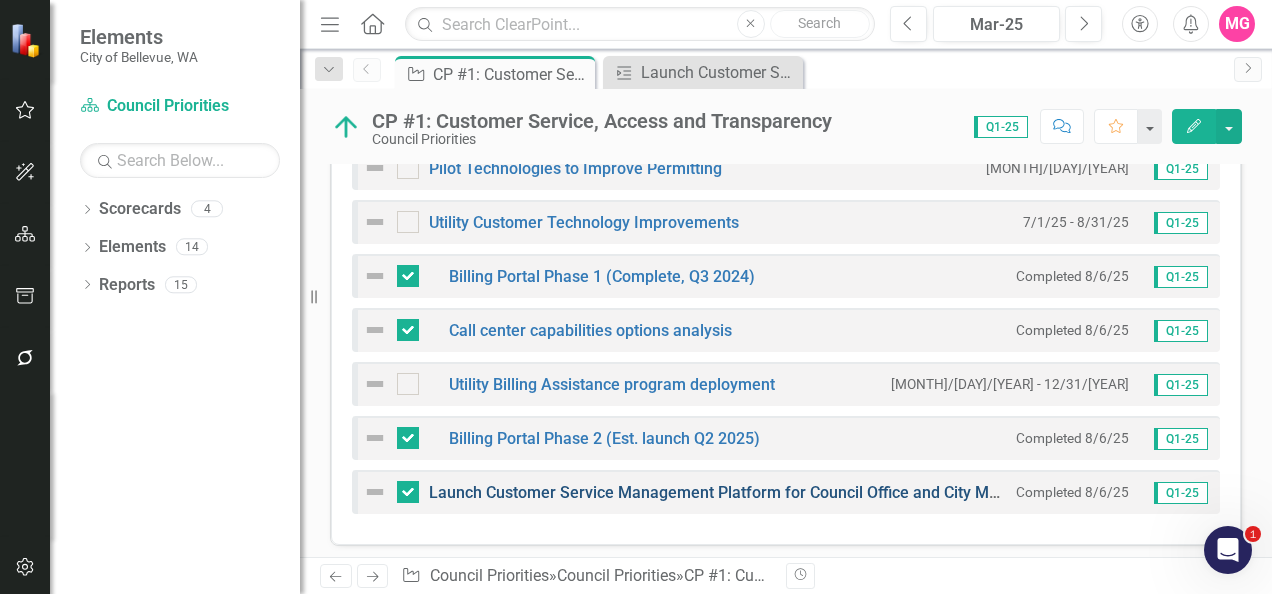 click on "Launch Customer Service Management Platform for Council Office and City Manager" at bounding box center [734, 492] 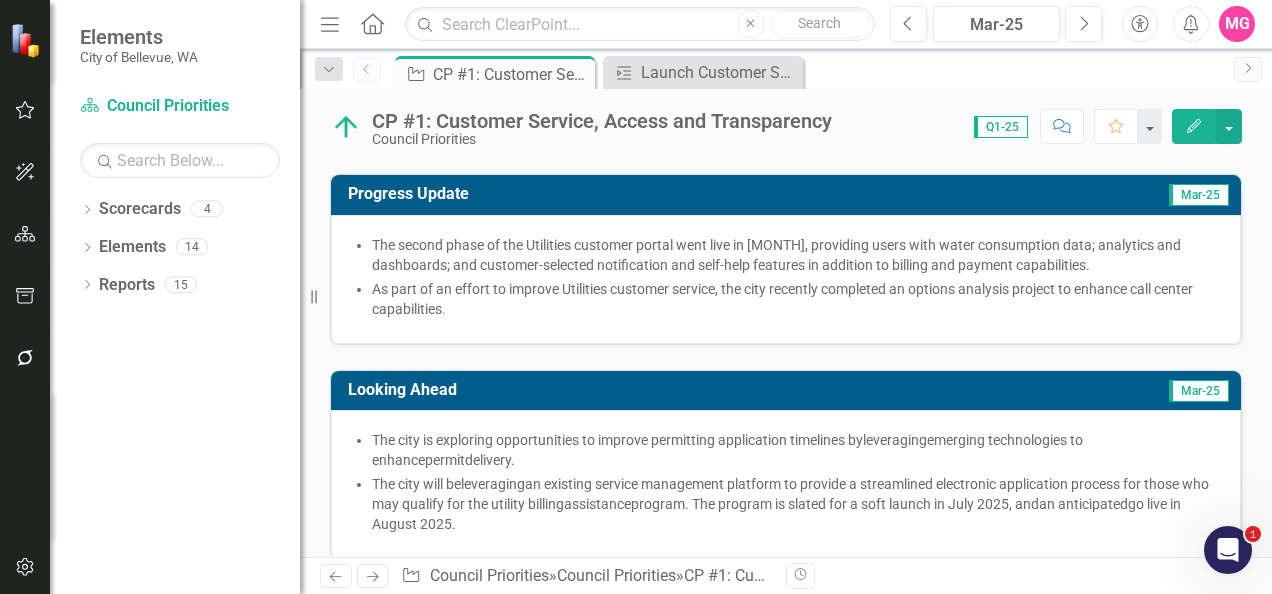 scroll, scrollTop: 284, scrollLeft: 0, axis: vertical 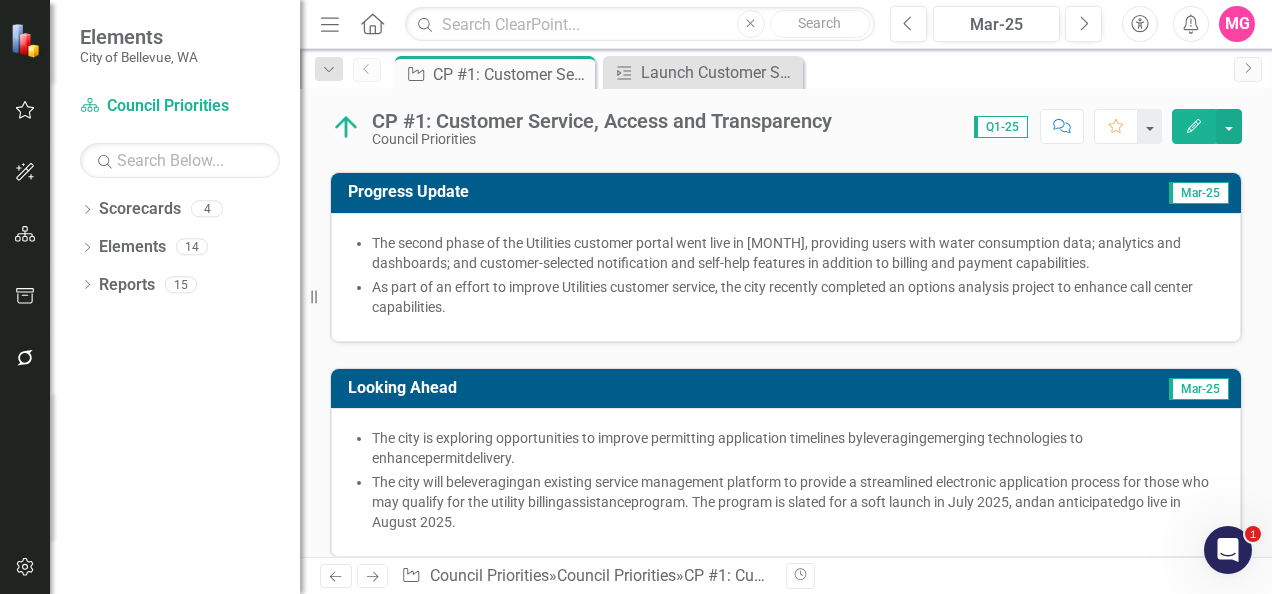 click on "Looking Ahead [MONTH]-[YEAR]" at bounding box center [786, 389] 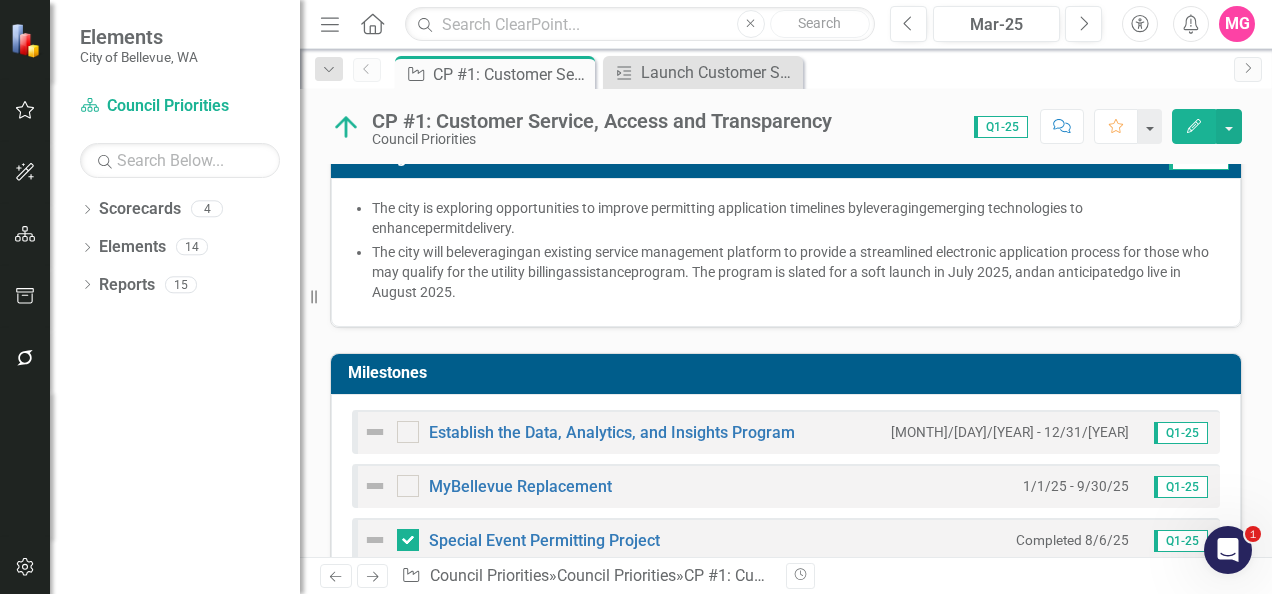 scroll, scrollTop: 711, scrollLeft: 0, axis: vertical 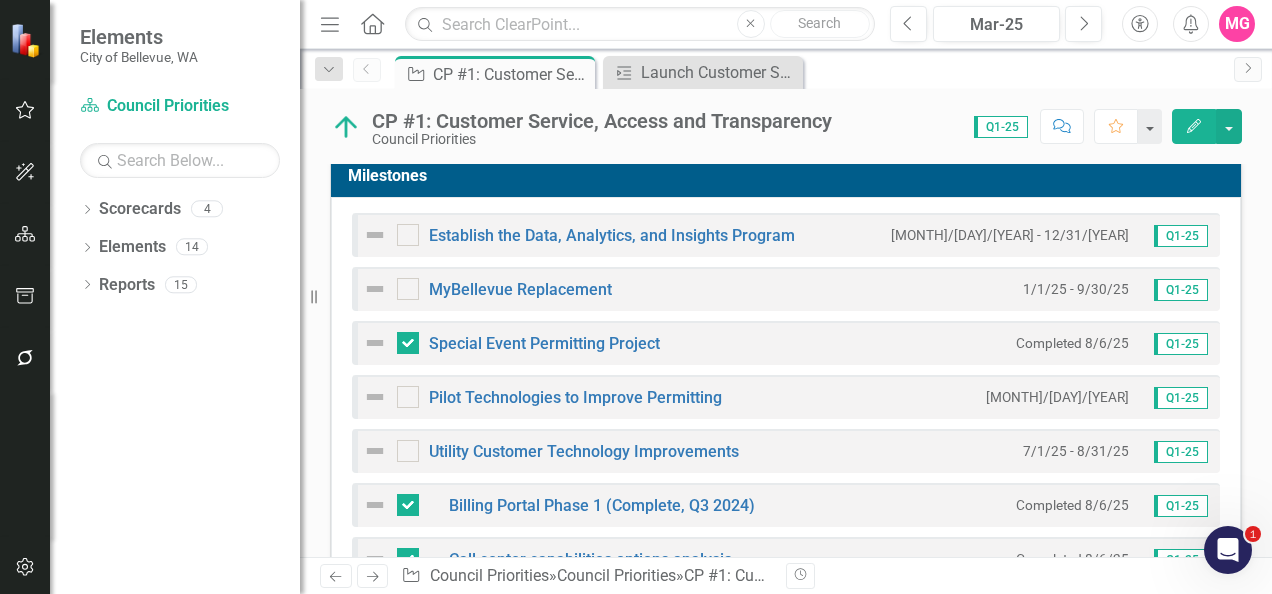 click on "Establish the Data, Analytics, and Insights Program [YEAR]-[MONTH]-[DAY] - [YEAR]-[MONTH]-[DAY] Q1-[YEAR] MyBellevue Replacement [YEAR]-[MONTH]-[DAY] - [YEAR]-[MONTH]-[DAY] Q1-[YEAR] Special Event Permitting Project Completed [MONTH]/[DAY]/[YEAR] Q1-[YEAR] Pilot Technologies to Improve Permitting [MONTH]/[DAY]/[YEAR] - [YEAR]-[MONTH]-[DAY] Q1-[YEAR] Utility Customer Technology Improvements [MONTH]/[DAY]/[YEAR] - [MONTH]/[DAY]/[YEAR] Q1-[YEAR] Billing Portal Phase 1 (Complete, [Q] [YEAR]) Completed [MONTH]/[DAY]/[YEAR] Q1-[YEAR] Call center capabilities options analysis Completed [MONTH]/[DAY]/[YEAR] Q1-[YEAR] Utility Billing Assistance program deployment [YEAR]-[MONTH]-[DAY] - [YEAR]-[MONTH]-[DAY] Q1-[YEAR] Billing Portal Phase 2 (Est. launch [Q] [YEAR]) Completed [MONTH]/[DAY]/[YEAR] Q1-[YEAR] Launch Customer Service Management Platform for Council Office and City Manager Completed [MONTH]/[DAY]/[YEAR] Q1-[YEAR]" at bounding box center (786, 485) 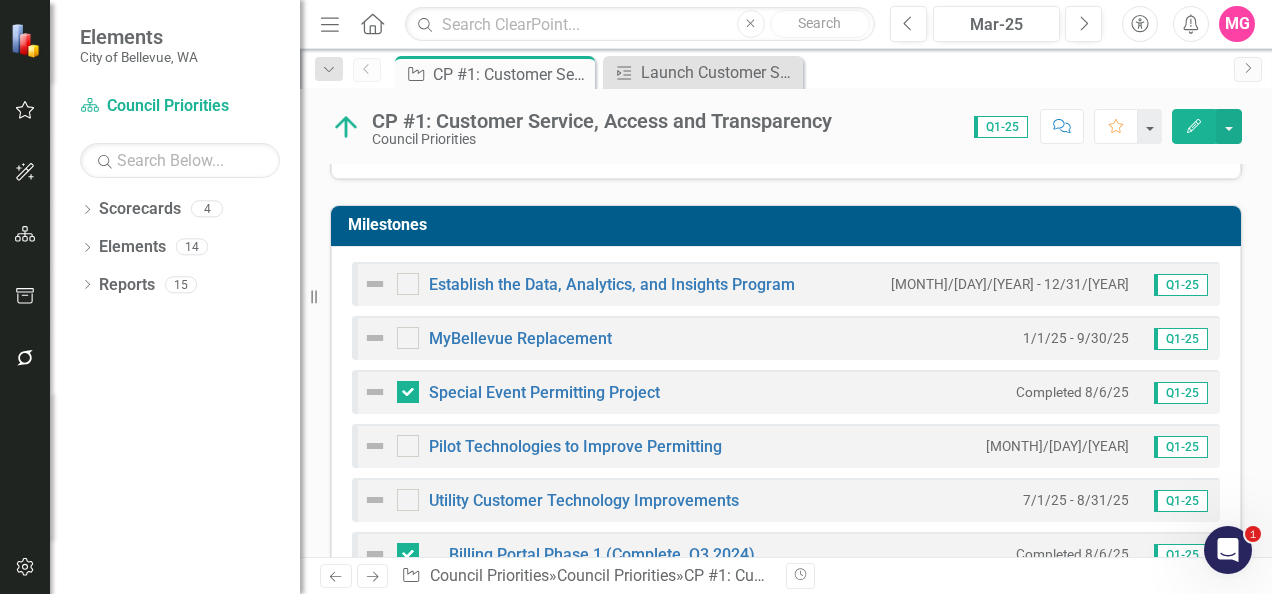 scroll, scrollTop: 698, scrollLeft: 0, axis: vertical 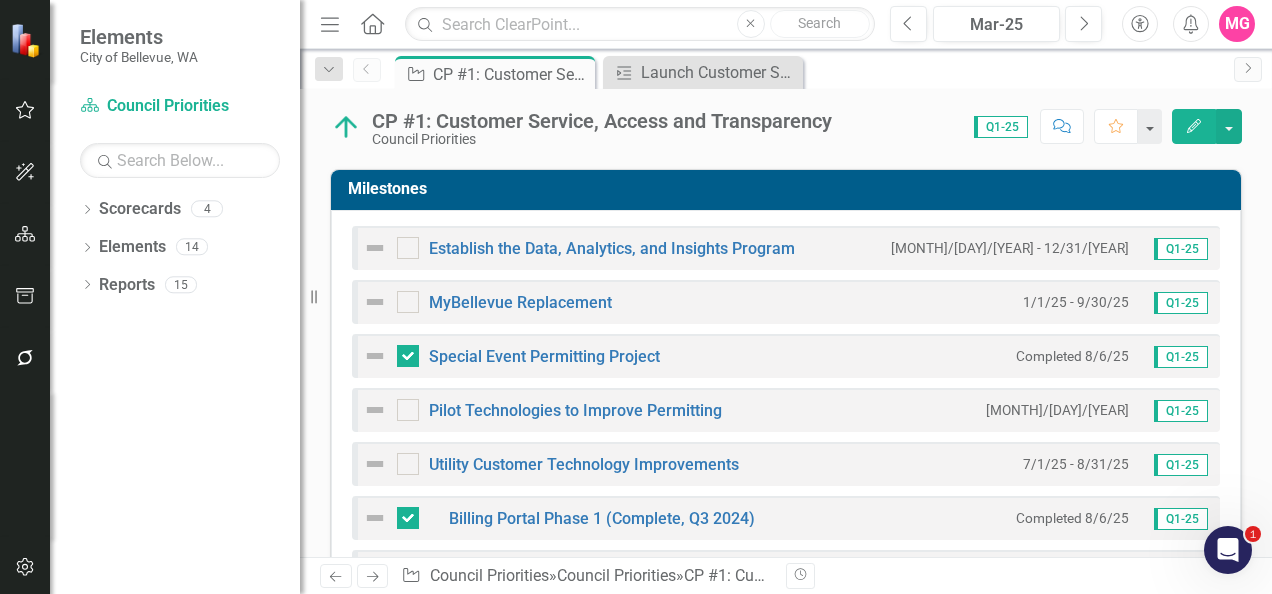 click on "Edit" at bounding box center [1194, 126] 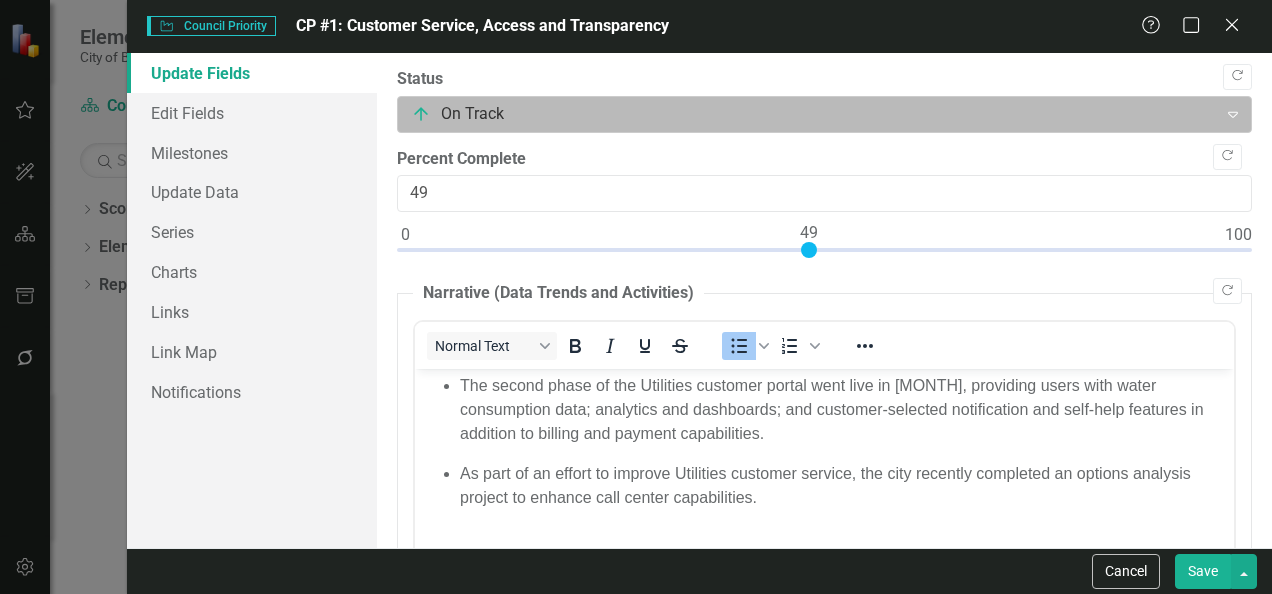 scroll, scrollTop: 0, scrollLeft: 0, axis: both 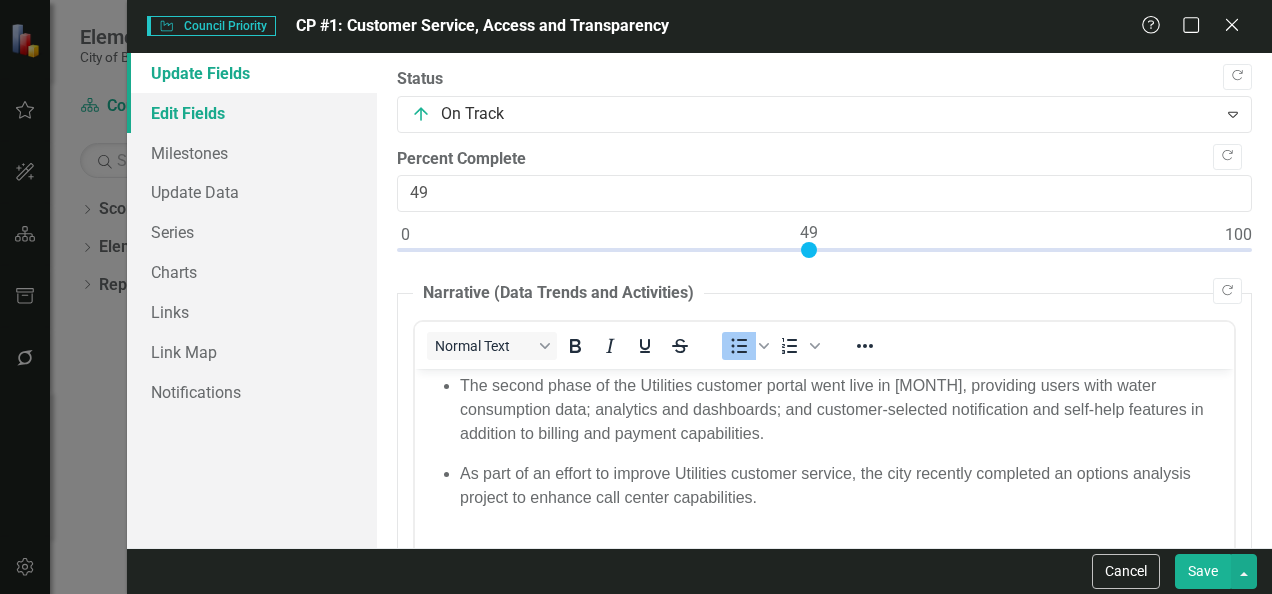click on "Edit Fields" at bounding box center (252, 113) 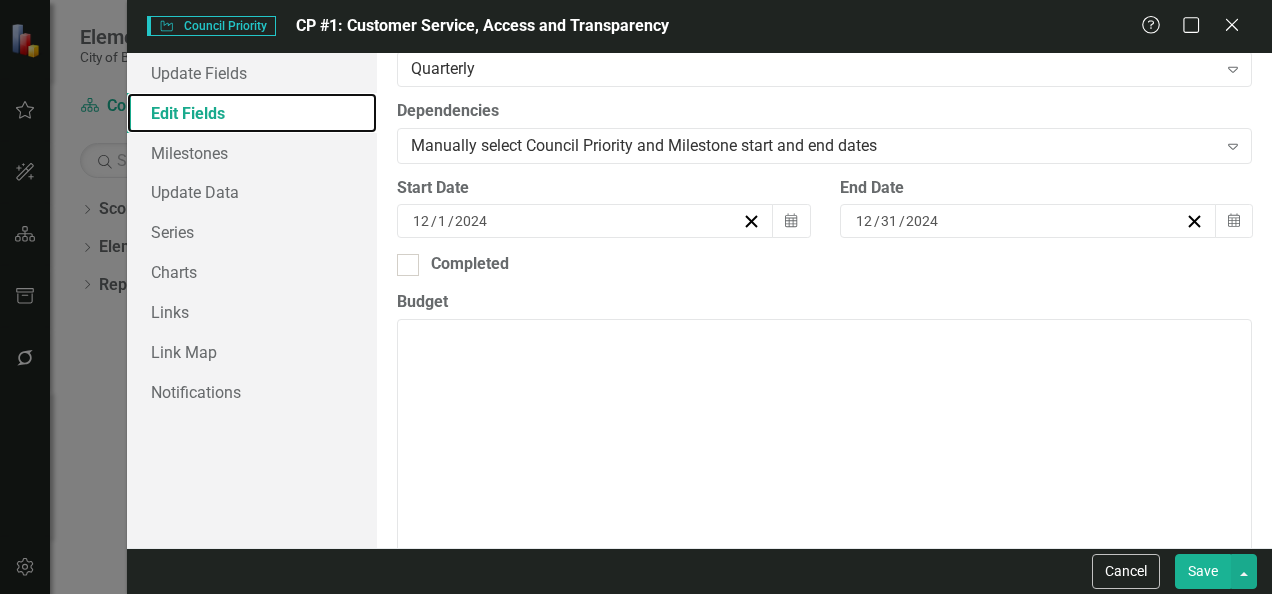 scroll, scrollTop: 421, scrollLeft: 0, axis: vertical 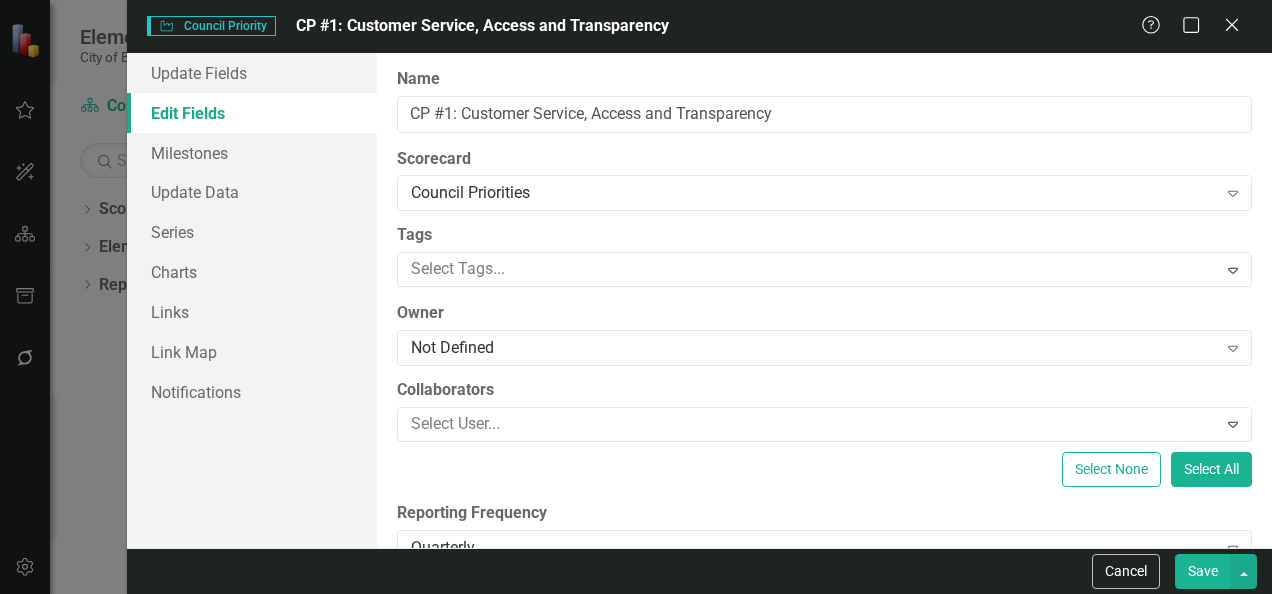 click on "Help Maximize Close" at bounding box center [1196, 26] 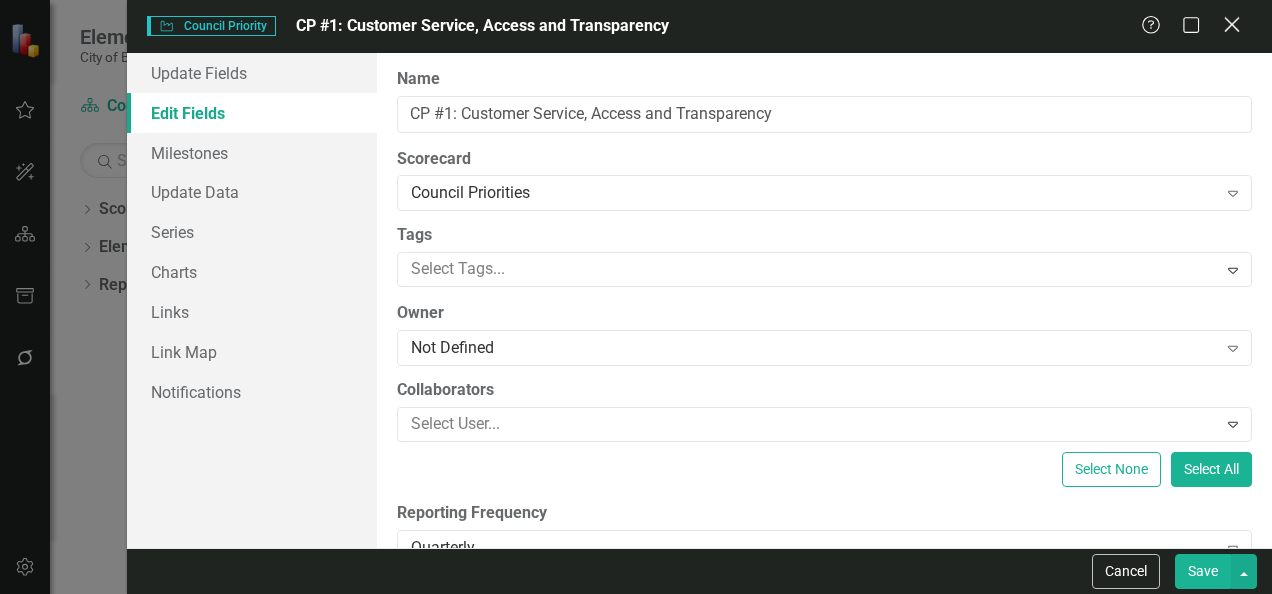 click on "Close" 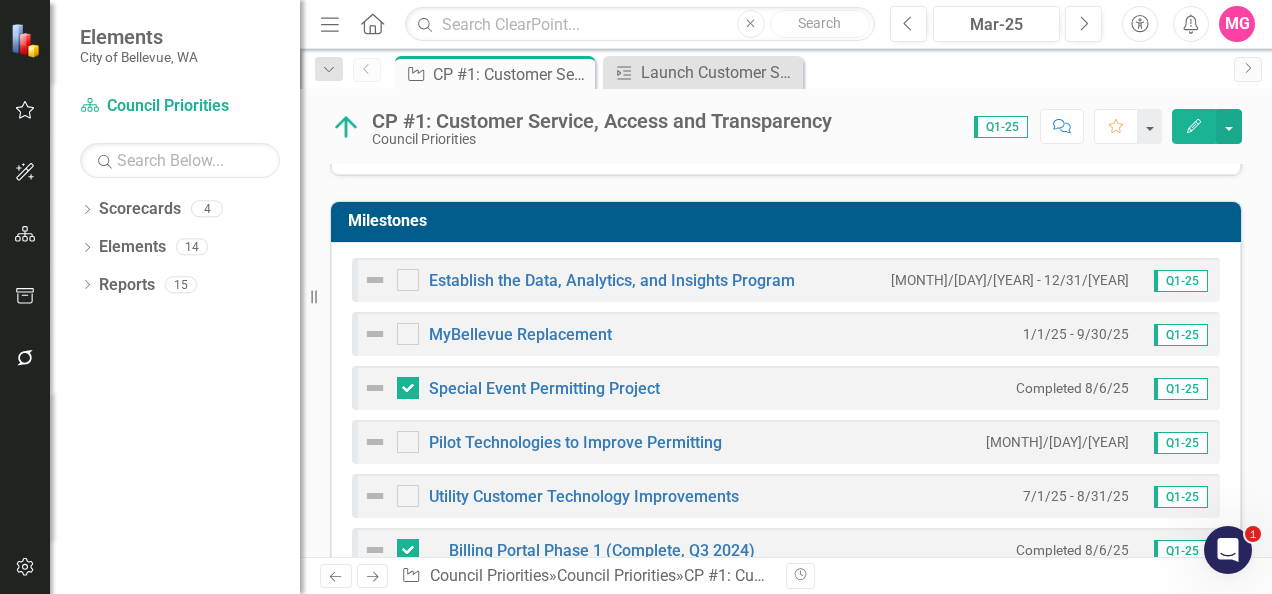 scroll, scrollTop: 664, scrollLeft: 0, axis: vertical 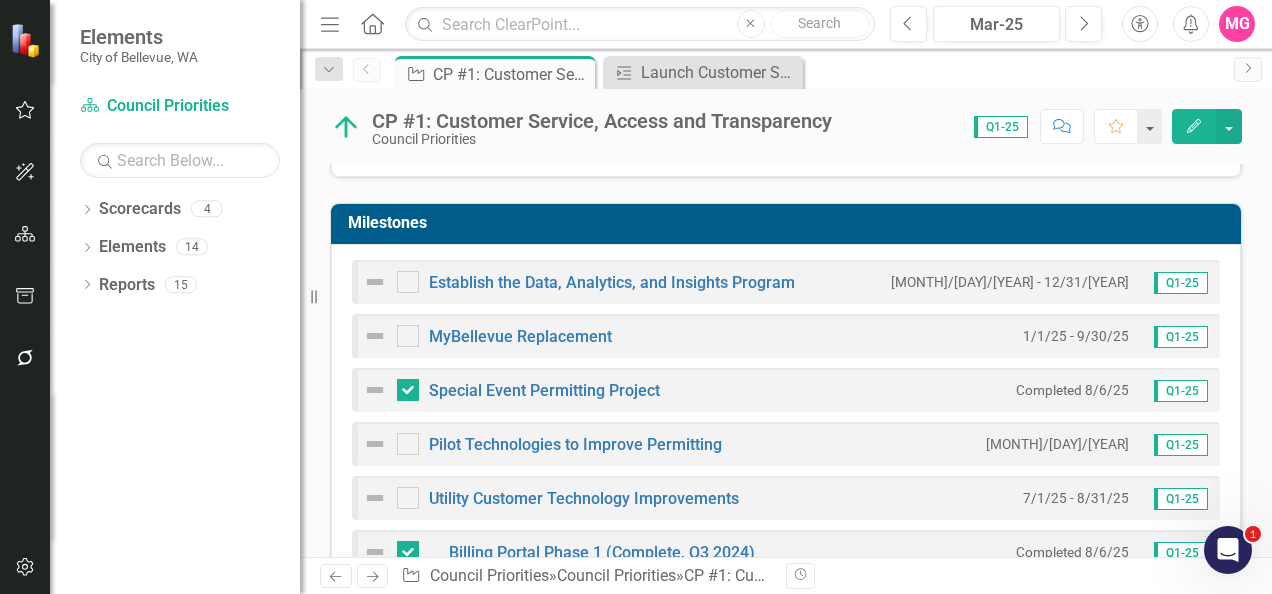 click on "Establish the Data, Analytics, and Insights Program [YEAR]-[MONTH]-[DAY] - [YEAR]-[MONTH]-[DAY] Q1-[YEAR]" at bounding box center (786, 282) 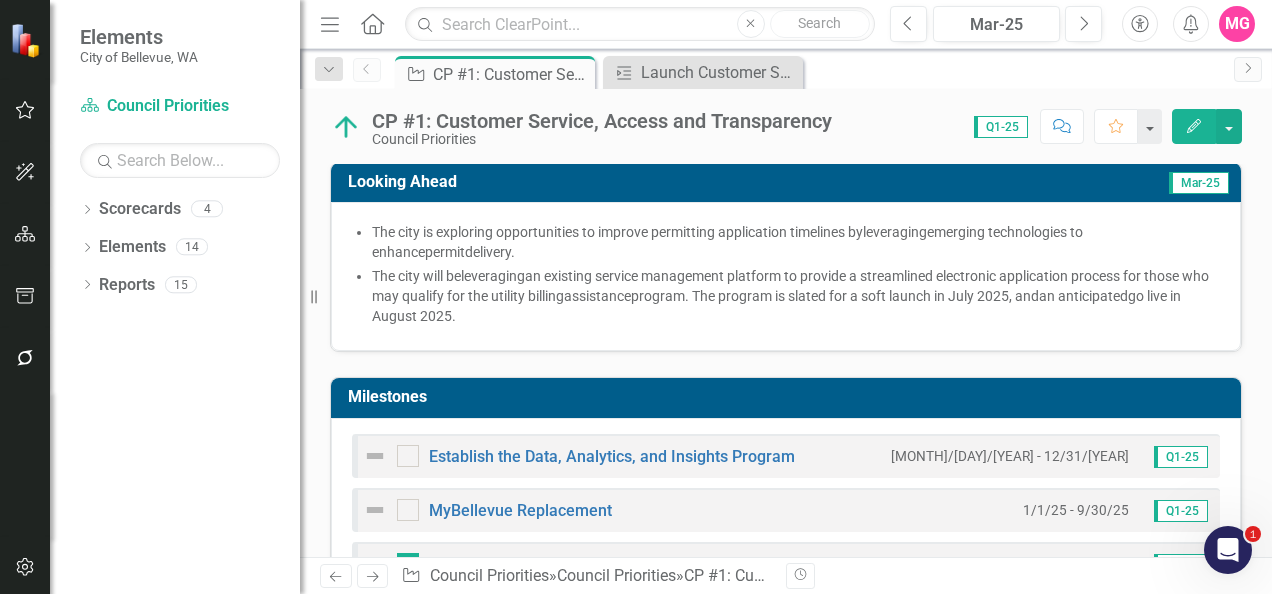 scroll, scrollTop: 490, scrollLeft: 0, axis: vertical 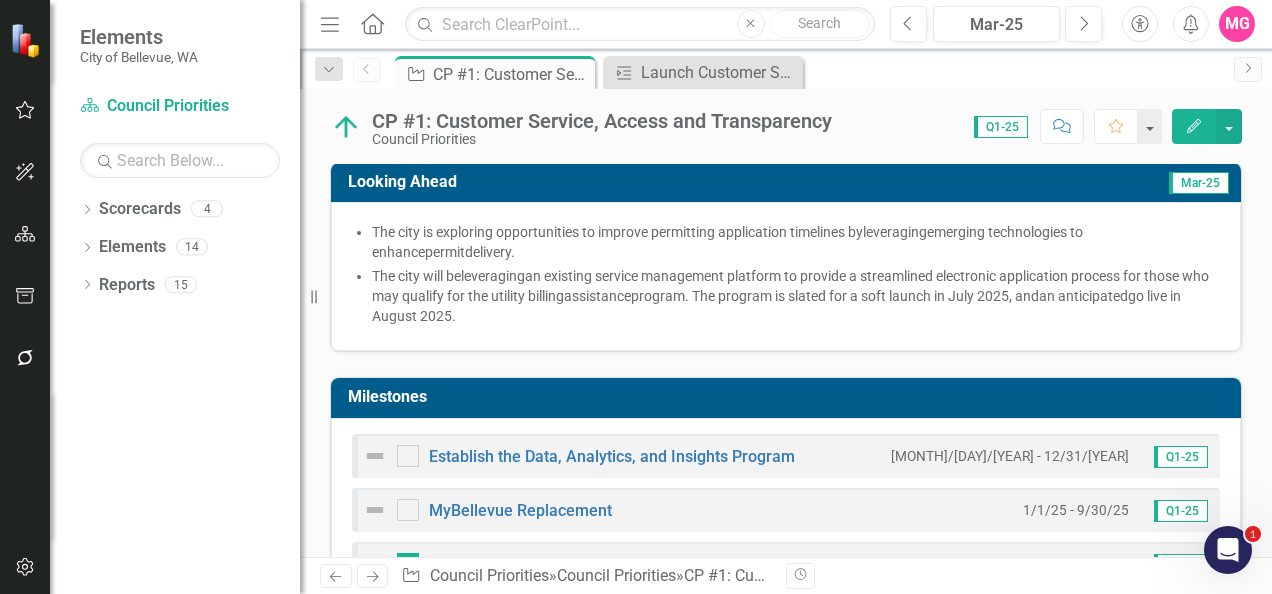 click on "an existing service management platform to provide a streamlined electronic application process for those who may qualify for the utility billing" at bounding box center (790, 286) 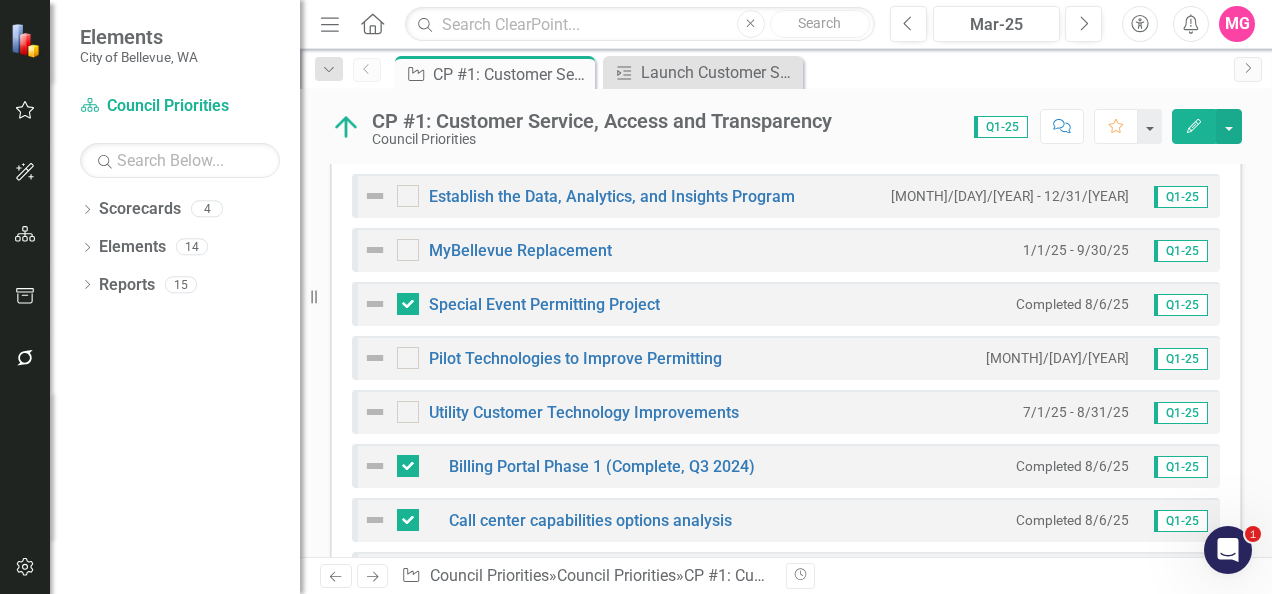 scroll, scrollTop: 754, scrollLeft: 0, axis: vertical 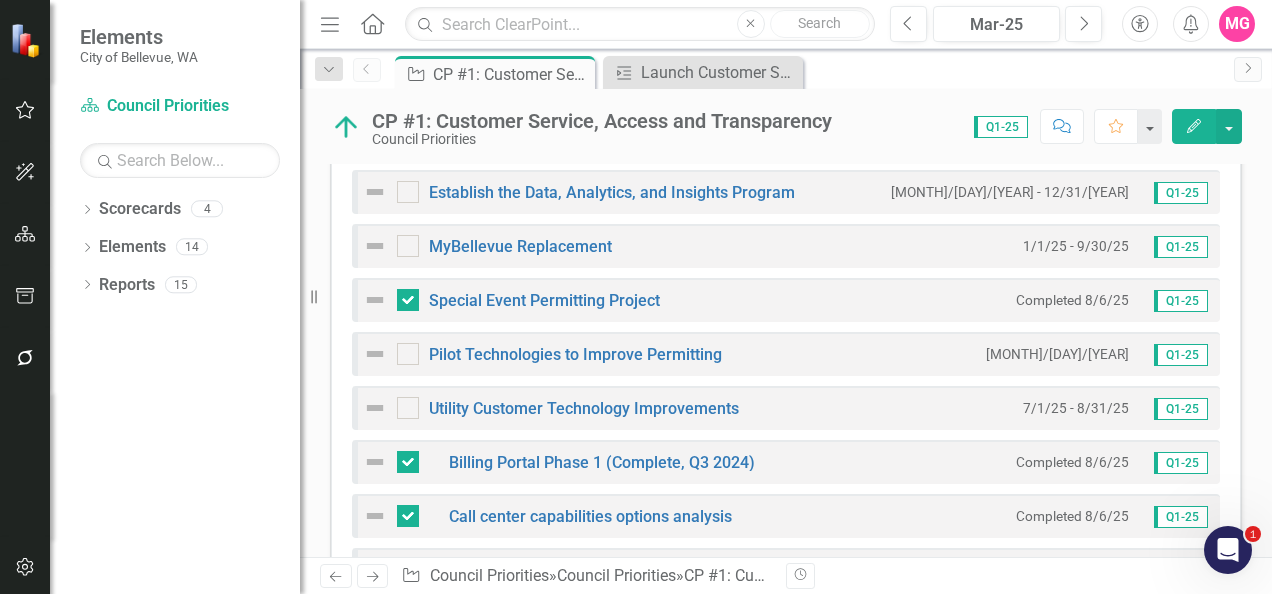 click on "Establish the Data, Analytics, and Insights Program [YEAR]-[MONTH]-[DAY] - [YEAR]-[MONTH]-[DAY] Q1-[YEAR]" at bounding box center (786, 192) 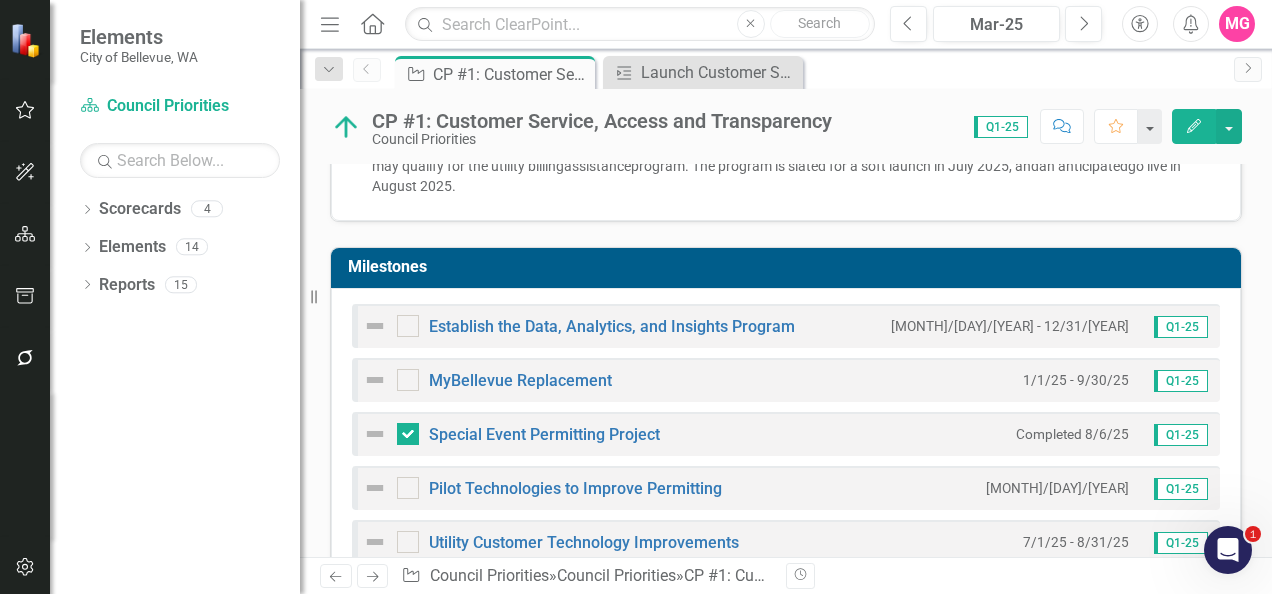 scroll, scrollTop: 618, scrollLeft: 0, axis: vertical 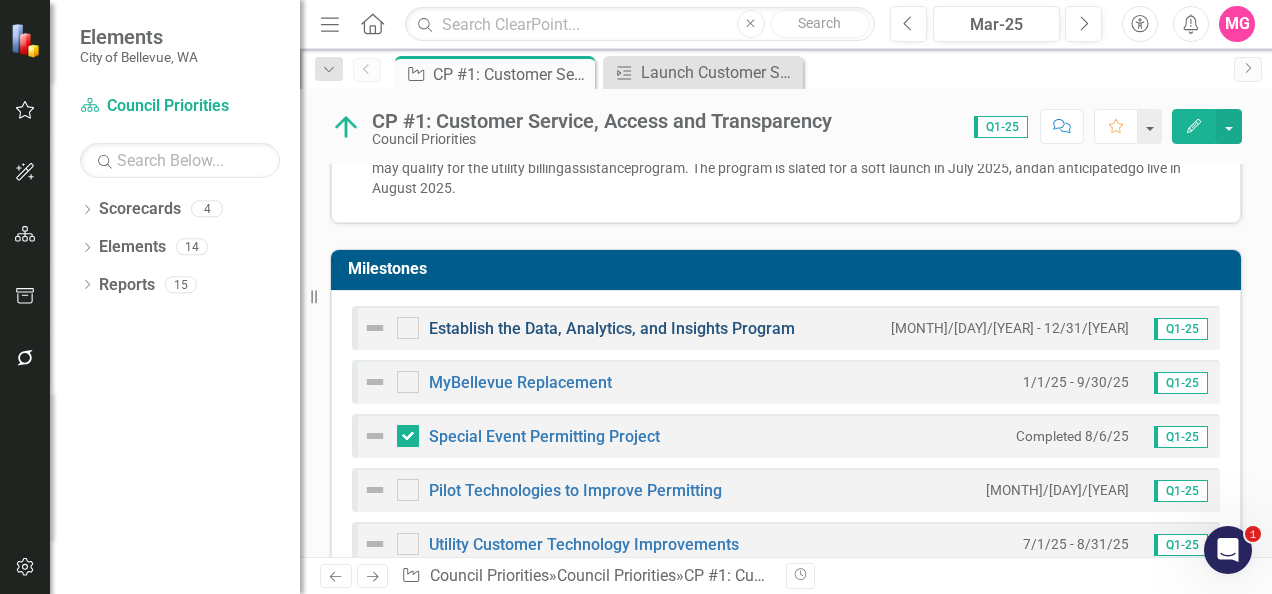 click on "Establish the Data, Analytics, and Insights Program" at bounding box center [612, 328] 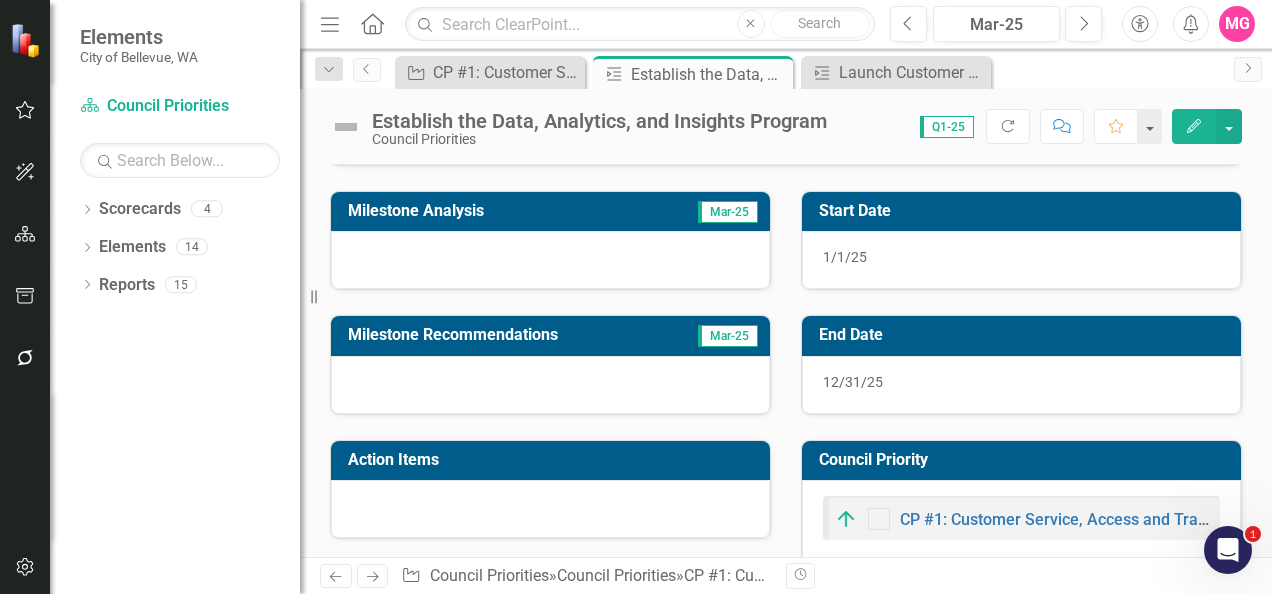 scroll, scrollTop: 100, scrollLeft: 0, axis: vertical 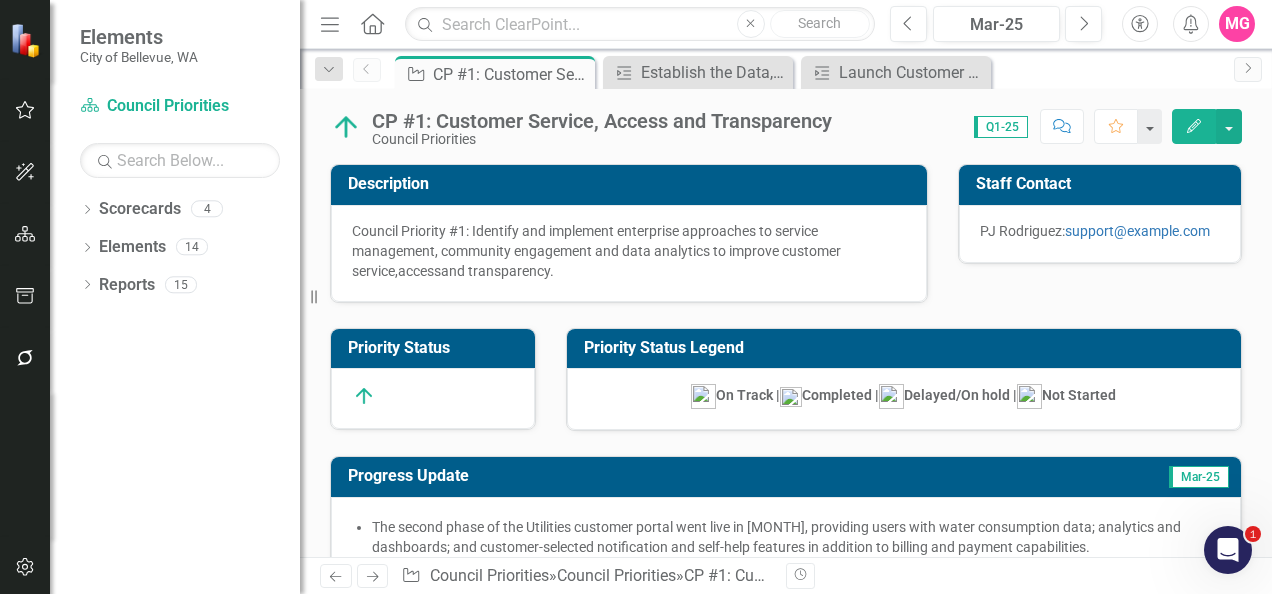 click on "Mar-25" at bounding box center [1081, 478] 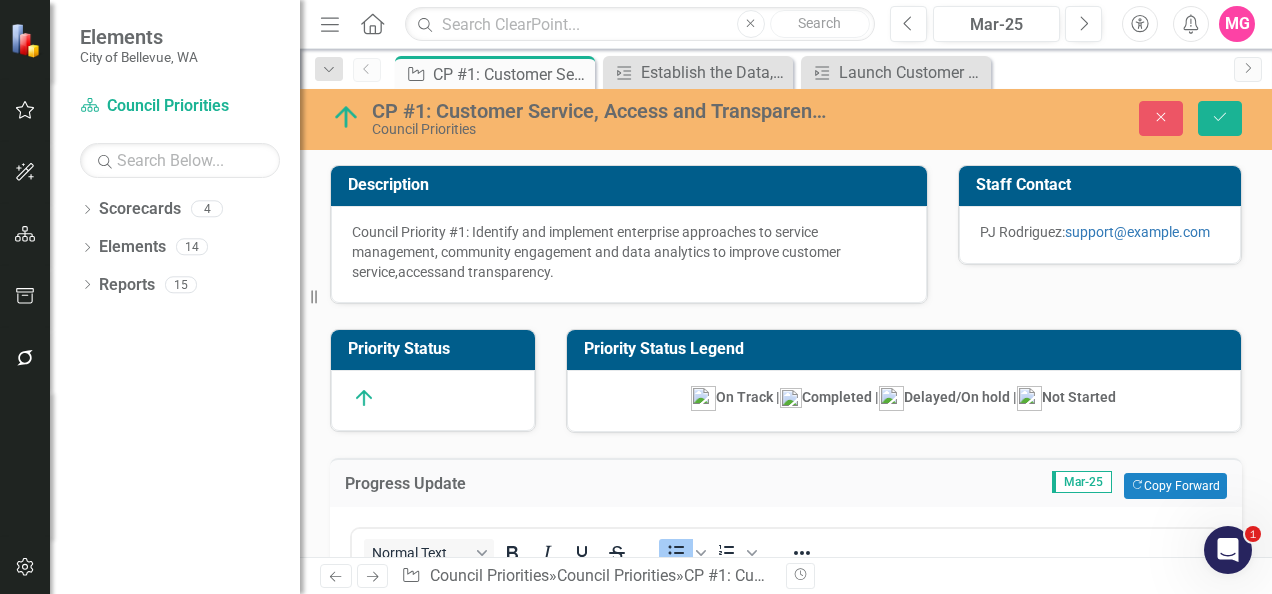 scroll, scrollTop: 0, scrollLeft: 0, axis: both 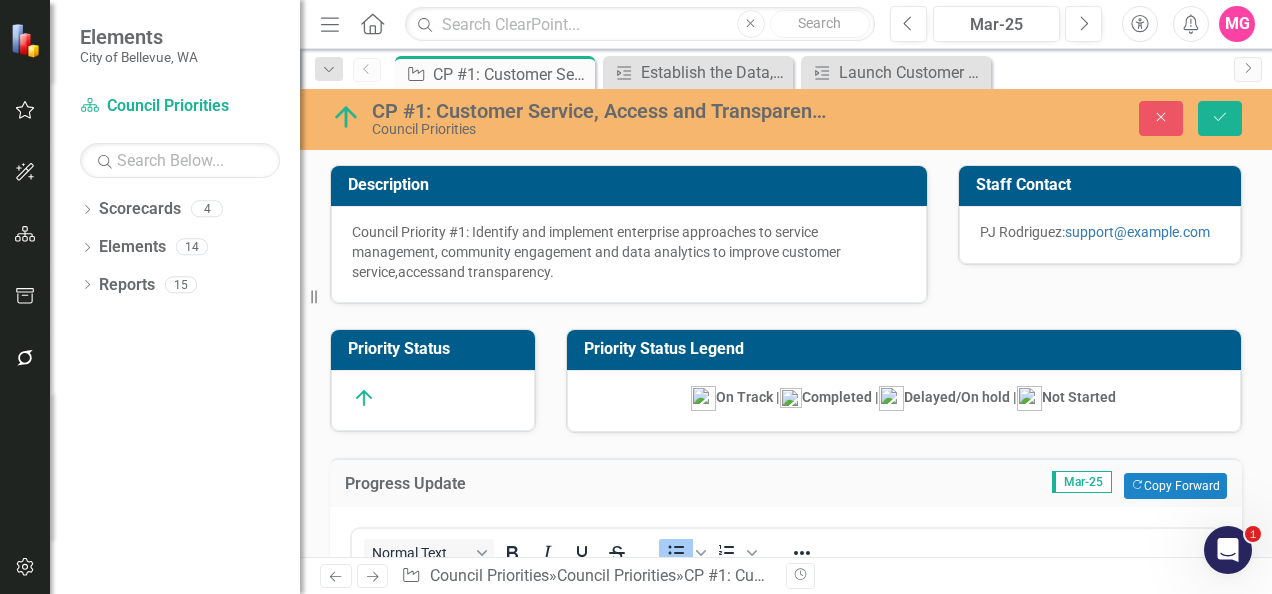 click on "Close Save" at bounding box center [1069, 118] 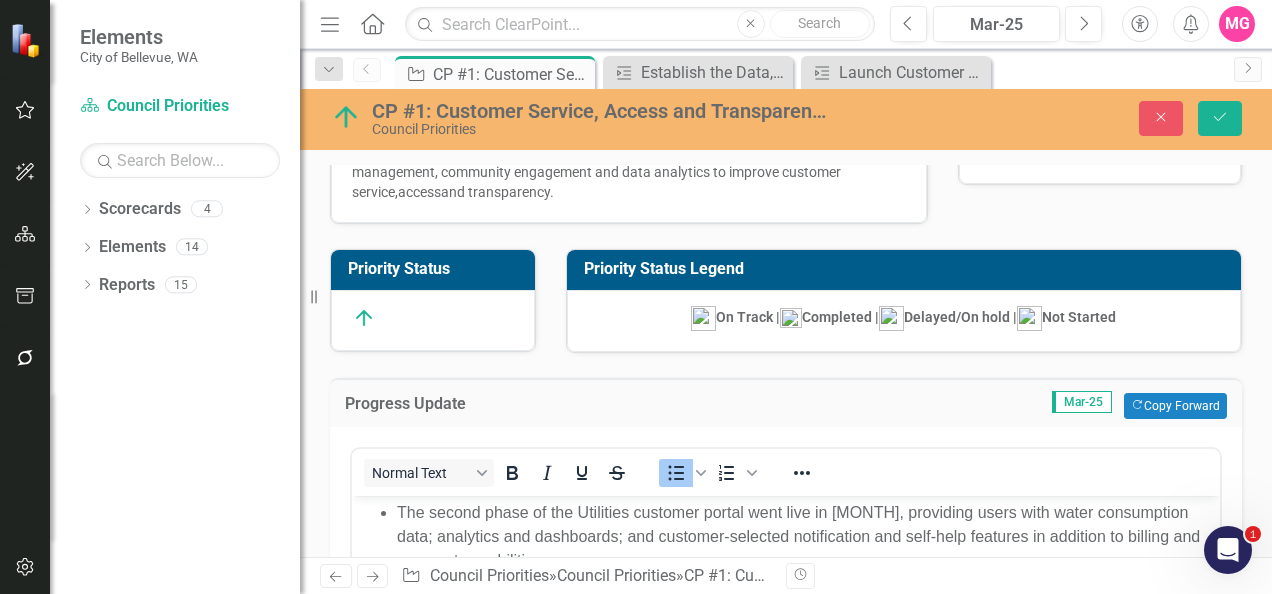scroll, scrollTop: 82, scrollLeft: 0, axis: vertical 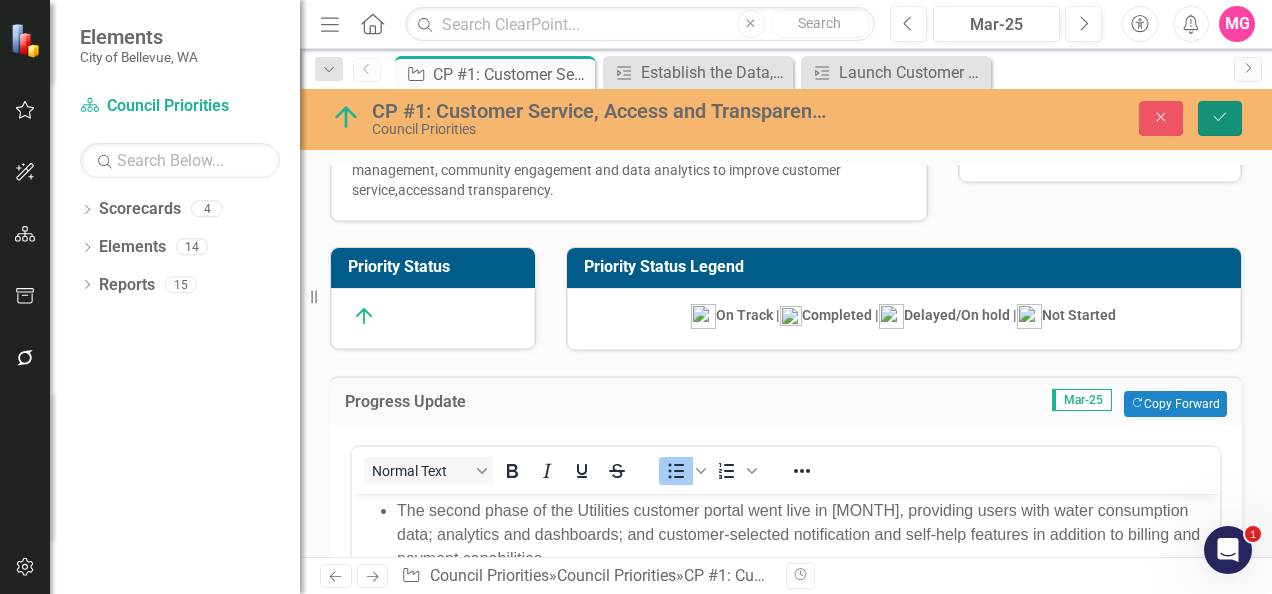 click on "Save" 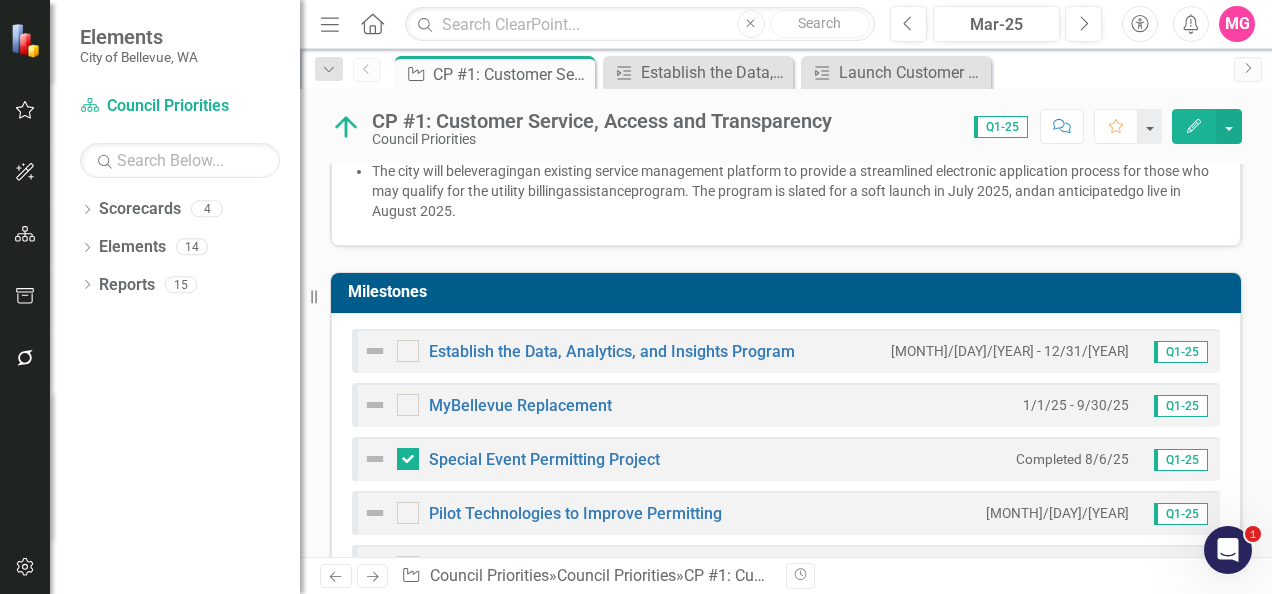 scroll, scrollTop: 597, scrollLeft: 0, axis: vertical 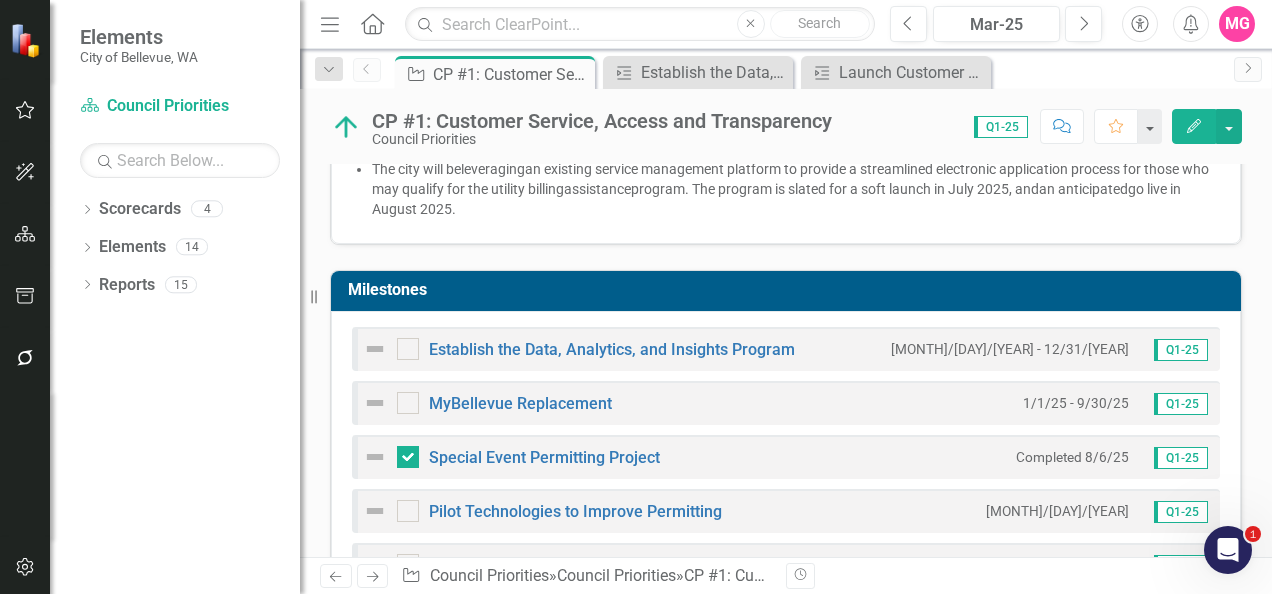 click on "Establish the Data, Analytics, and Insights Program [YEAR]-[MONTH]-[DAY] - [YEAR]-[MONTH]-[DAY] Q1-[YEAR] MyBellevue Replacement [YEAR]-[MONTH]-[DAY] - [YEAR]-[MONTH]-[DAY] Q1-[YEAR] Special Event Permitting Project Completed [MONTH]/[DAY]/[YEAR] Q1-[YEAR] Pilot Technologies to Improve Permitting [MONTH]/[DAY]/[YEAR] - [YEAR]-[MONTH]-[DAY] Q1-[YEAR] Utility Customer Technology Improvements [MONTH]/[DAY]/[YEAR] - [MONTH]/[DAY]/[YEAR] Q1-[YEAR] Billing Portal Phase 1 (Complete, [Q] [YEAR]) Completed [MONTH]/[DAY]/[YEAR] Q1-[YEAR] Call center capabilities options analysis Completed [MONTH]/[DAY]/[YEAR] Q1-[YEAR] Utility Billing Assistance program deployment [YEAR]-[MONTH]-[DAY] - [YEAR]-[MONTH]-[DAY] Q1-[YEAR] Billing Portal Phase 2 (Est. launch [Q] [YEAR]) Completed [MONTH]/[DAY]/[YEAR] Q1-[YEAR] Launch Customer Service Management Platform for Council Office and City Manager Completed [MONTH]/[DAY]/[YEAR] Q1-[YEAR]" at bounding box center [786, 599] 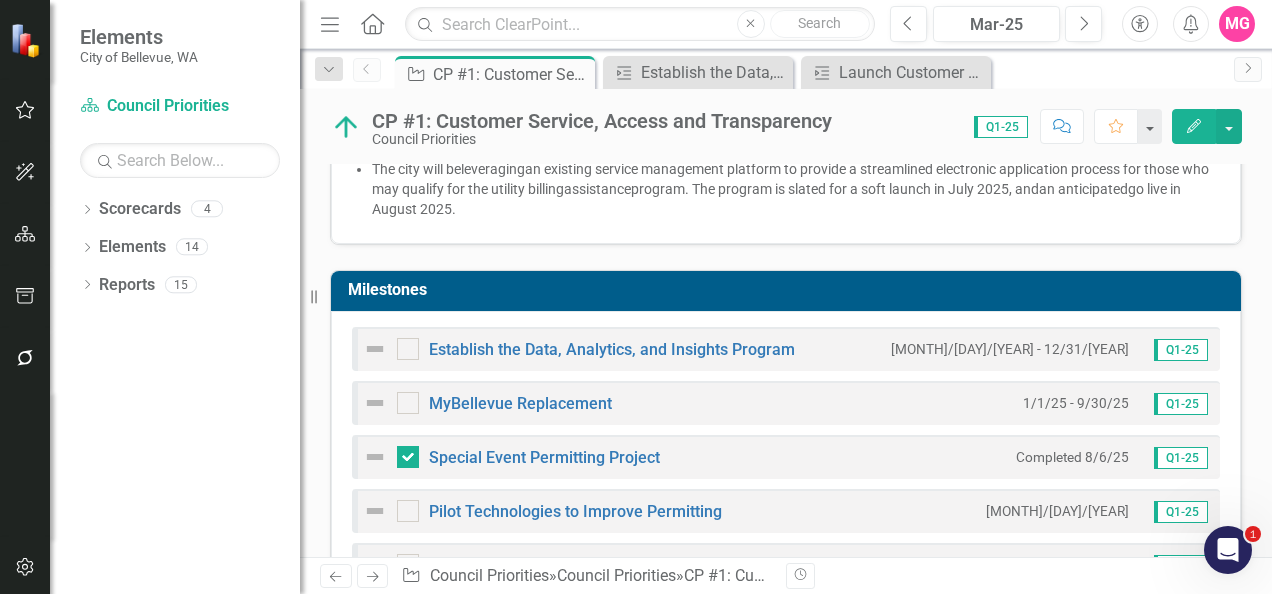 click on "Milestones" at bounding box center (789, 290) 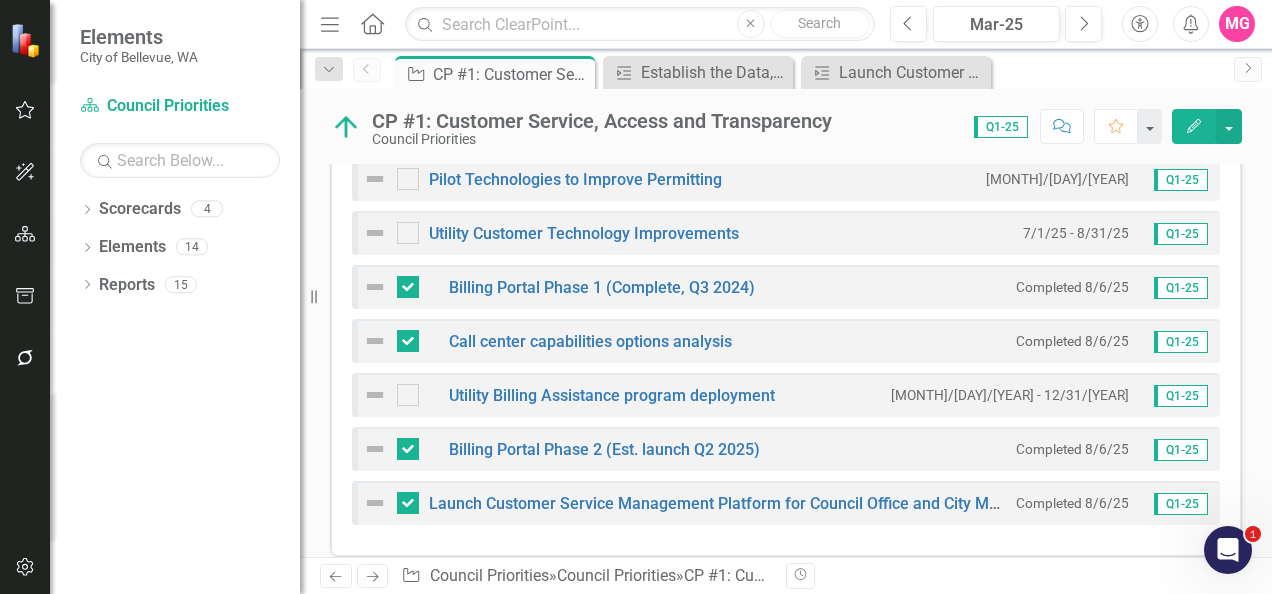 scroll, scrollTop: 940, scrollLeft: 0, axis: vertical 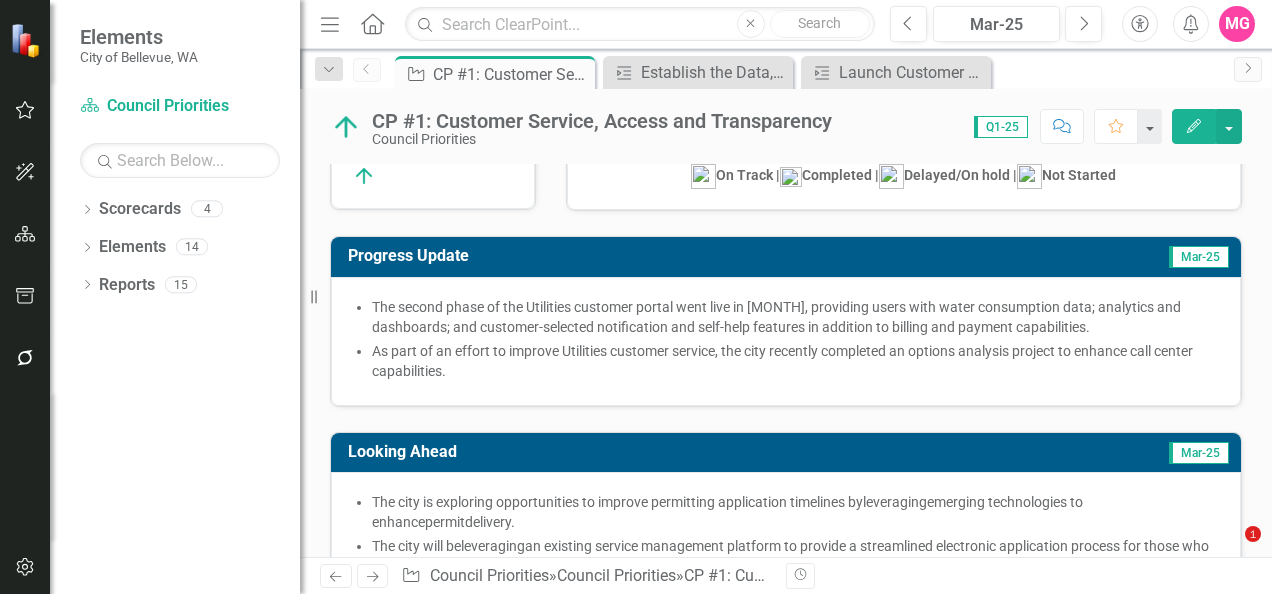checkbox on "true" 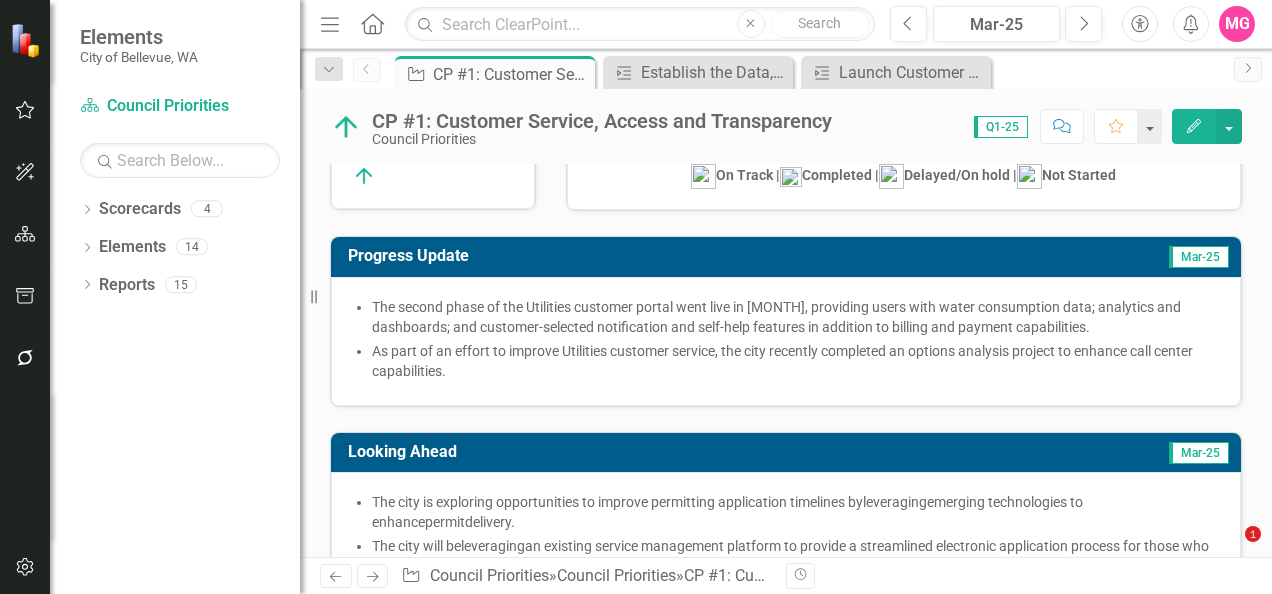 checkbox on "true" 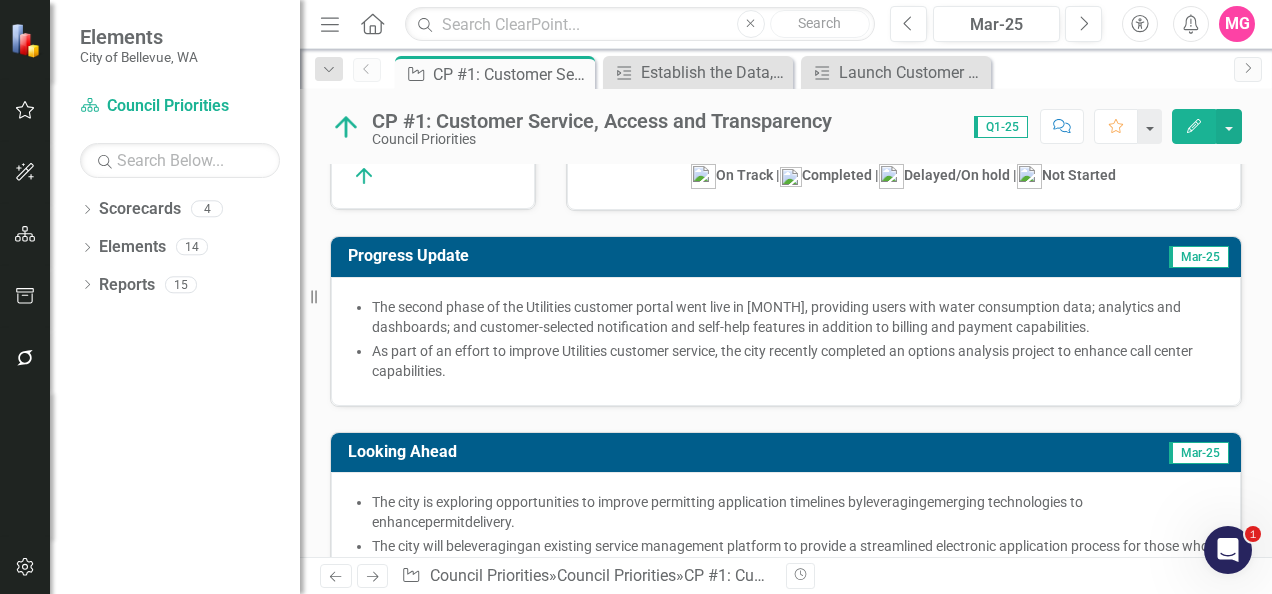 scroll, scrollTop: 0, scrollLeft: 0, axis: both 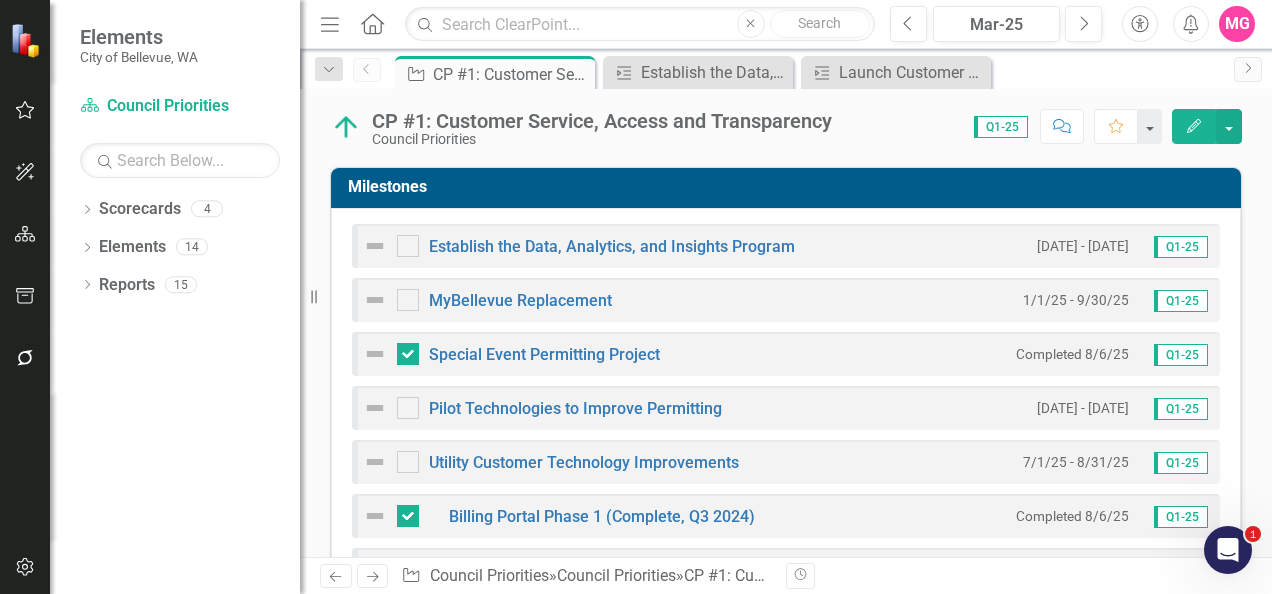 click on "Establish the Data, Analytics, and Insights Program  [DATE] - [DATE] Q1-[YEAR]" at bounding box center (786, 246) 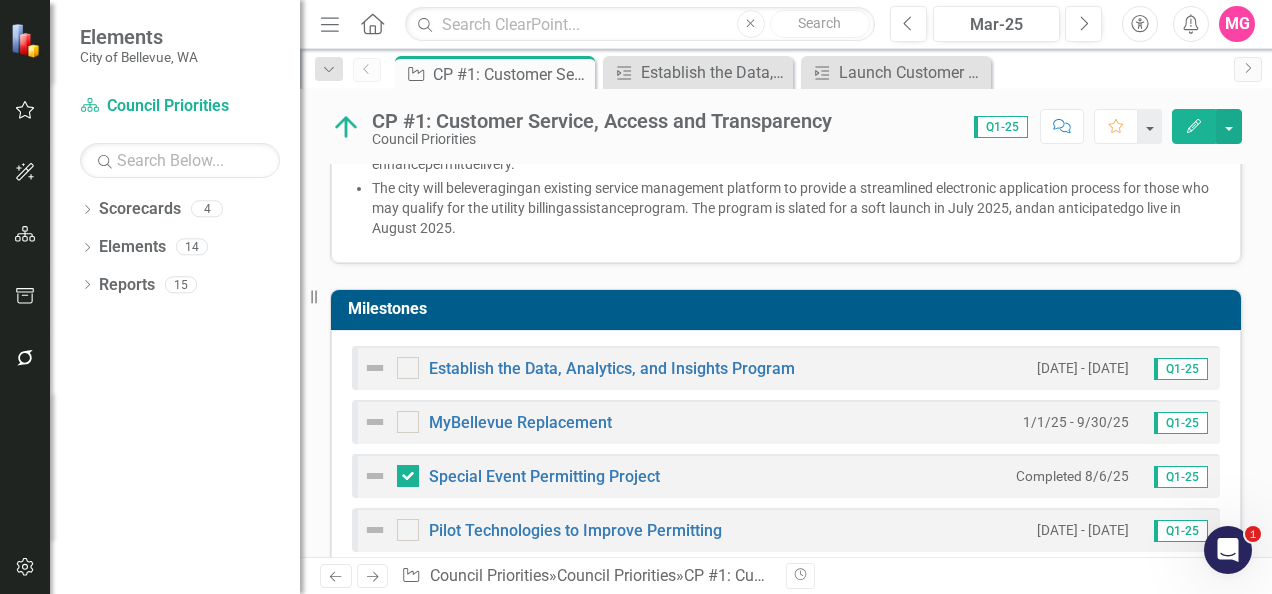 scroll, scrollTop: 614, scrollLeft: 0, axis: vertical 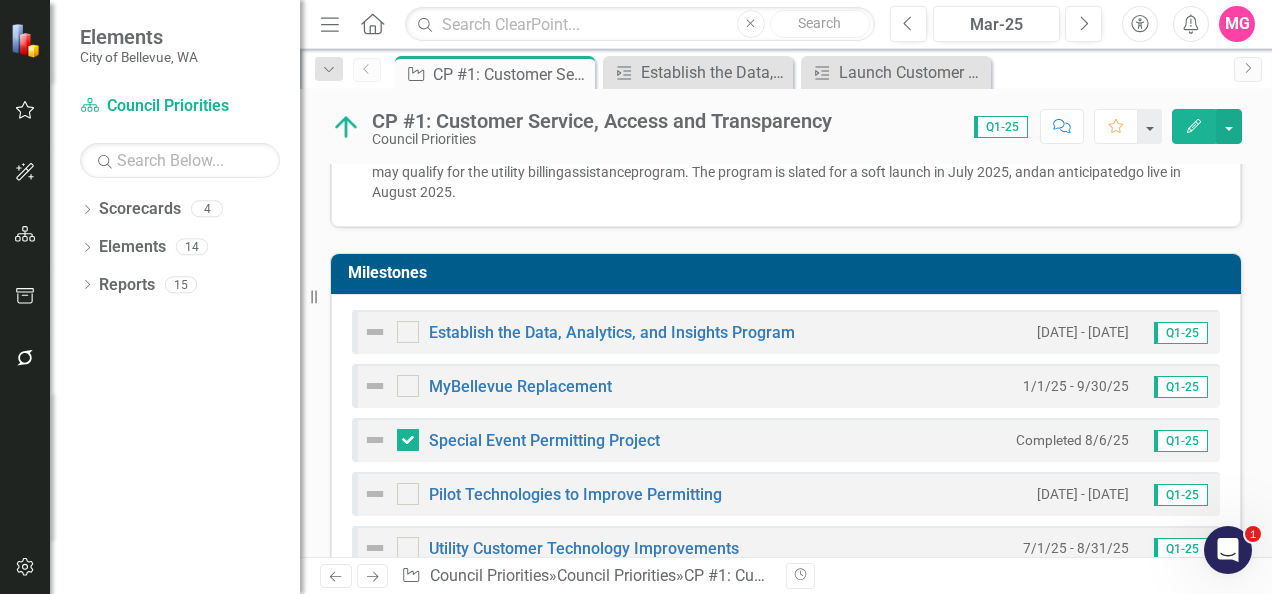 click on "The second phase of the Utilities customer portal went live in [MONTH], providing users with water consumption data; analytics and dashboards; and customer-selected notification and self-help features in addition to billing and payment capabilities" at bounding box center [786, 582] 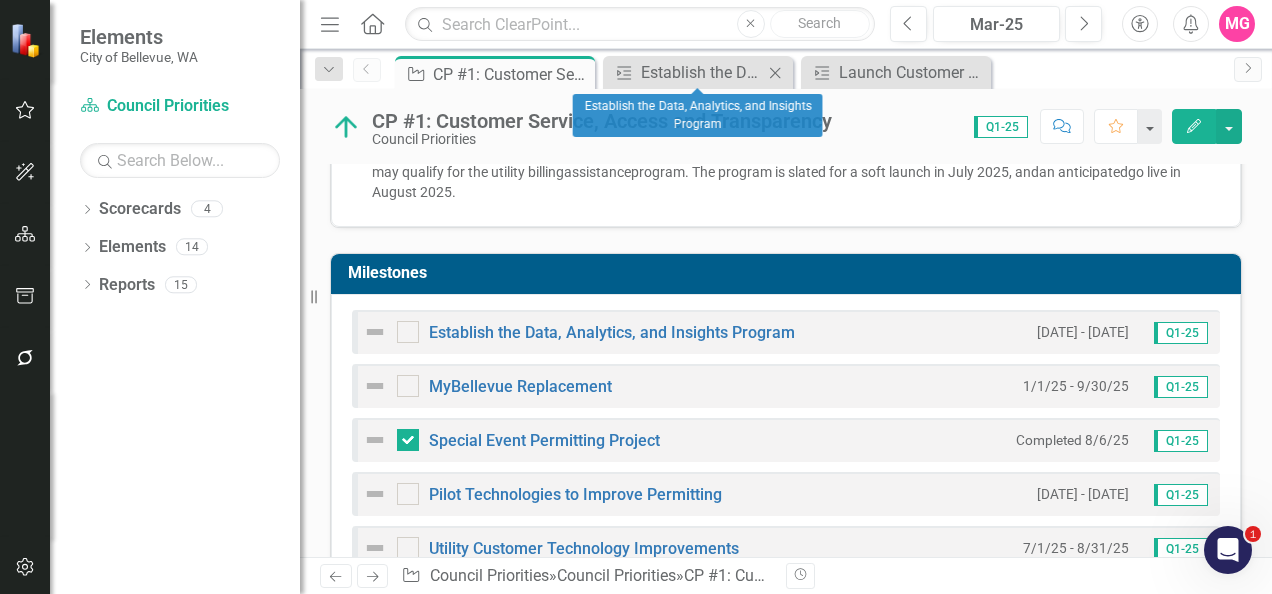 click 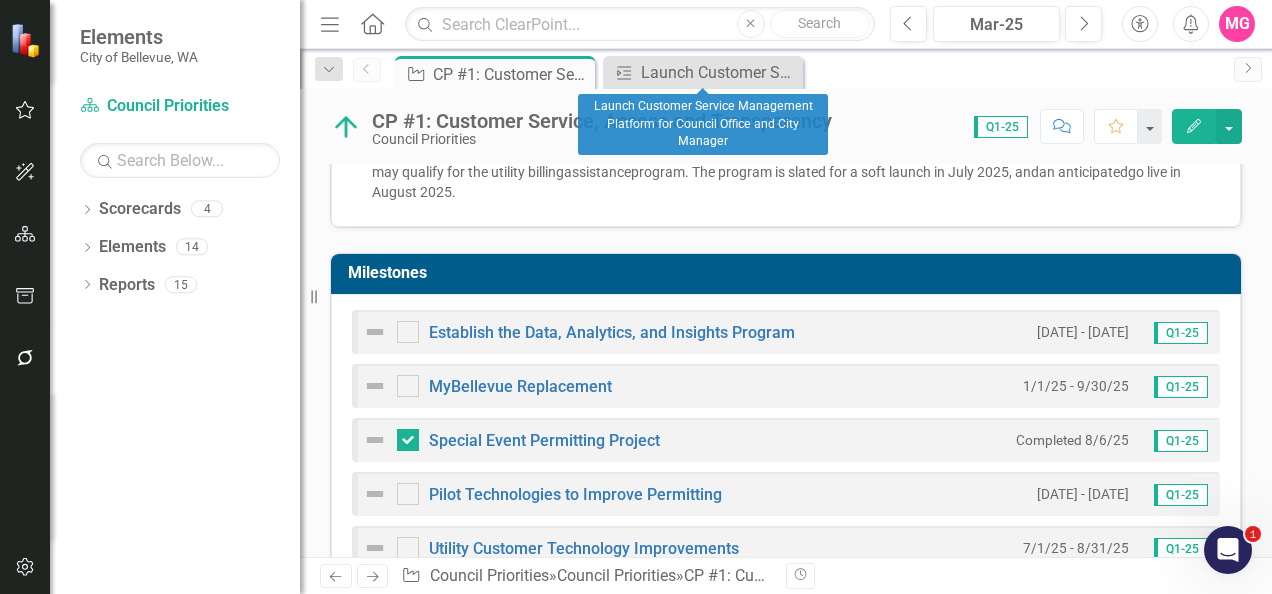 click on "Close" 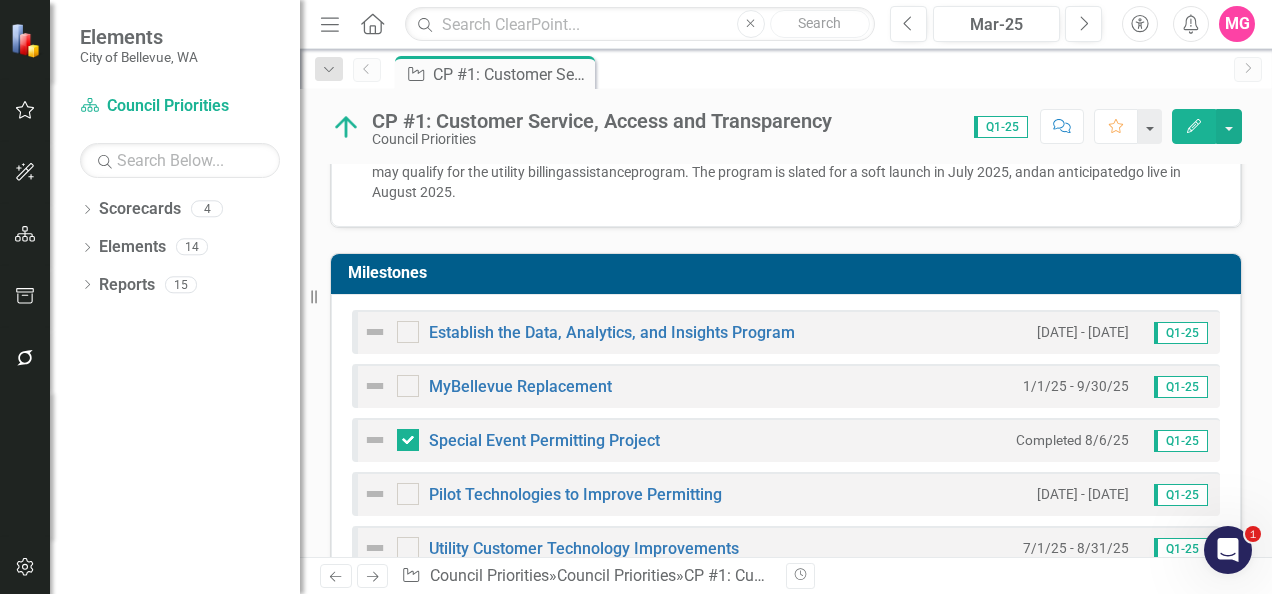 click on "The second phase of the Utilities customer portal went live in [MONTH], providing users with water consumption data; analytics and dashboards; and customer-selected notification and self-help features in addition to billing and payment capabilities" at bounding box center [786, 582] 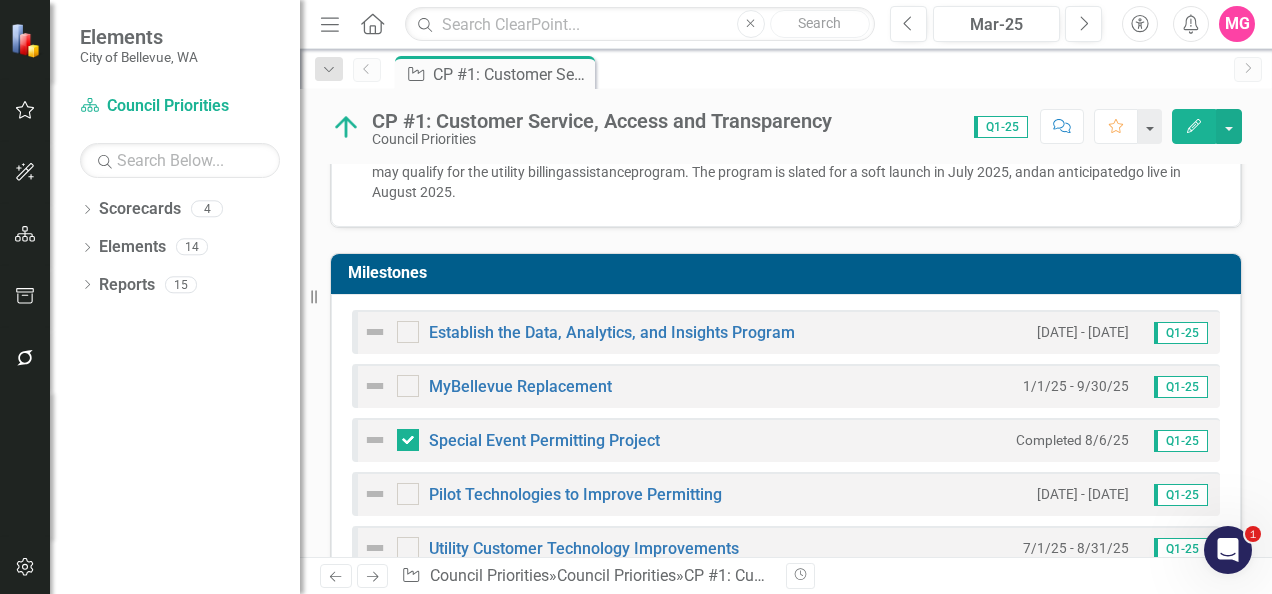 scroll, scrollTop: 940, scrollLeft: 0, axis: vertical 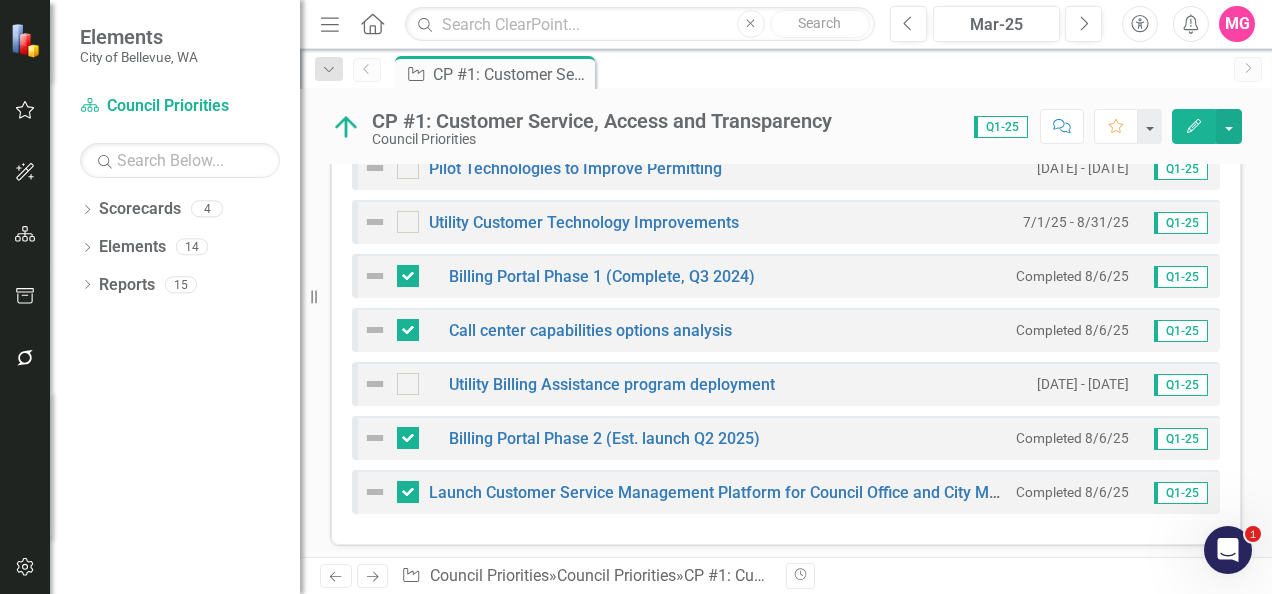 click on "The second phase of the Utilities customer portal went live in [MONTH], providing users with water consumption data; analytics and dashboards; and customer-selected notification and self-help features in addition to billing and payment capabilities" at bounding box center [786, 256] 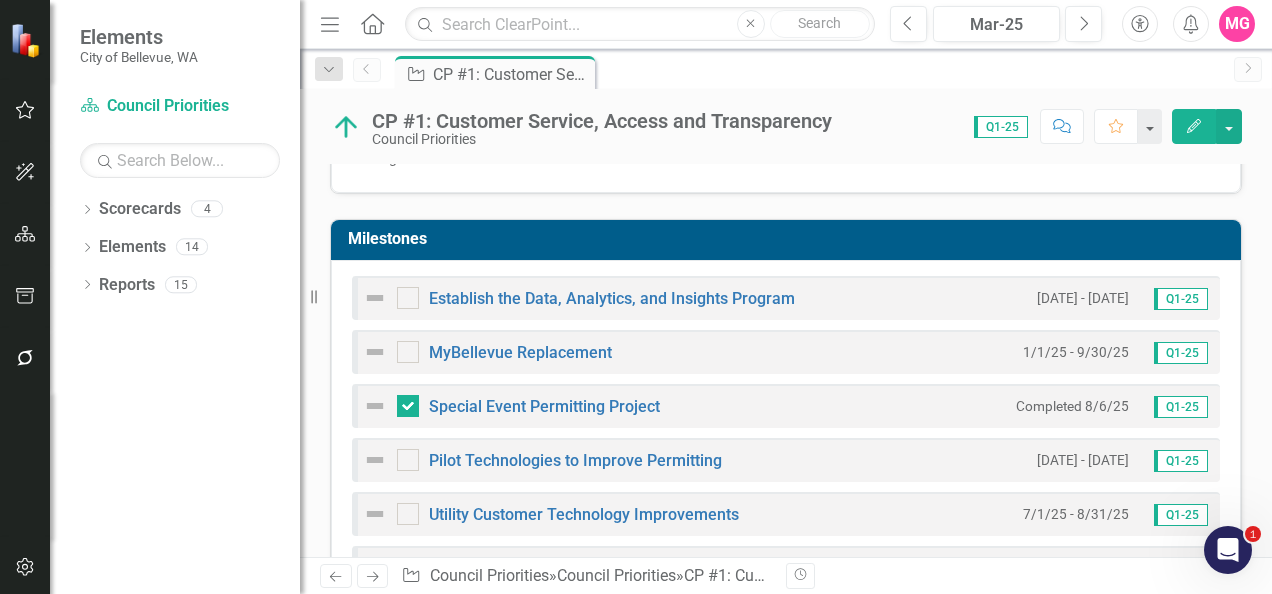 scroll, scrollTop: 646, scrollLeft: 0, axis: vertical 